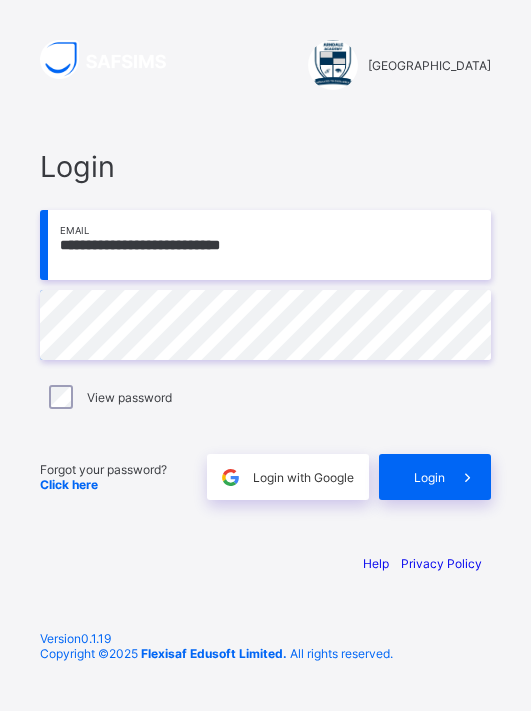 scroll, scrollTop: 0, scrollLeft: 0, axis: both 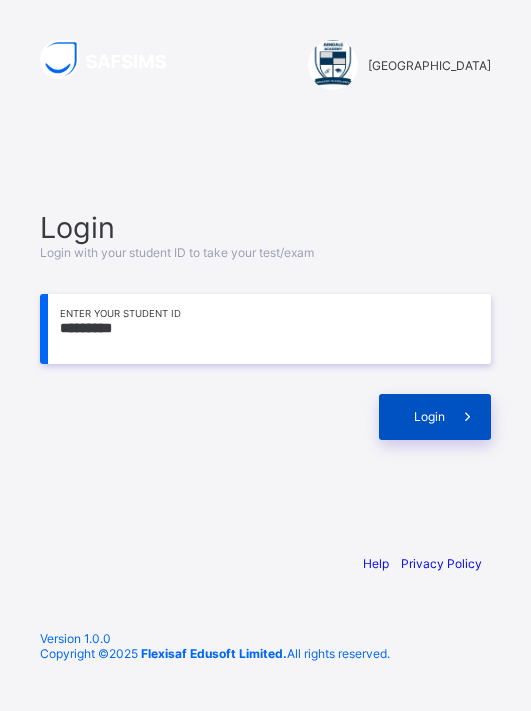type on "*********" 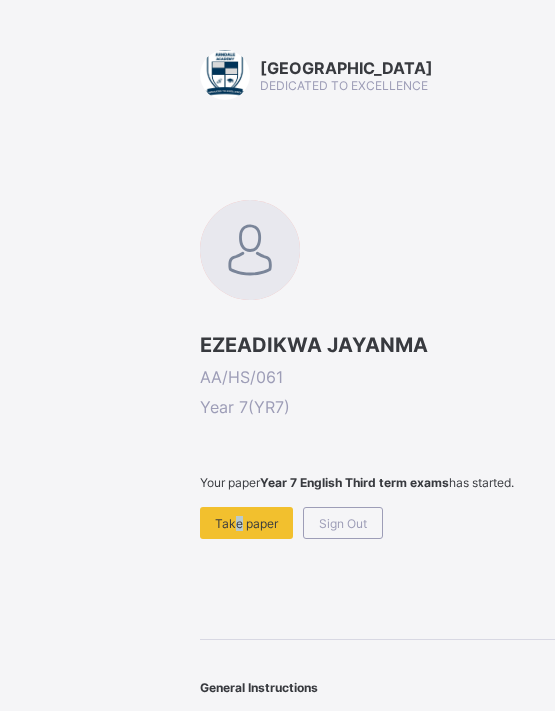 click on "Take paper" at bounding box center [246, 523] 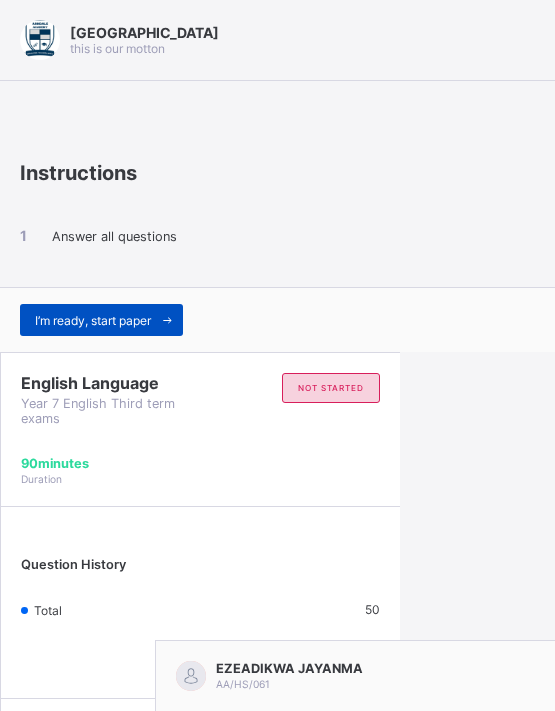 click on "I’m ready, start paper" at bounding box center [101, 320] 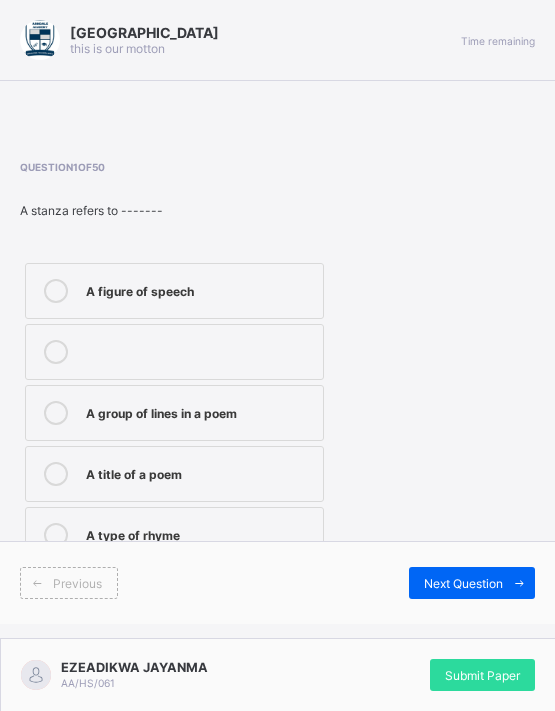 scroll, scrollTop: 7, scrollLeft: 0, axis: vertical 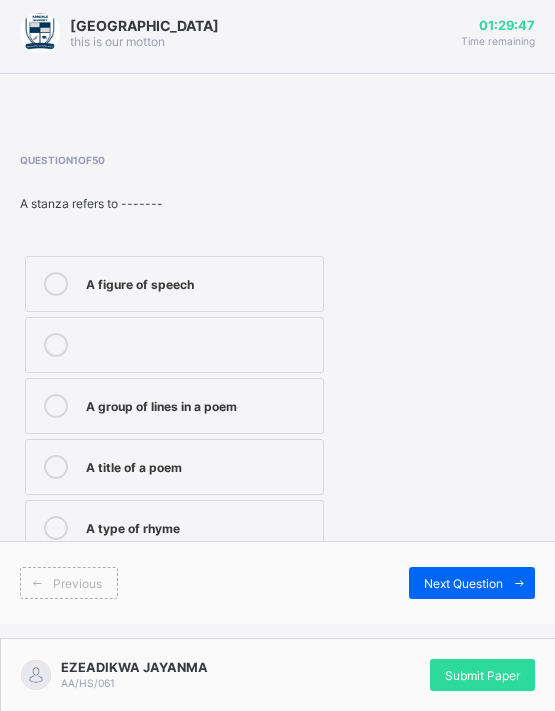 click on "A group of lines in a poem" at bounding box center (174, 406) 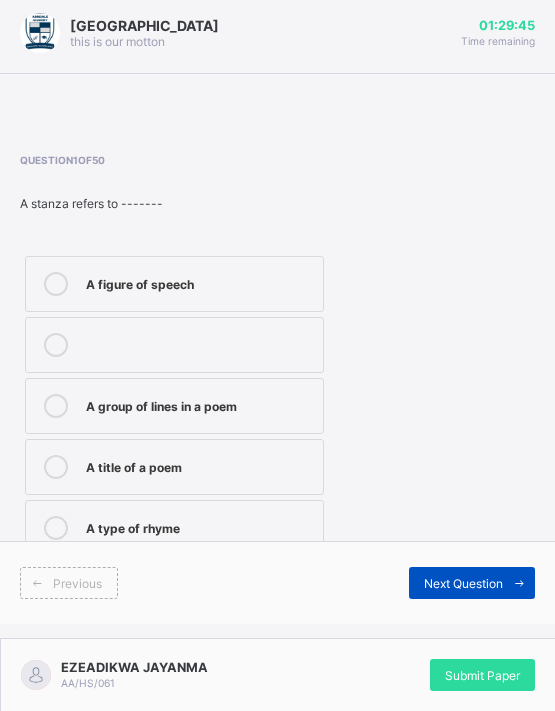 click on "Next Question" at bounding box center (463, 583) 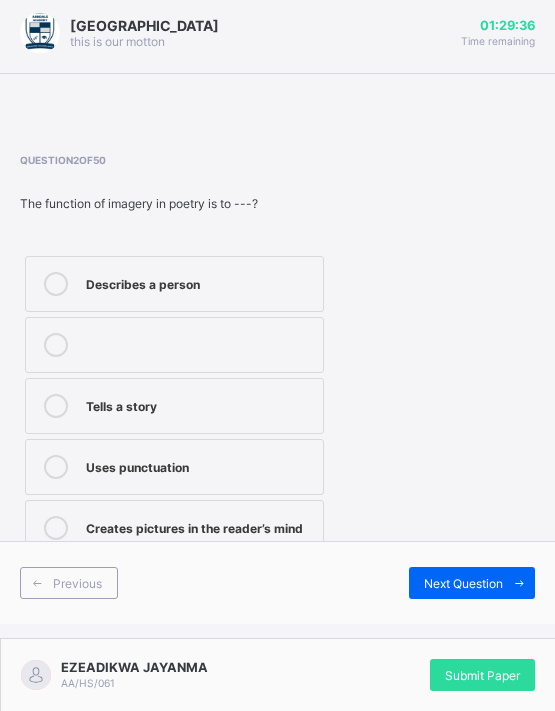 click on "Creates pictures in the reader’s mind" at bounding box center (174, 528) 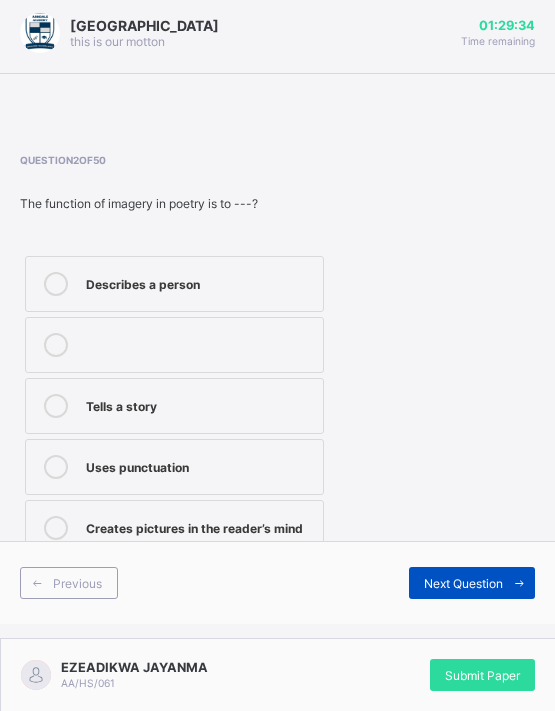 click on "Next Question" at bounding box center [463, 583] 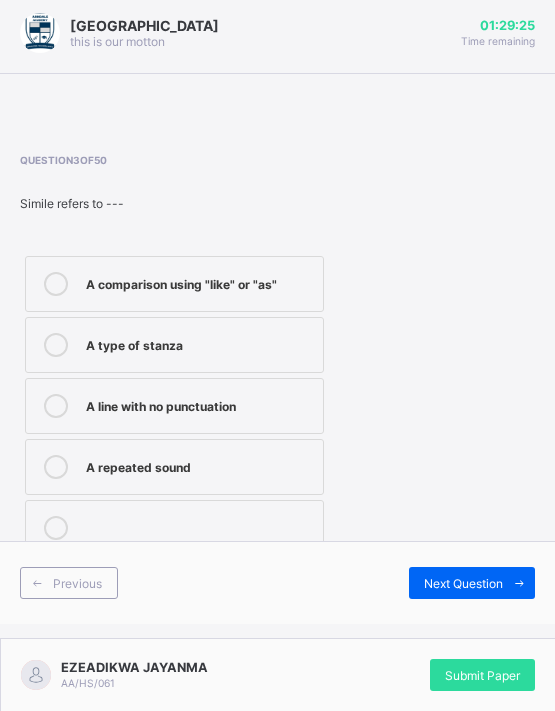 click on "A comparison using "like" or "as"" at bounding box center (174, 284) 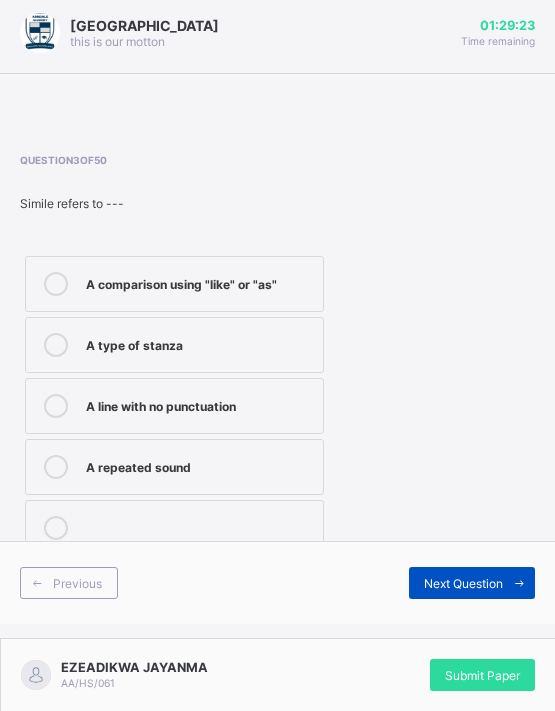 click on "Next Question" at bounding box center (463, 583) 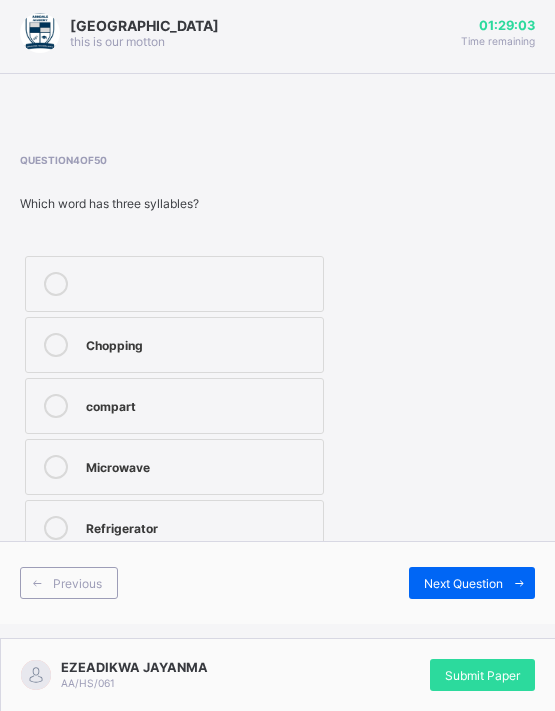 click on "Microwave" at bounding box center [174, 467] 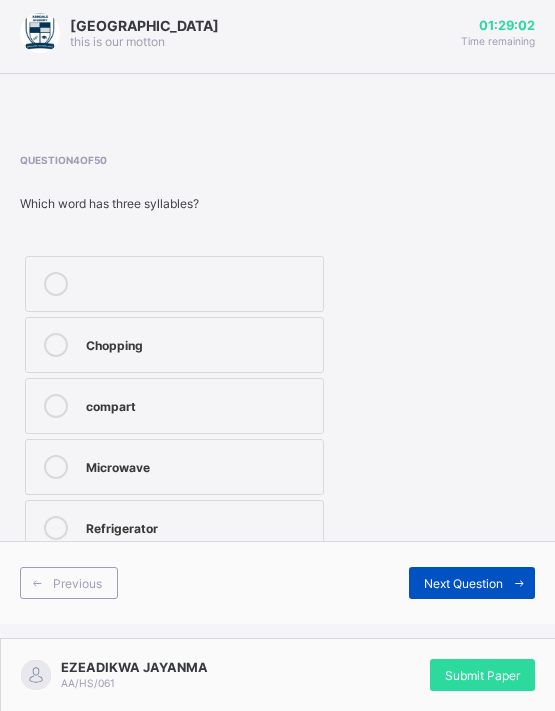 click at bounding box center [519, 583] 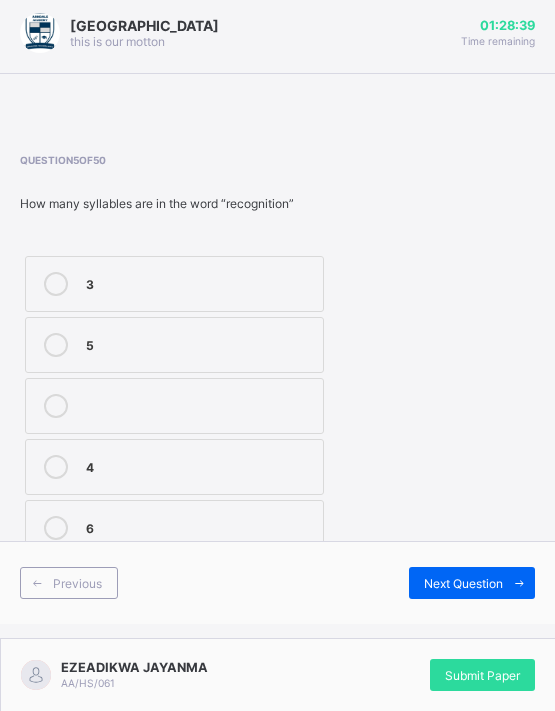 click on "4" at bounding box center [199, 465] 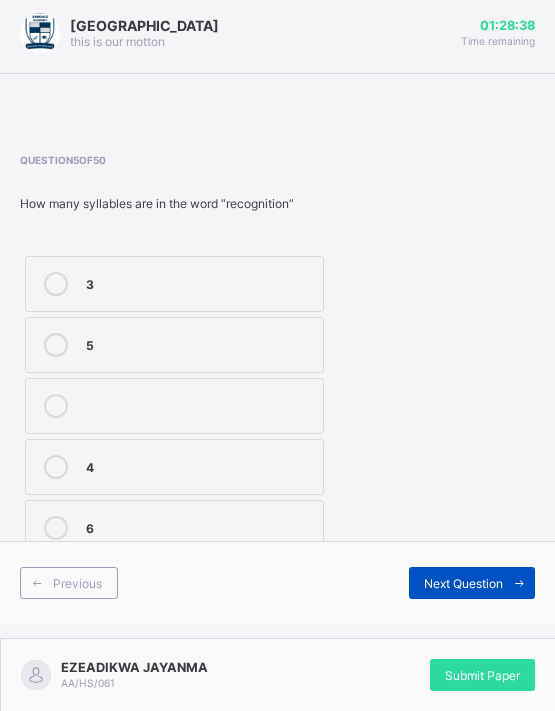 click on "Next Question" at bounding box center [463, 583] 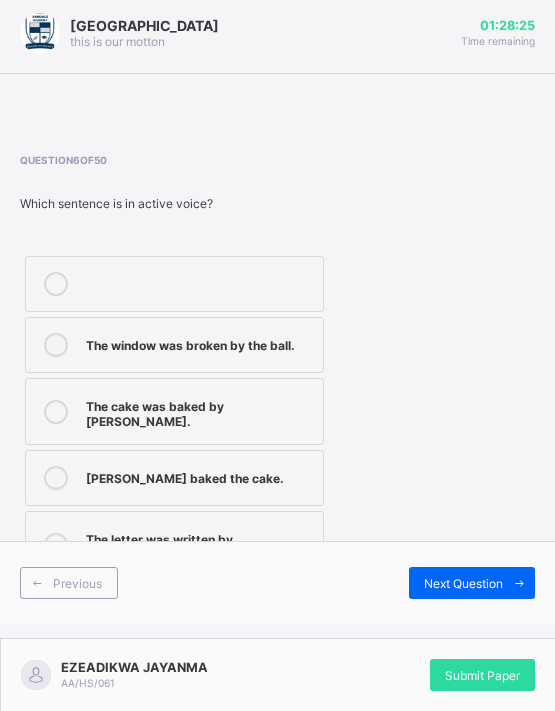 click on "[PERSON_NAME] baked the cake." at bounding box center (199, 476) 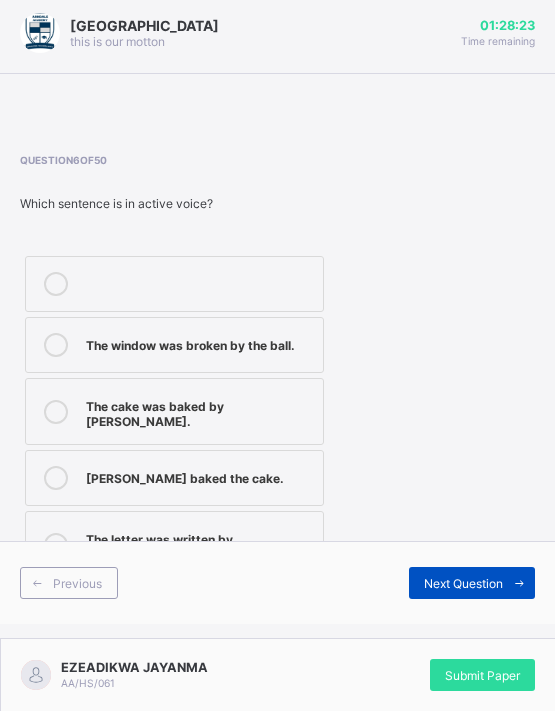 click on "Next Question" at bounding box center (463, 583) 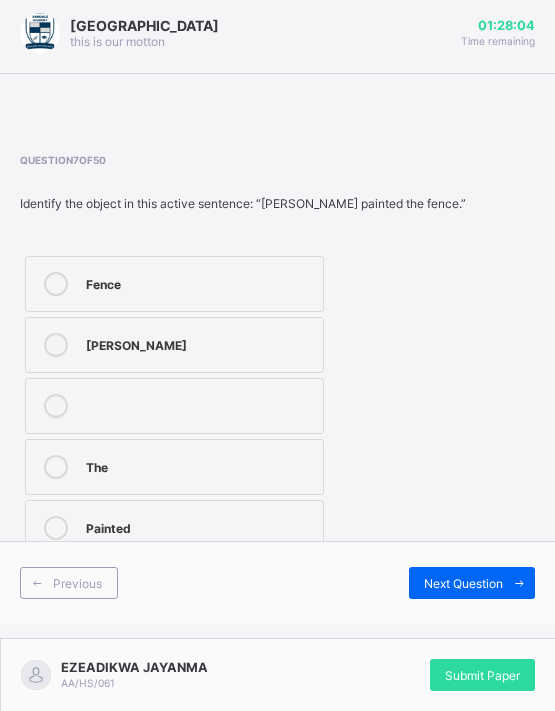 click on "Fence" at bounding box center (199, 282) 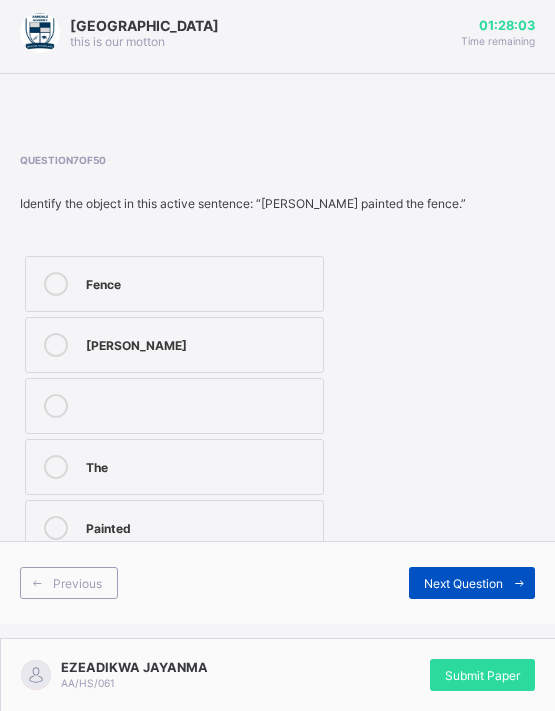 click on "Next Question" at bounding box center [463, 583] 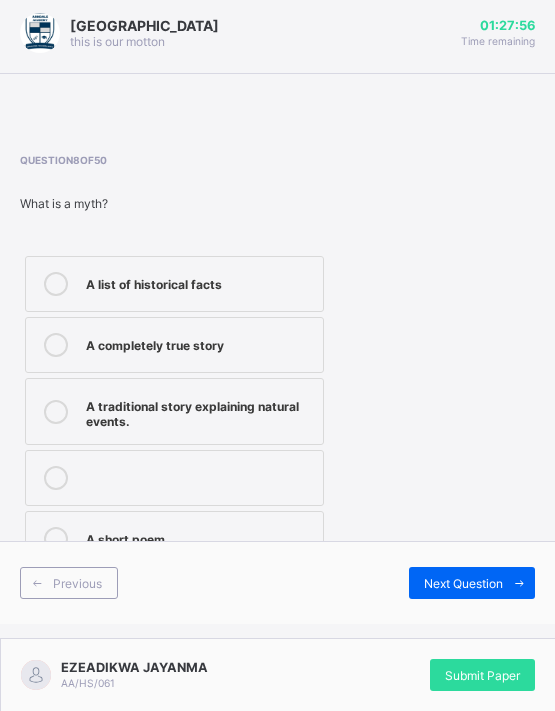 click on "A traditional story explaining natural events." at bounding box center (174, 411) 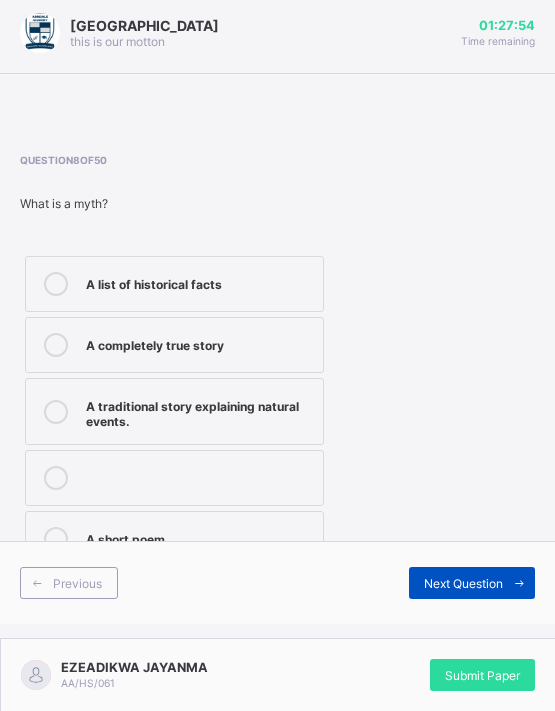 click on "Next Question" at bounding box center (472, 583) 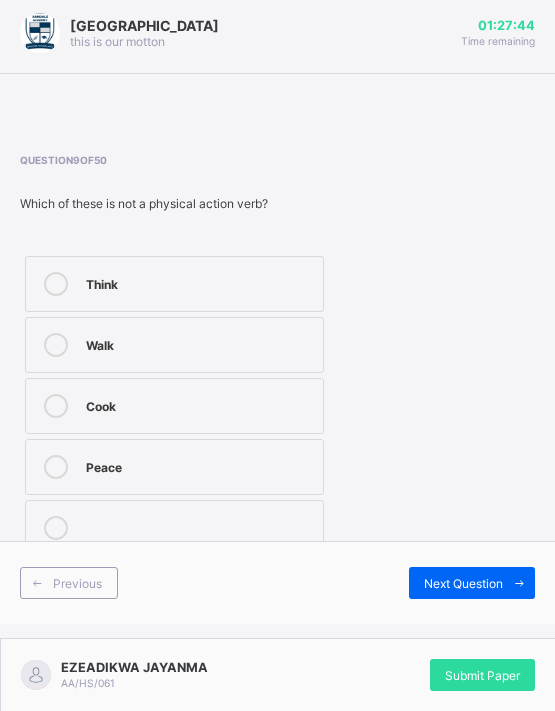 click on "Peace" at bounding box center [174, 467] 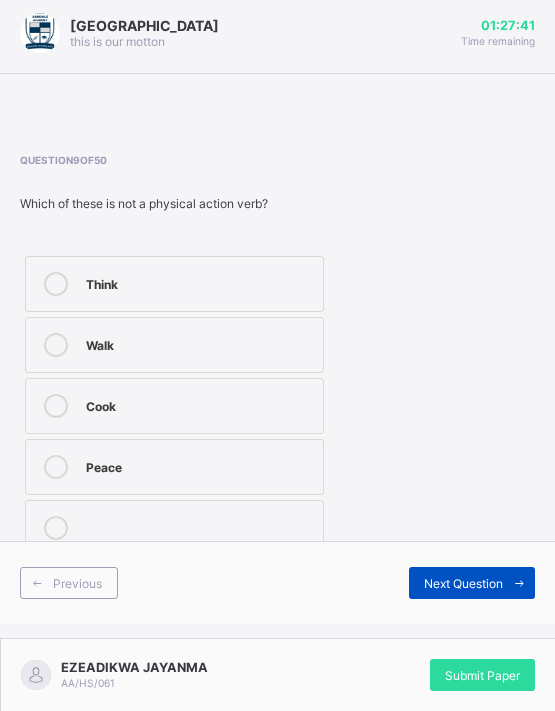 click on "Next Question" at bounding box center (472, 583) 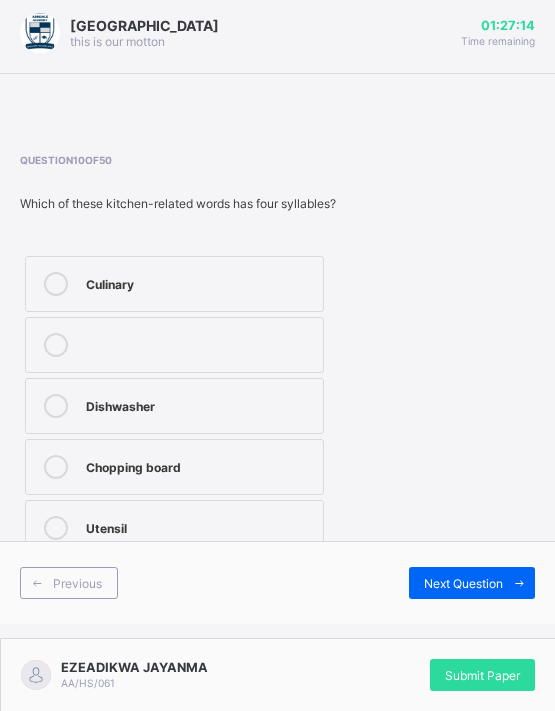 click on "Chopping board" at bounding box center [199, 465] 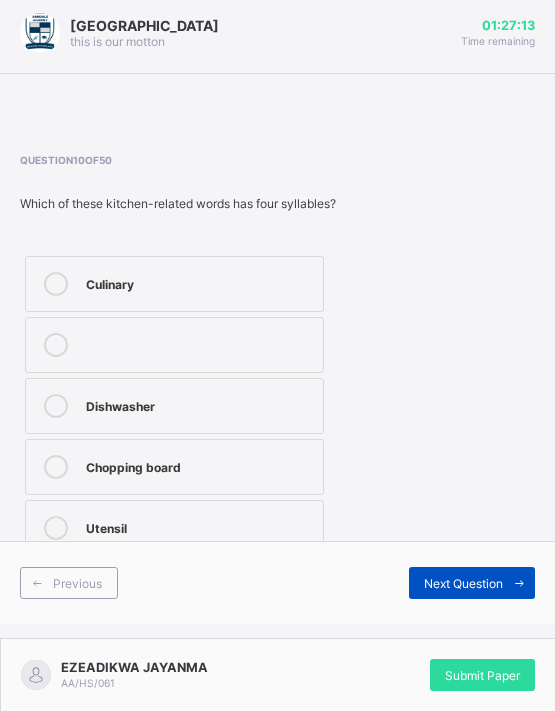 click on "Next Question" at bounding box center [463, 583] 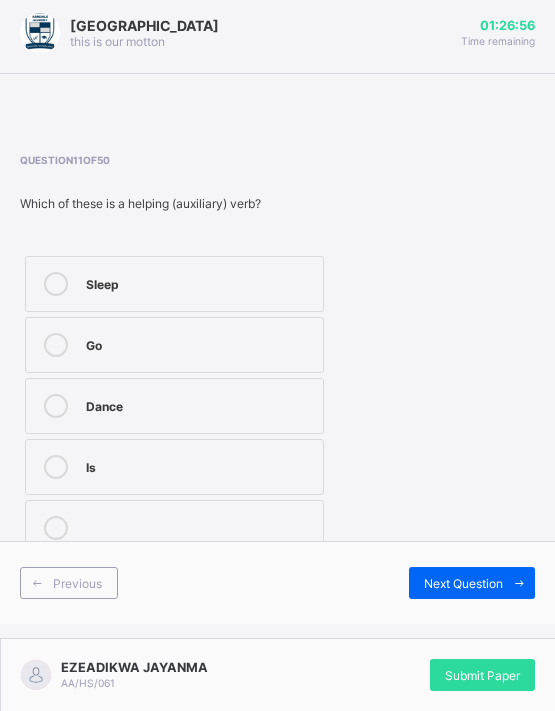 click on "Is" at bounding box center (174, 467) 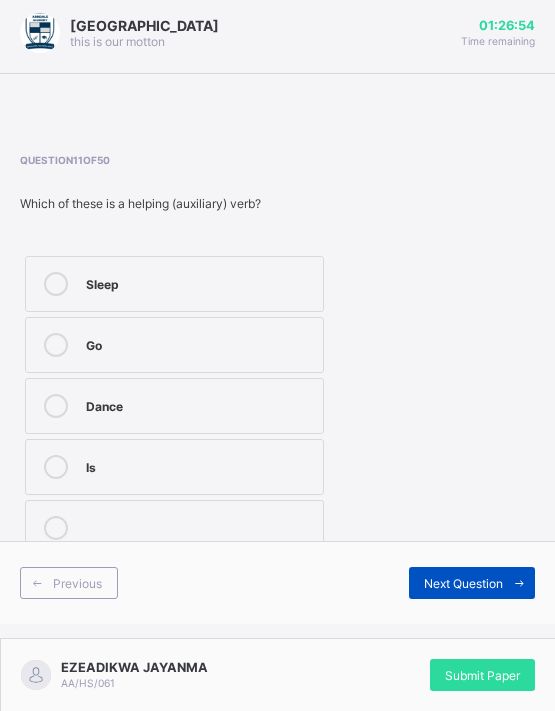 click on "Next Question" at bounding box center (463, 583) 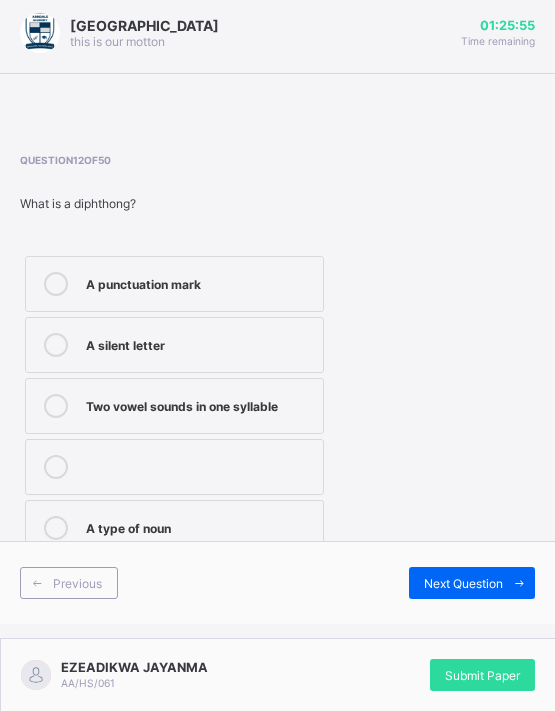 click on "Two vowel sounds in one syllable" at bounding box center [199, 404] 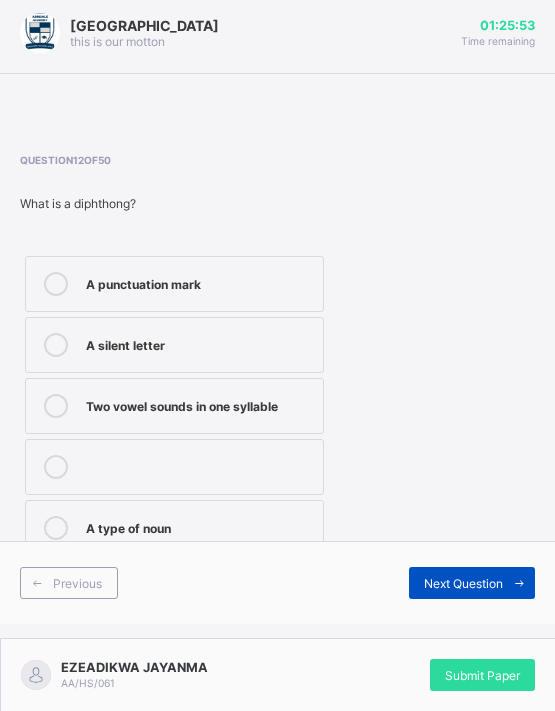 click at bounding box center (519, 583) 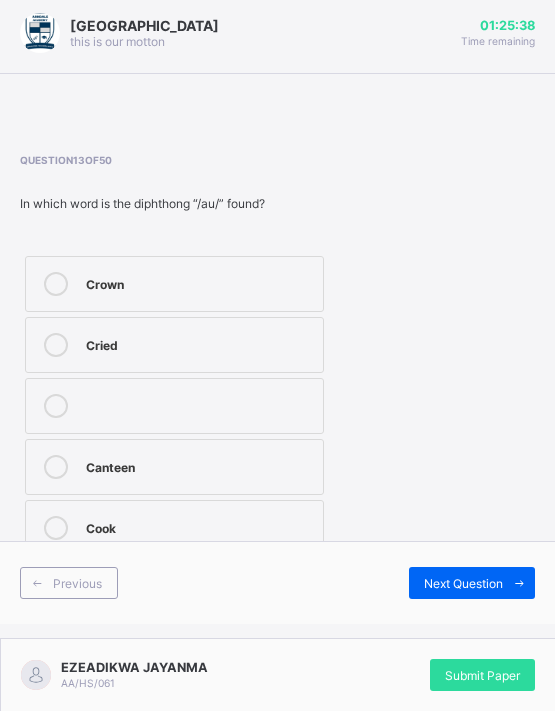 click on "Crown" at bounding box center [199, 282] 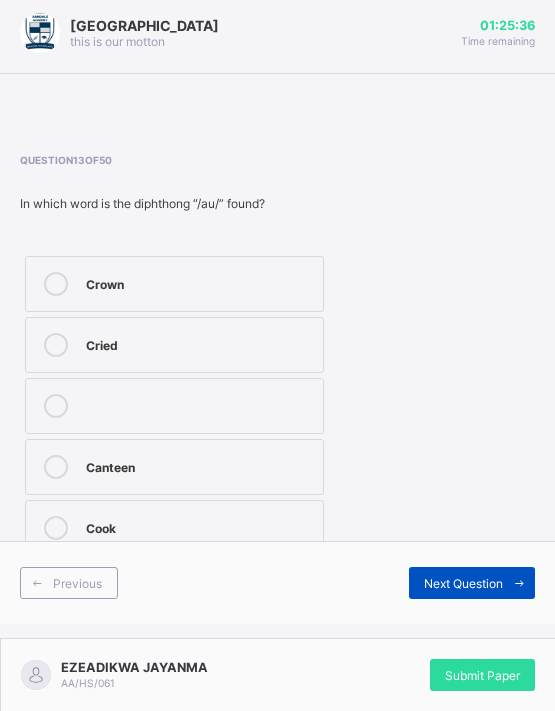 click on "Next Question" at bounding box center [463, 583] 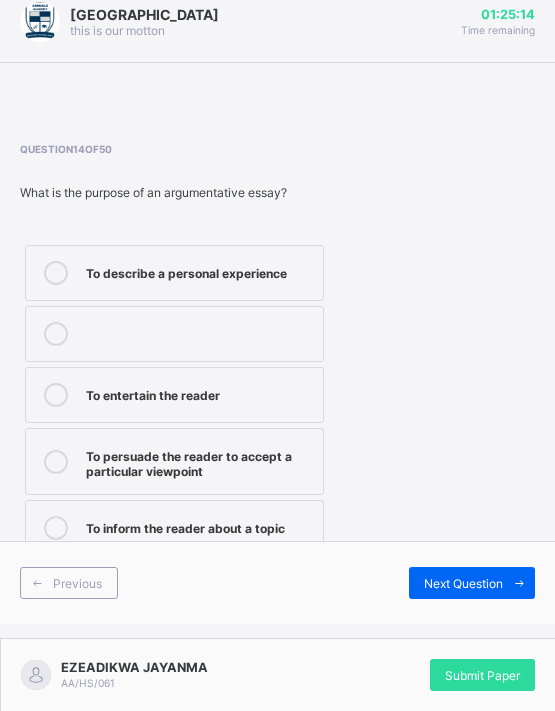 scroll, scrollTop: 20, scrollLeft: 0, axis: vertical 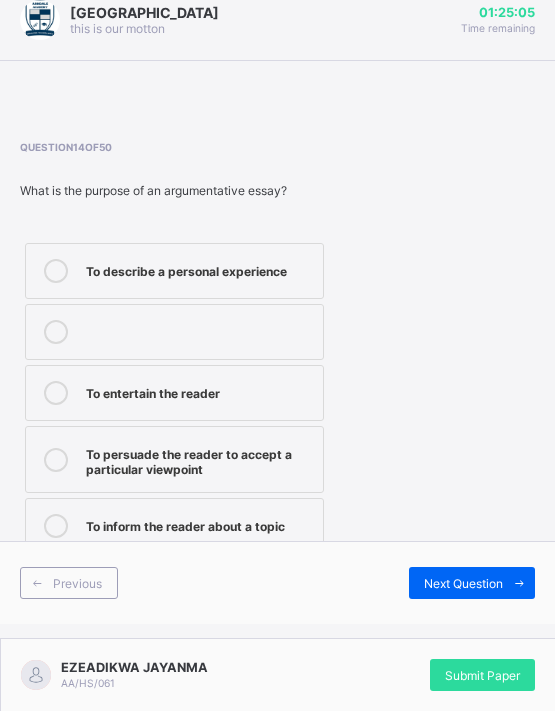 click on "To persuade the reader to accept a particular viewpoint" at bounding box center [174, 459] 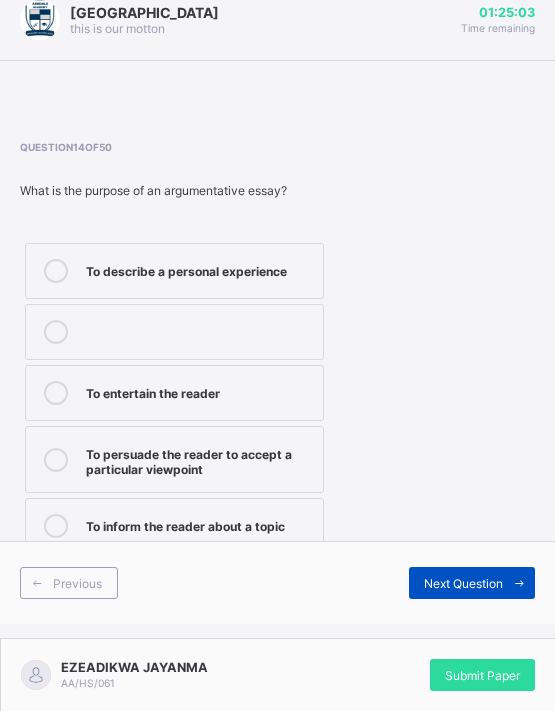 click on "Next Question" at bounding box center [463, 583] 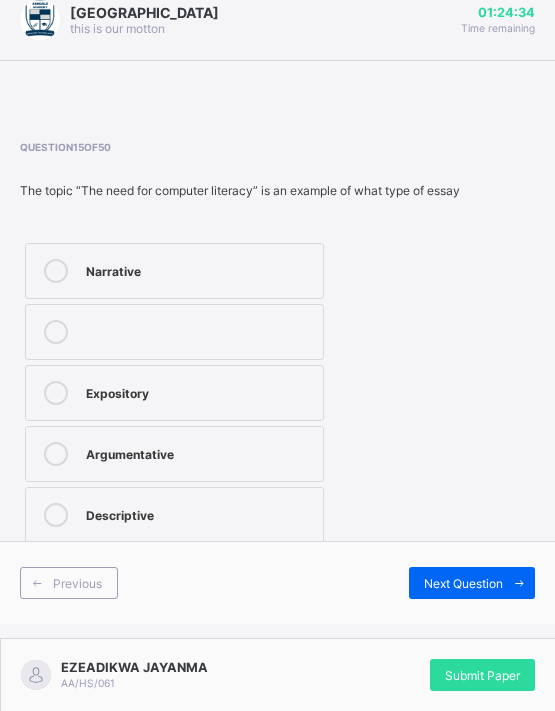 click on "Expository" at bounding box center [174, 393] 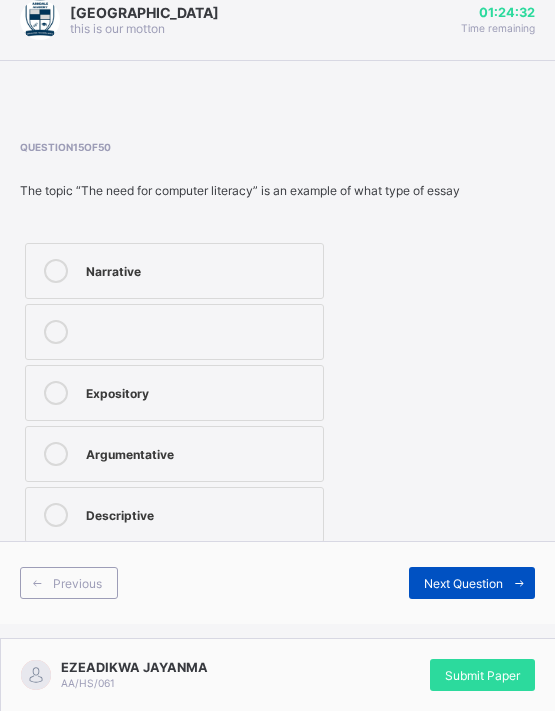 click on "Next Question" at bounding box center [472, 583] 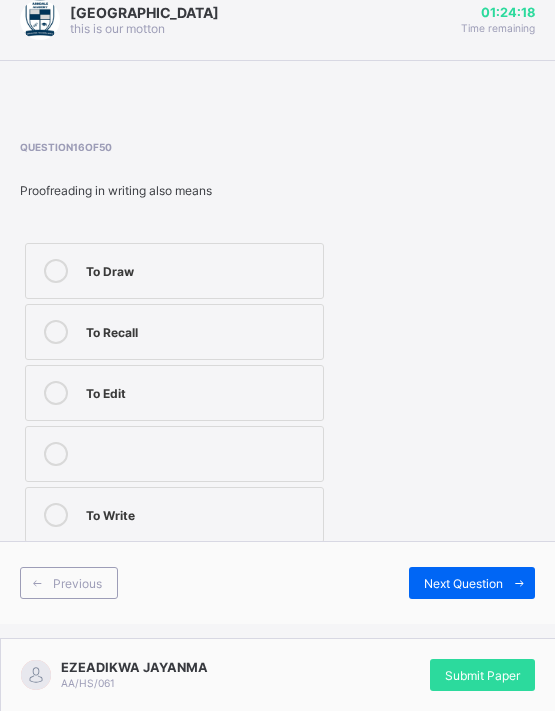 click on "To Edit" at bounding box center [199, 391] 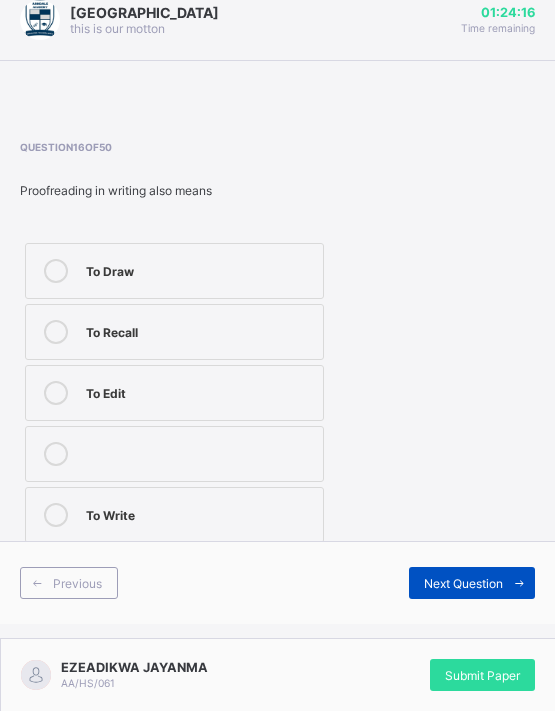 click on "Next Question" at bounding box center [463, 583] 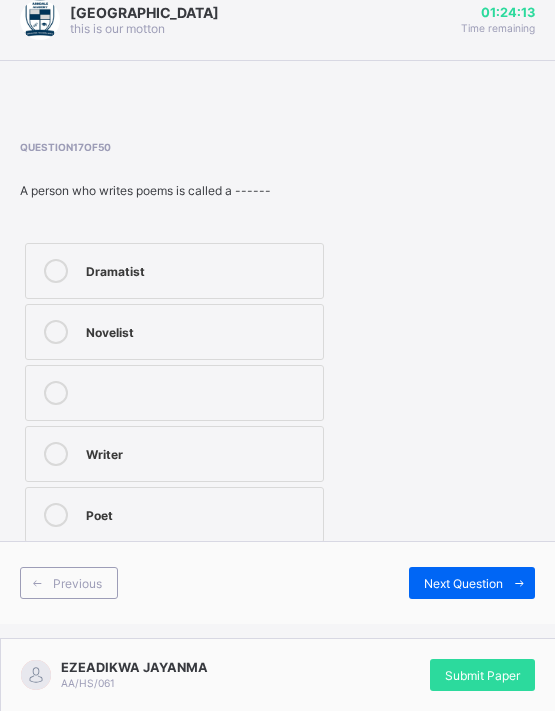click on "Poet" at bounding box center [174, 515] 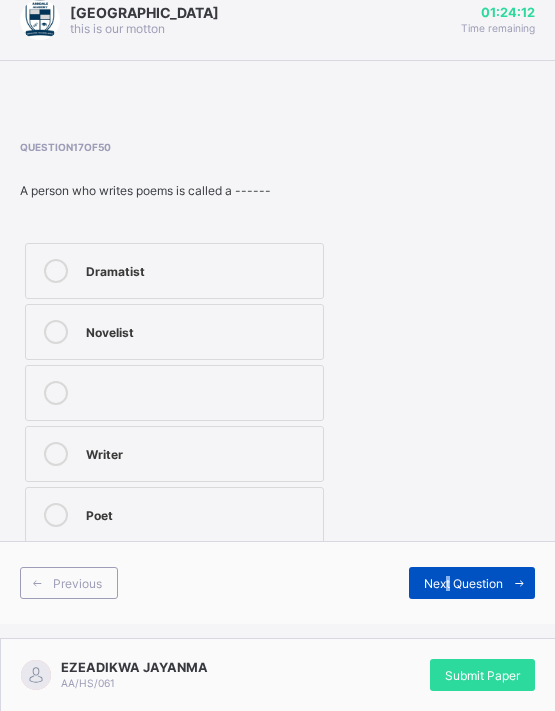 click on "Next Question" at bounding box center [463, 583] 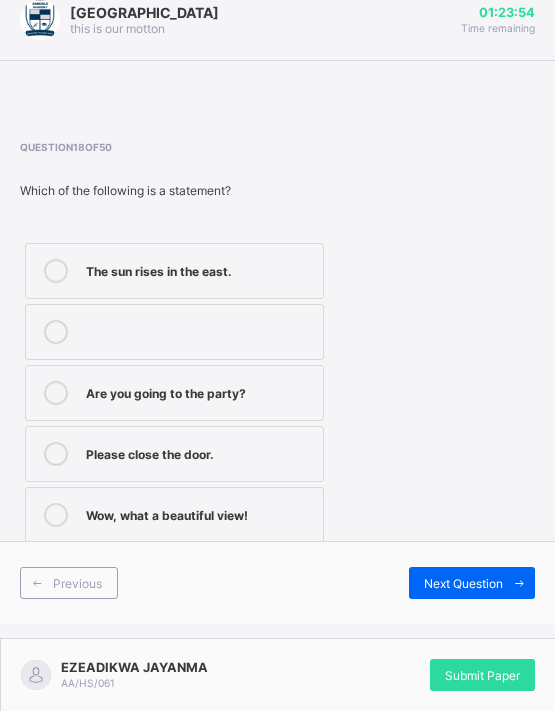 click on "Wow, what a beautiful view!" at bounding box center [199, 513] 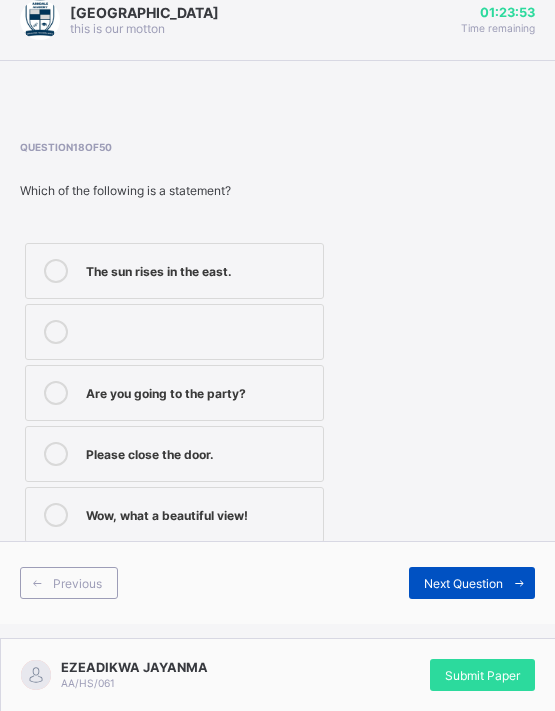 click on "Next Question" at bounding box center (463, 583) 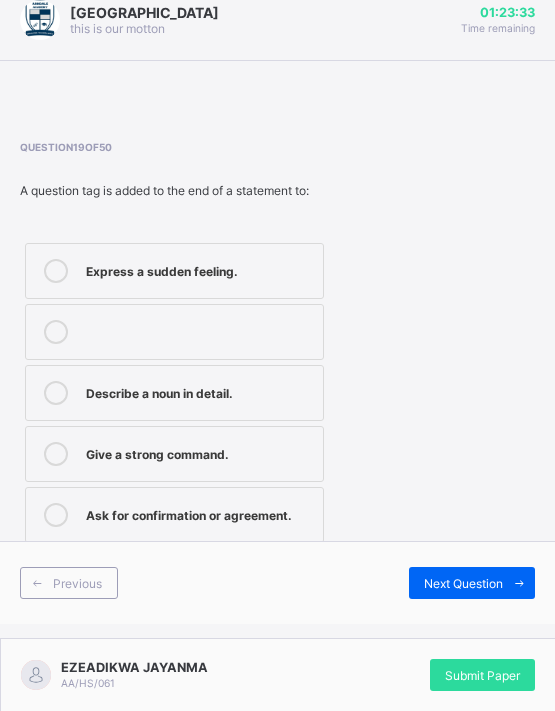 click on "Ask for confirmation or agreement." at bounding box center [199, 513] 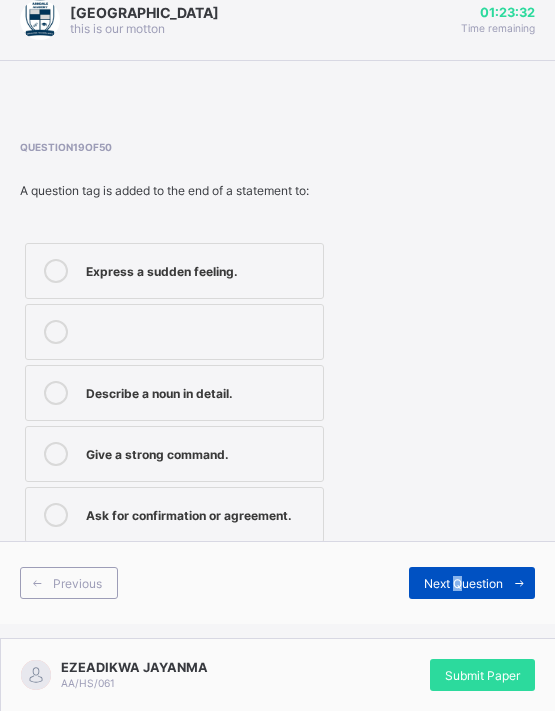 click on "Next Question" at bounding box center (463, 583) 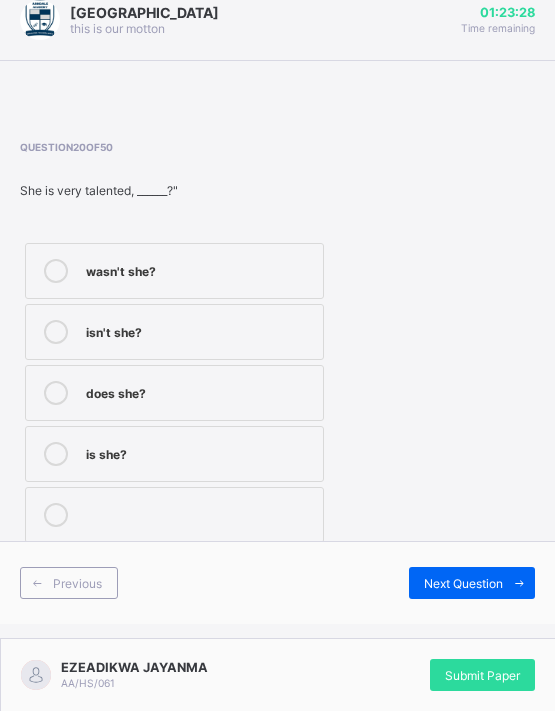 click on "isn't she?" at bounding box center [199, 332] 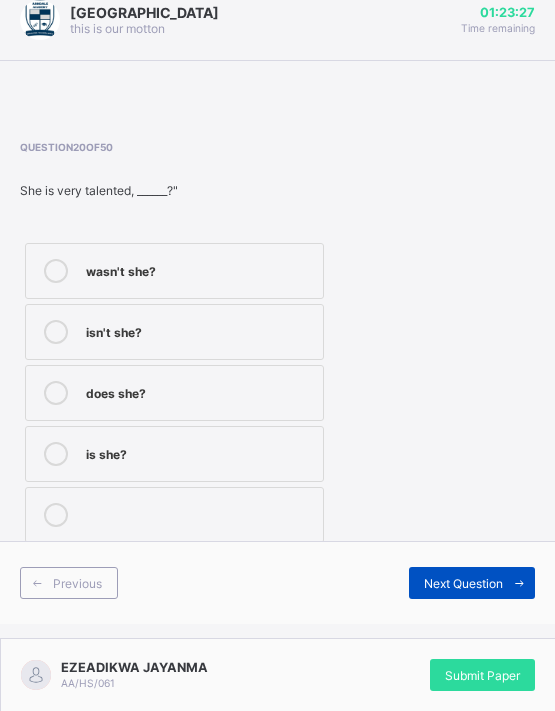 click on "Next Question" at bounding box center (463, 583) 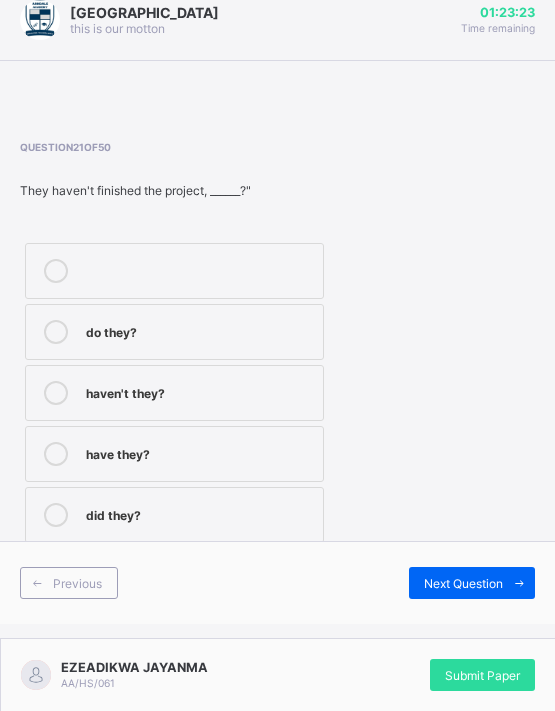 click on "have they?" at bounding box center (174, 454) 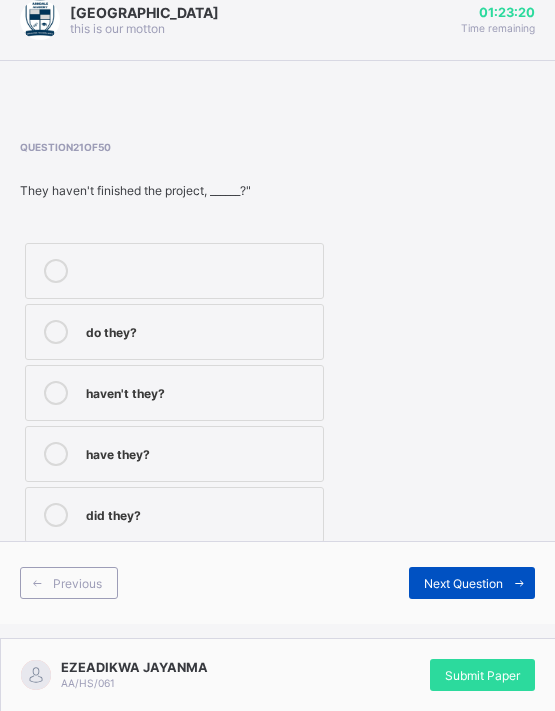 click on "Next Question" at bounding box center (472, 583) 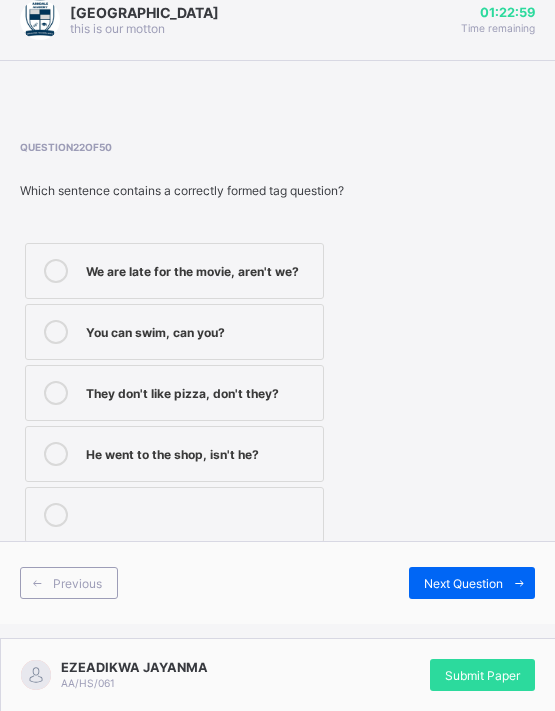 click on "We are late for the movie, aren't we?" at bounding box center (199, 269) 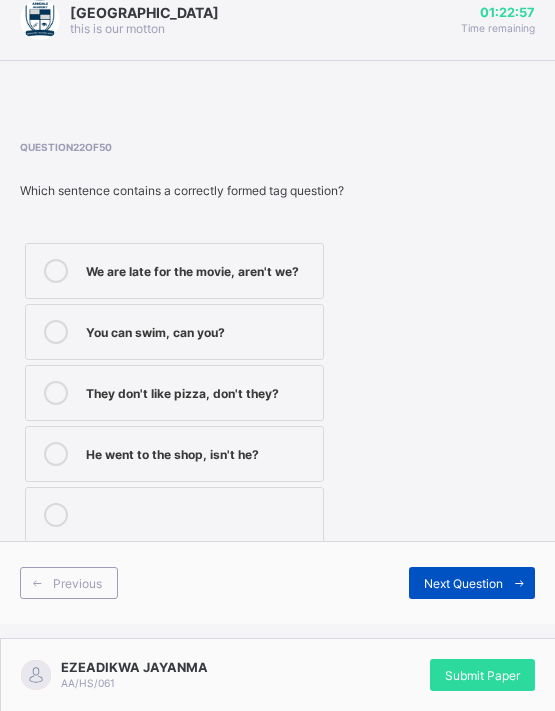 click on "Next Question" at bounding box center (472, 583) 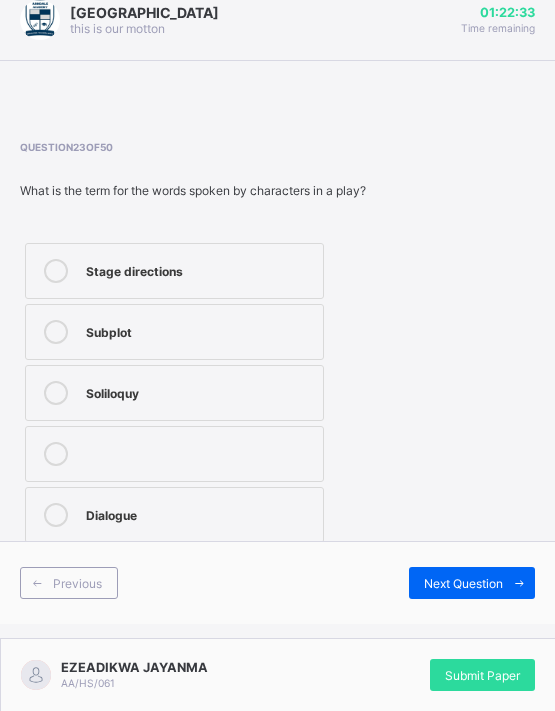 click on "Dialogue" at bounding box center (199, 513) 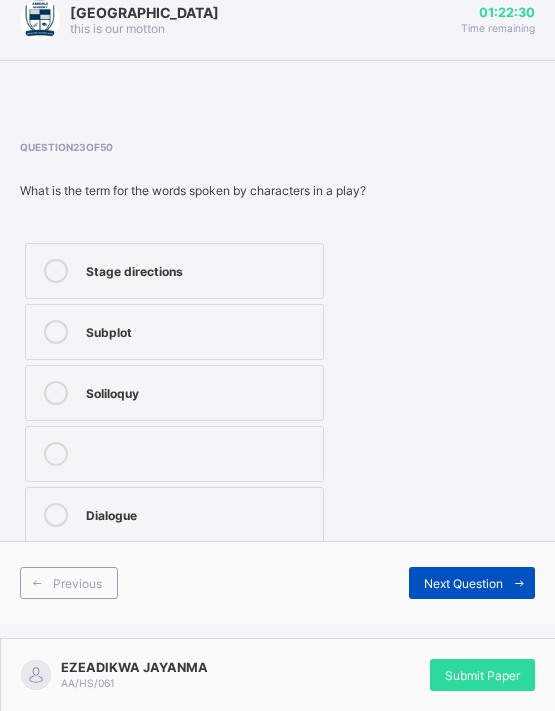 click on "Next Question" at bounding box center (472, 583) 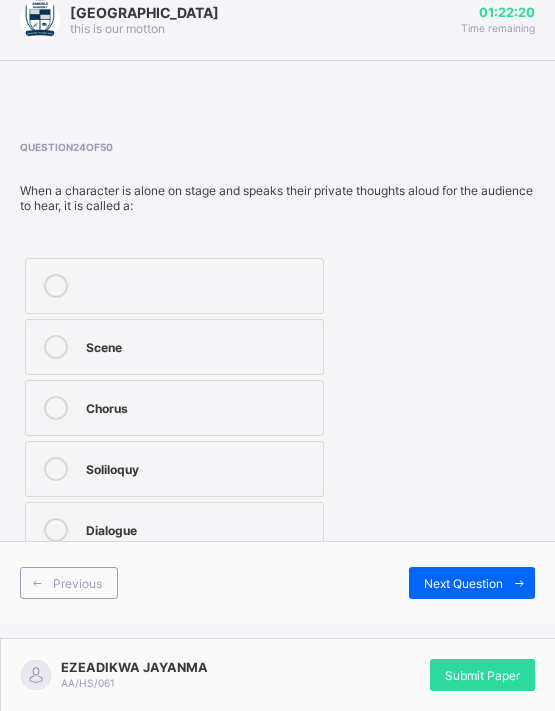 click on "Scene" at bounding box center (199, 345) 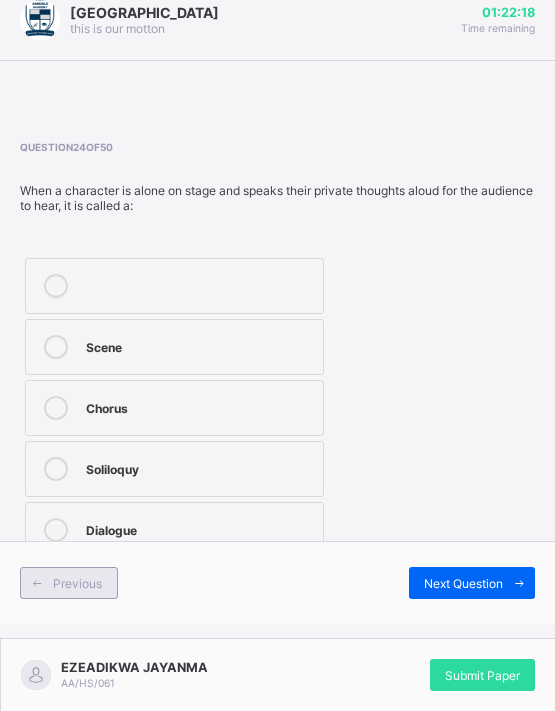 click on "Previous" at bounding box center (77, 583) 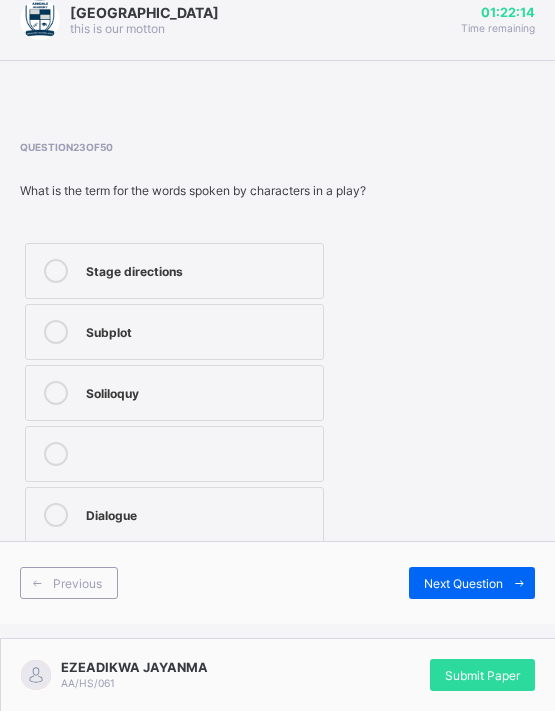 click on "Soliloquy" at bounding box center [199, 393] 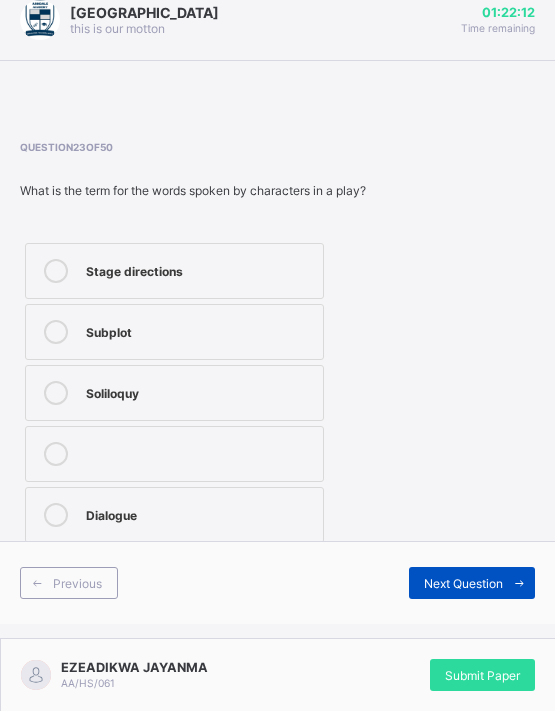 click on "Next Question" at bounding box center [472, 583] 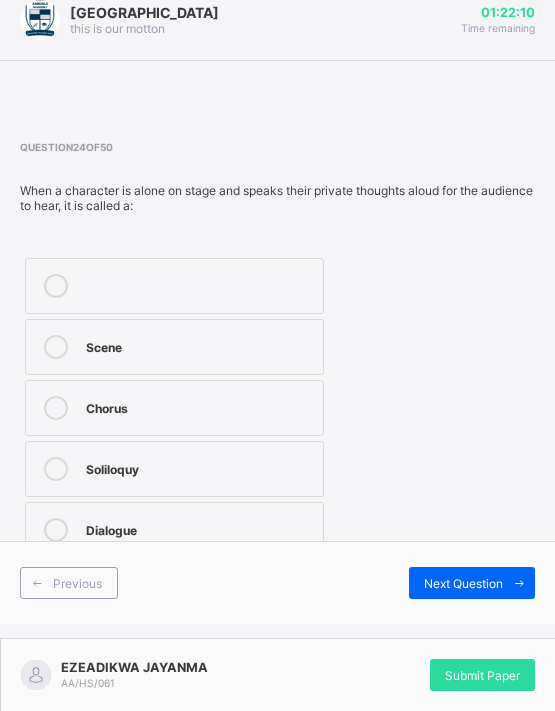 click on "Dialogue" at bounding box center (174, 530) 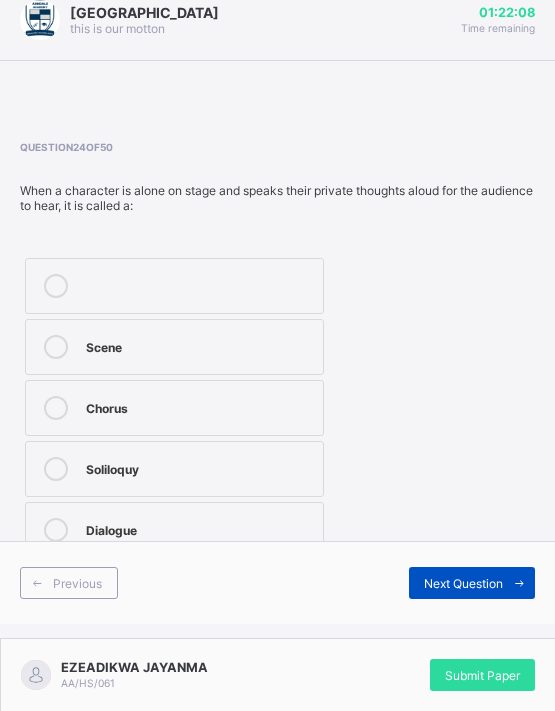 click on "Next Question" at bounding box center [463, 583] 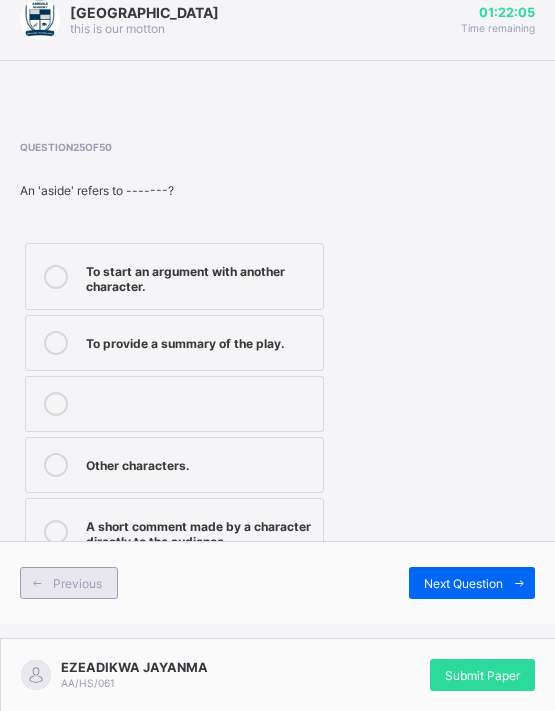 click on "Previous" at bounding box center [77, 583] 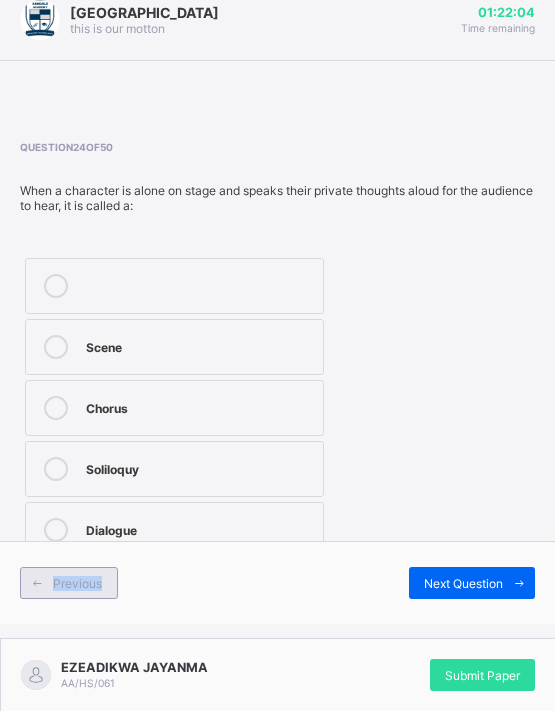 click on "Previous" at bounding box center [77, 583] 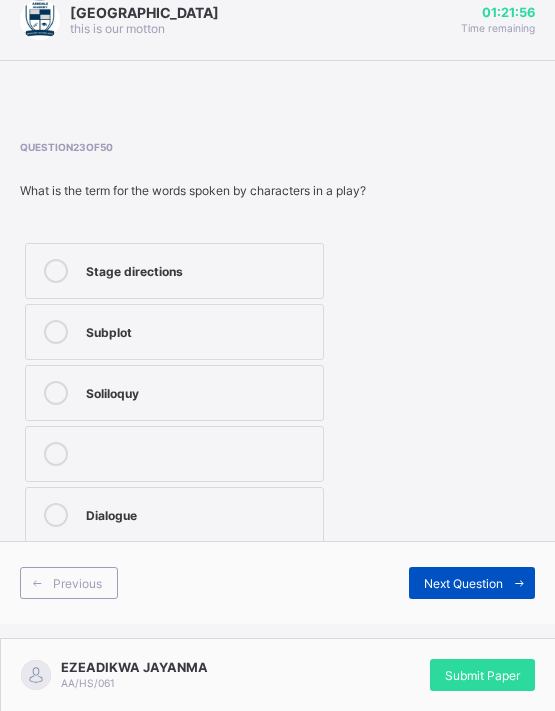 click on "Next Question" at bounding box center (463, 583) 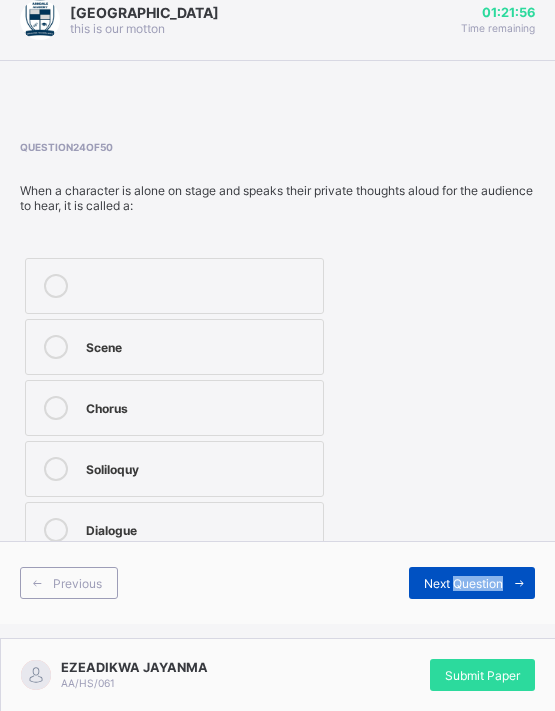 click on "Next Question" at bounding box center [472, 583] 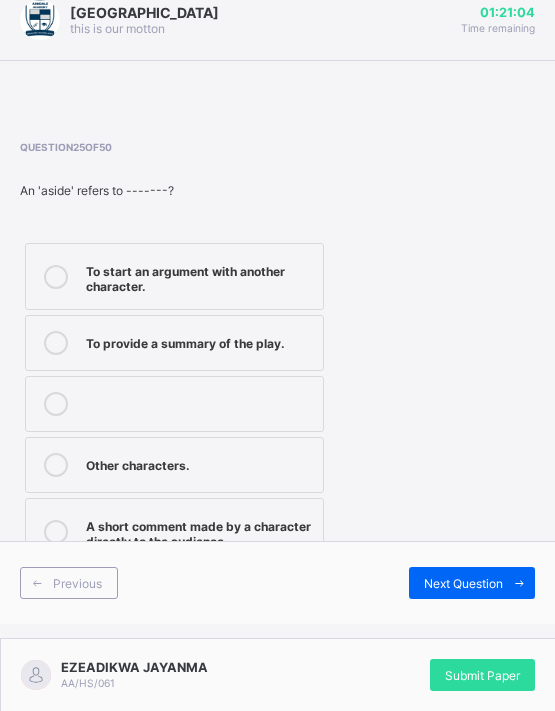 click on "A short comment made by a character directly to the audience" at bounding box center (199, 531) 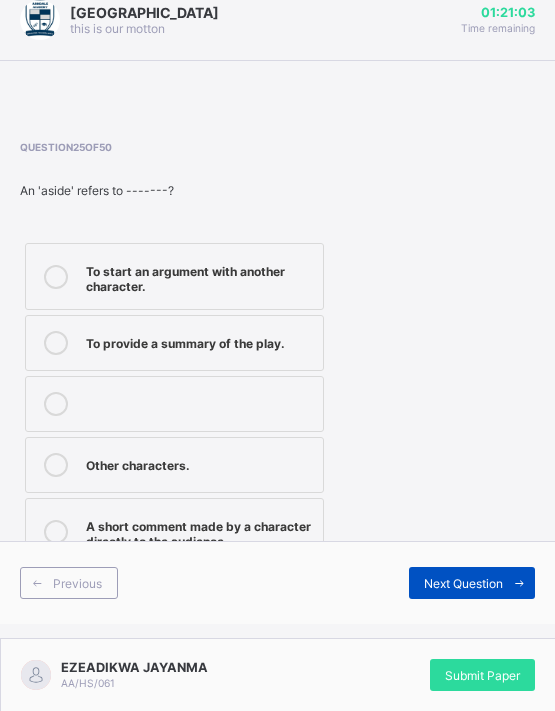 click on "Next Question" at bounding box center [463, 583] 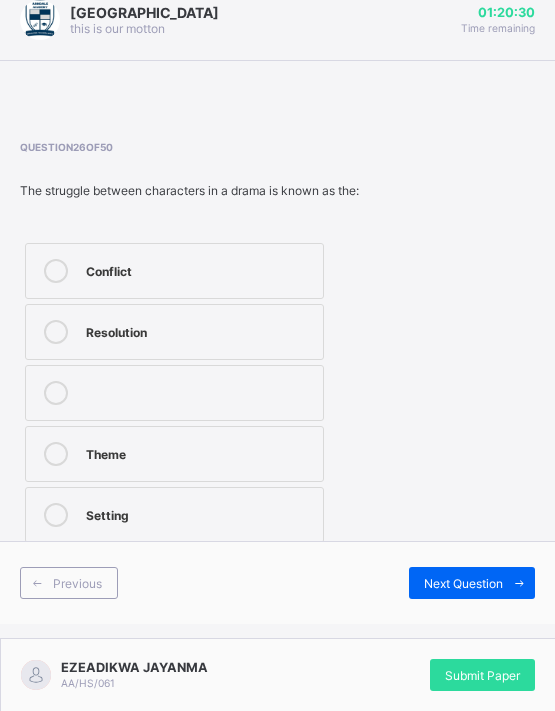 click on "Conflict" at bounding box center (199, 271) 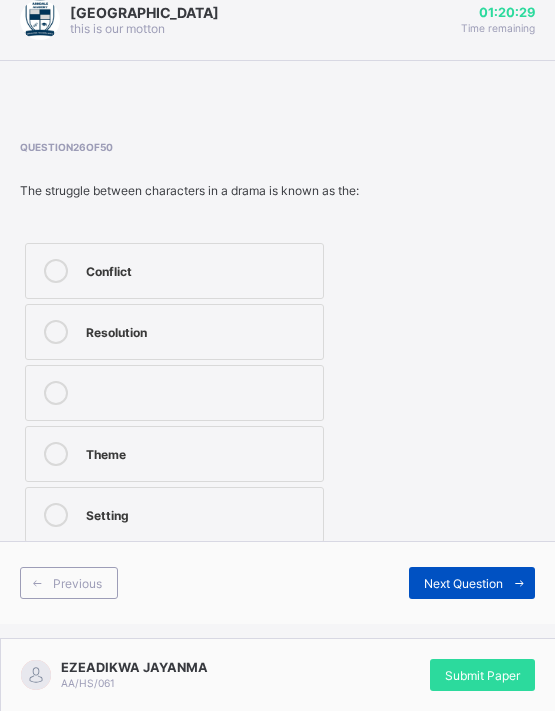 click on "Next Question" at bounding box center (472, 583) 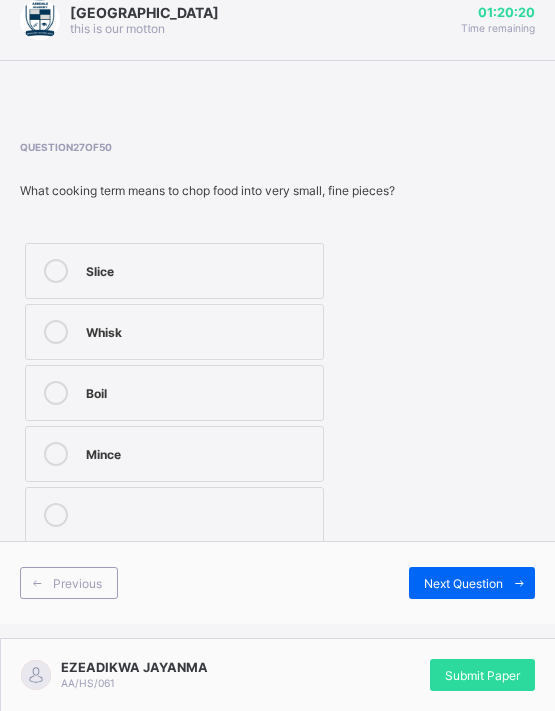 click on "Slice" at bounding box center [199, 269] 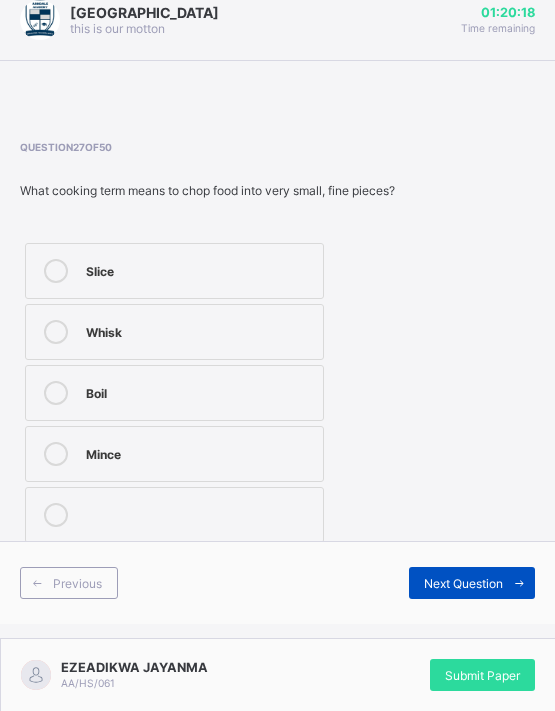 click at bounding box center [519, 583] 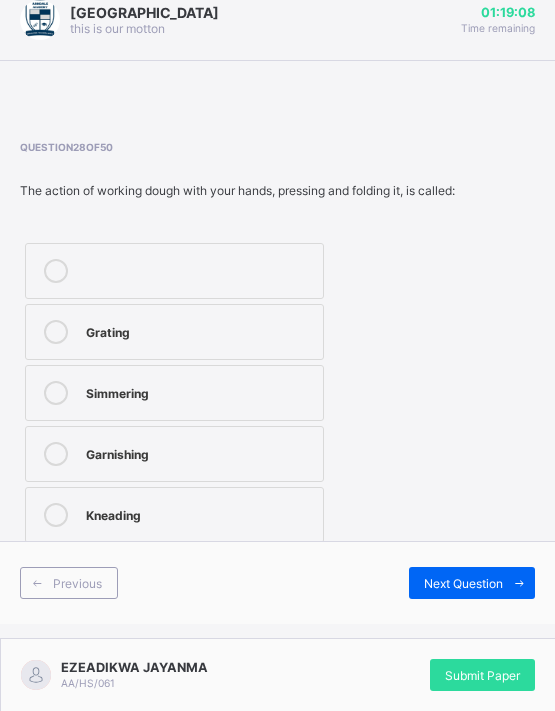 click on "Kneading" at bounding box center (199, 513) 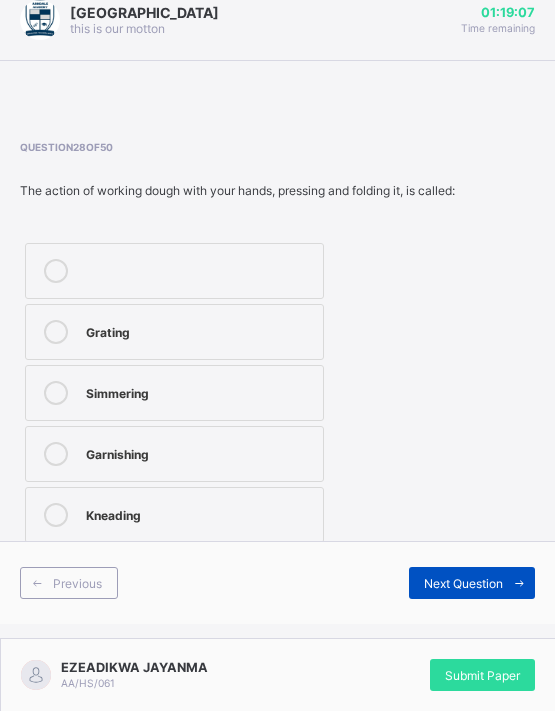 click on "Next Question" at bounding box center (463, 583) 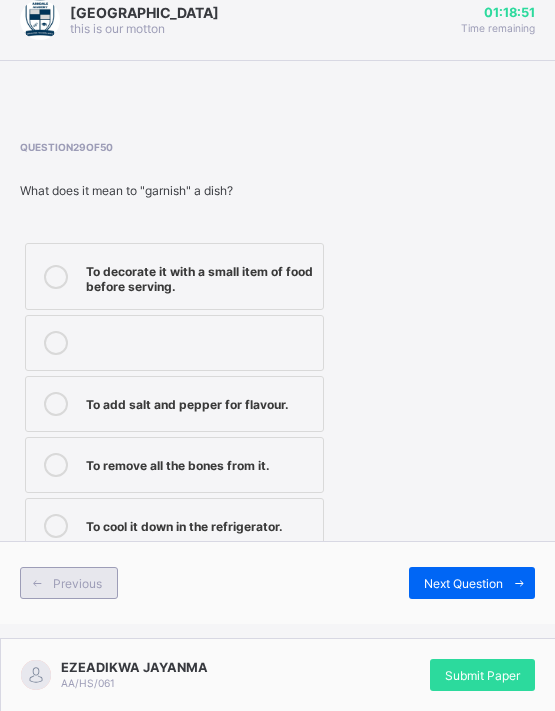 click on "Previous" at bounding box center (77, 583) 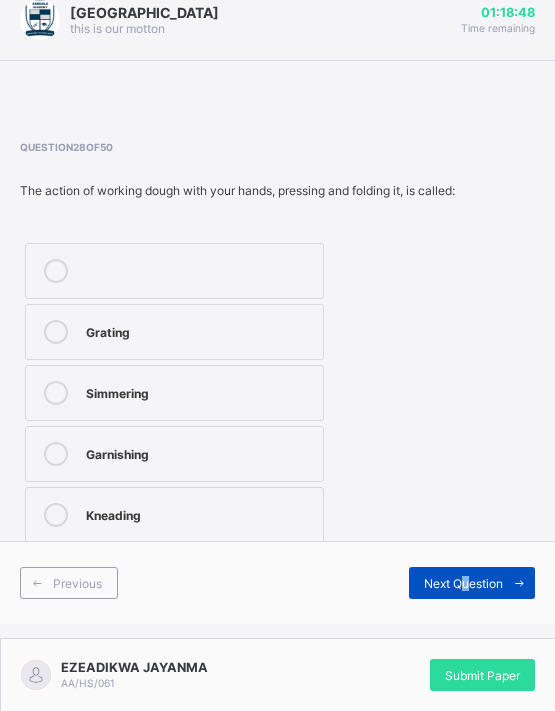 click on "Next Question" at bounding box center (463, 583) 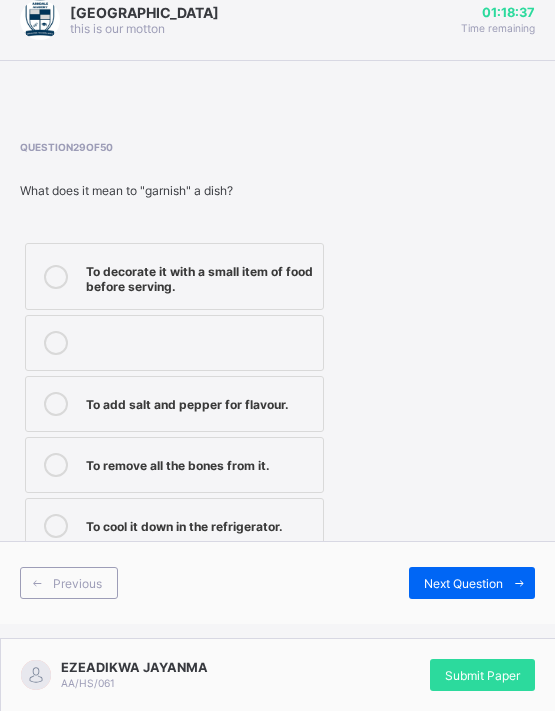 click on "To remove all the bones from it." at bounding box center (174, 465) 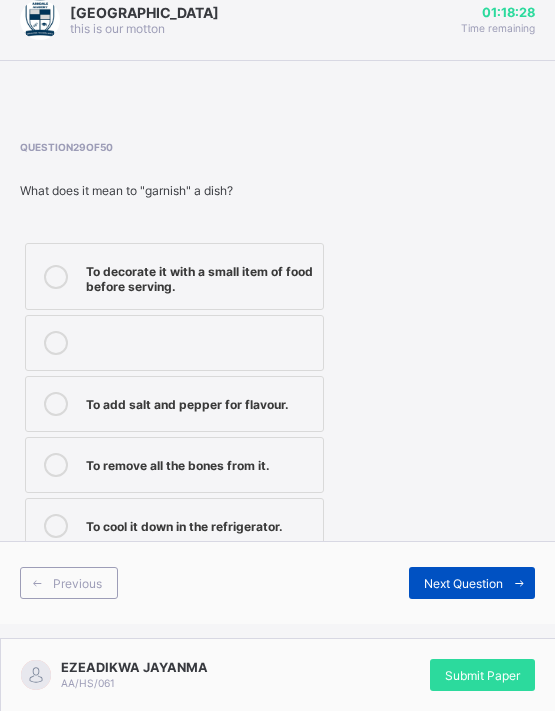 click on "Next Question" at bounding box center [463, 583] 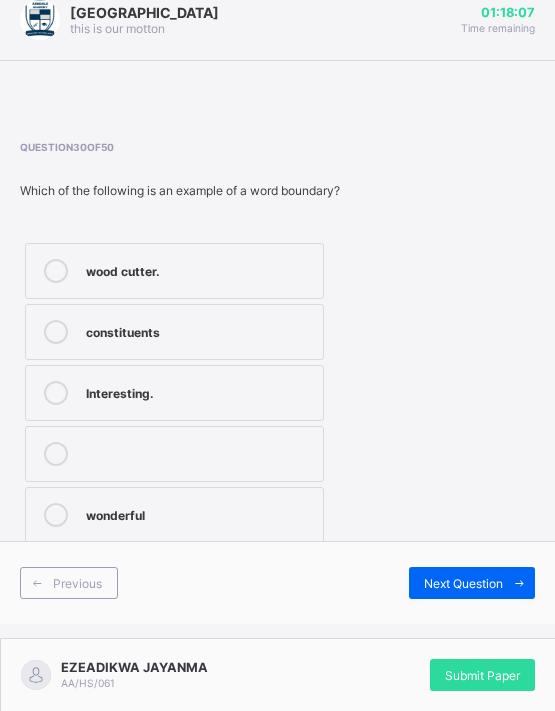 click on "constituents" at bounding box center [199, 330] 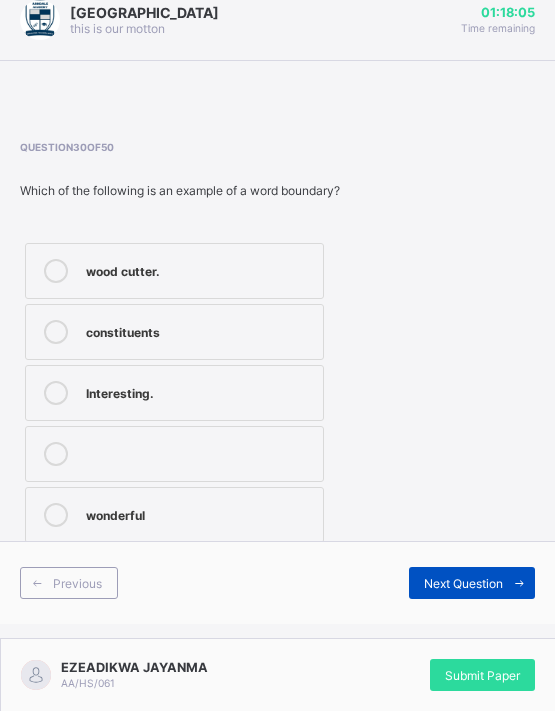 click on "Next Question" at bounding box center [463, 583] 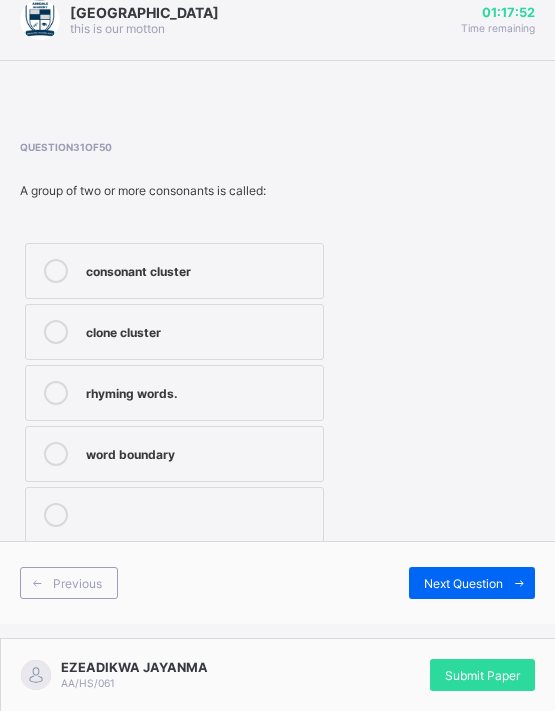 click on "consonant cluster" at bounding box center (199, 269) 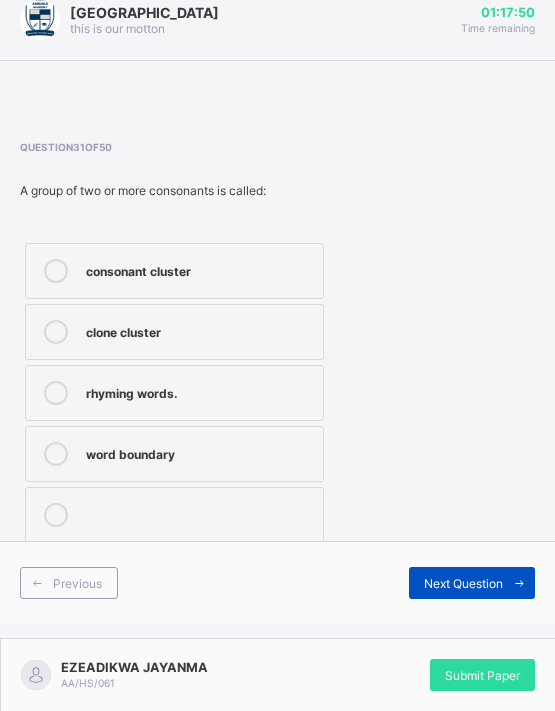 click on "Next Question" at bounding box center [463, 583] 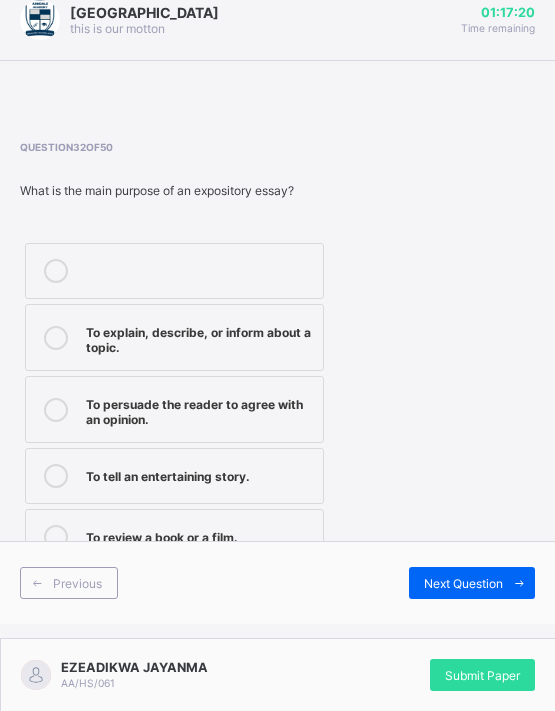 click on "To explain, describe, or inform about a topic." at bounding box center (199, 337) 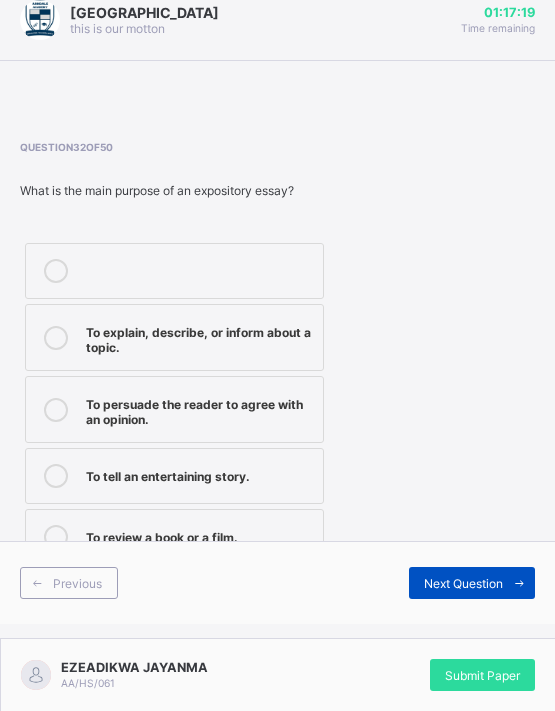 click on "Next Question" at bounding box center (463, 583) 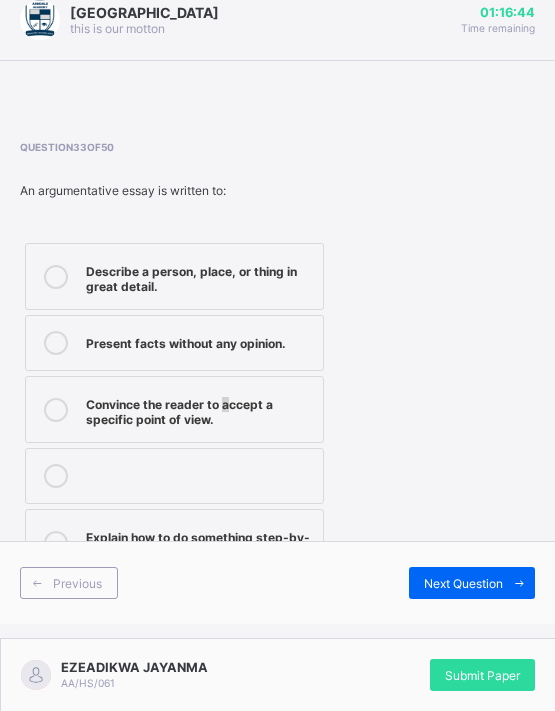 click on "Convince the reader to accept a specific point of view." at bounding box center [199, 409] 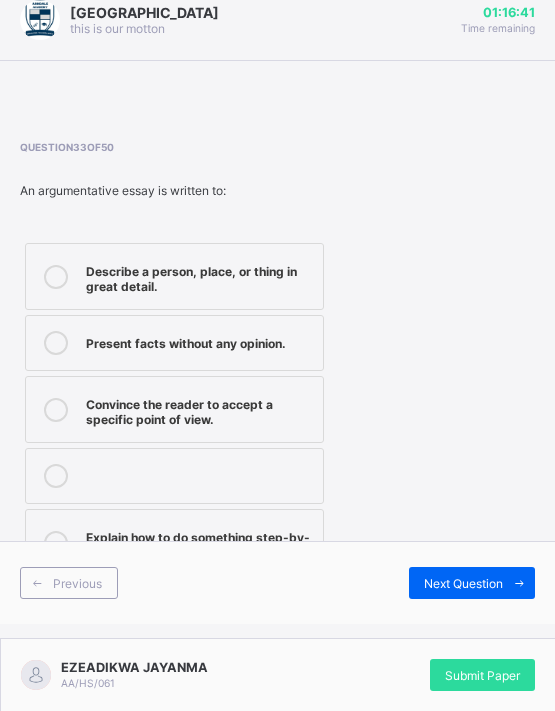 click on "Convince the reader to accept a specific point of view." at bounding box center (199, 409) 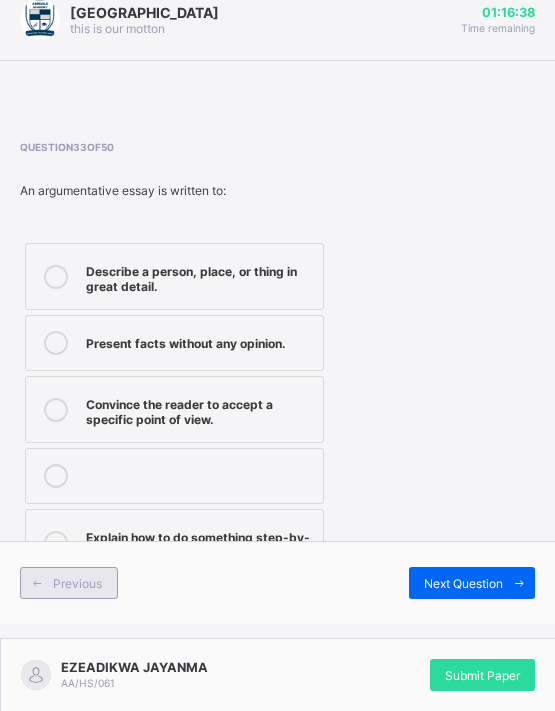 click at bounding box center (37, 583) 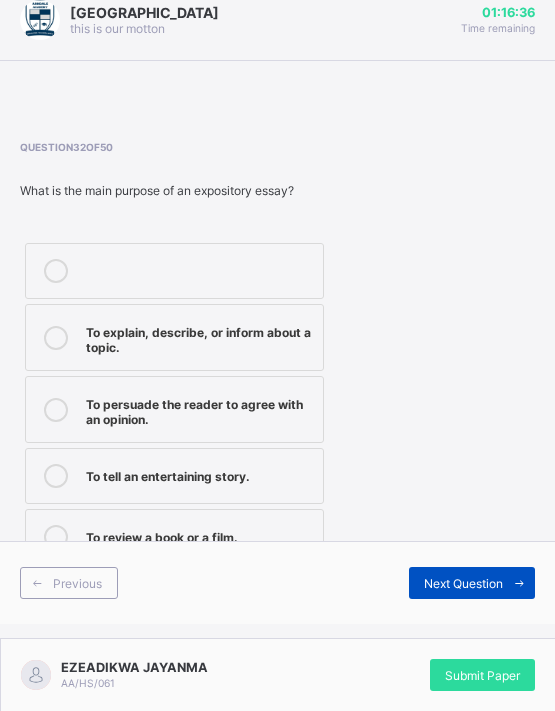 click on "Next Question" at bounding box center (463, 583) 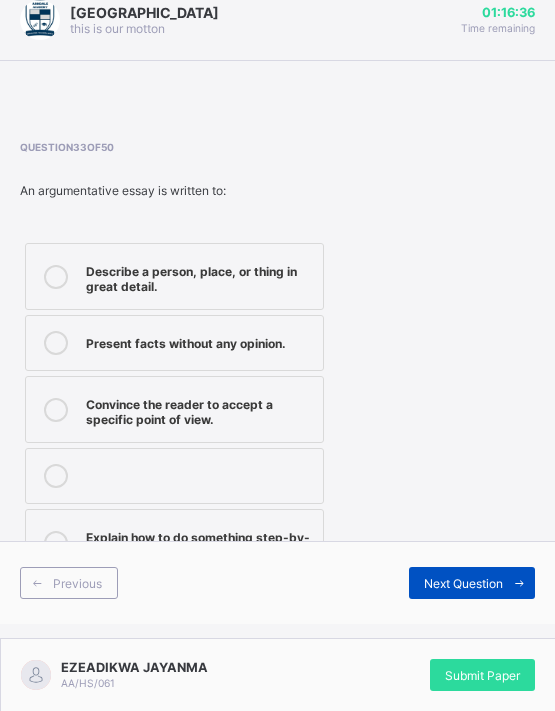 click on "Next Question" at bounding box center (463, 583) 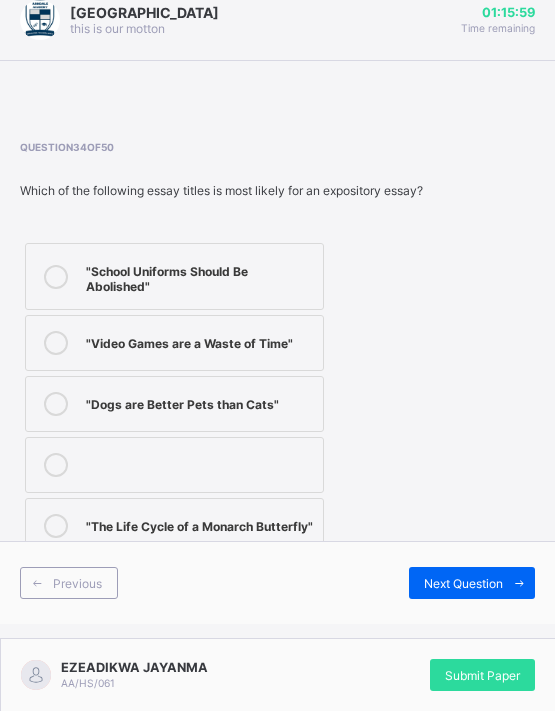 click on ""Dogs are Better Pets than Cats"" at bounding box center [199, 402] 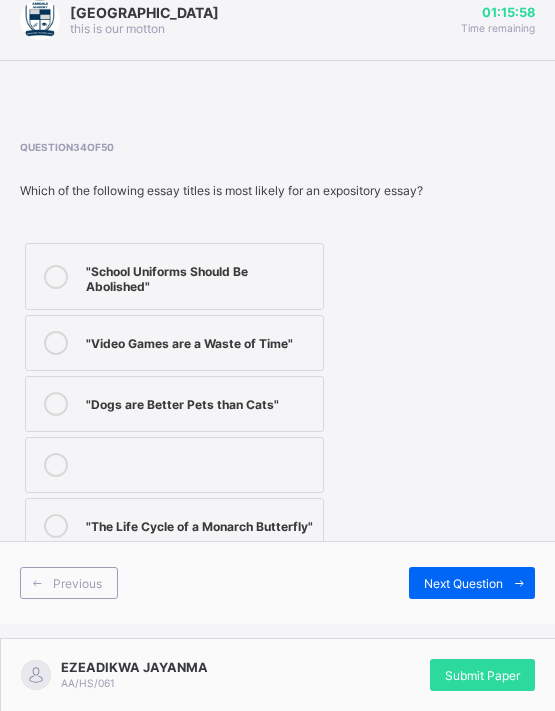click on ""Dogs are Better Pets than Cats"" at bounding box center (199, 402) 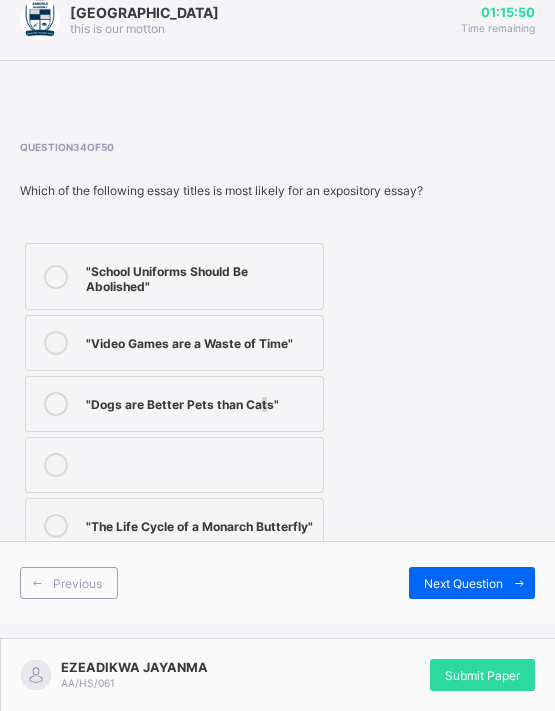 click on ""Dogs are Better Pets than Cats"" at bounding box center [199, 402] 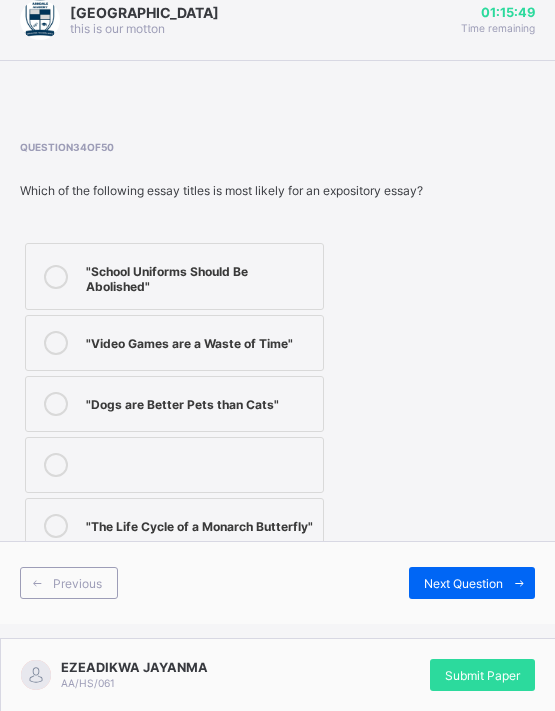 click on ""Dogs are Better Pets than Cats"" at bounding box center (199, 402) 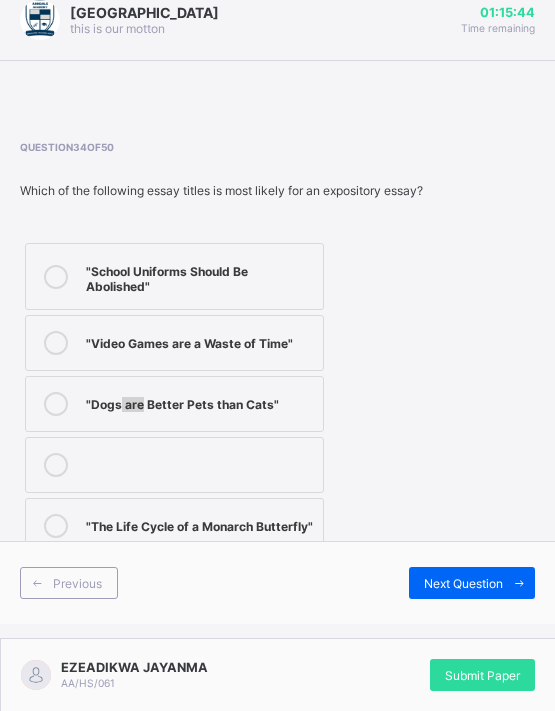 drag, startPoint x: 121, startPoint y: 388, endPoint x: 143, endPoint y: 388, distance: 22 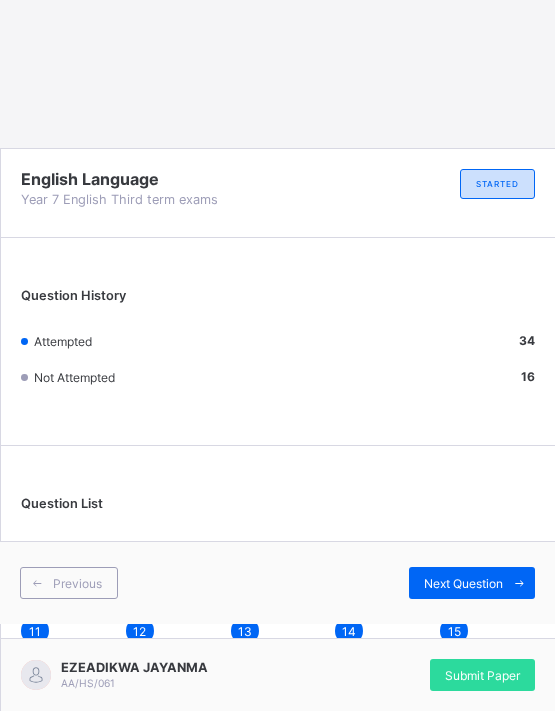 scroll, scrollTop: 642, scrollLeft: 0, axis: vertical 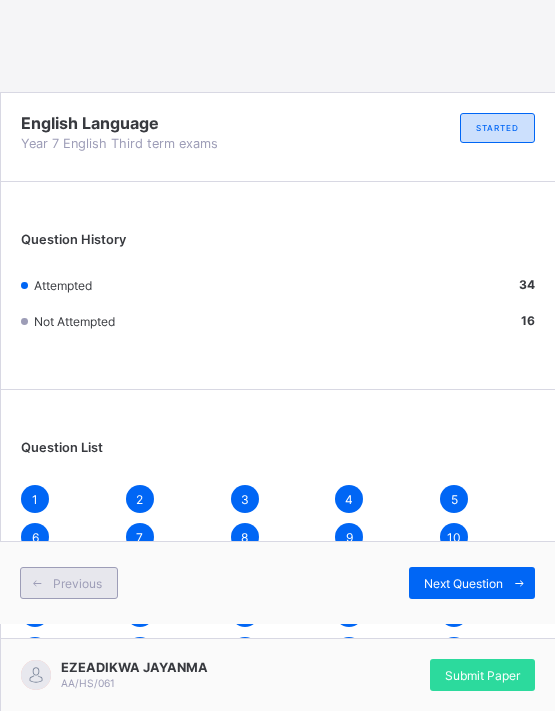 click on "Previous" at bounding box center (77, 583) 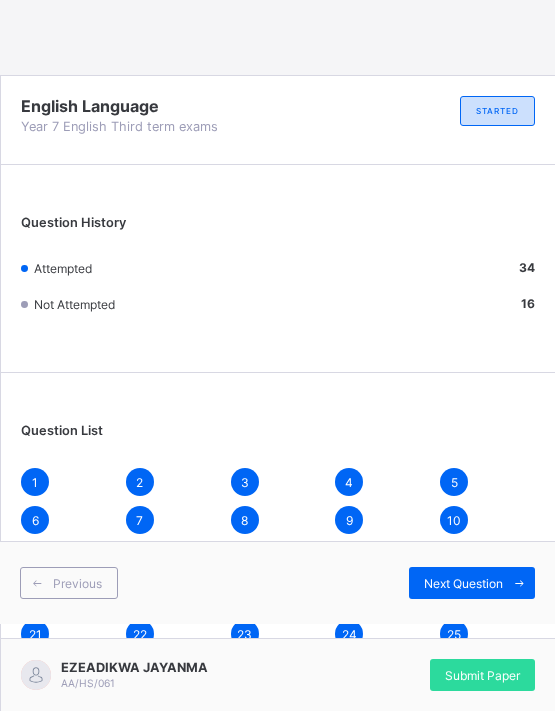 scroll, scrollTop: 828, scrollLeft: 0, axis: vertical 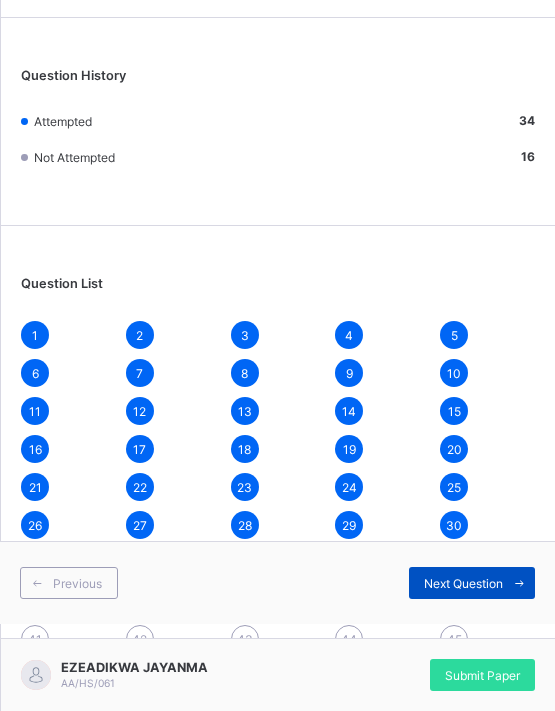 click on "Next Question" at bounding box center (472, 583) 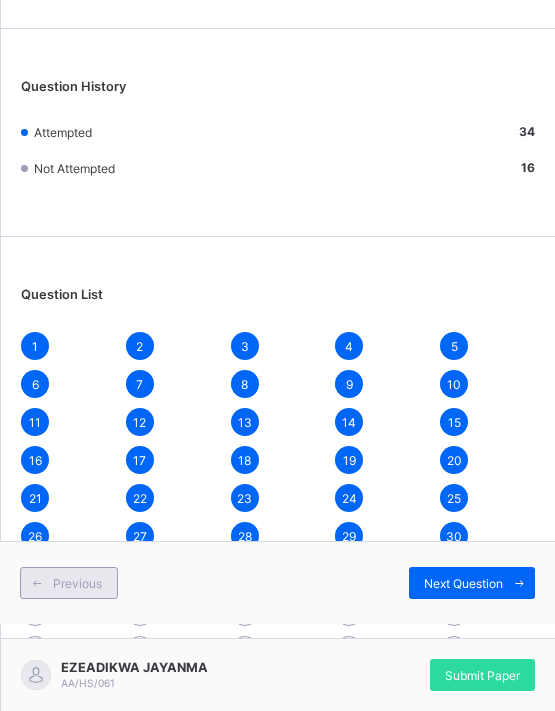 click on "Previous" at bounding box center [69, 583] 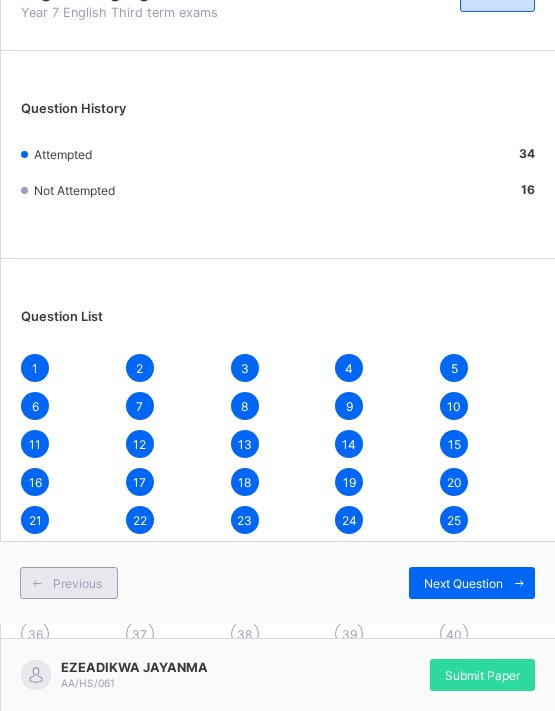 scroll, scrollTop: 828, scrollLeft: 0, axis: vertical 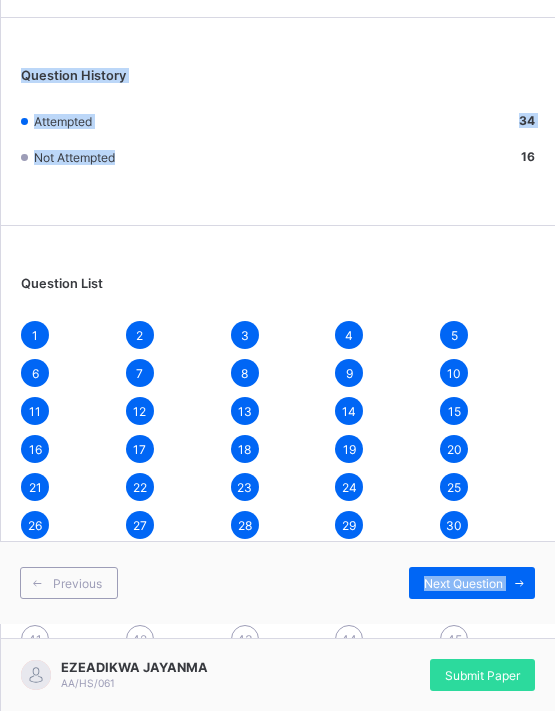 drag, startPoint x: 168, startPoint y: 577, endPoint x: 323, endPoint y: 152, distance: 452.38257 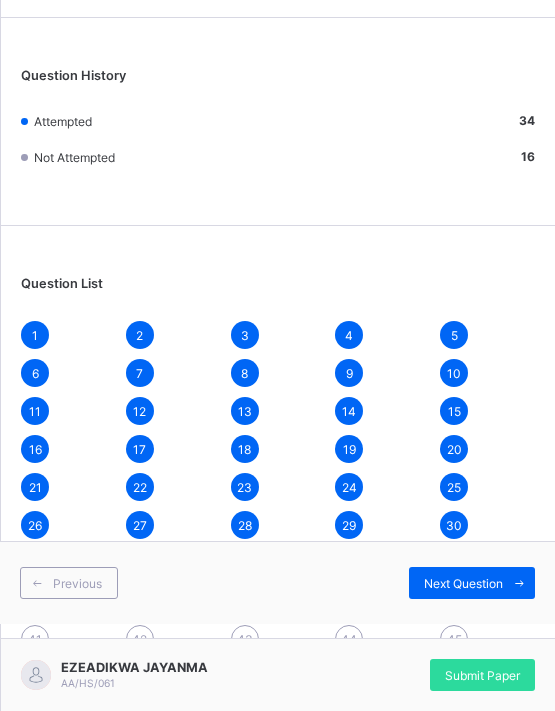 click on "Not Attempted" at bounding box center [226, 157] 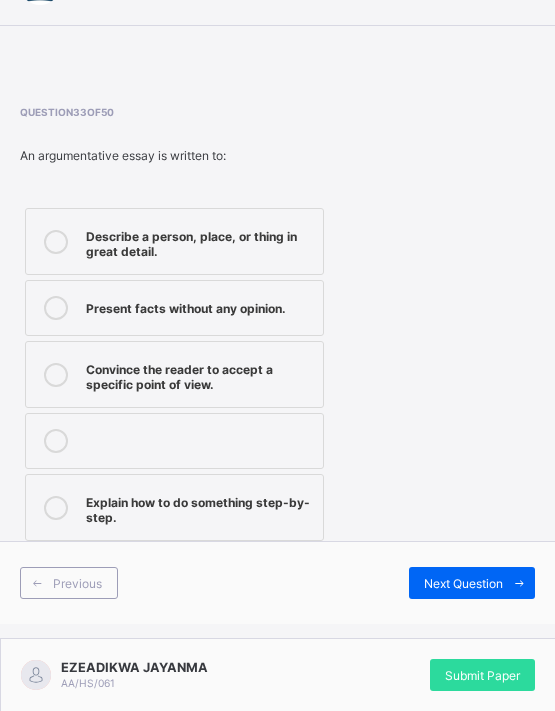 scroll, scrollTop: 0, scrollLeft: 0, axis: both 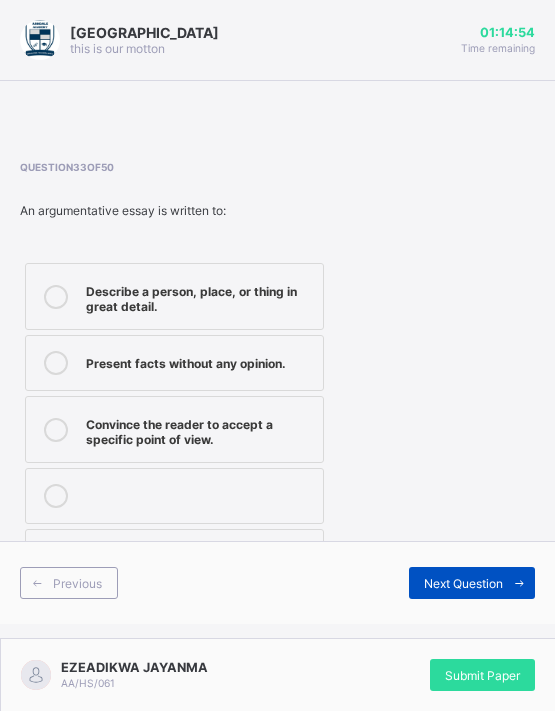 click on "Next Question" at bounding box center (463, 583) 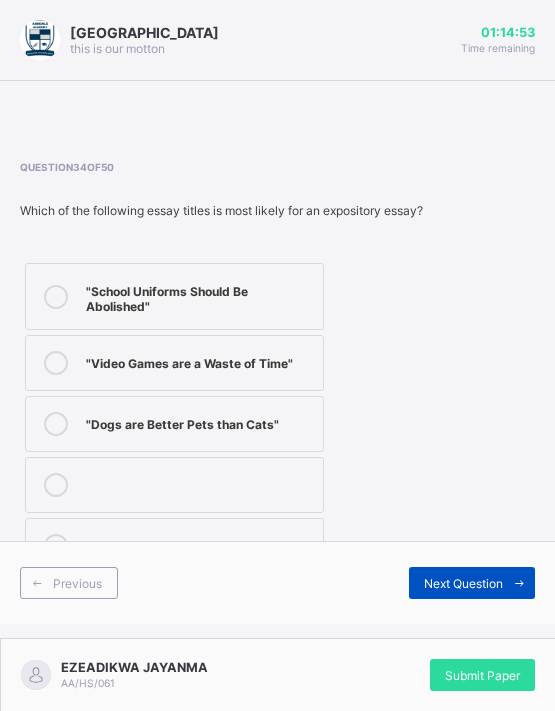 click on "Next Question" at bounding box center (463, 583) 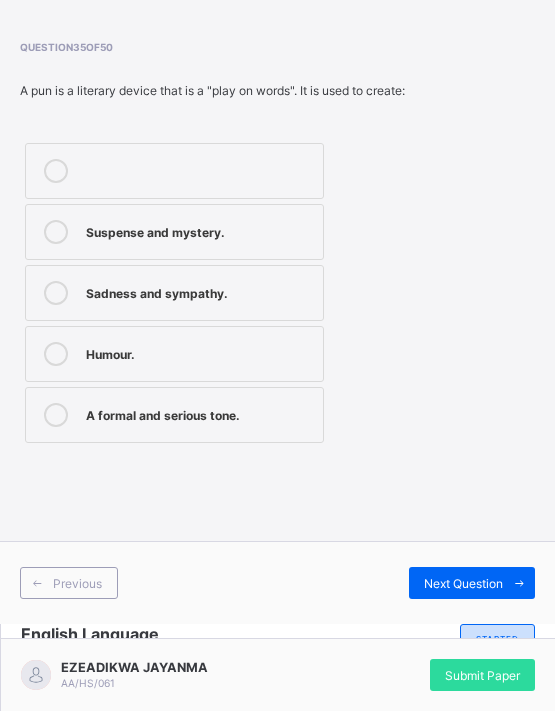 scroll, scrollTop: 0, scrollLeft: 0, axis: both 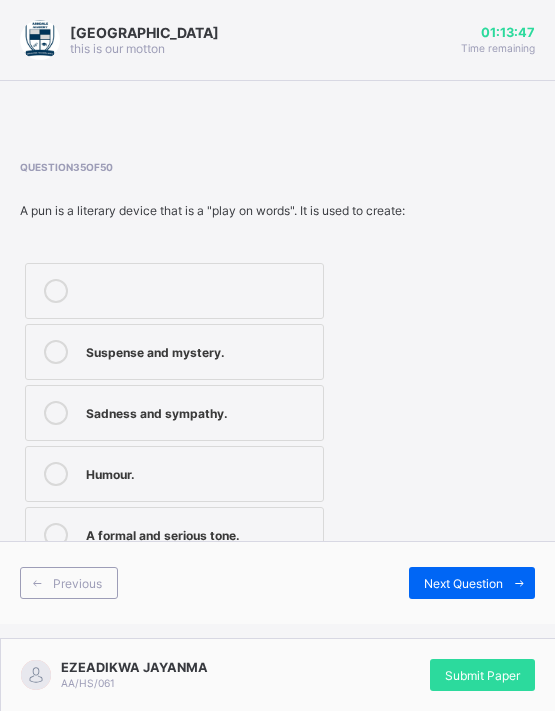click on "A formal and serious tone." at bounding box center [174, 535] 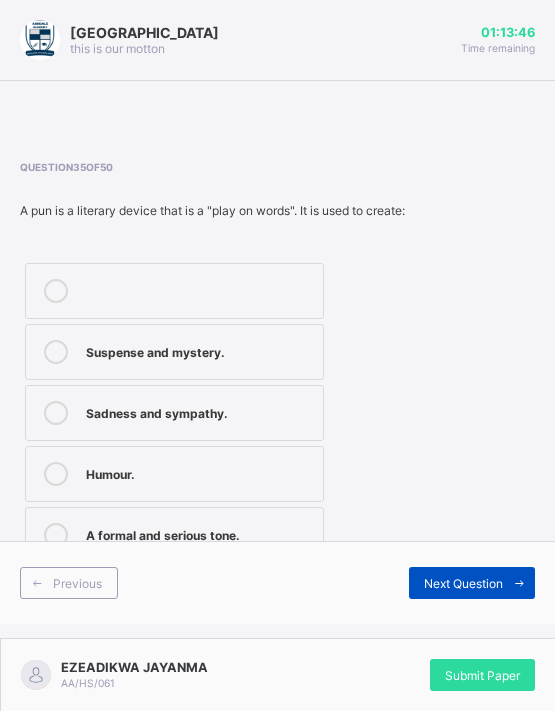 click on "Next Question" at bounding box center (463, 583) 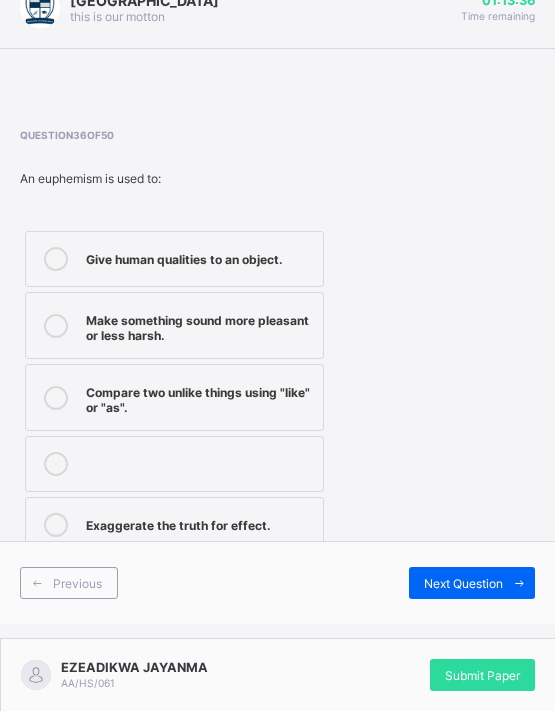 scroll, scrollTop: 46, scrollLeft: 0, axis: vertical 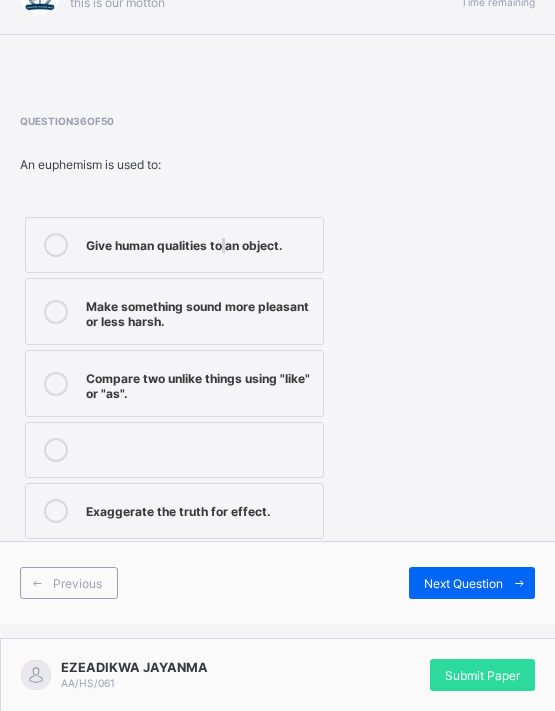click on "Give human qualities to an object." at bounding box center (199, 243) 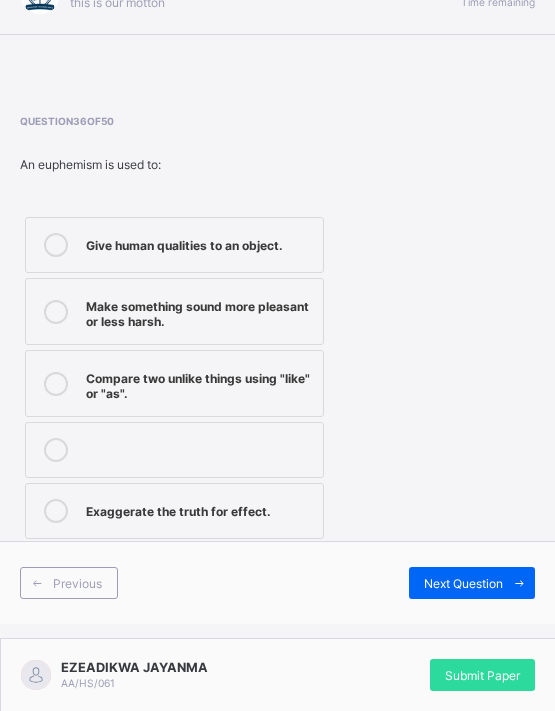 click at bounding box center (56, 245) 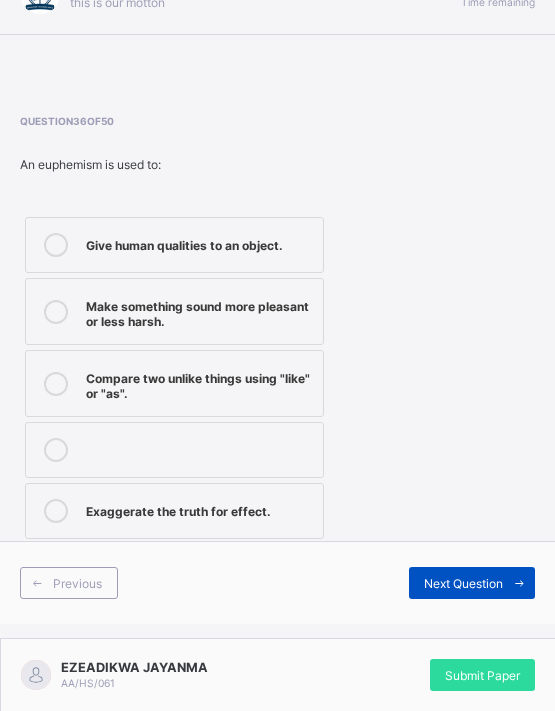 click on "Next Question" at bounding box center [463, 583] 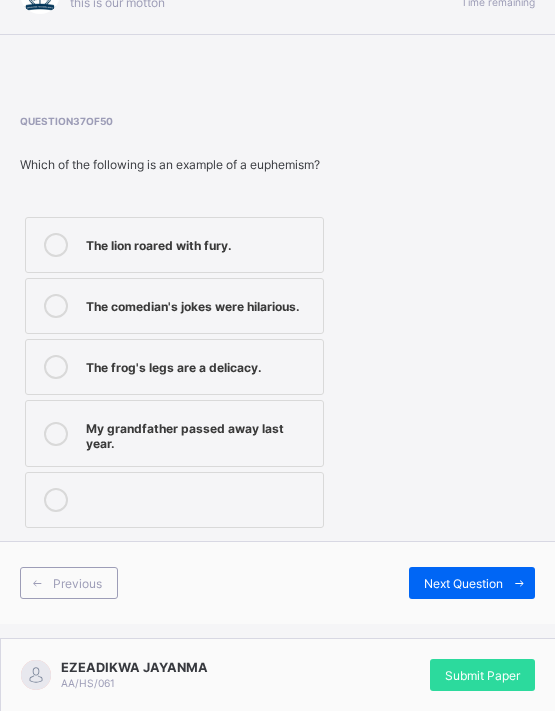 click on "My grandfather passed away last year." at bounding box center [199, 433] 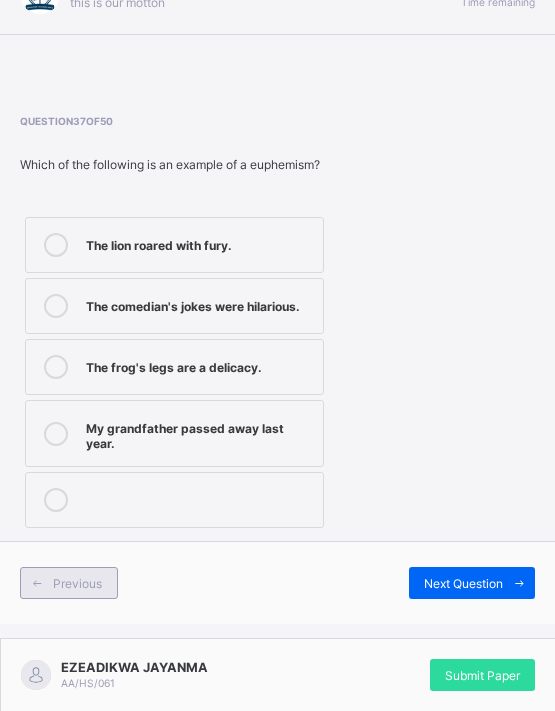 click at bounding box center [37, 583] 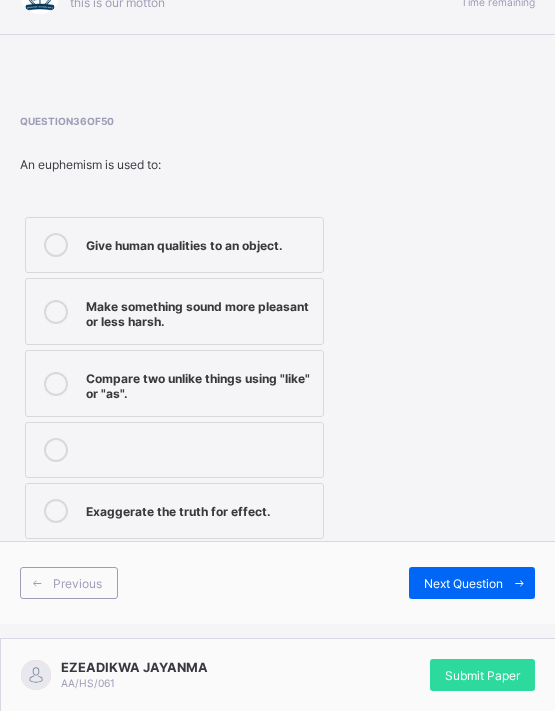 click on "Make something sound more pleasant or less harsh." at bounding box center [199, 311] 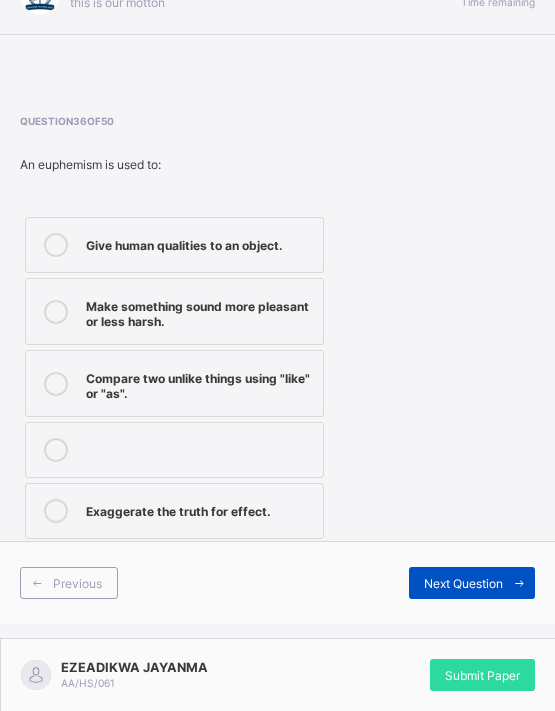 click on "Next Question" at bounding box center (472, 583) 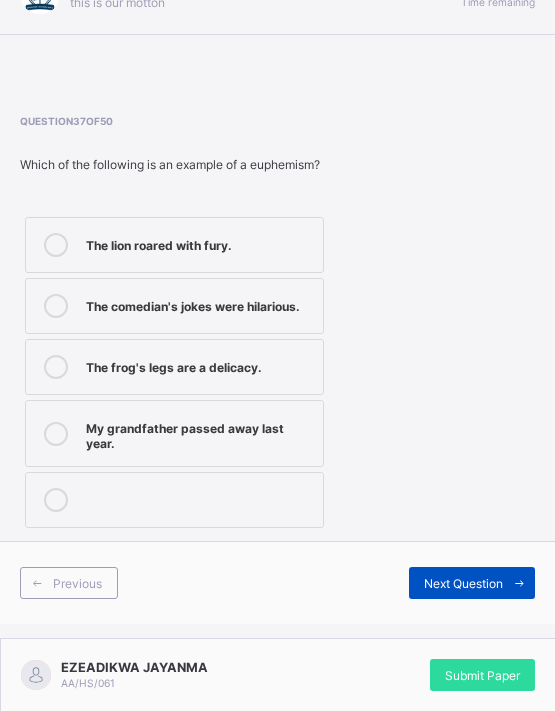 click on "Next Question" at bounding box center (463, 583) 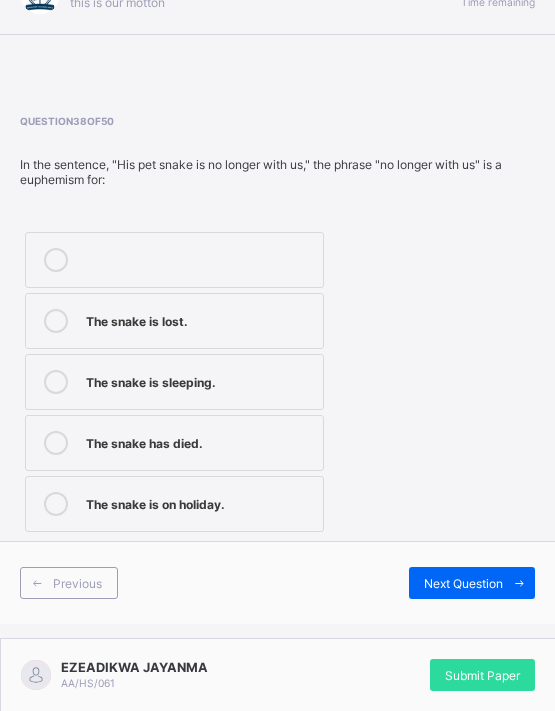 click at bounding box center [56, 443] 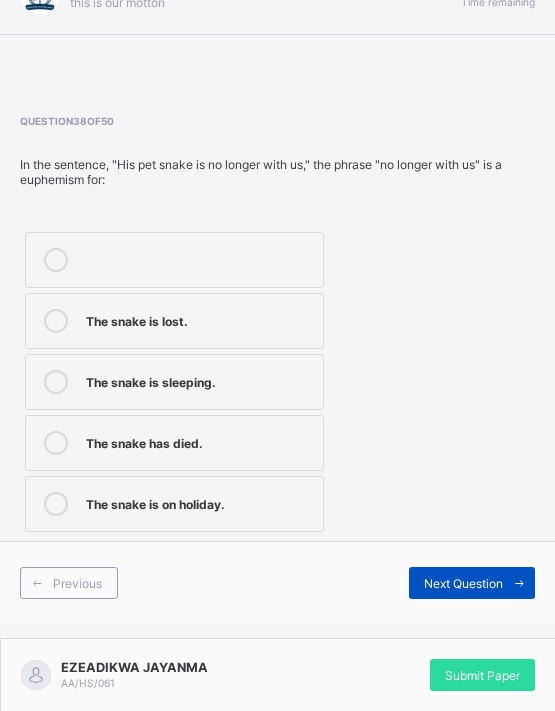 click on "Next Question" at bounding box center (472, 583) 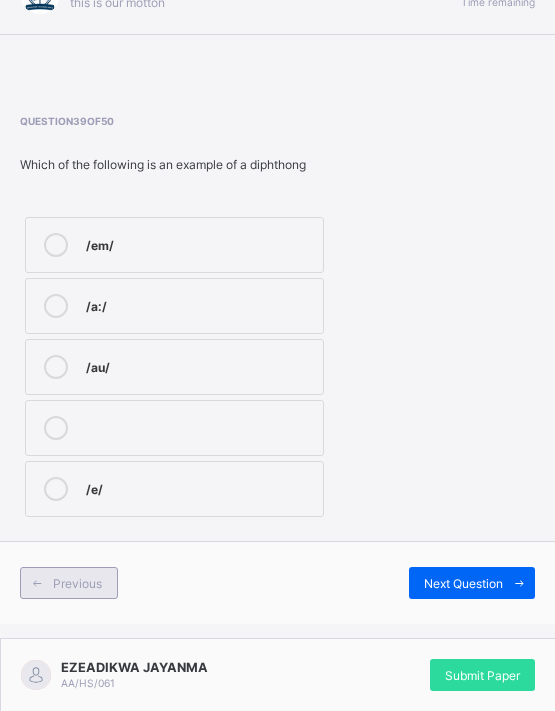 click on "Previous" at bounding box center (77, 583) 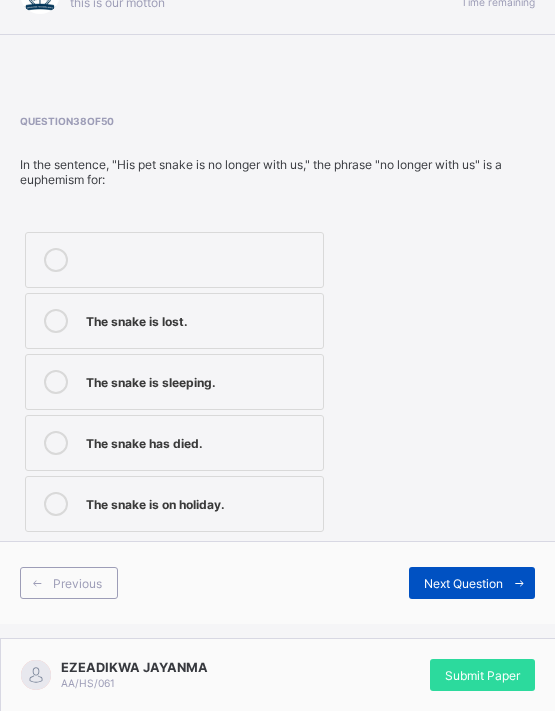 click on "Next Question" at bounding box center [472, 583] 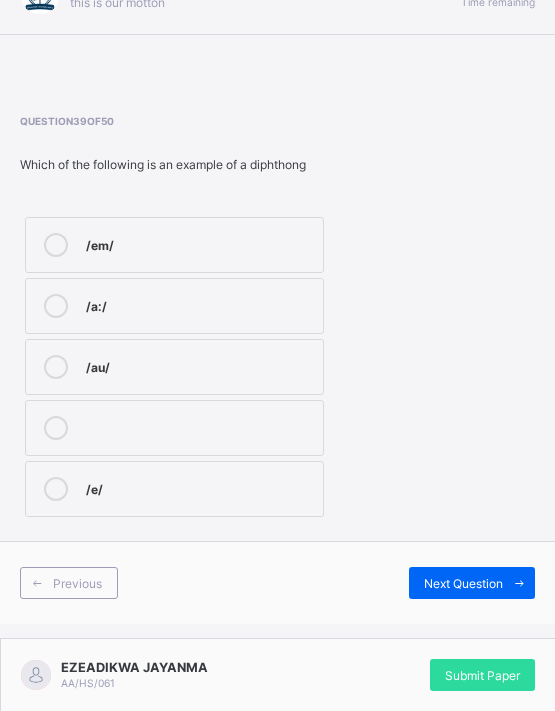 click on "/au/" at bounding box center [199, 367] 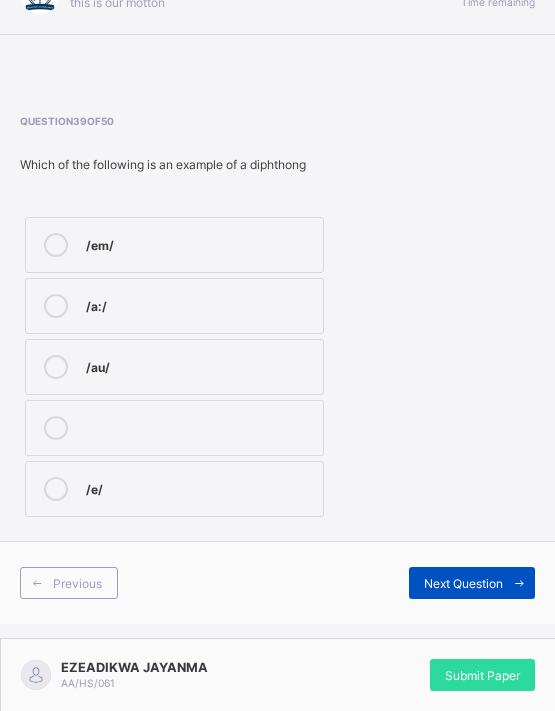 click on "Next Question" at bounding box center (472, 583) 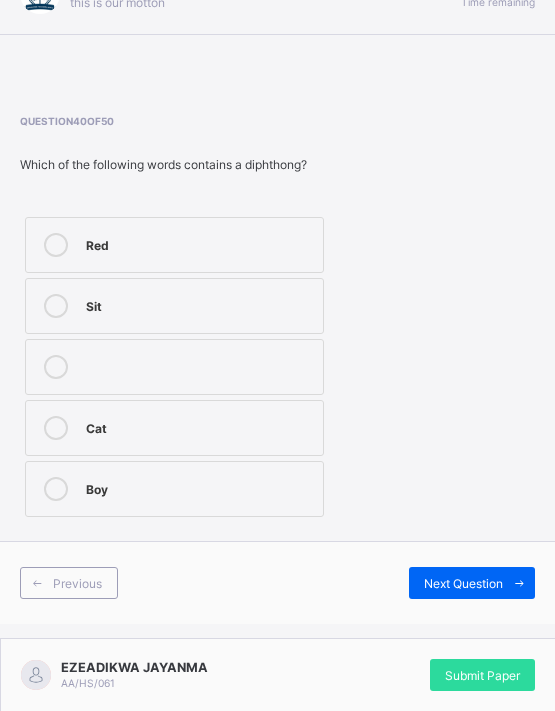 click on "Boy" at bounding box center [199, 487] 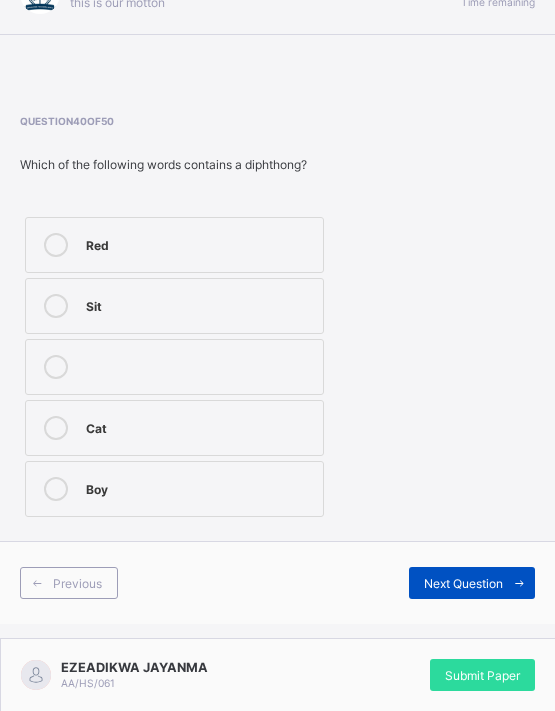 click on "Next Question" at bounding box center (472, 583) 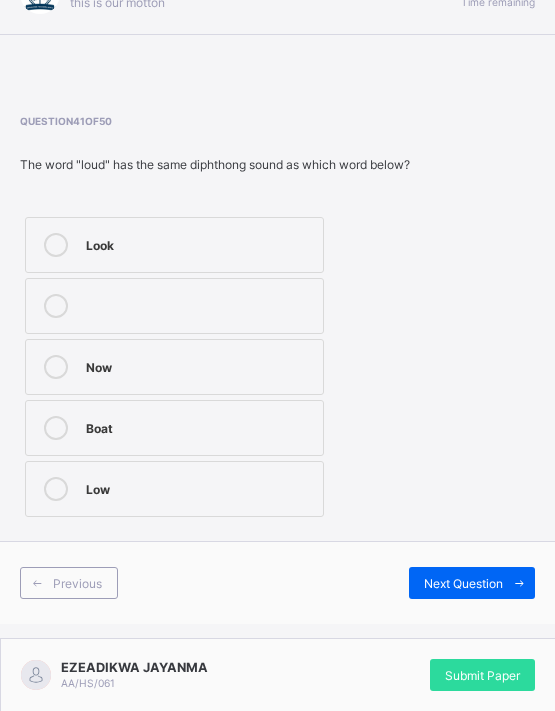 click on "Now" at bounding box center (199, 365) 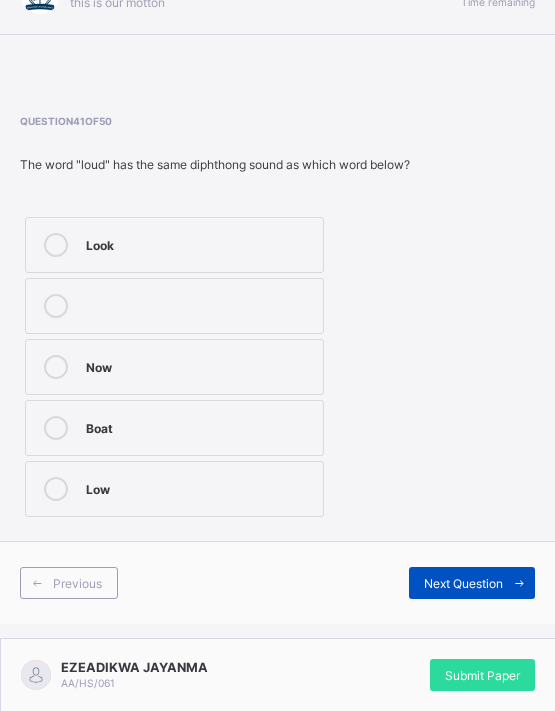 click on "Next Question" at bounding box center [463, 583] 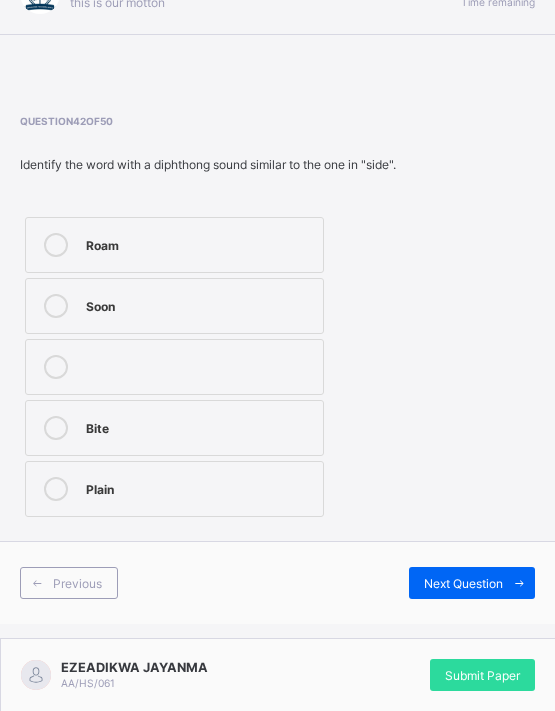 scroll, scrollTop: 0, scrollLeft: 0, axis: both 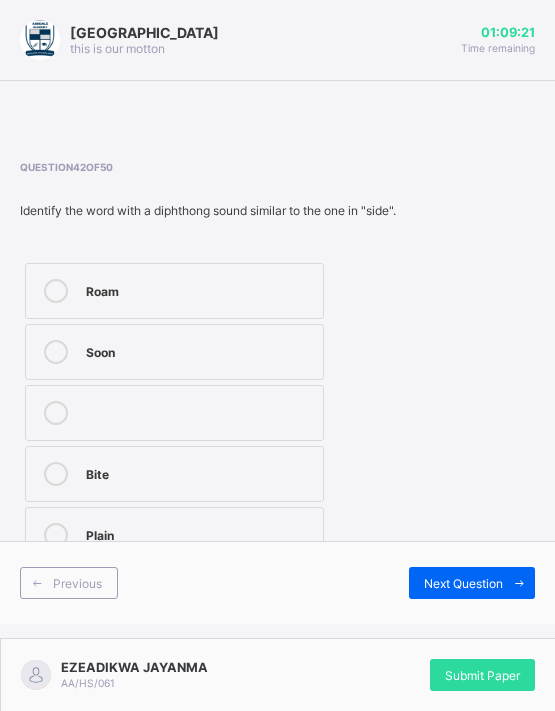 click on "Bite" at bounding box center (174, 474) 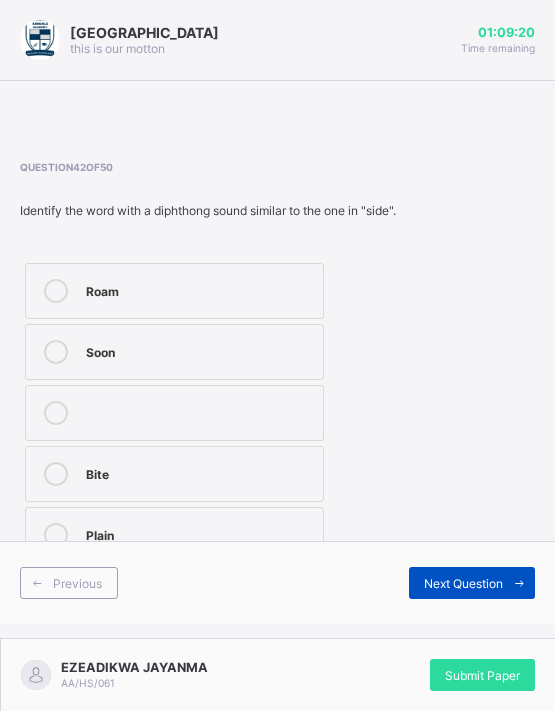 click on "Next Question" at bounding box center [463, 583] 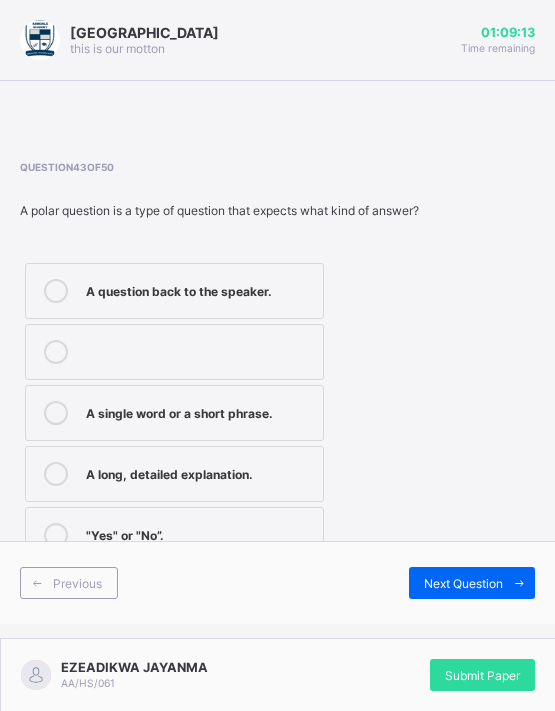 click on ""Yes" or "No”." at bounding box center (174, 535) 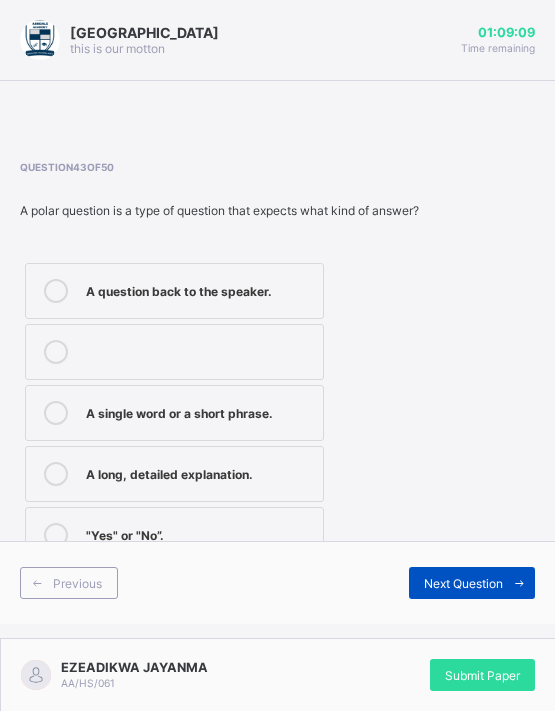 click on "Next Question" at bounding box center (463, 583) 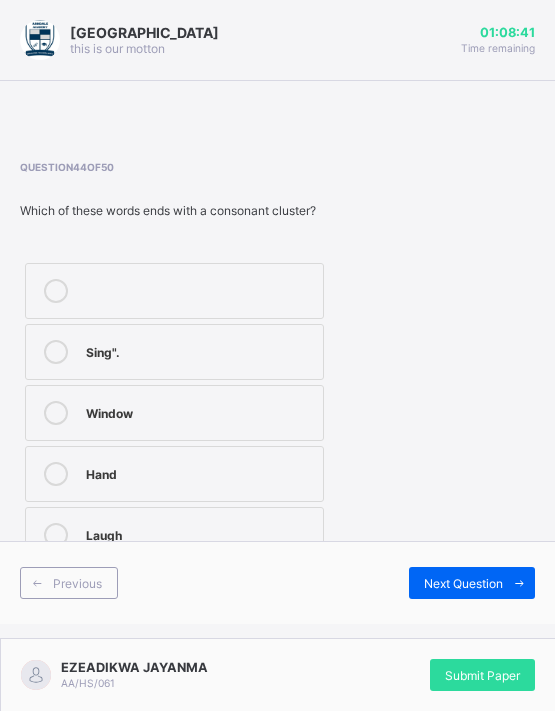 click on "Hand" at bounding box center [199, 472] 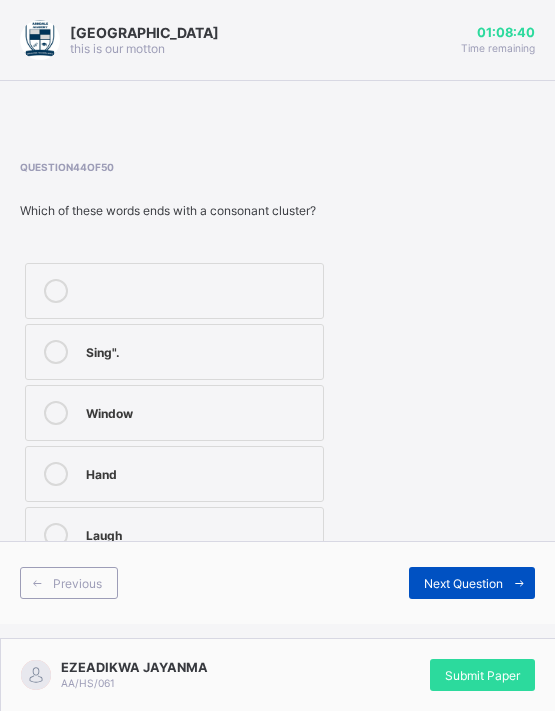click on "Next Question" at bounding box center (463, 583) 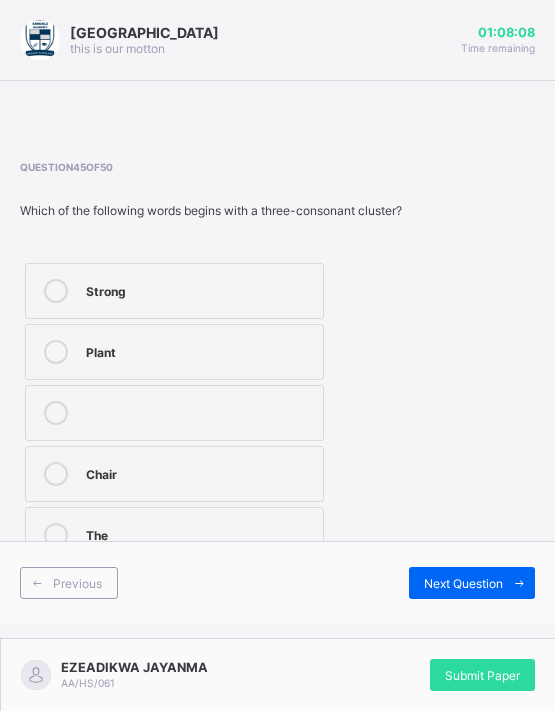 click on "Strong" at bounding box center [199, 289] 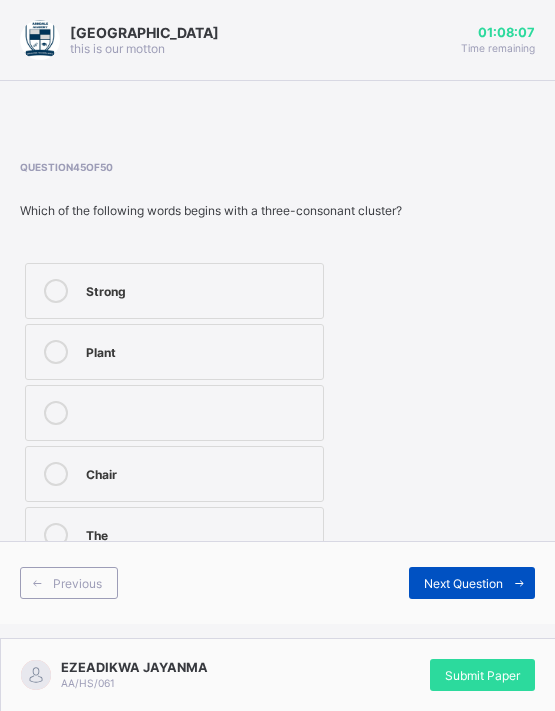 click on "Next Question" at bounding box center [472, 583] 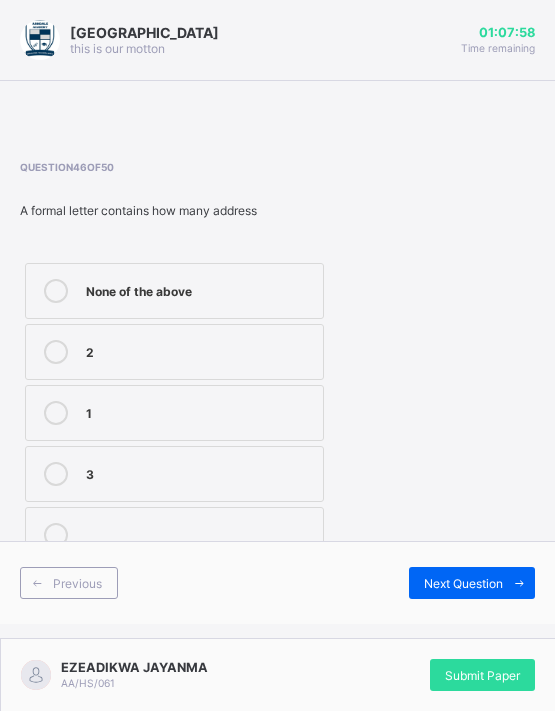click on "2" at bounding box center [199, 350] 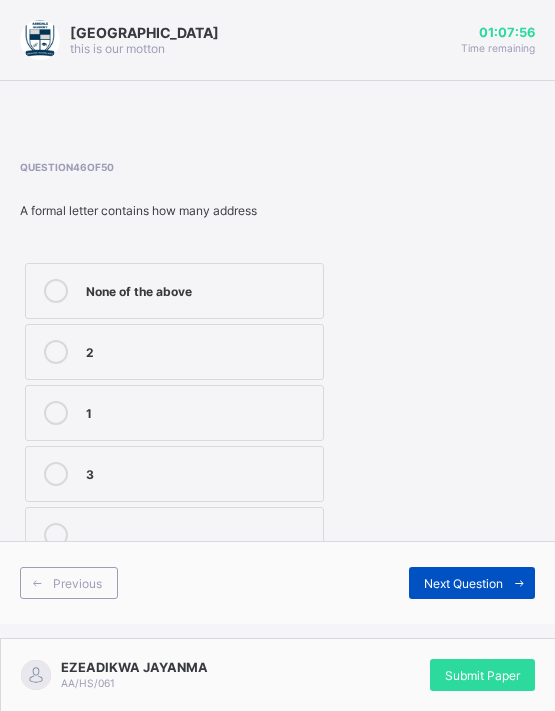 click on "Next Question" at bounding box center (463, 583) 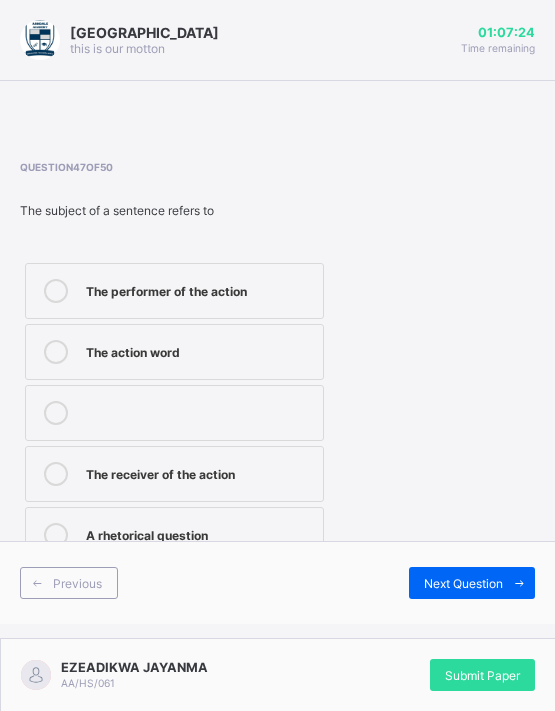 click on "The performer of the action" at bounding box center (199, 289) 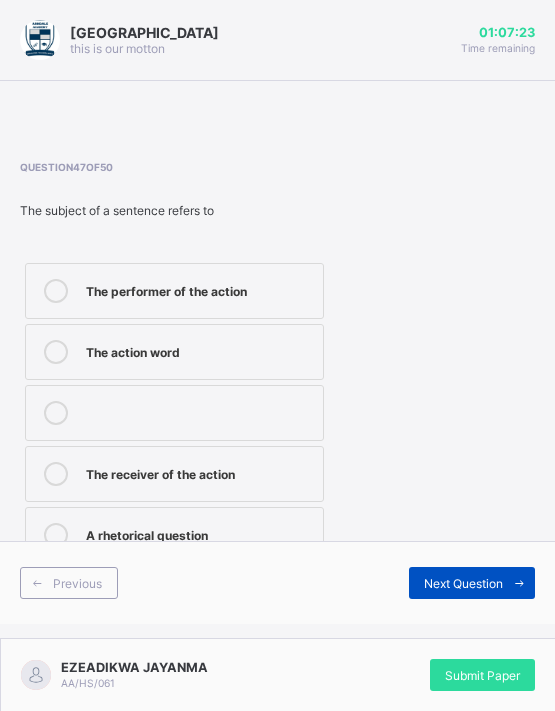 click on "Next Question" at bounding box center [463, 583] 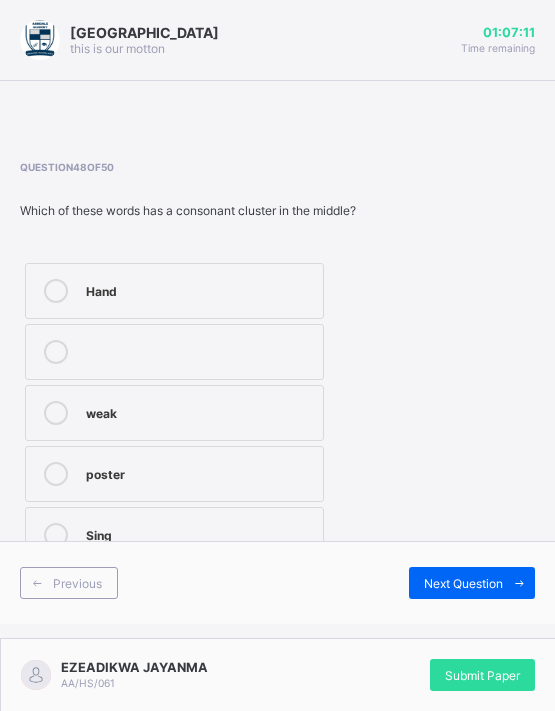 click on "poster" at bounding box center [199, 472] 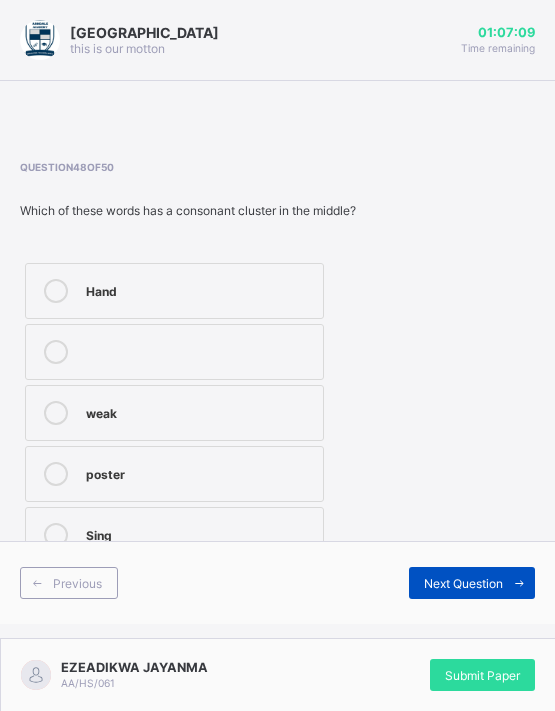click on "Next Question" at bounding box center [472, 583] 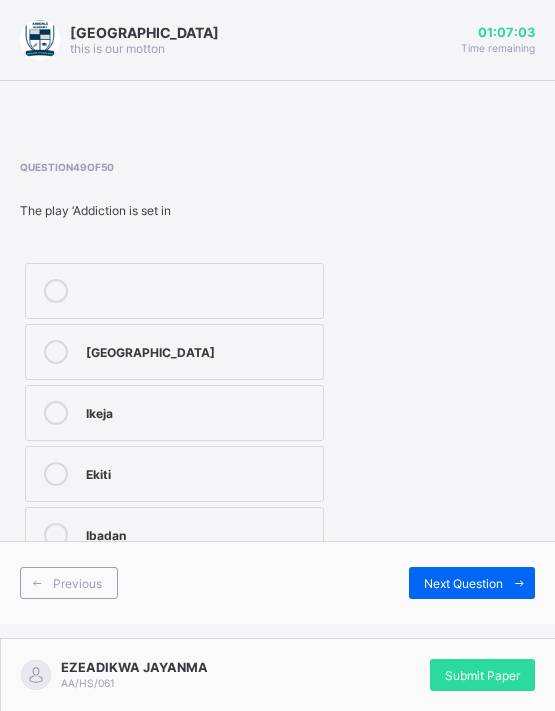 click on "[GEOGRAPHIC_DATA]" at bounding box center [199, 350] 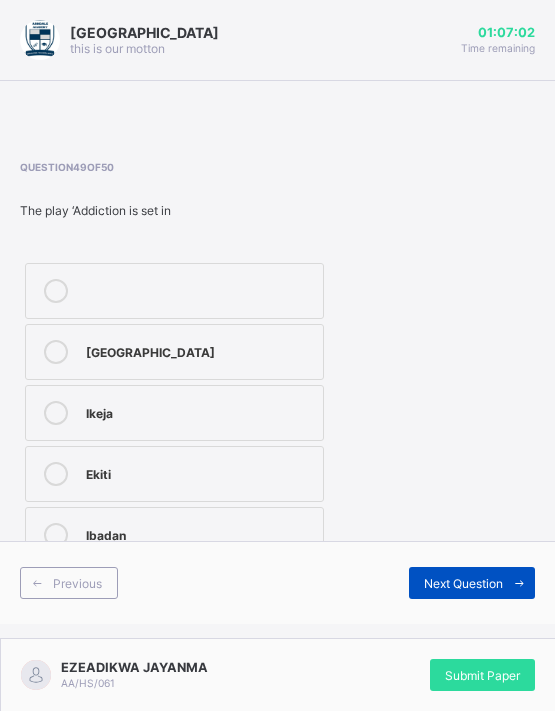 click on "Next Question" at bounding box center (472, 583) 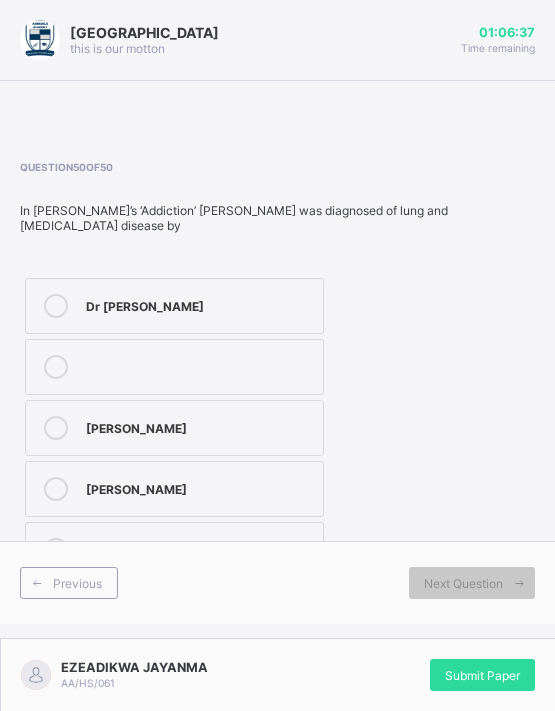 click on "Dr [PERSON_NAME]" at bounding box center [199, 306] 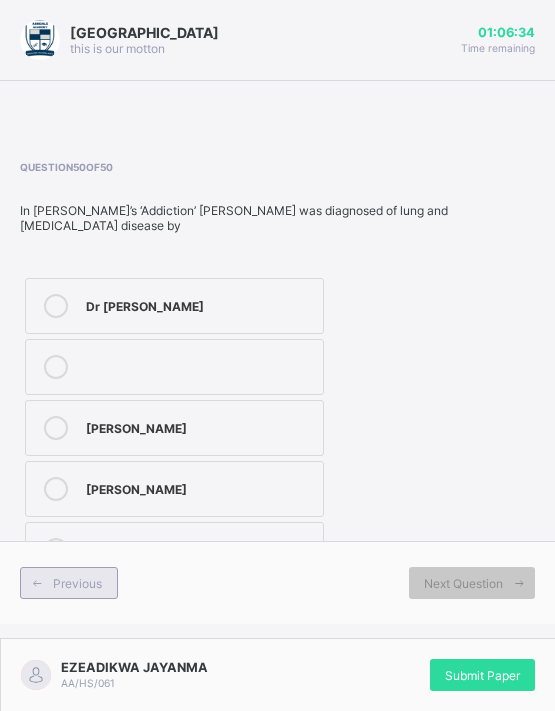 click at bounding box center (37, 583) 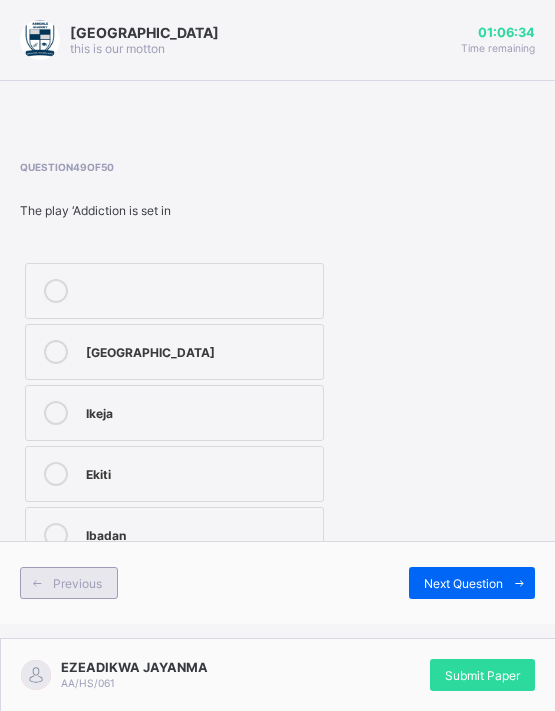 click at bounding box center (37, 583) 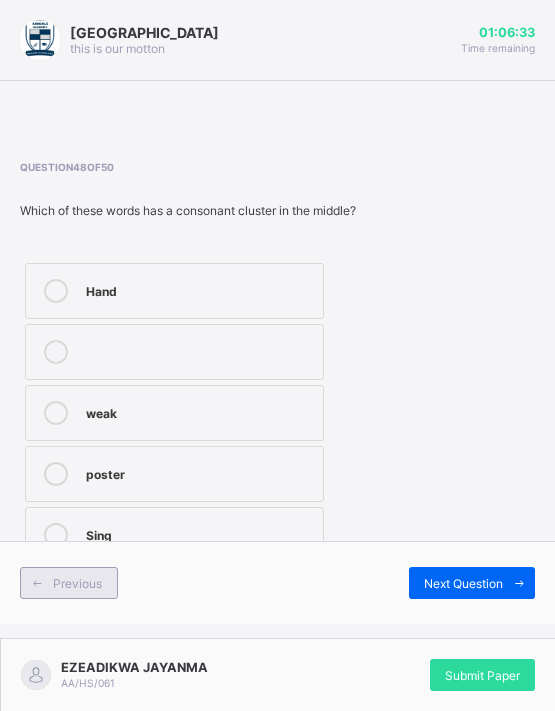 click at bounding box center [37, 583] 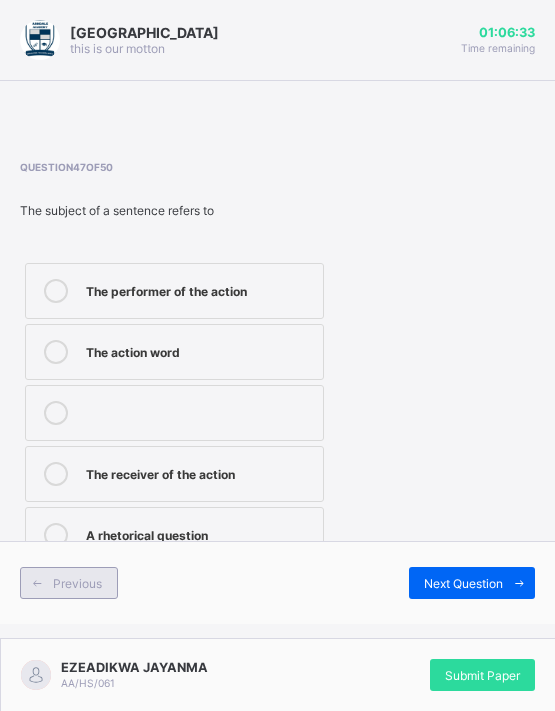 click at bounding box center [37, 583] 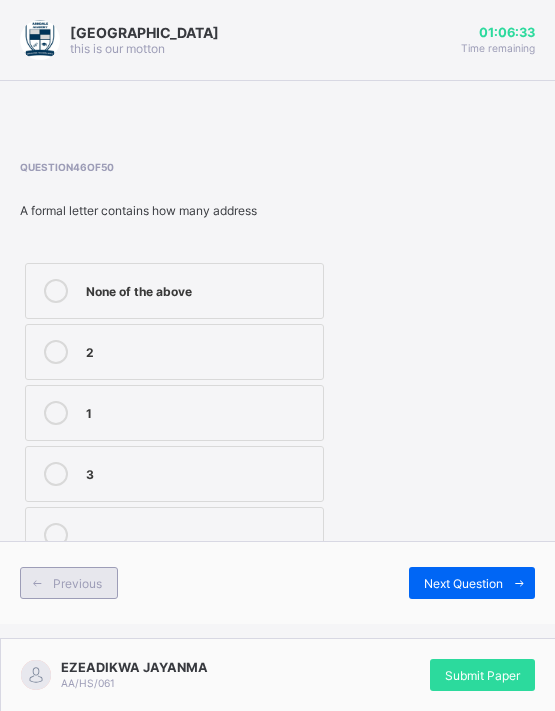 click at bounding box center (37, 583) 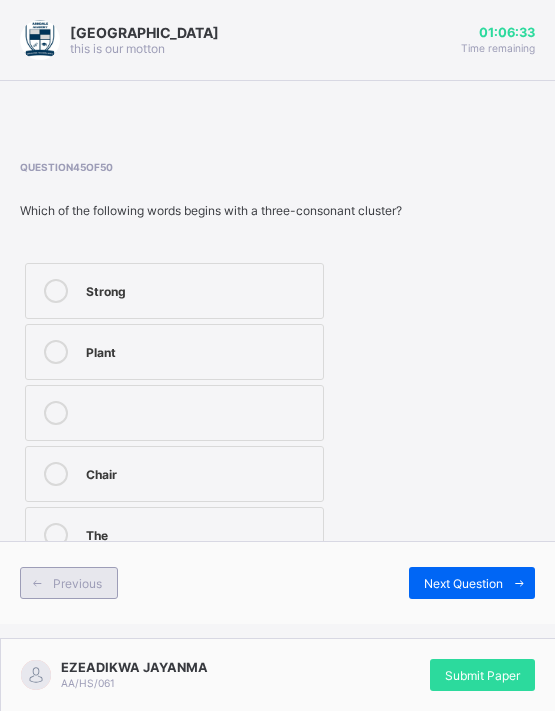 click at bounding box center [37, 583] 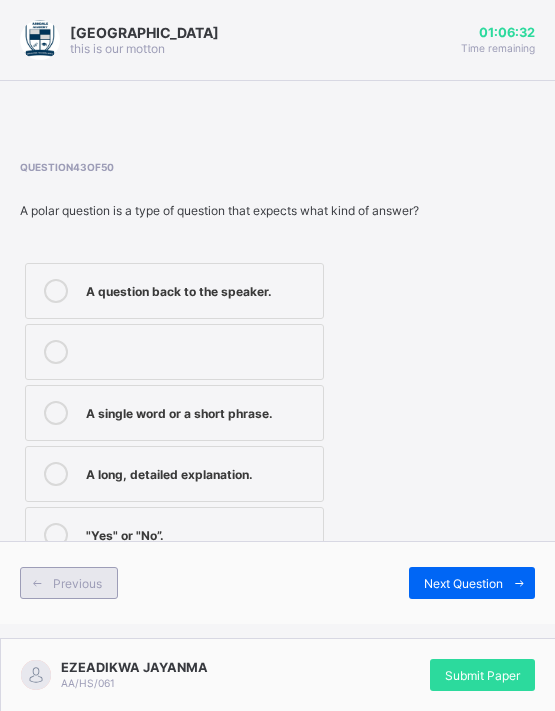 click at bounding box center (37, 583) 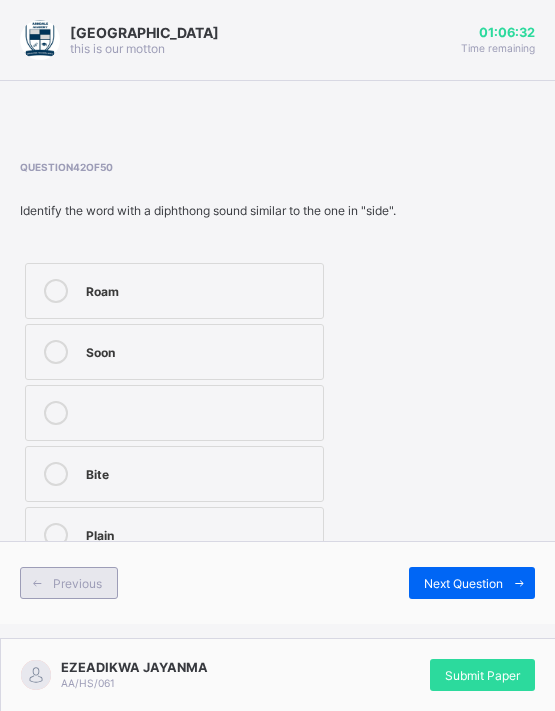 click at bounding box center (37, 583) 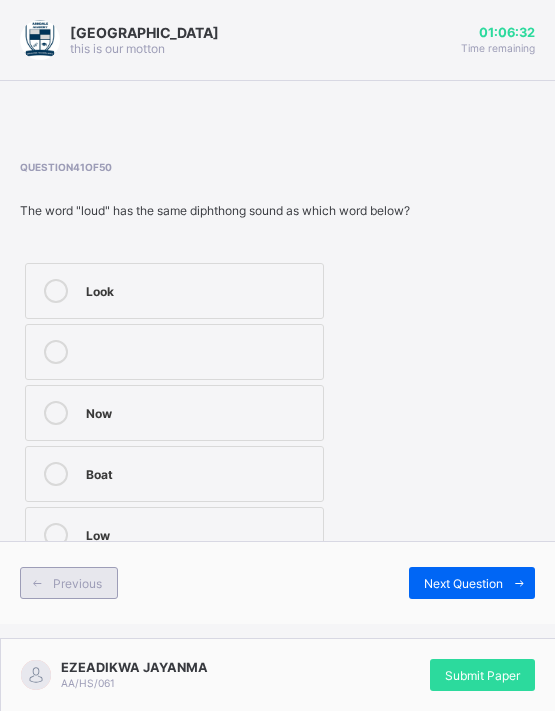 click at bounding box center [37, 583] 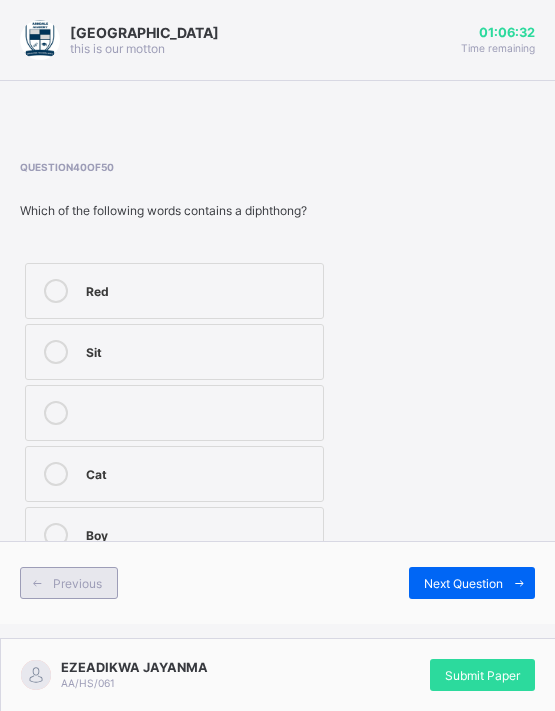 click at bounding box center (37, 583) 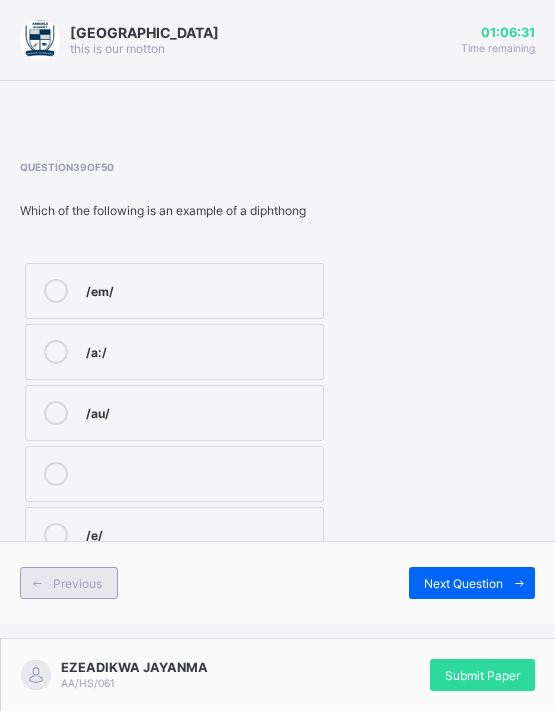 click at bounding box center [37, 583] 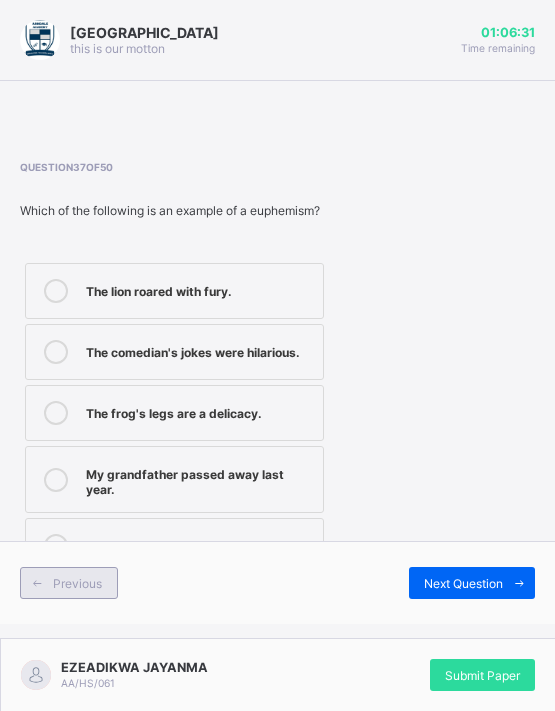 click at bounding box center [37, 583] 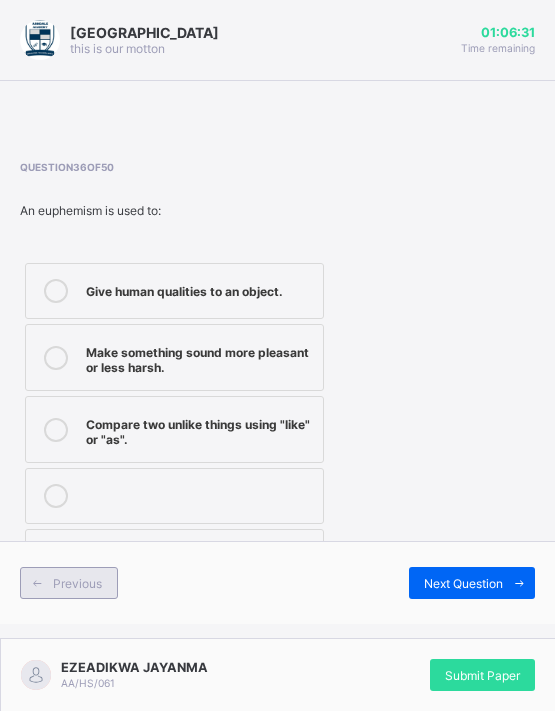 click at bounding box center (37, 583) 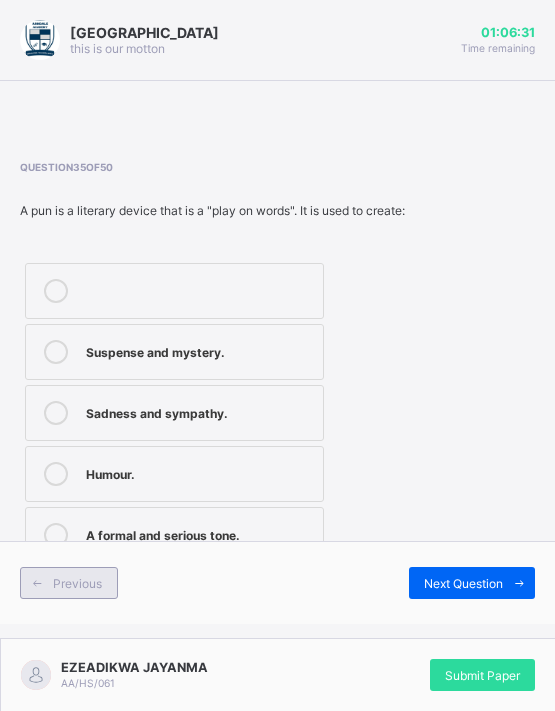 click at bounding box center (37, 583) 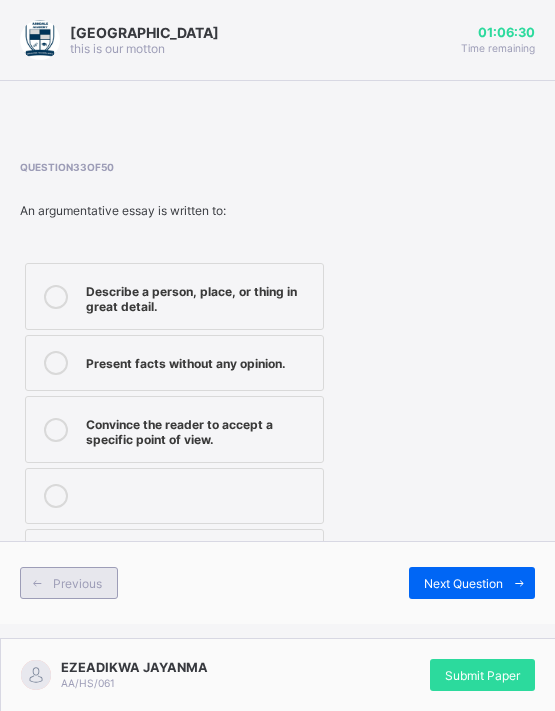 click at bounding box center (37, 583) 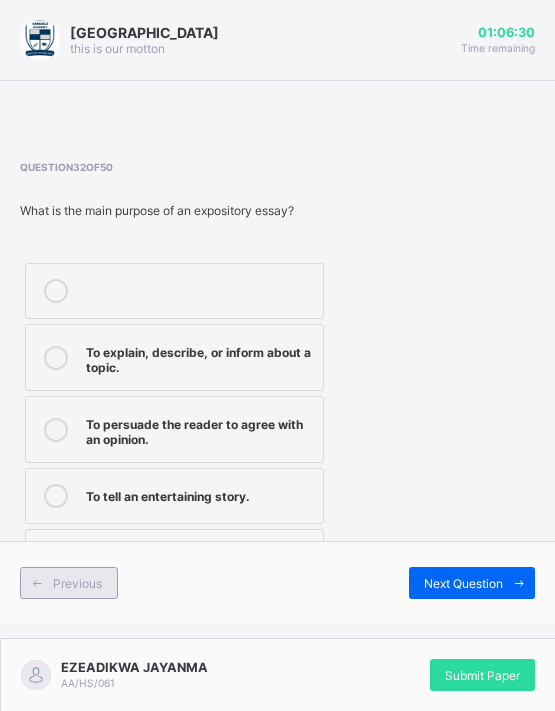 click at bounding box center (37, 583) 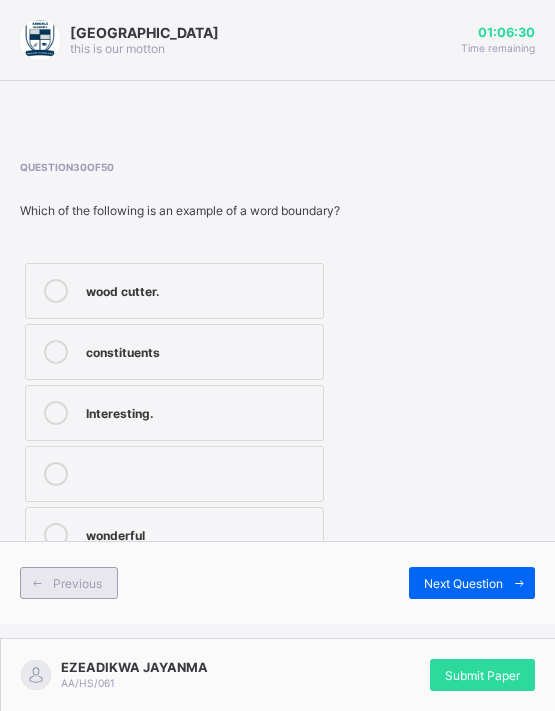 click at bounding box center (37, 583) 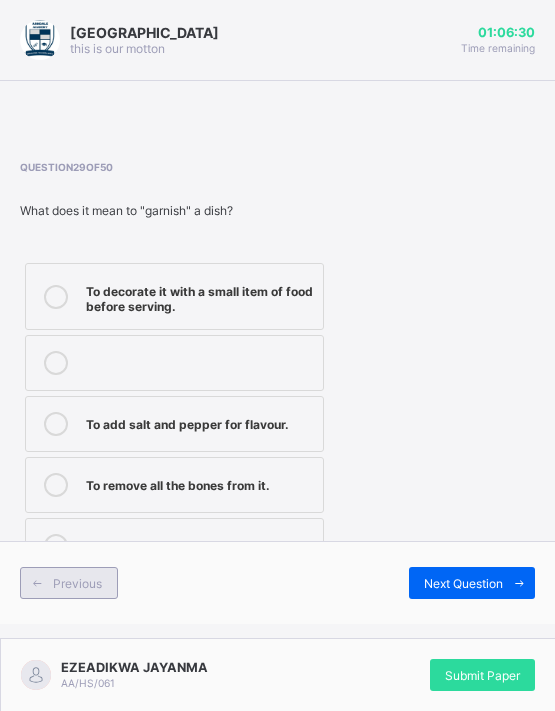 click at bounding box center (37, 583) 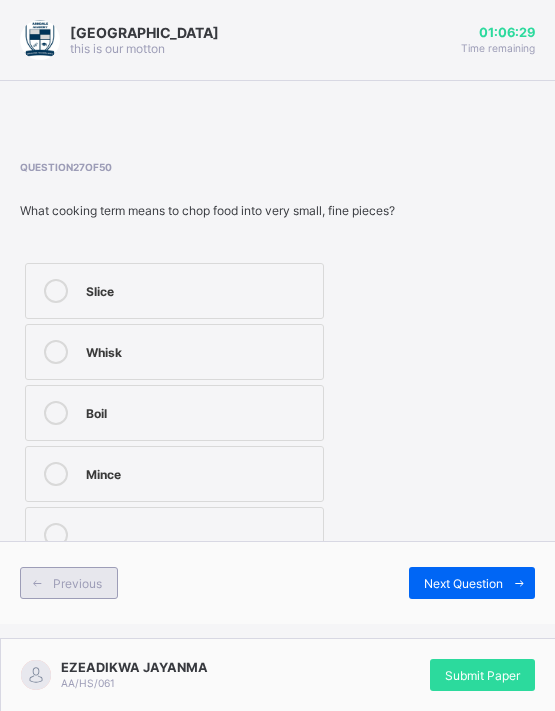 click at bounding box center [37, 583] 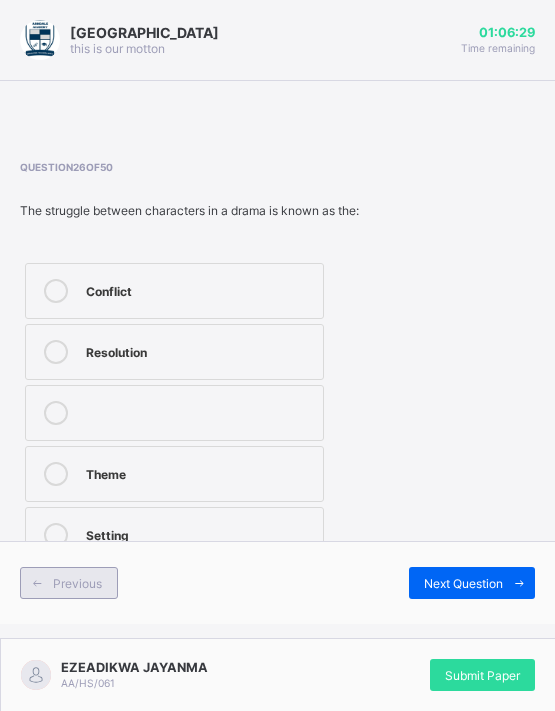 click at bounding box center (37, 583) 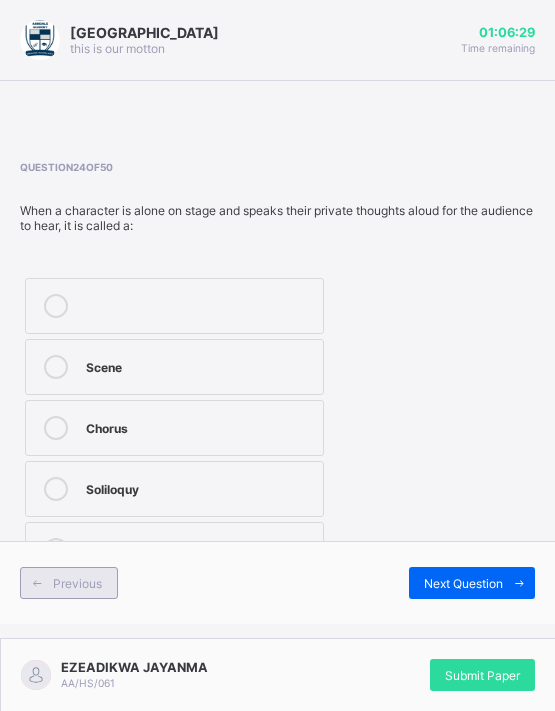 click at bounding box center [37, 583] 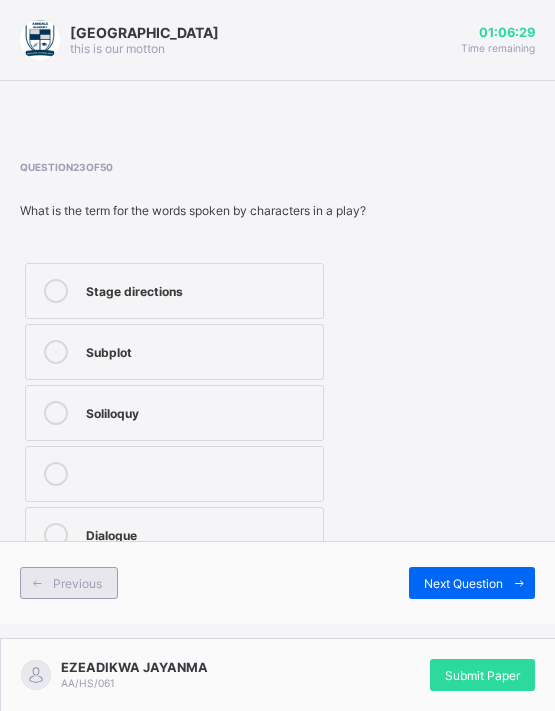 click at bounding box center [37, 583] 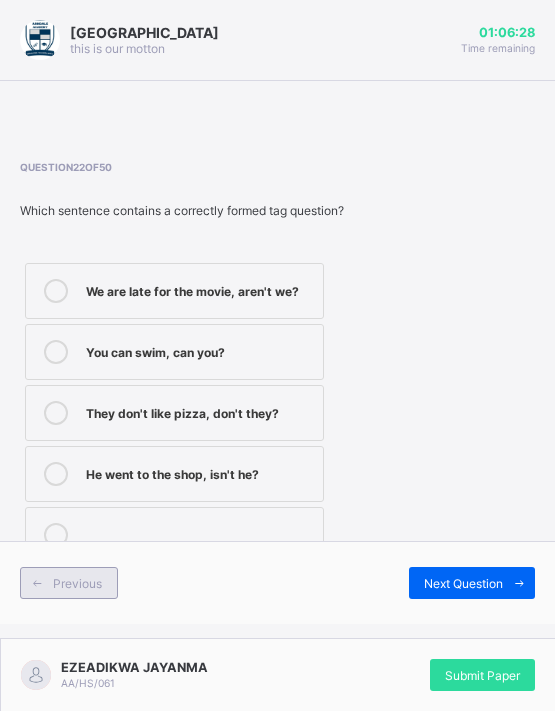 click at bounding box center (37, 583) 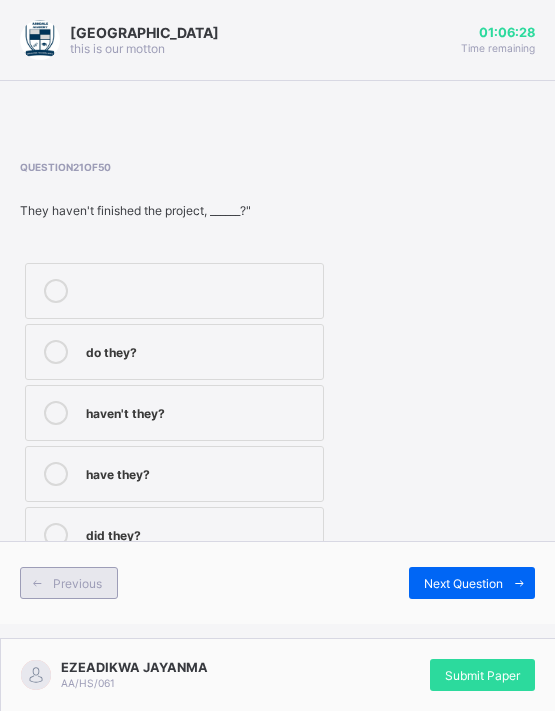click at bounding box center (37, 583) 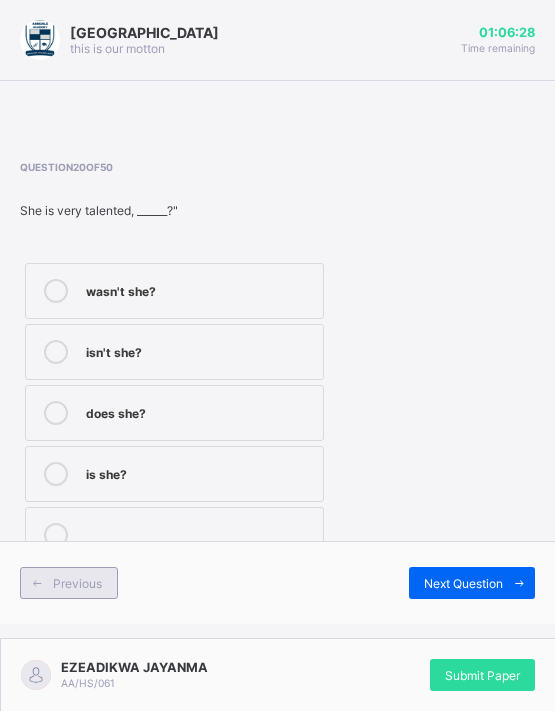 click at bounding box center (37, 583) 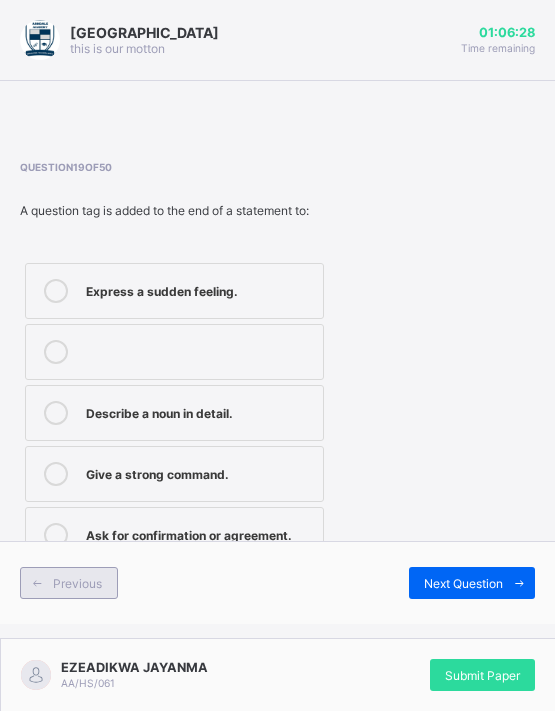 click at bounding box center [37, 583] 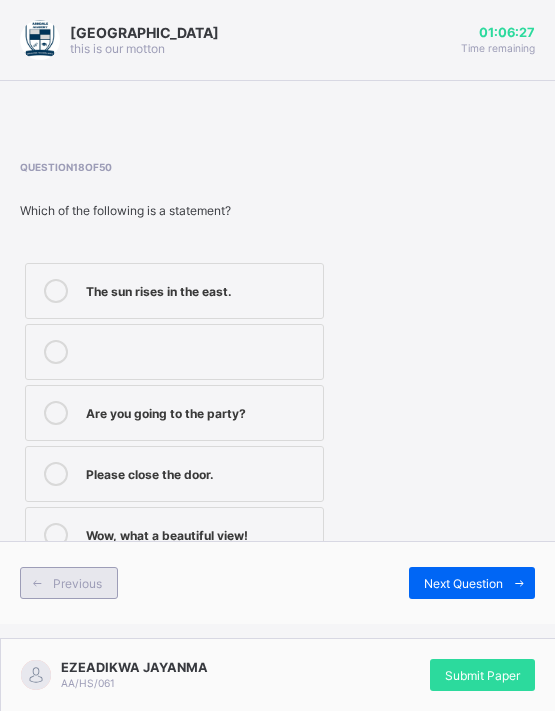 click at bounding box center [37, 583] 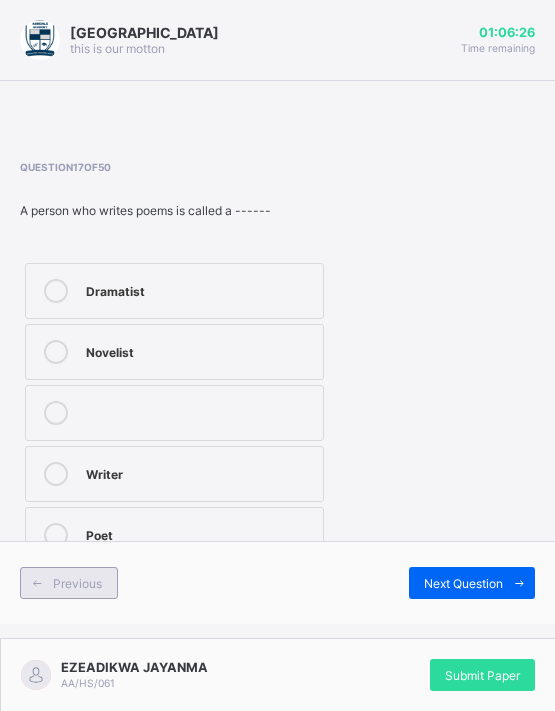 click at bounding box center [37, 583] 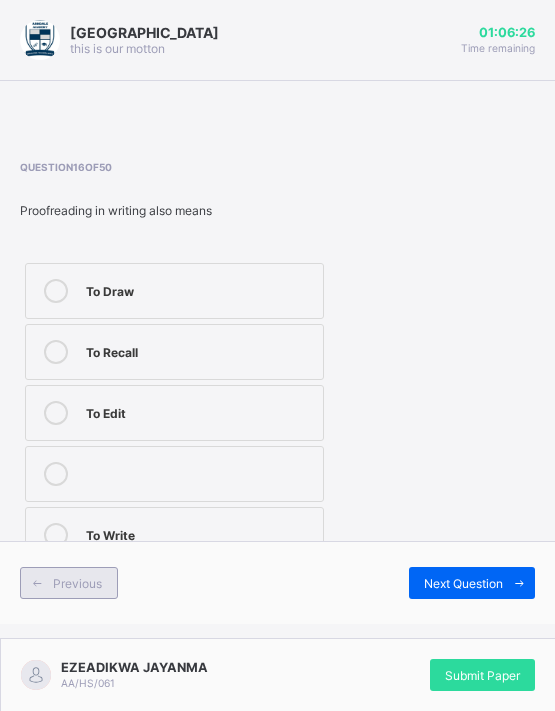 click at bounding box center (37, 583) 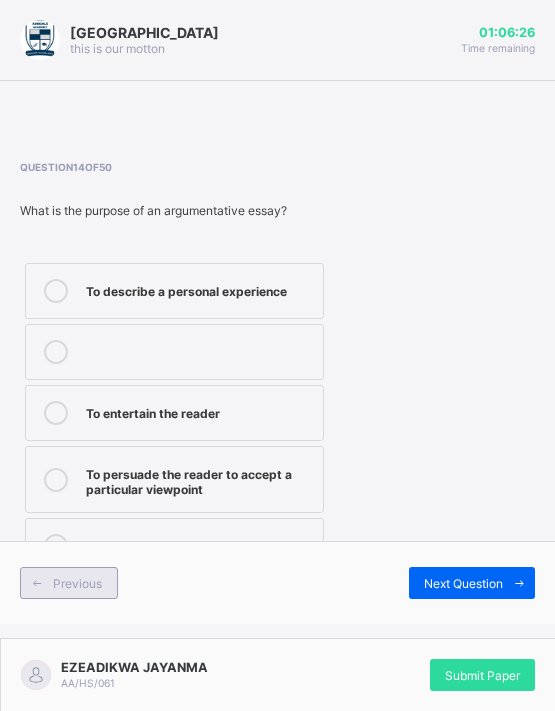 click at bounding box center [37, 583] 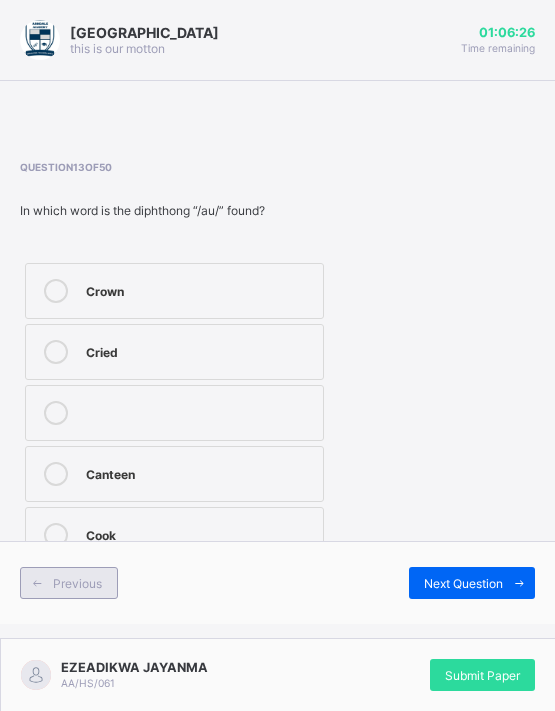 click at bounding box center (37, 583) 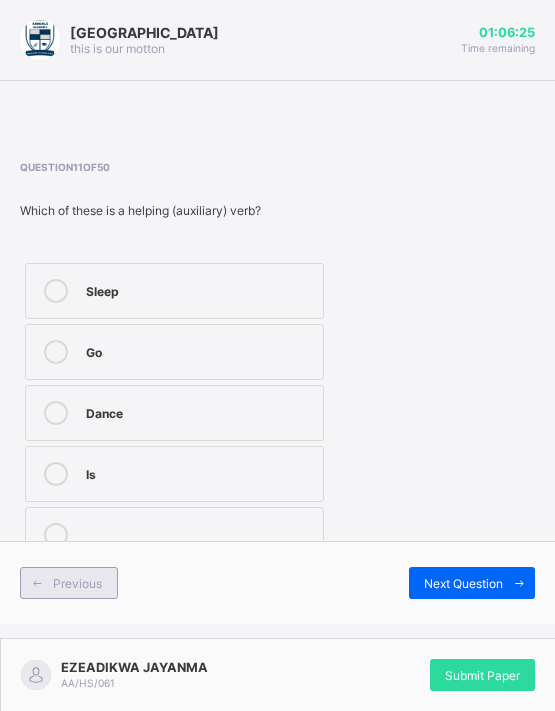 click at bounding box center (37, 583) 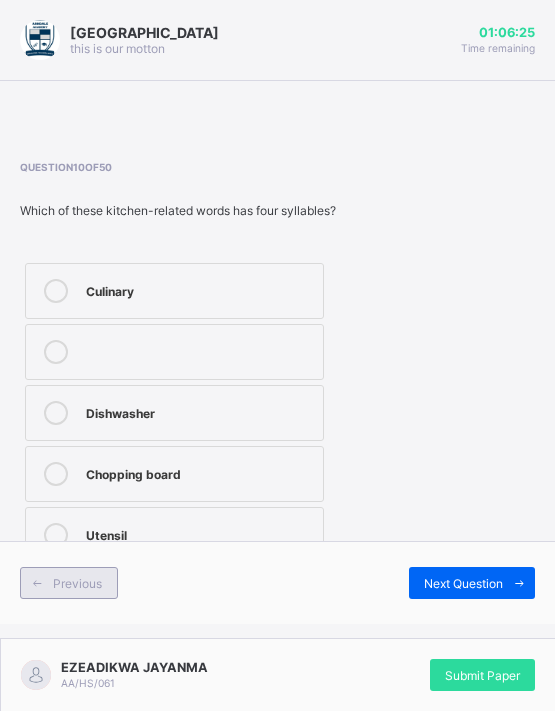 click at bounding box center [37, 583] 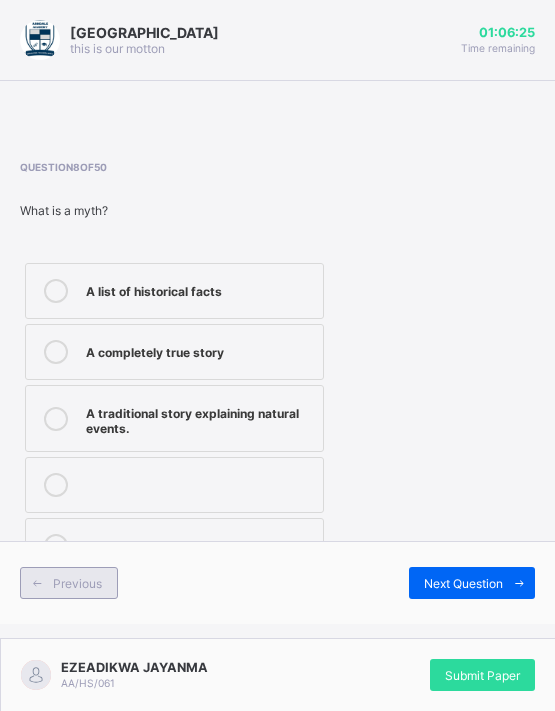 click at bounding box center [37, 583] 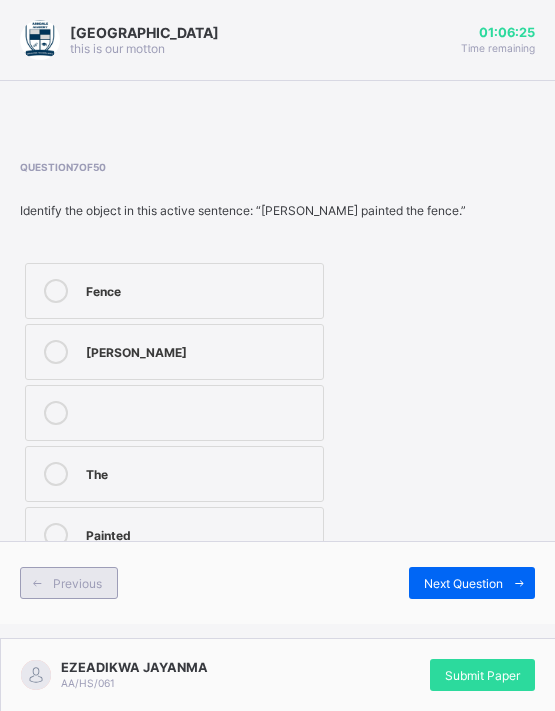 click at bounding box center [37, 583] 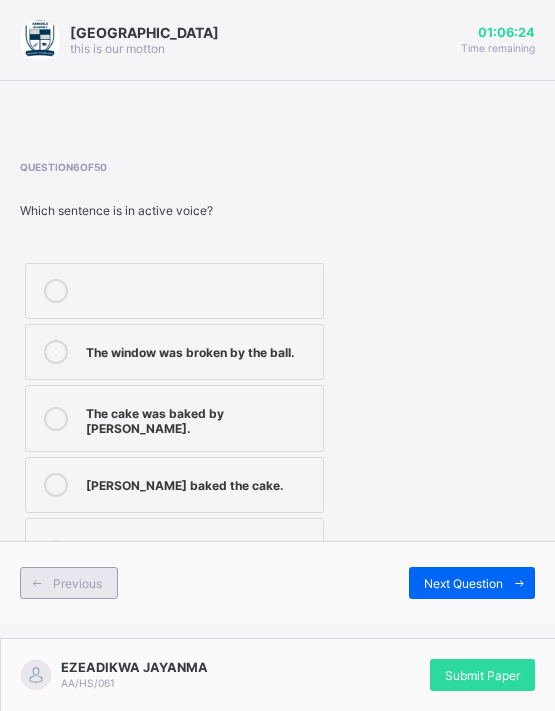 click at bounding box center (37, 583) 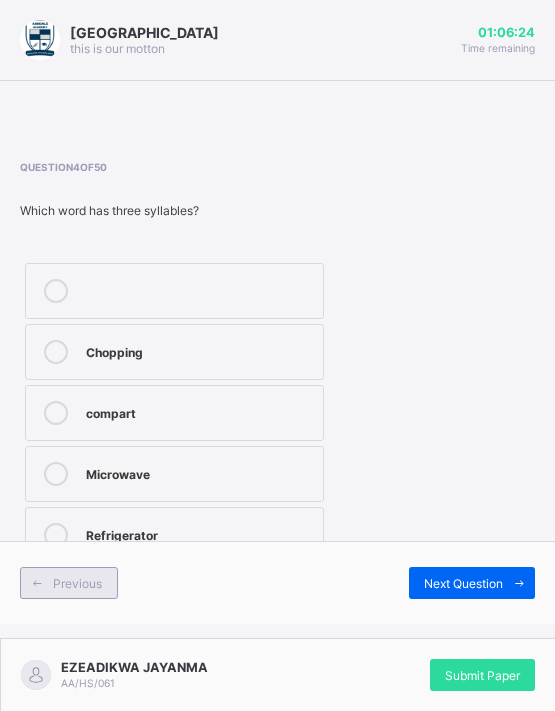 click at bounding box center (37, 583) 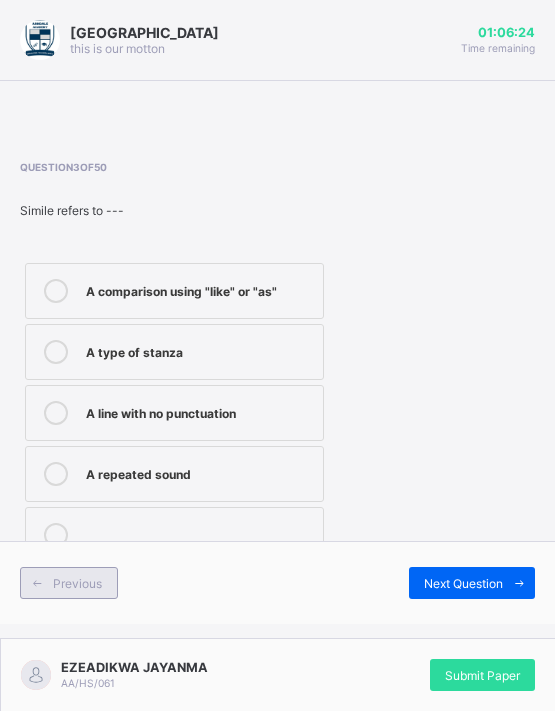 click at bounding box center (37, 583) 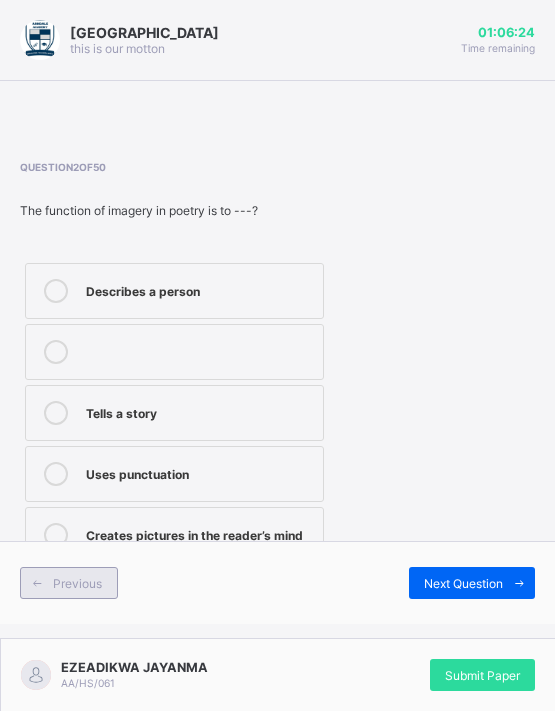click at bounding box center [37, 583] 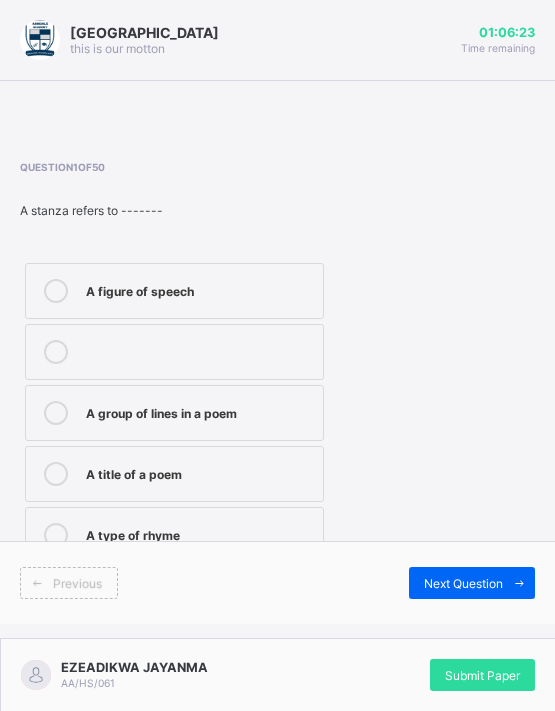 click at bounding box center (37, 583) 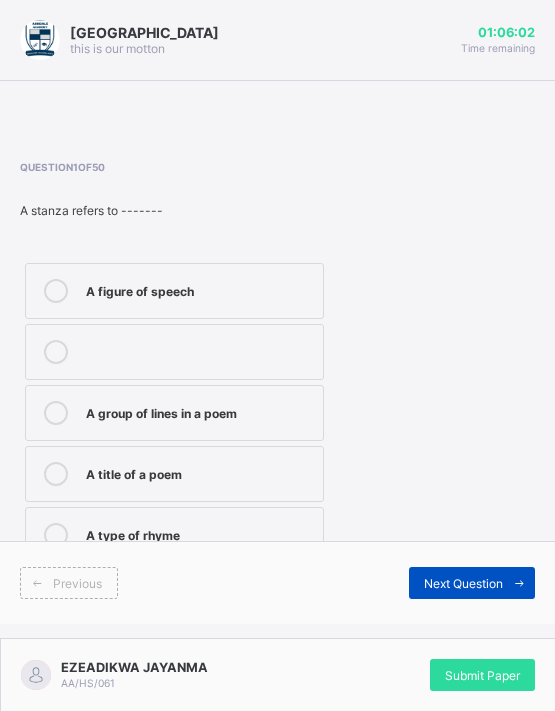 click on "Next Question" at bounding box center (463, 583) 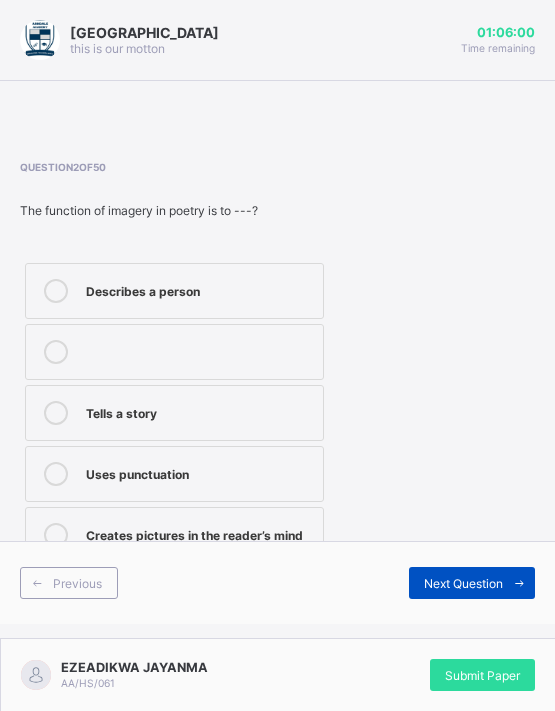 click on "Next Question" at bounding box center (463, 583) 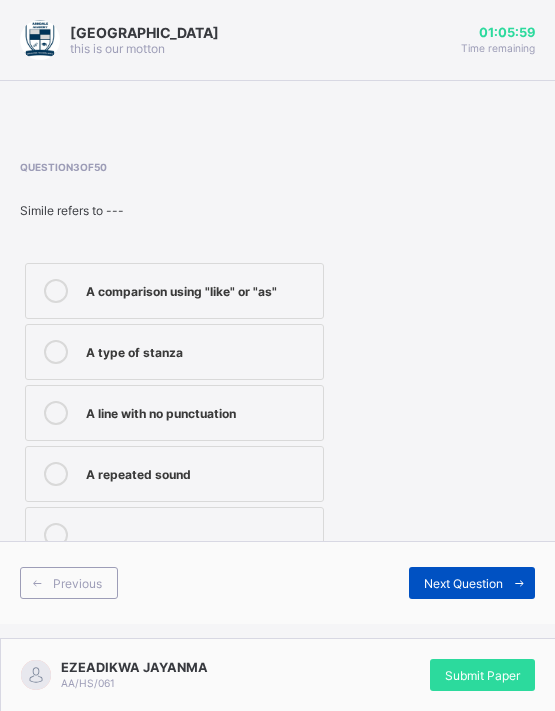 click on "Next Question" at bounding box center [463, 583] 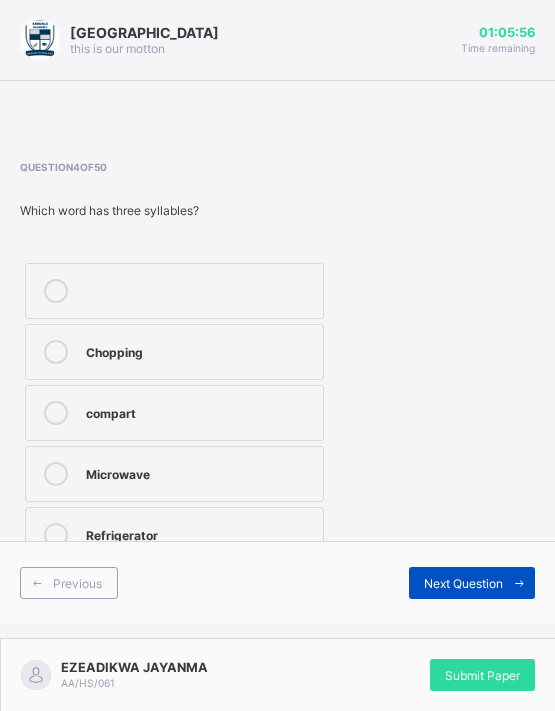 click on "Next Question" at bounding box center [463, 583] 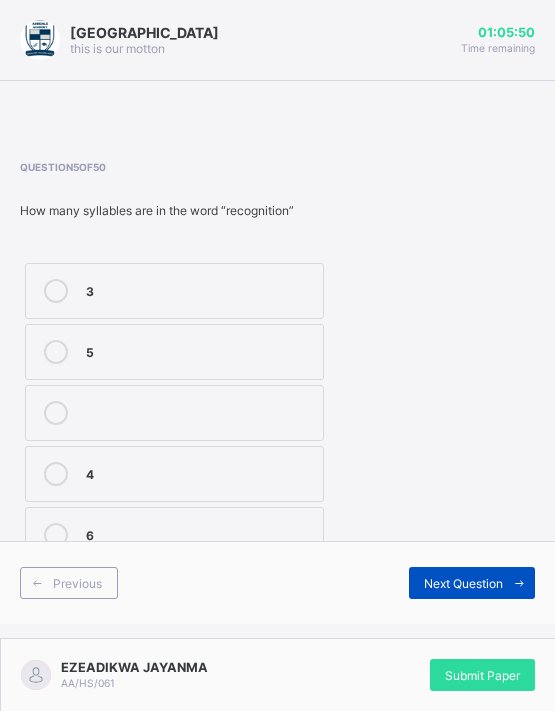 click on "Next Question" at bounding box center (463, 583) 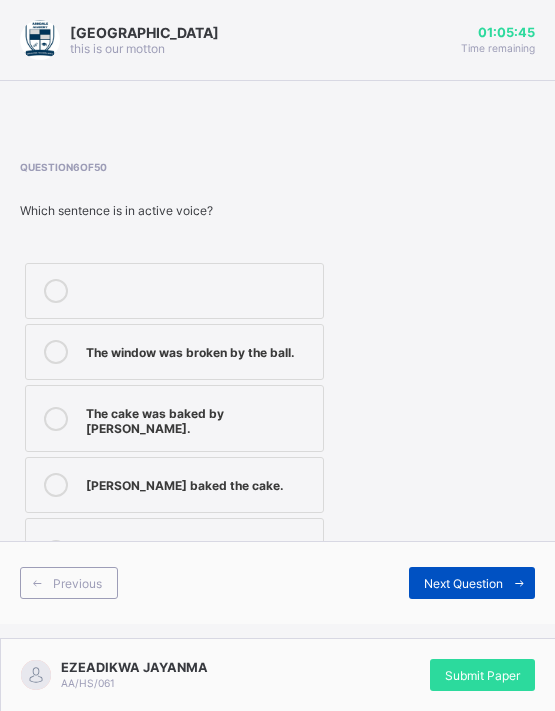 click on "Next Question" at bounding box center [463, 583] 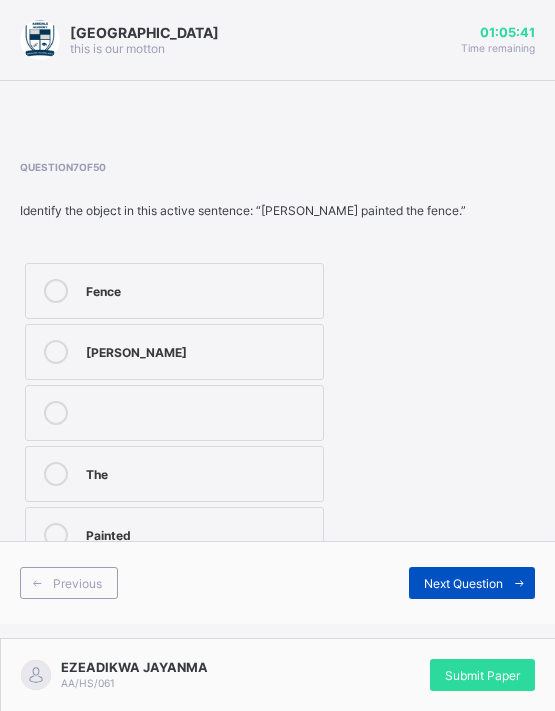 click on "Next Question" at bounding box center (463, 583) 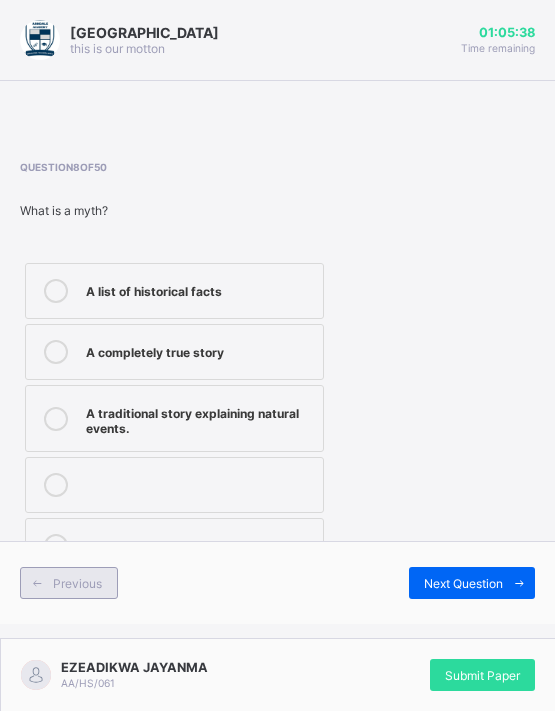 click on "Previous" at bounding box center (77, 583) 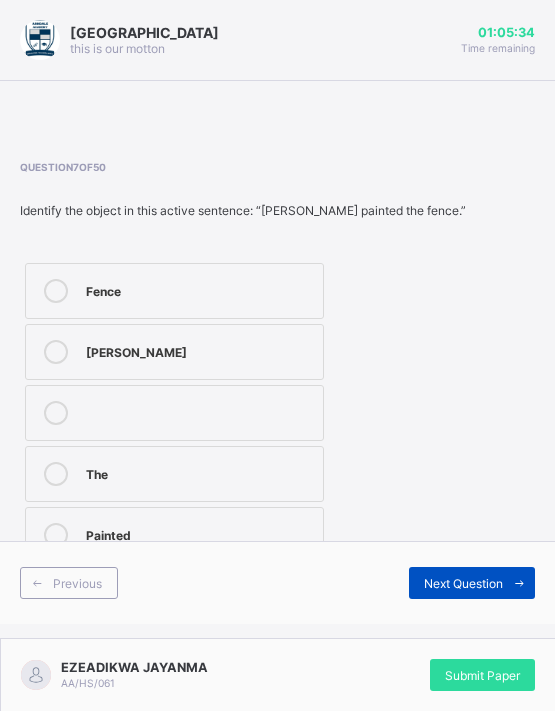 click on "Next Question" at bounding box center (472, 583) 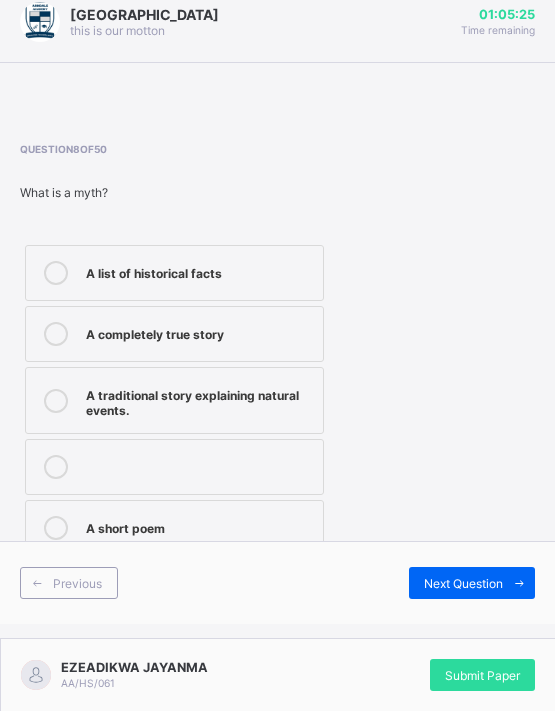 scroll, scrollTop: 0, scrollLeft: 0, axis: both 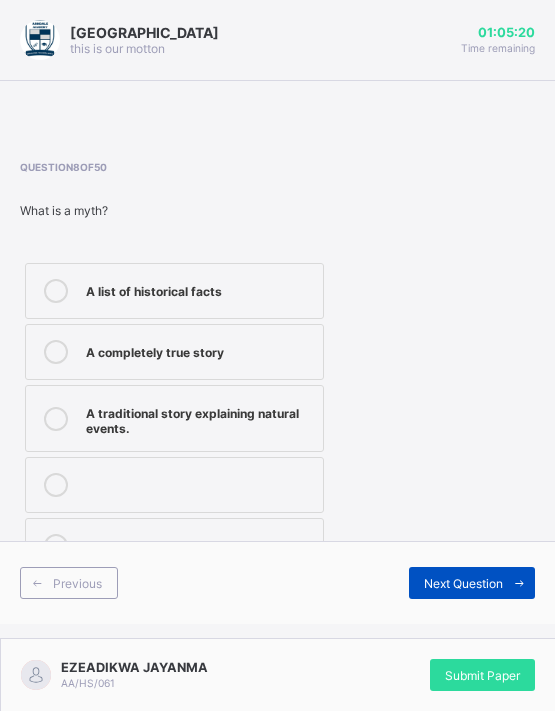 click on "Next Question" at bounding box center [463, 583] 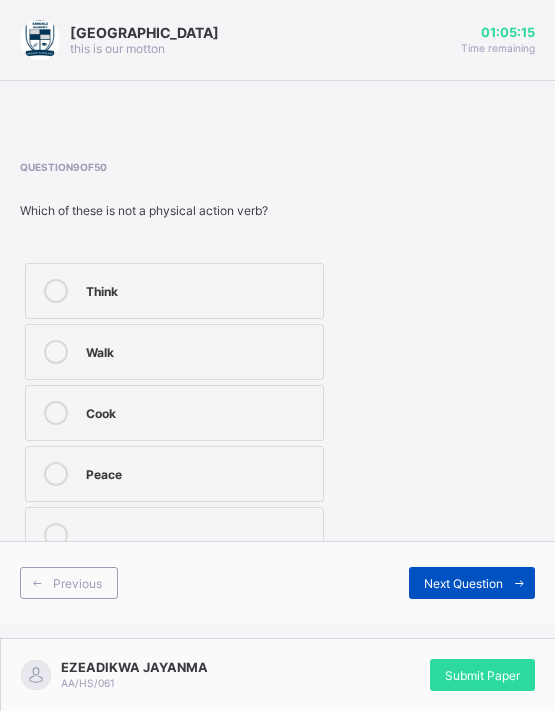 click on "Next Question" at bounding box center (472, 583) 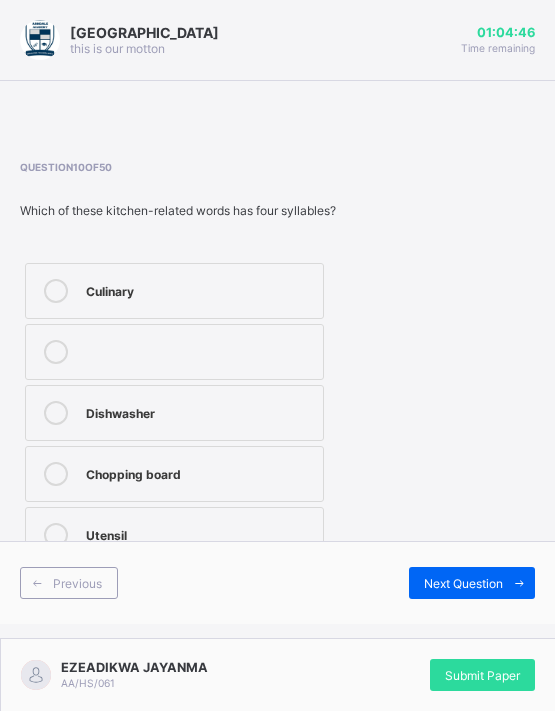 click on "Culinary" at bounding box center [174, 291] 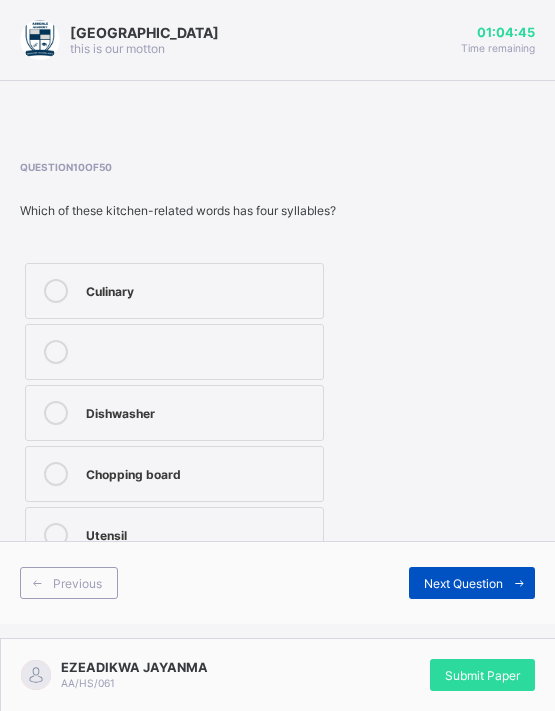click at bounding box center [519, 583] 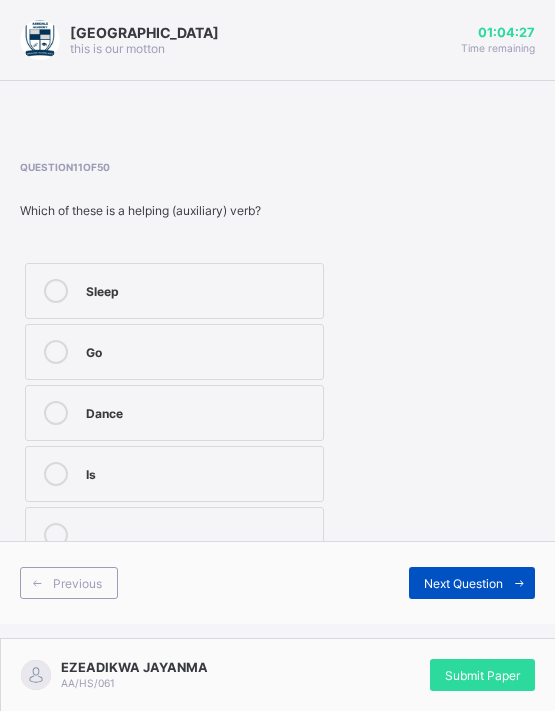 click on "Next Question" at bounding box center [463, 583] 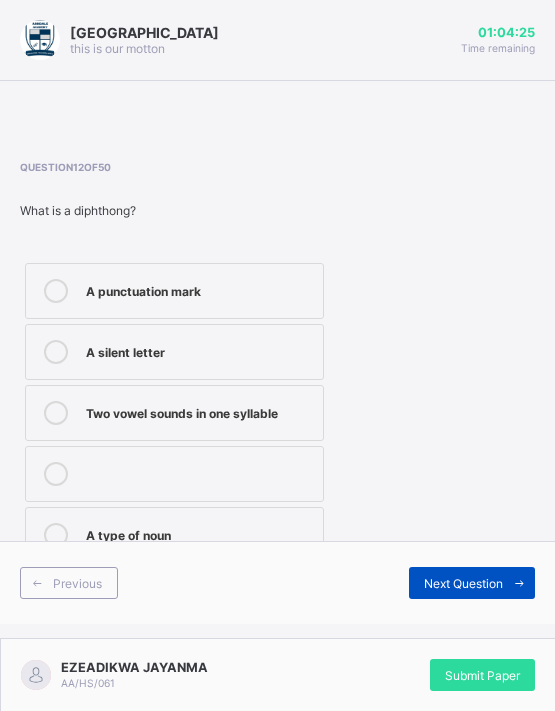 click on "Next Question" at bounding box center (463, 583) 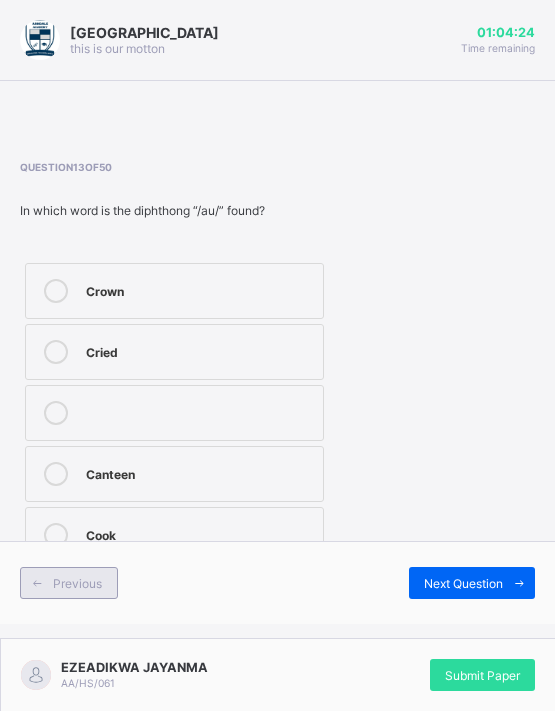click at bounding box center (37, 583) 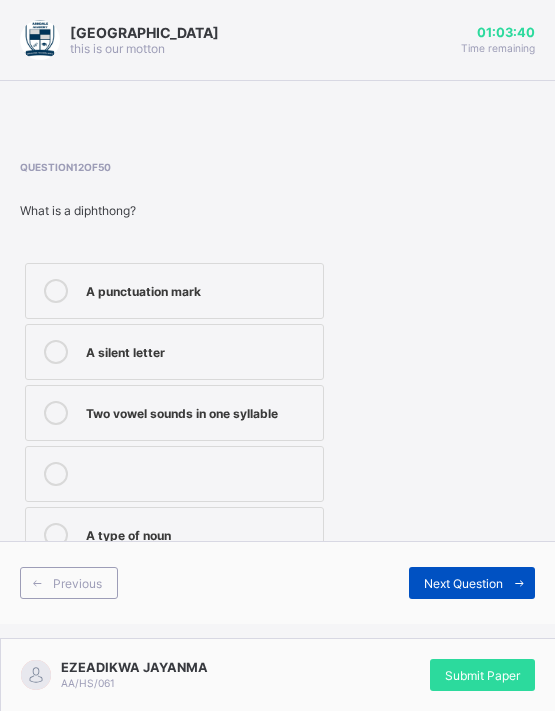 click on "Next Question" at bounding box center [463, 583] 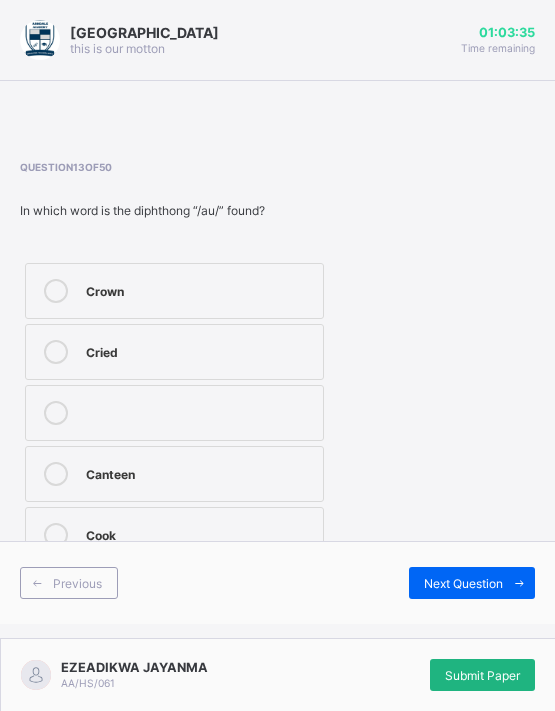 click on "Submit Paper" at bounding box center (482, 675) 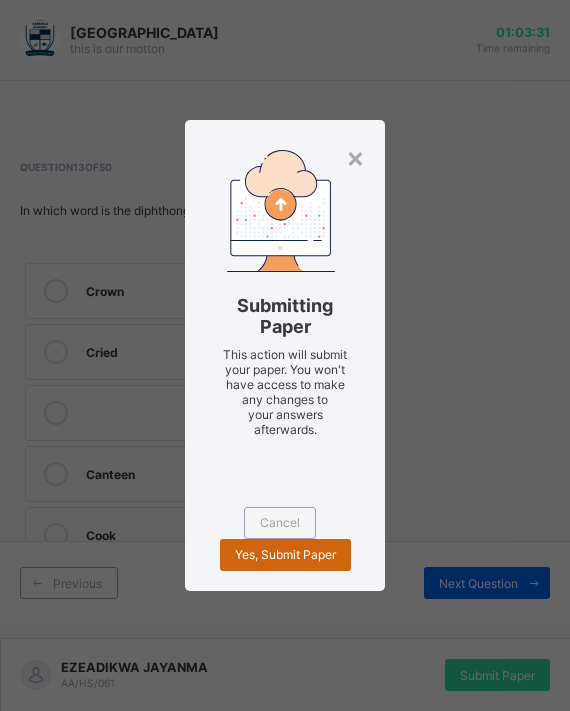 click on "Yes, Submit Paper" at bounding box center (285, 554) 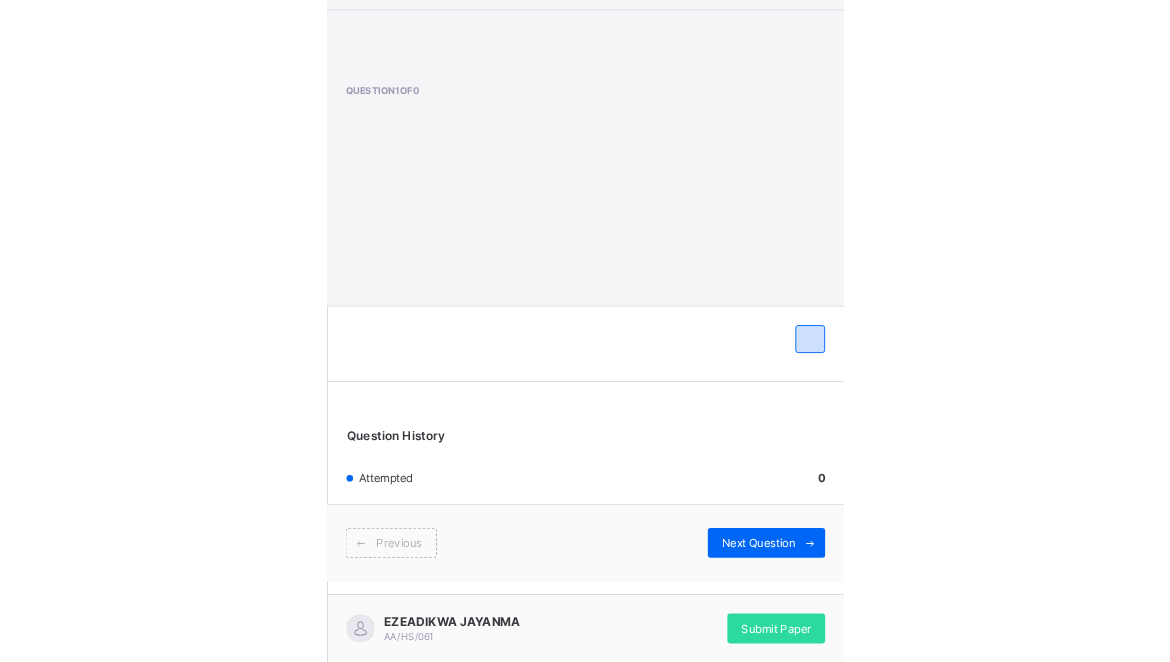 scroll, scrollTop: 0, scrollLeft: 0, axis: both 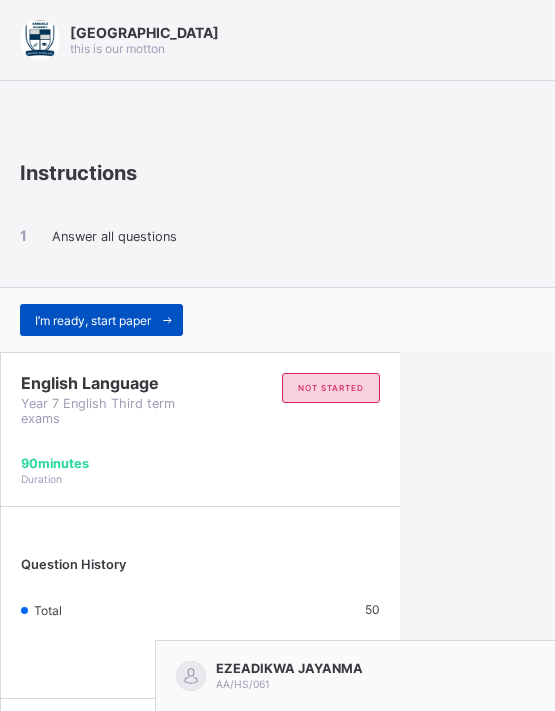 click on "I’m ready, start paper" at bounding box center (93, 320) 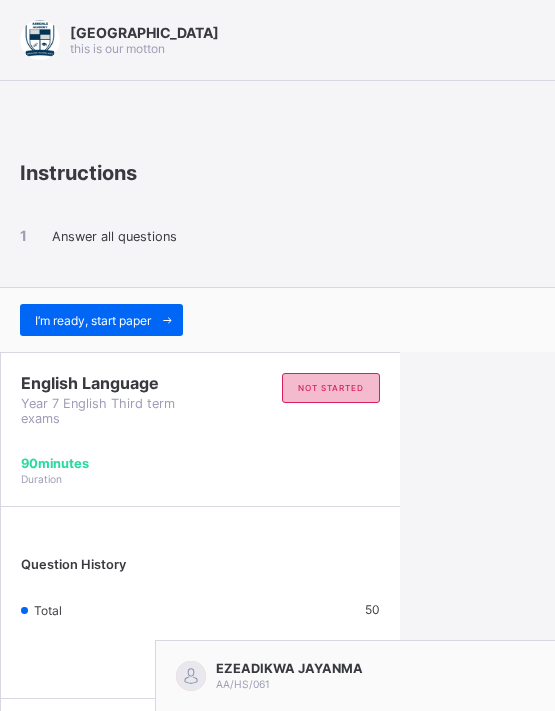 click on "not started" at bounding box center [331, 388] 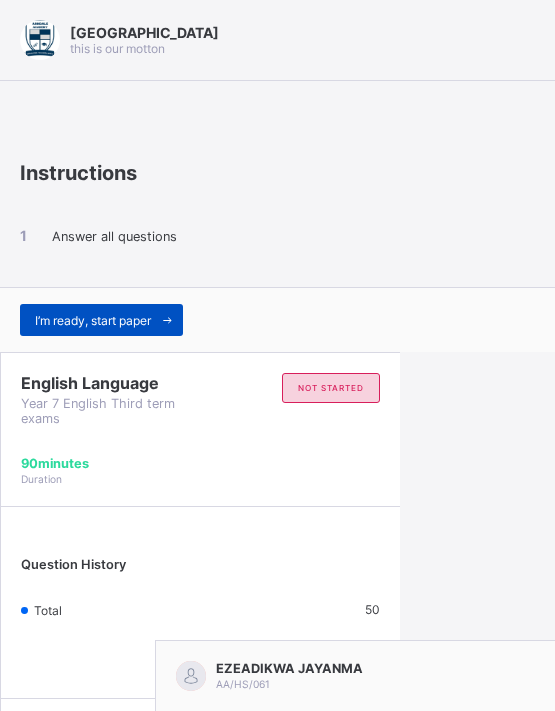 click on "I’m ready, start paper" at bounding box center (101, 320) 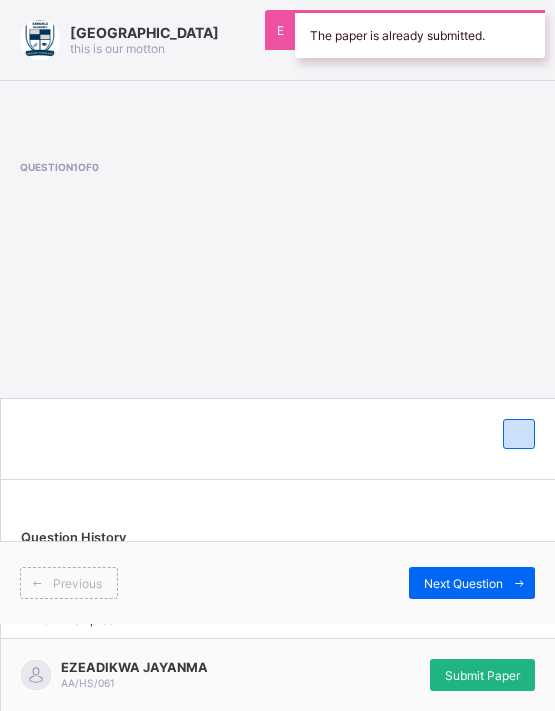 click on "Submit Paper" at bounding box center (482, 675) 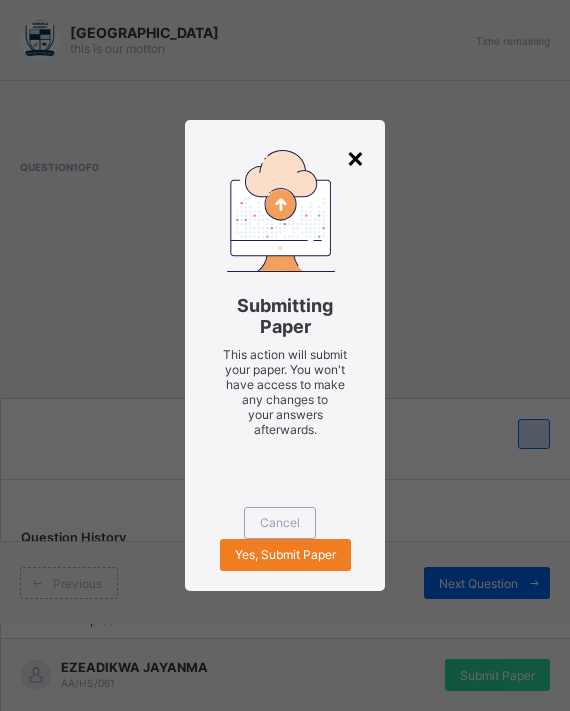 click on "×" at bounding box center (355, 157) 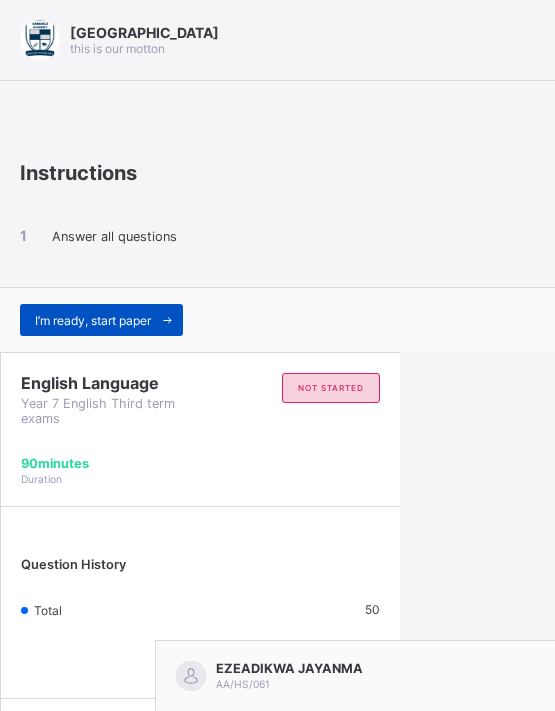 click on "I’m ready, start paper" at bounding box center [93, 320] 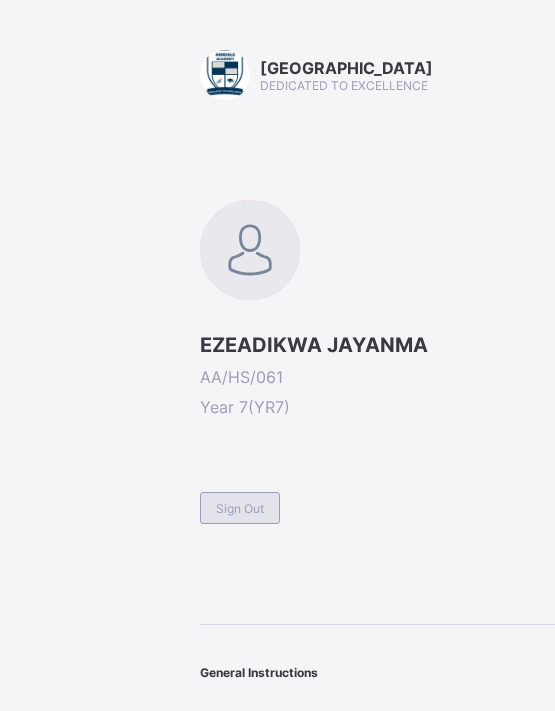 click on "Sign Out" at bounding box center (240, 508) 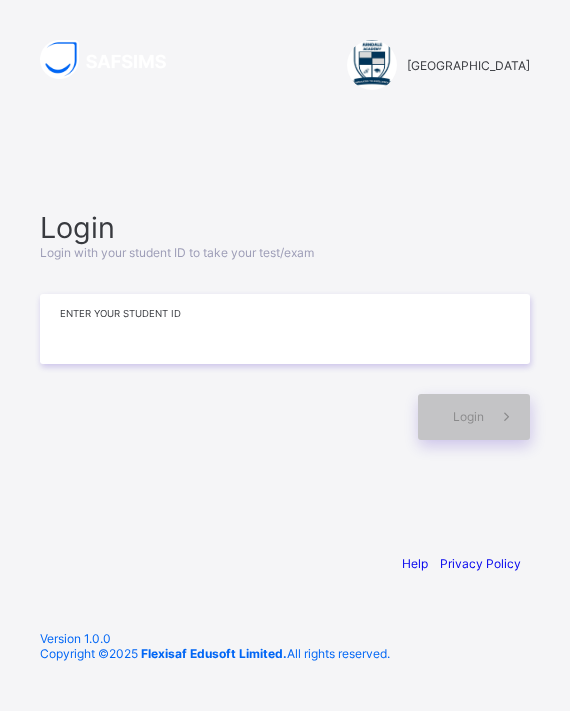 click at bounding box center (285, 329) 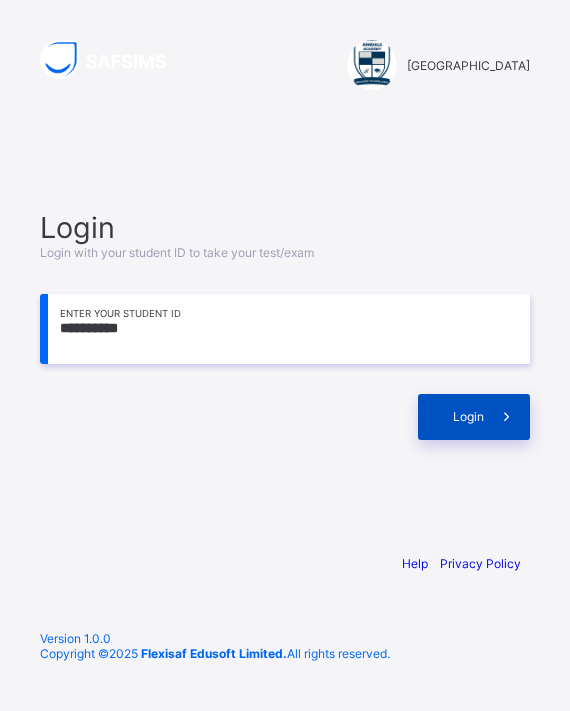 click at bounding box center [507, 417] 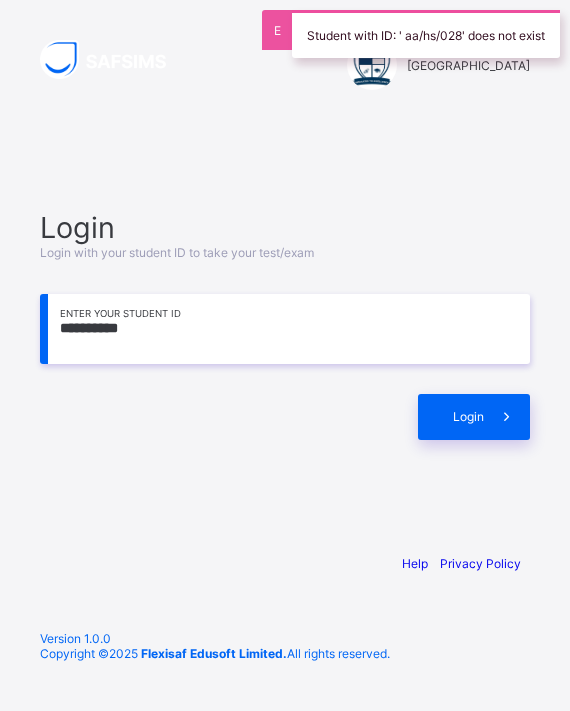 click on "*********" at bounding box center (285, 329) 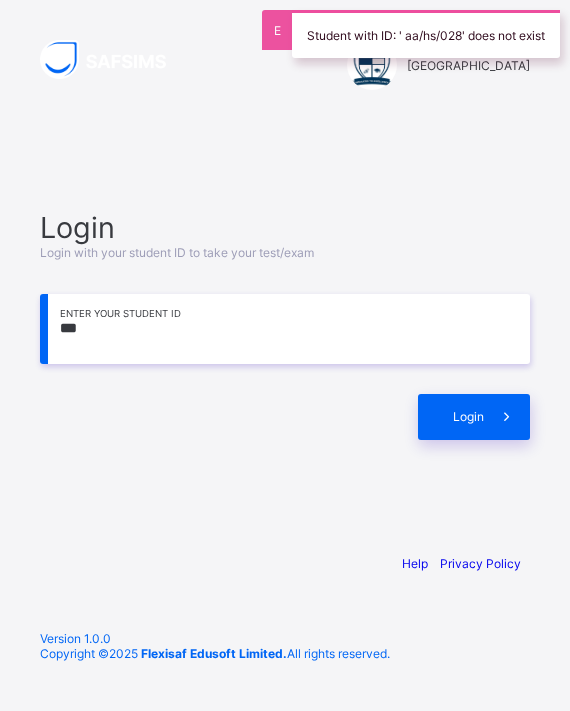 type on "*" 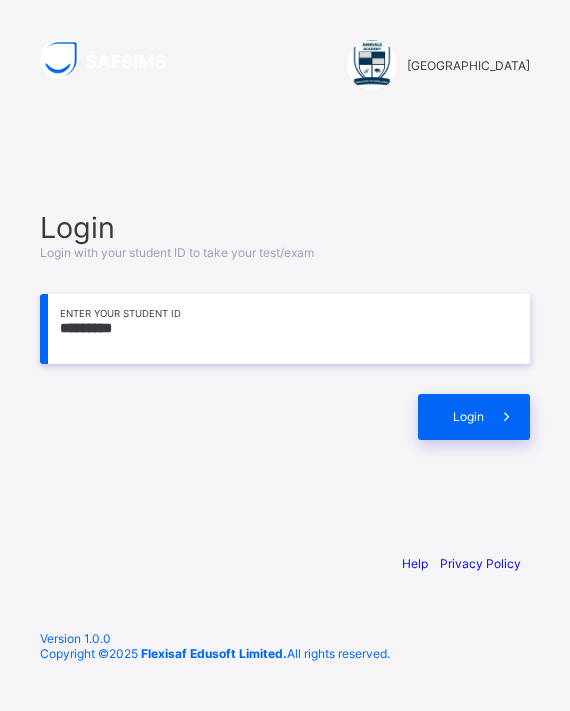 click on "*********" at bounding box center [285, 329] 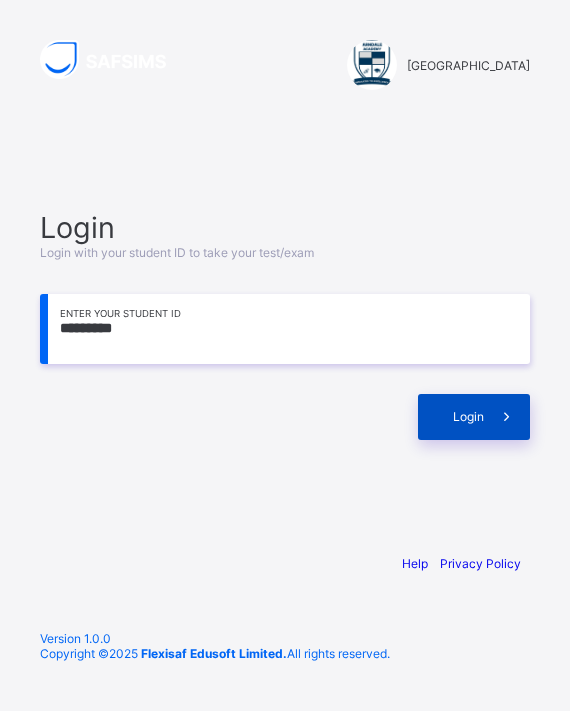 click at bounding box center [506, 416] 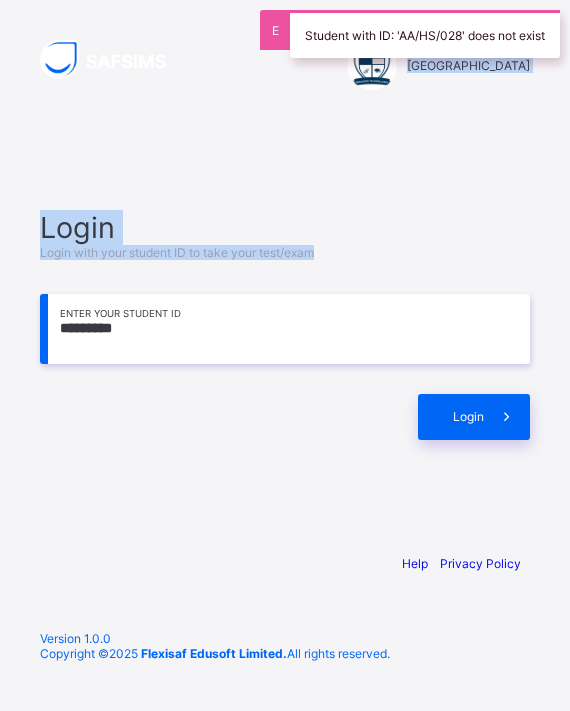 drag, startPoint x: 243, startPoint y: 140, endPoint x: 362, endPoint y: 245, distance: 158.70097 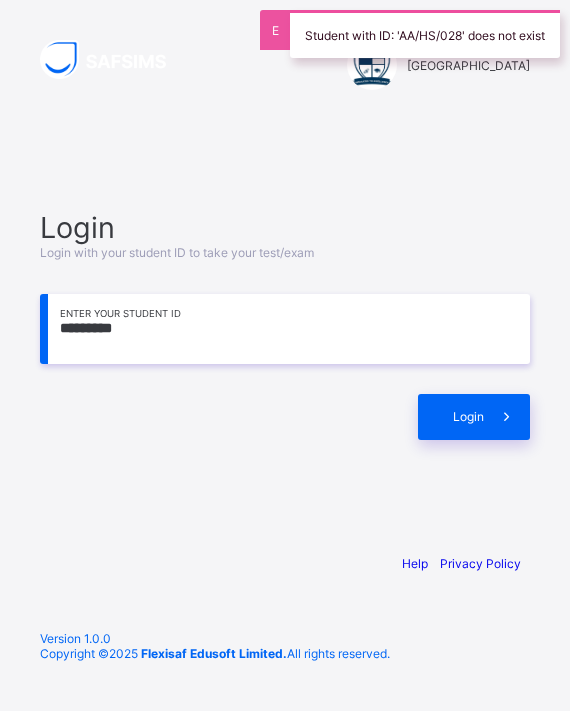 click at bounding box center [285, 272] 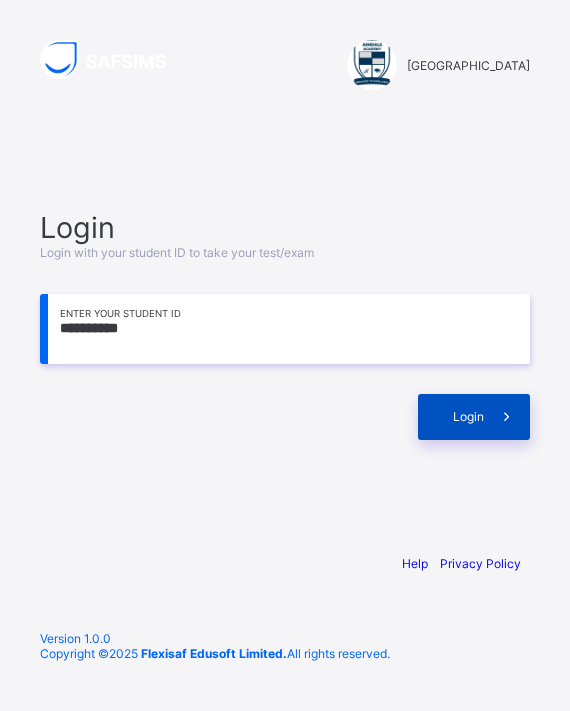 type on "**********" 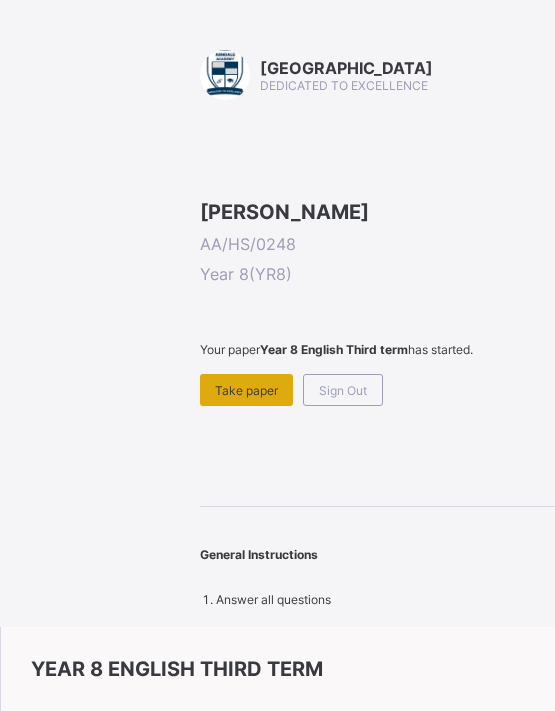 click on "Take paper" at bounding box center [246, 390] 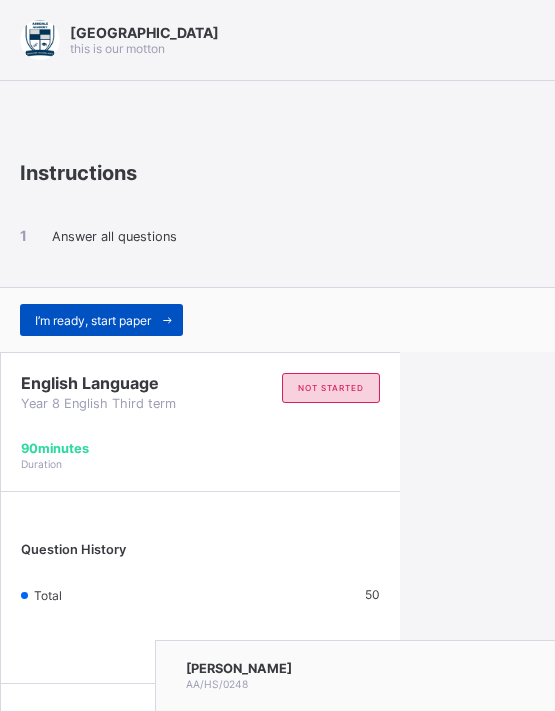 click on "I’m ready, start paper" at bounding box center (101, 320) 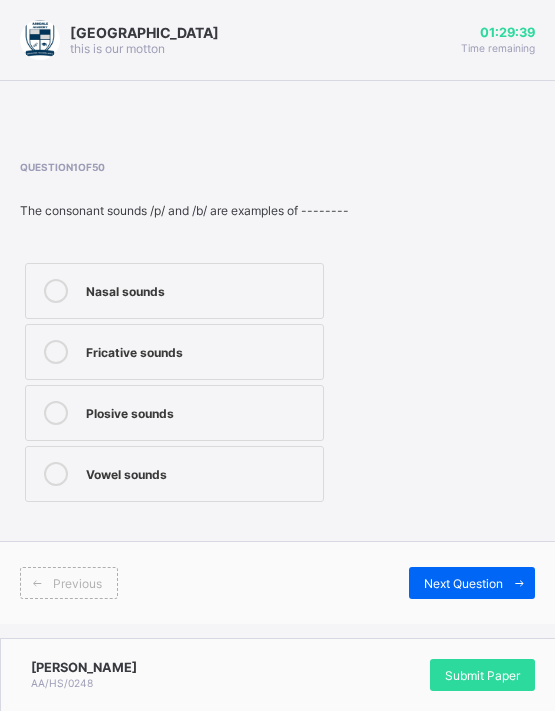 drag, startPoint x: 178, startPoint y: 485, endPoint x: 556, endPoint y: 672, distance: 421.72623 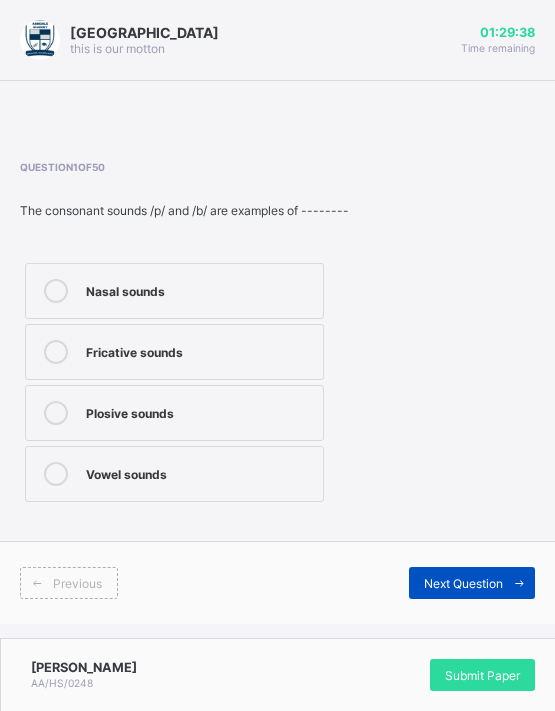 click on "Next Question" at bounding box center [472, 583] 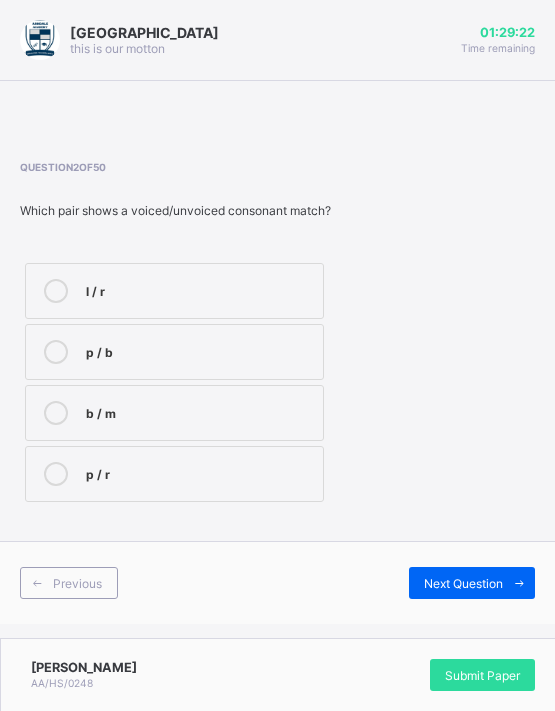 click on "p / r" at bounding box center (174, 474) 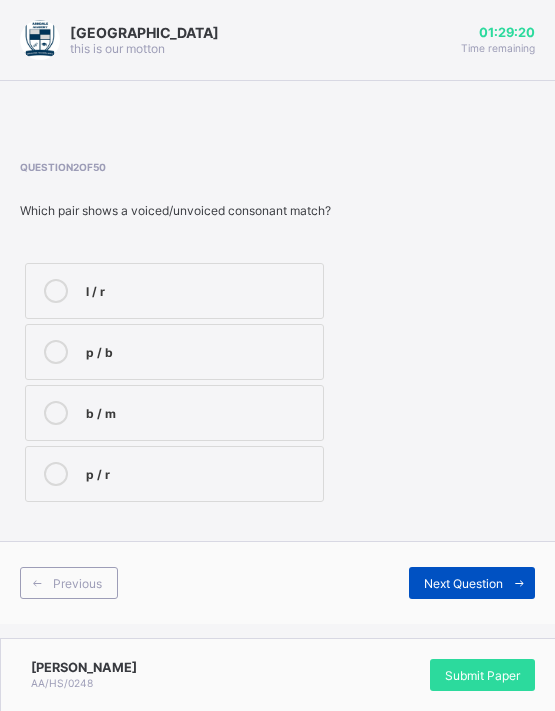 click on "Next Question" at bounding box center [463, 583] 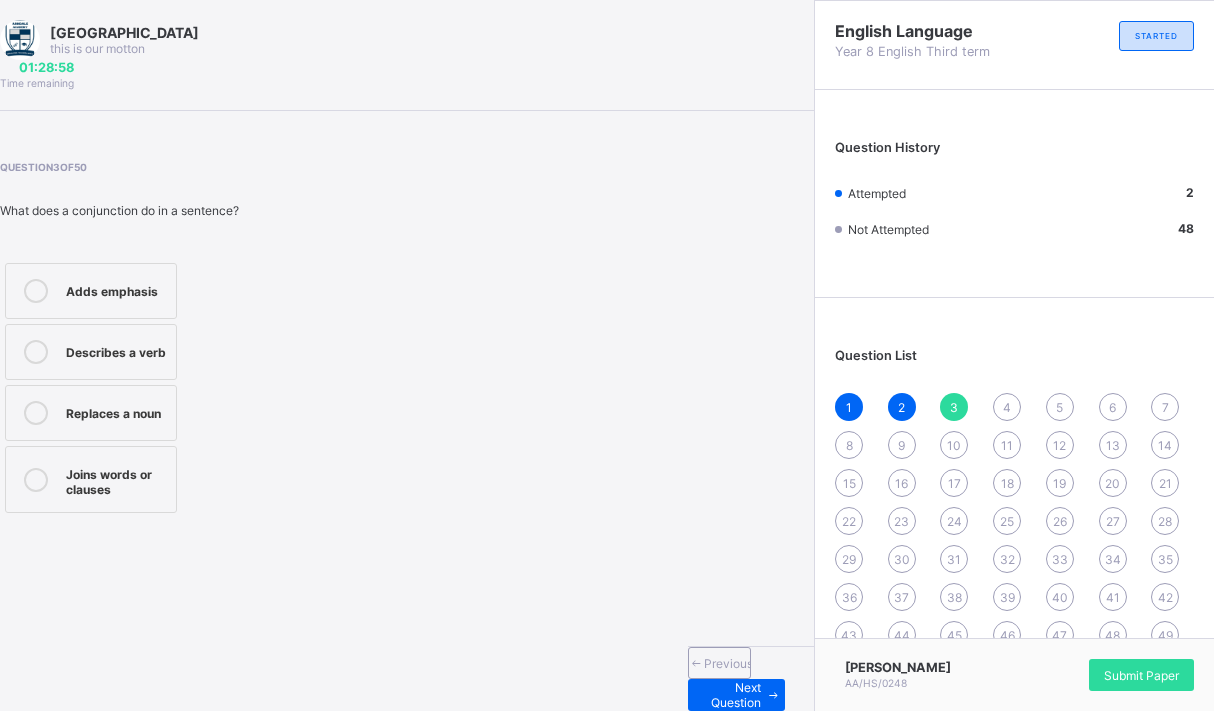 click on "Question History Attempted   2 Not Attempted 48" at bounding box center (1014, 198) 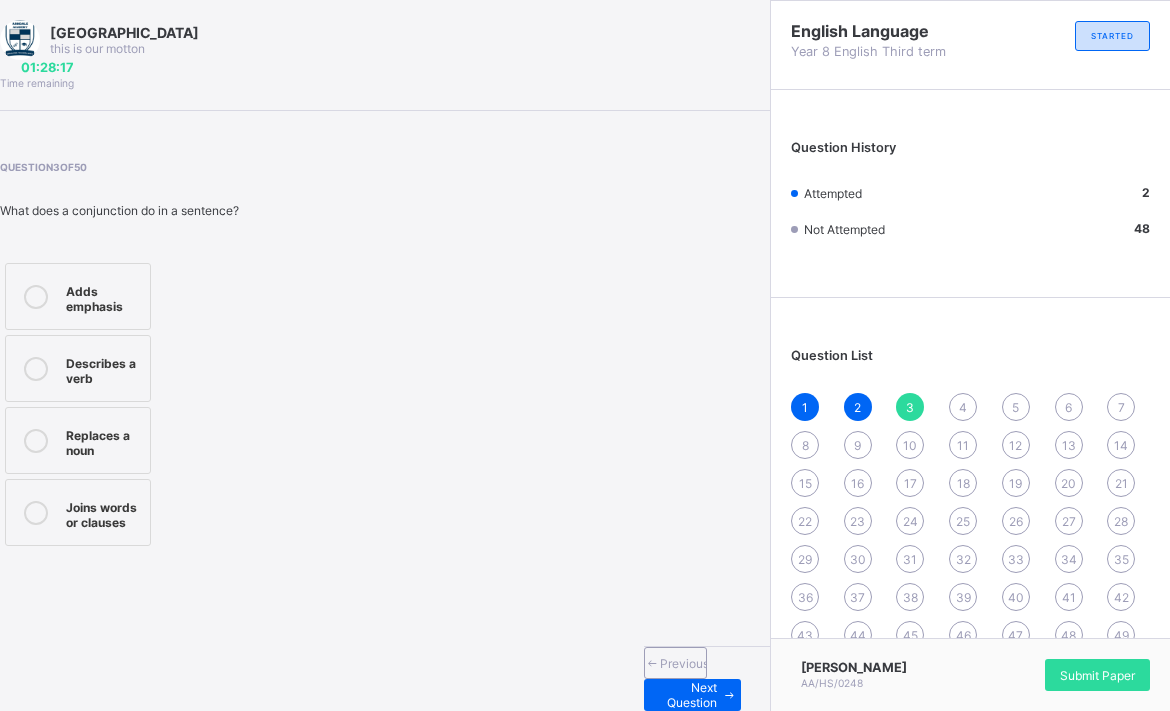 click on "Joins words or clauses" at bounding box center [78, 512] 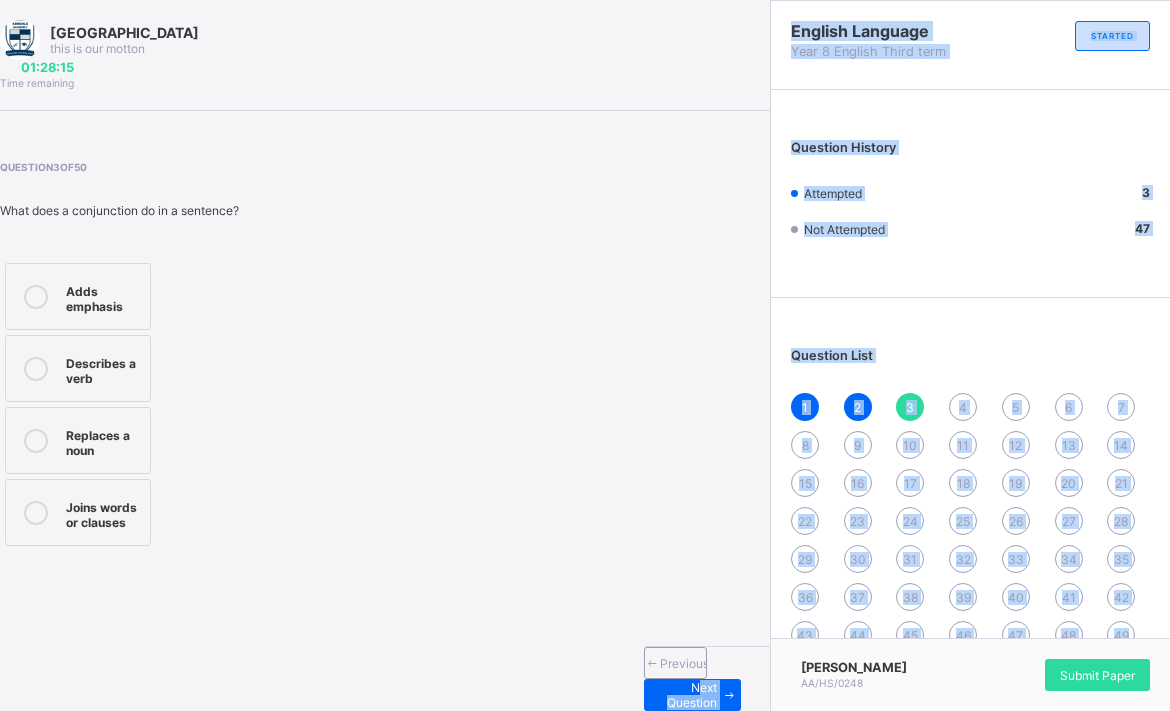 drag, startPoint x: 585, startPoint y: 681, endPoint x: 1535, endPoint y: 751, distance: 952.57544 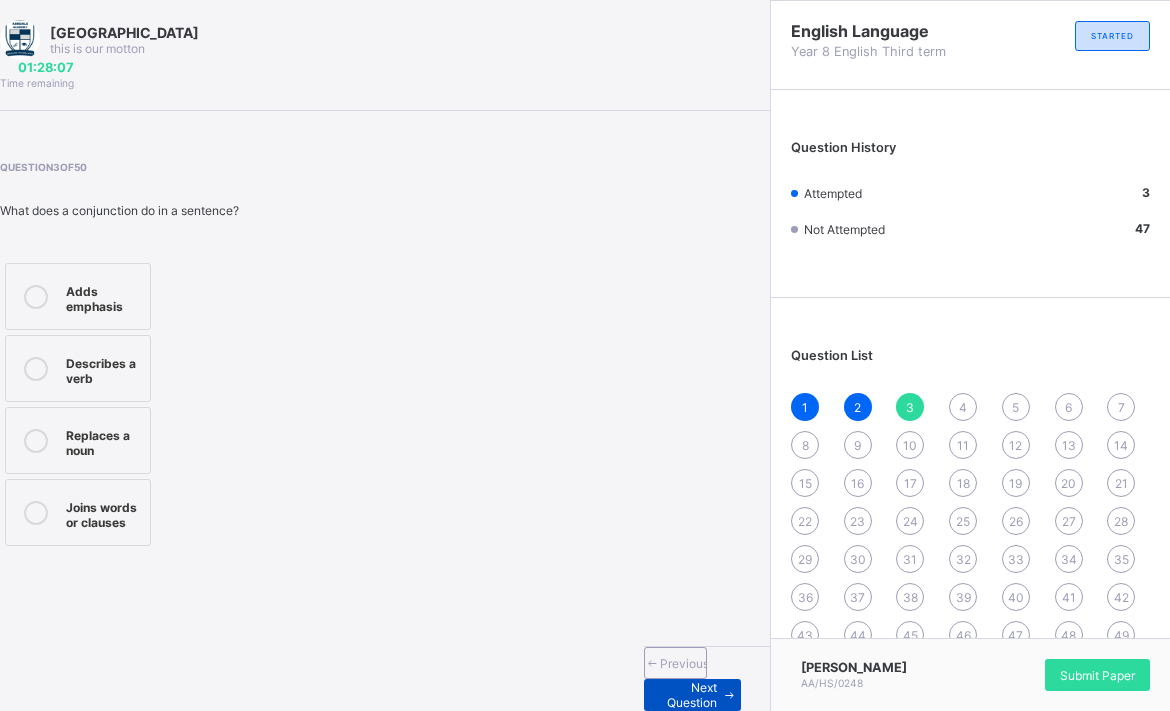 click on "Next Question" at bounding box center [692, 695] 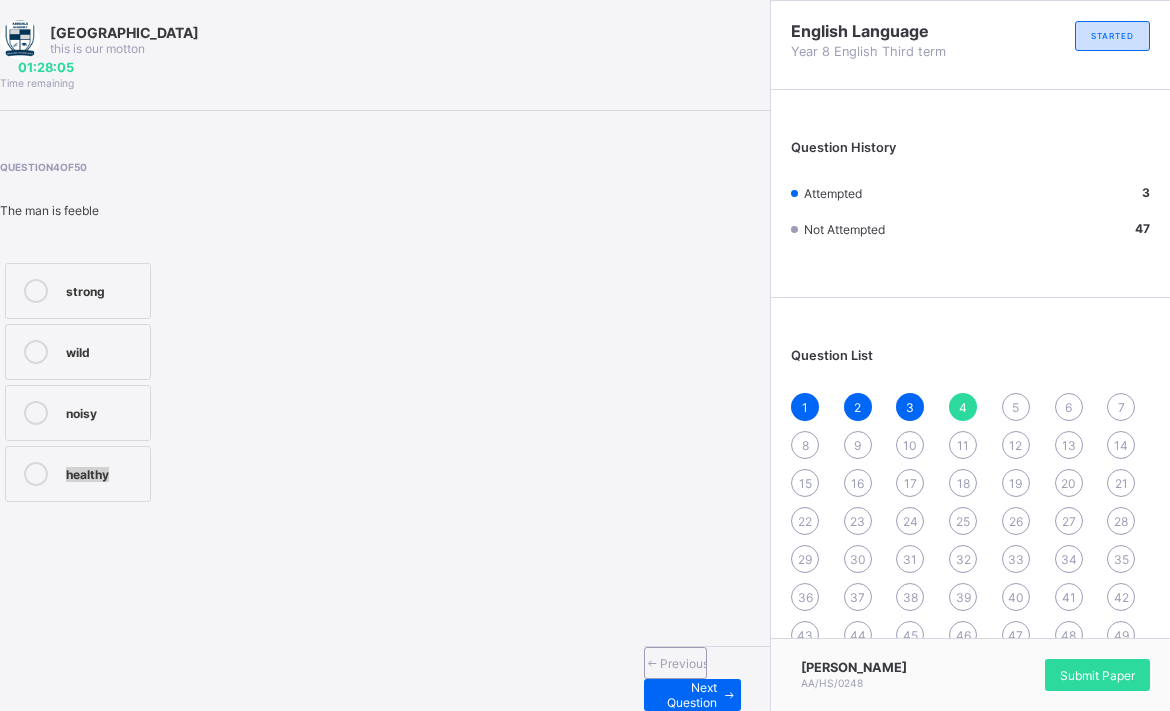 drag, startPoint x: 603, startPoint y: 583, endPoint x: 119, endPoint y: 812, distance: 535.4409 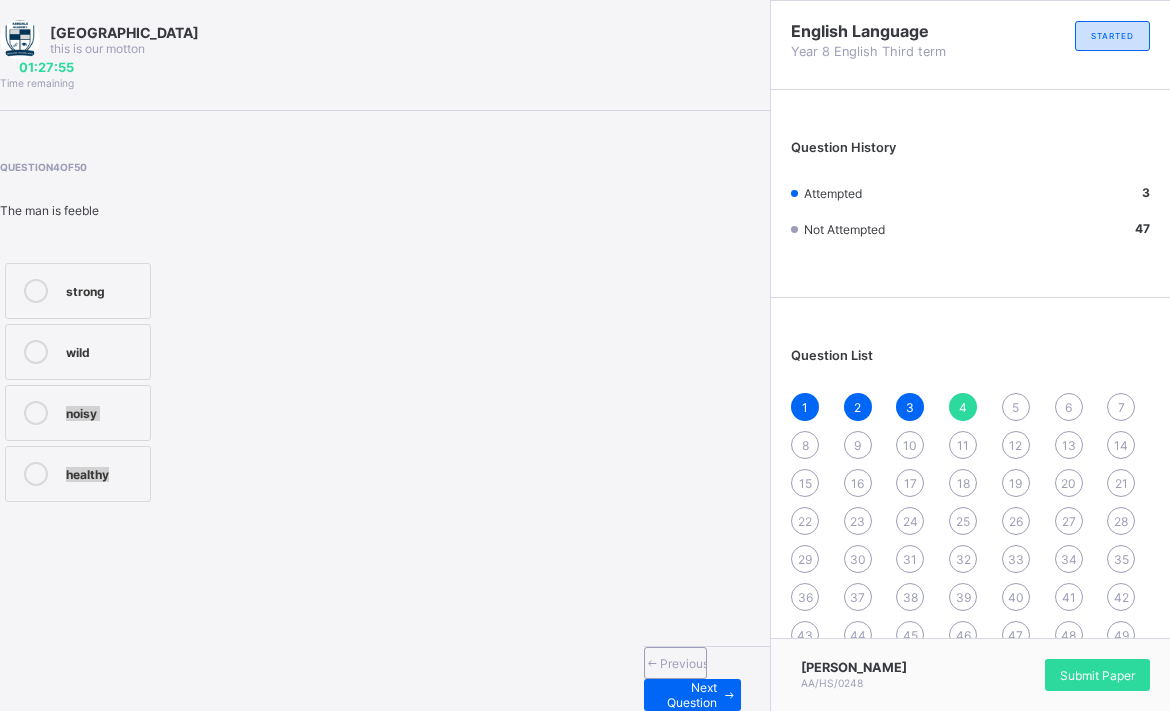 click on "Arndale Academy this is our [PERSON_NAME] 01:27:55 Time remaining Question  4  of  50 The man is feeble strong wild noisy healthy Previous Next Question" at bounding box center [385, 355] 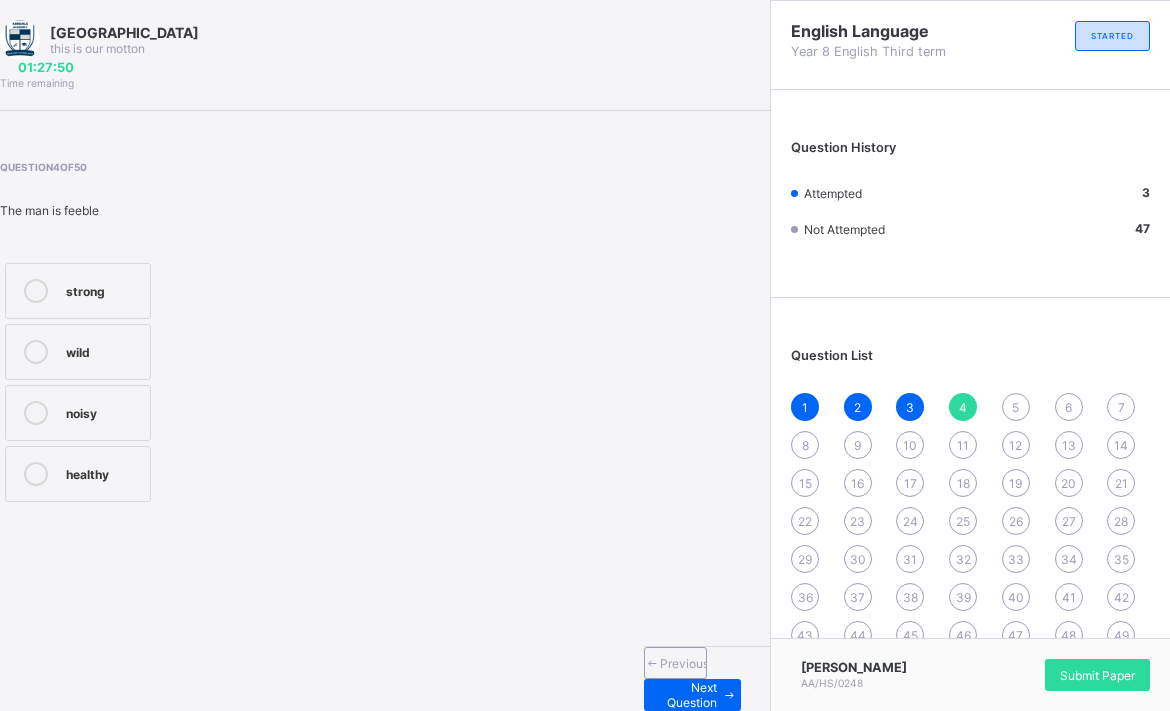 click at bounding box center [36, 291] 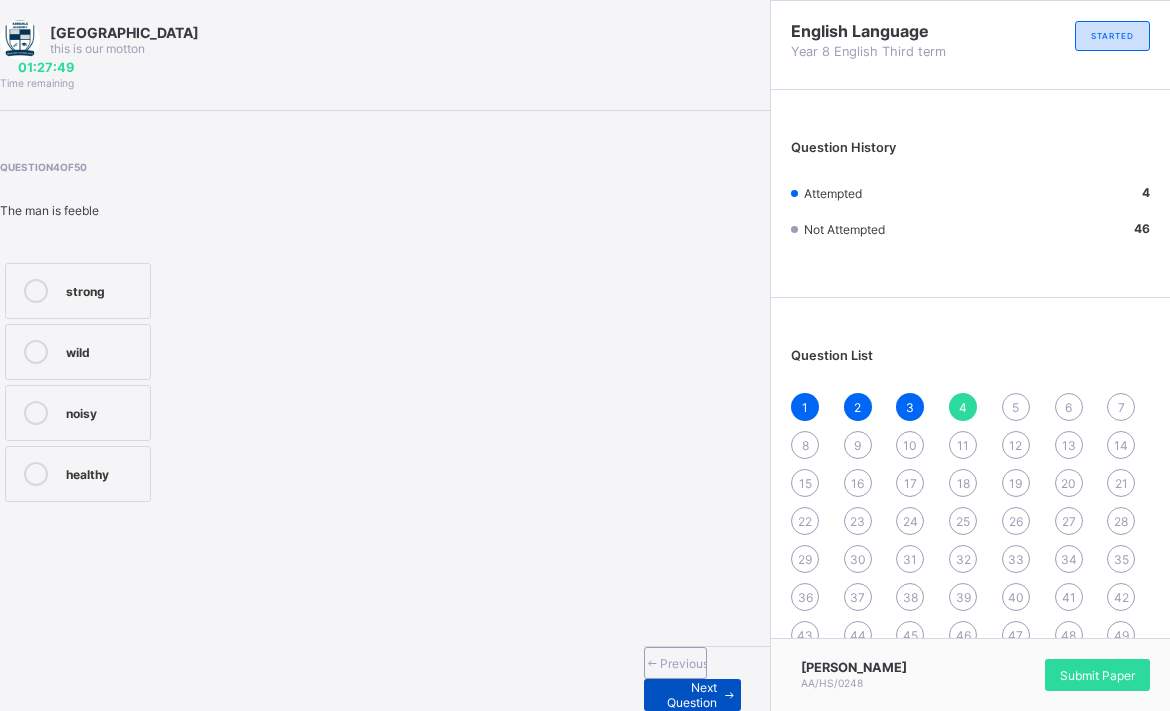 click on "Next Question" at bounding box center (692, 695) 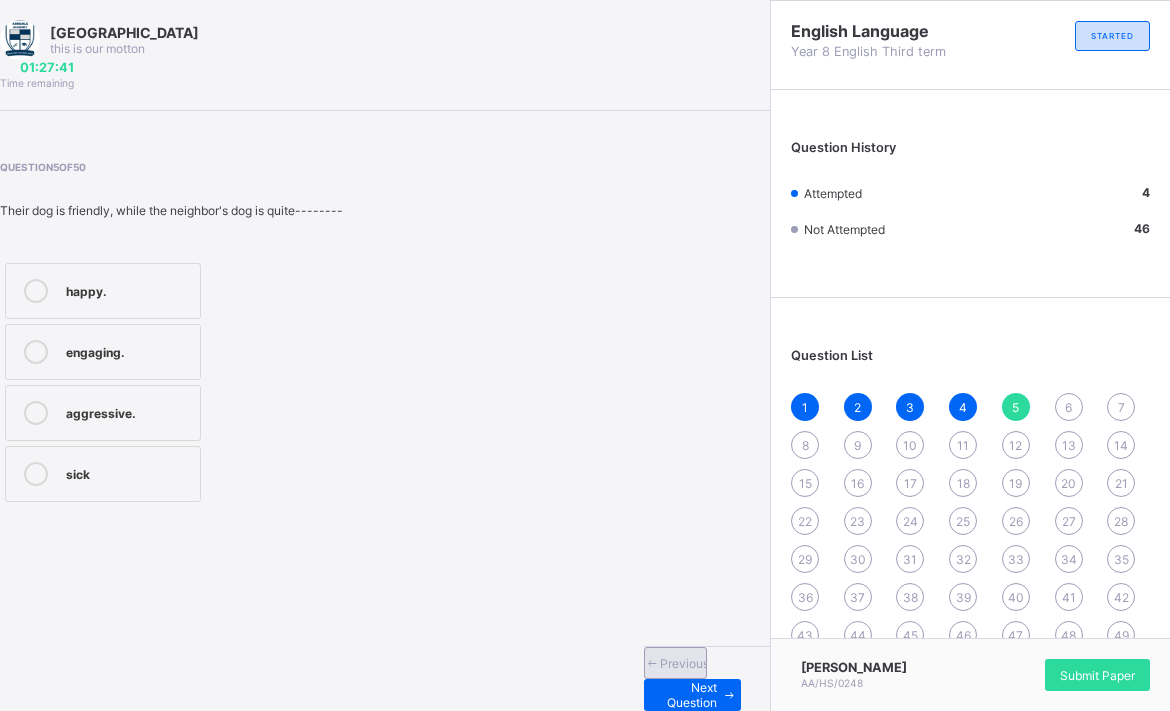 click on "Previous" at bounding box center [675, 663] 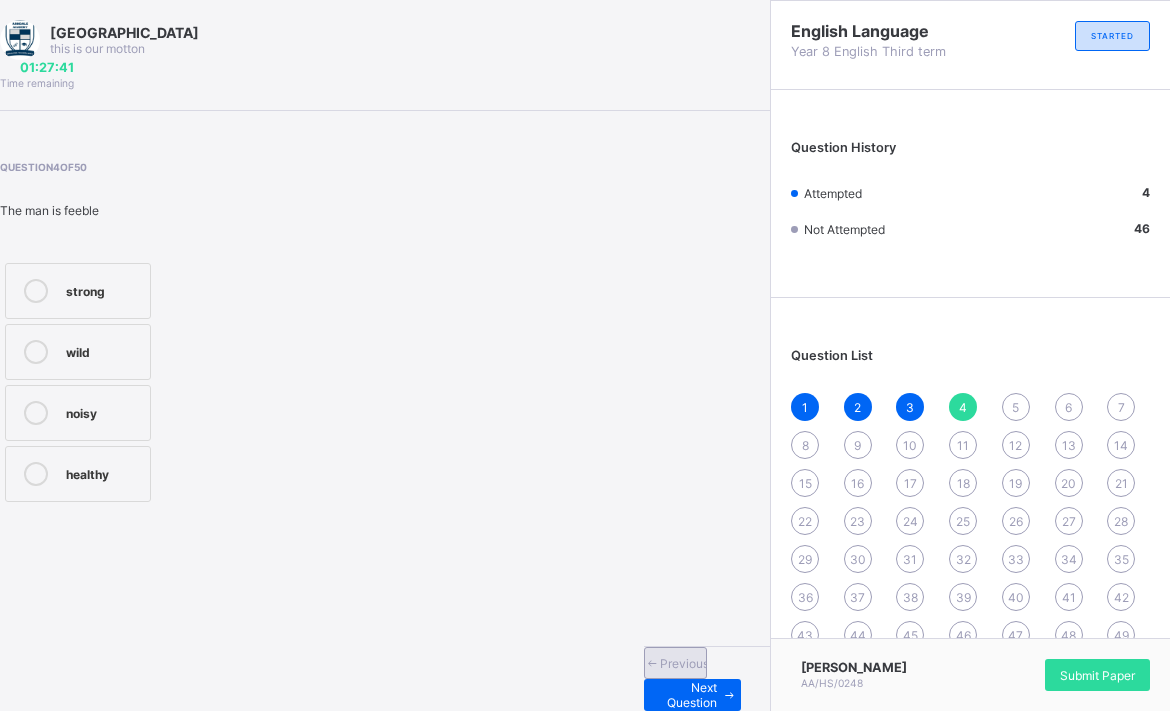 click on "Previous" at bounding box center (675, 663) 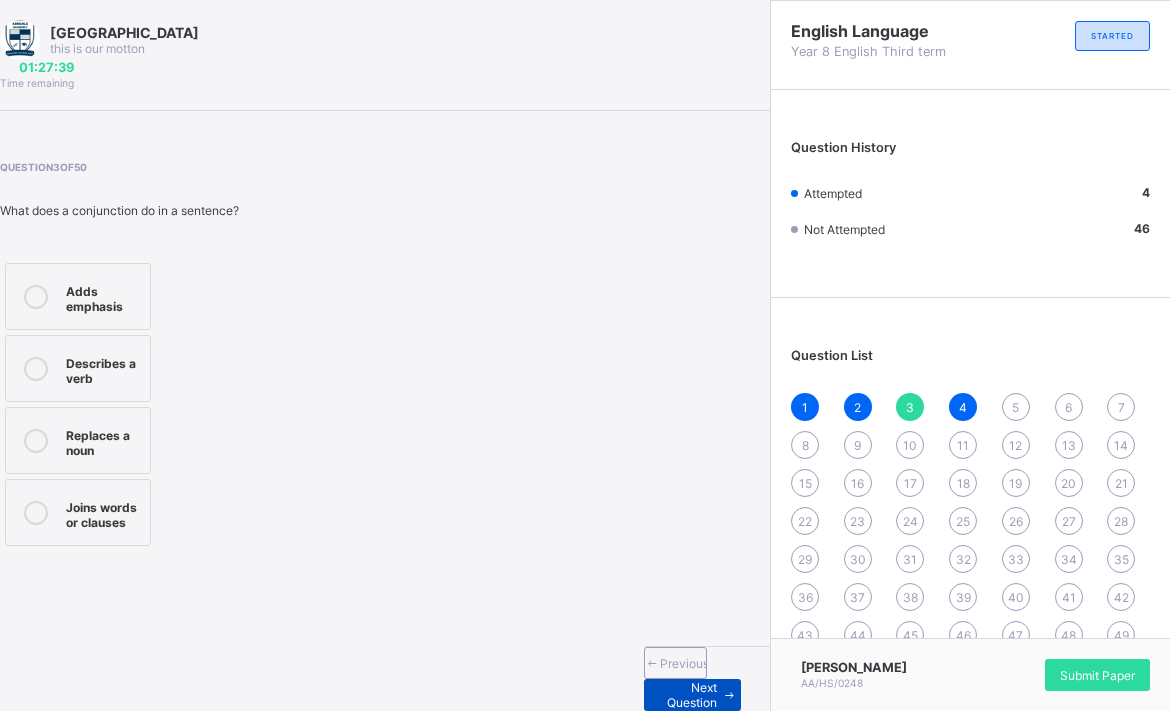click on "Next Question" at bounding box center [692, 695] 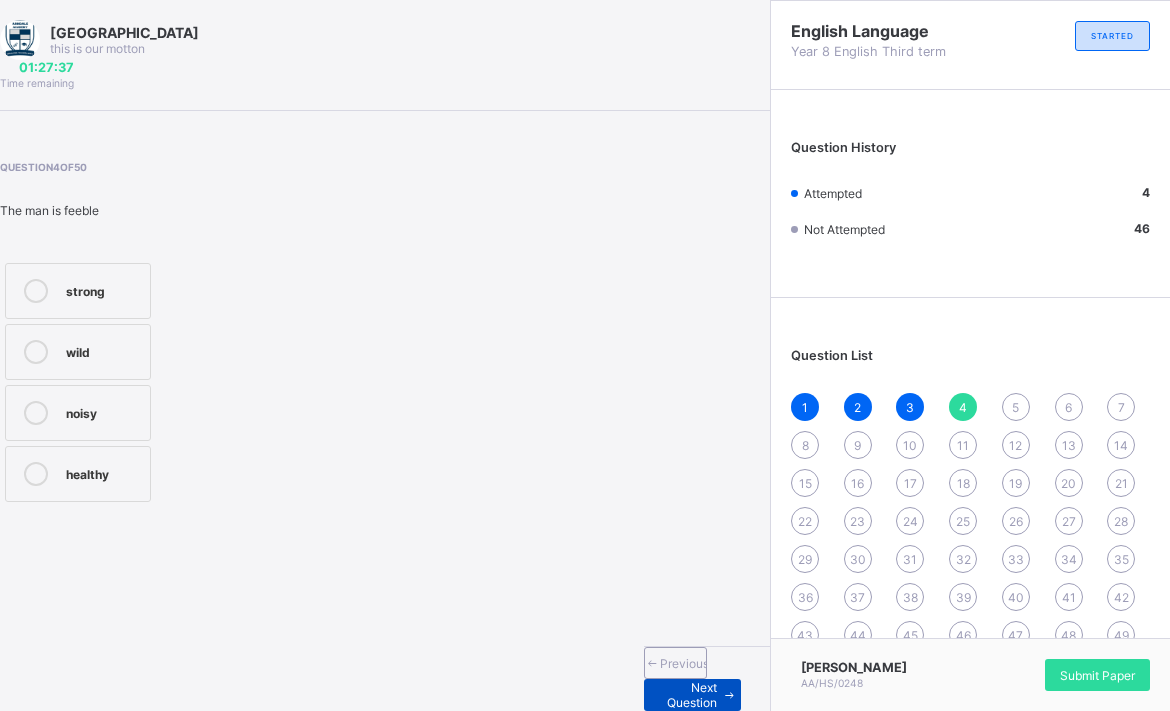 click on "Next Question" at bounding box center [692, 695] 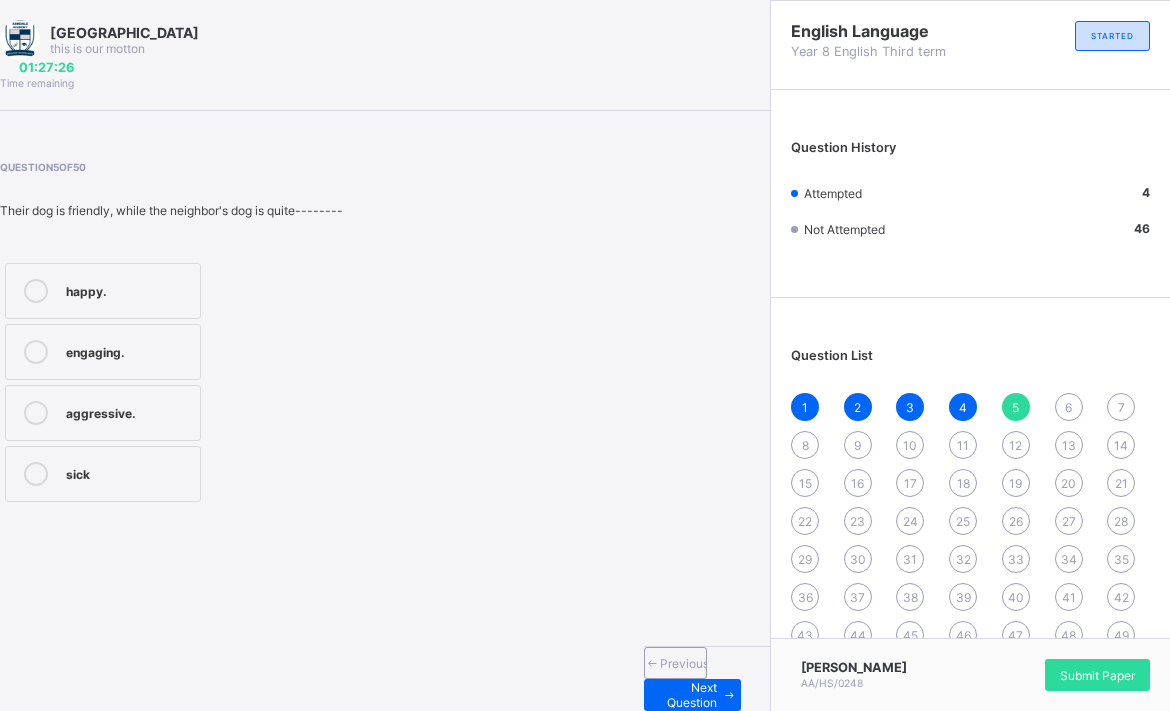 click on "happy." at bounding box center (128, 289) 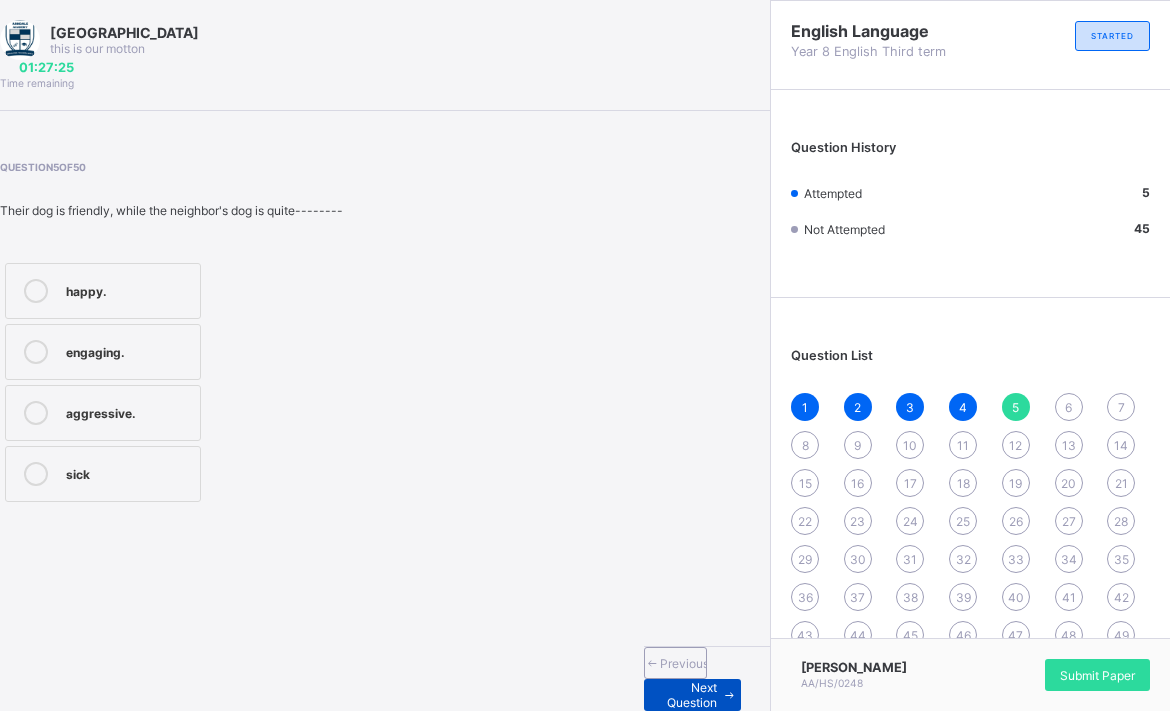drag, startPoint x: 555, startPoint y: 650, endPoint x: 564, endPoint y: 670, distance: 21.931713 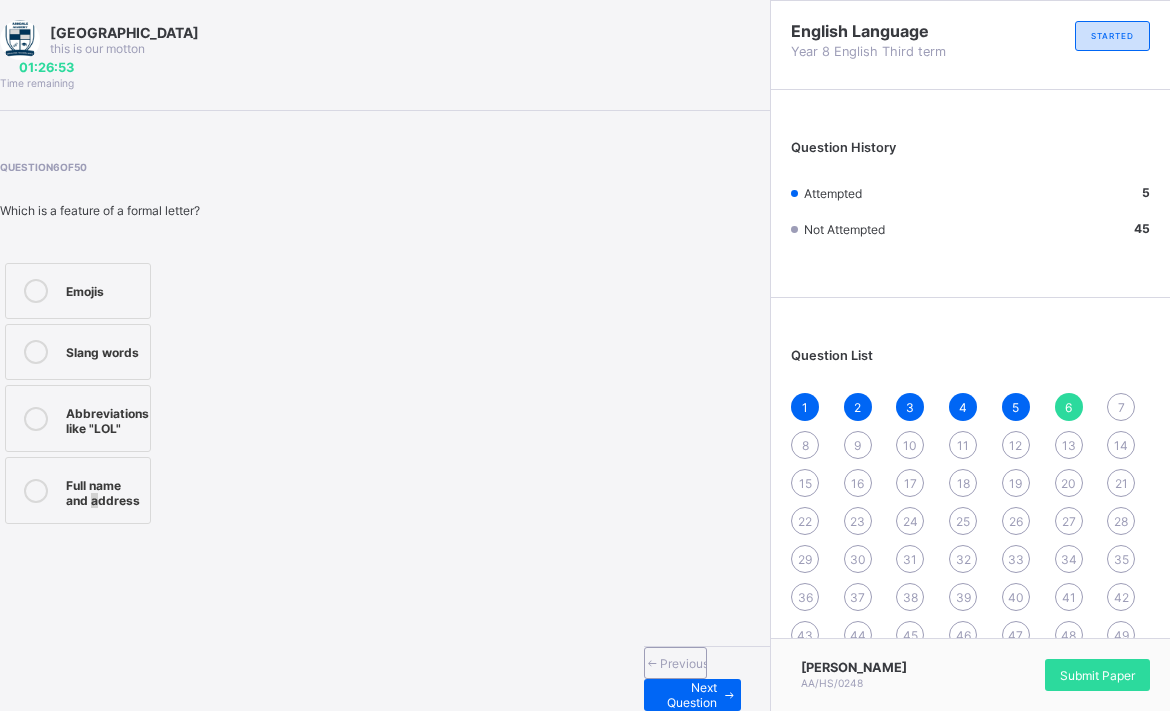 drag, startPoint x: 149, startPoint y: 561, endPoint x: 176, endPoint y: 555, distance: 27.658634 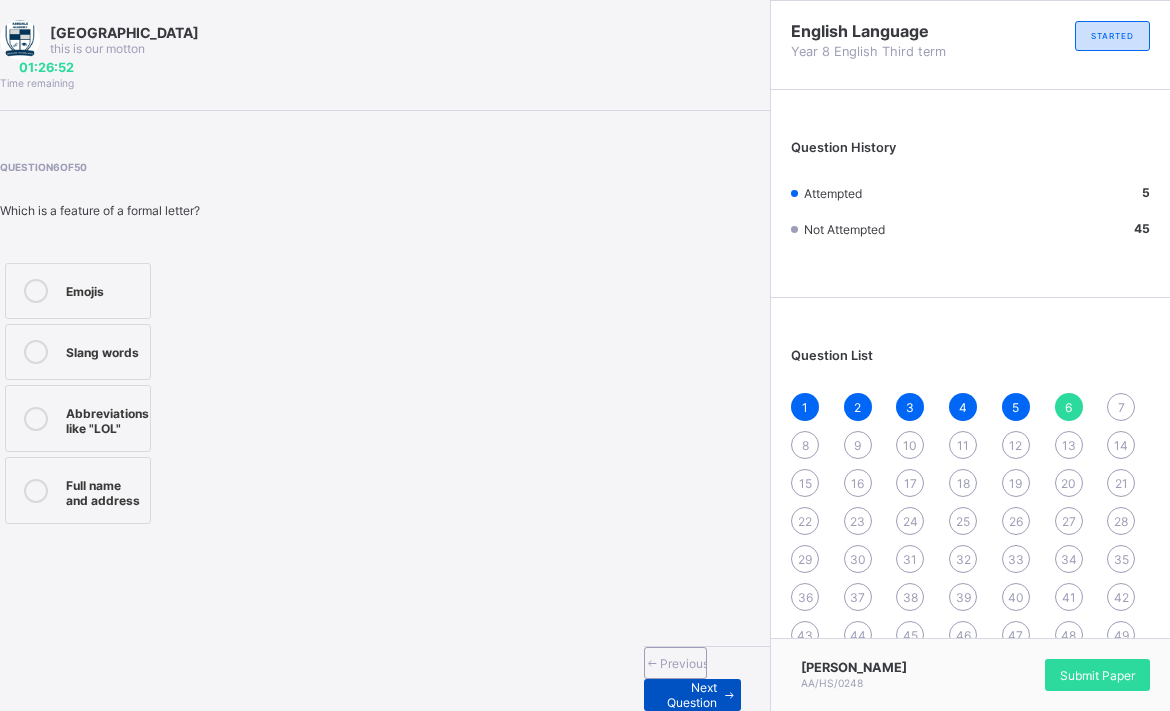click on "Next Question" at bounding box center [692, 695] 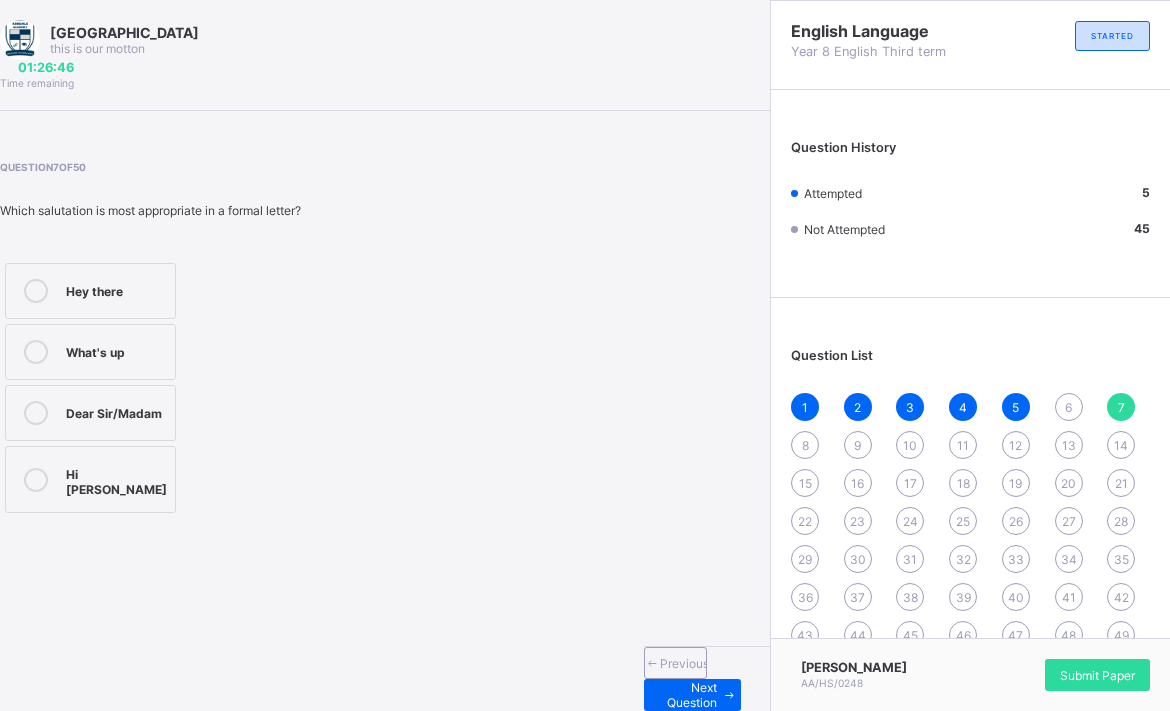 click on "Previous Next Question" at bounding box center (707, 678) 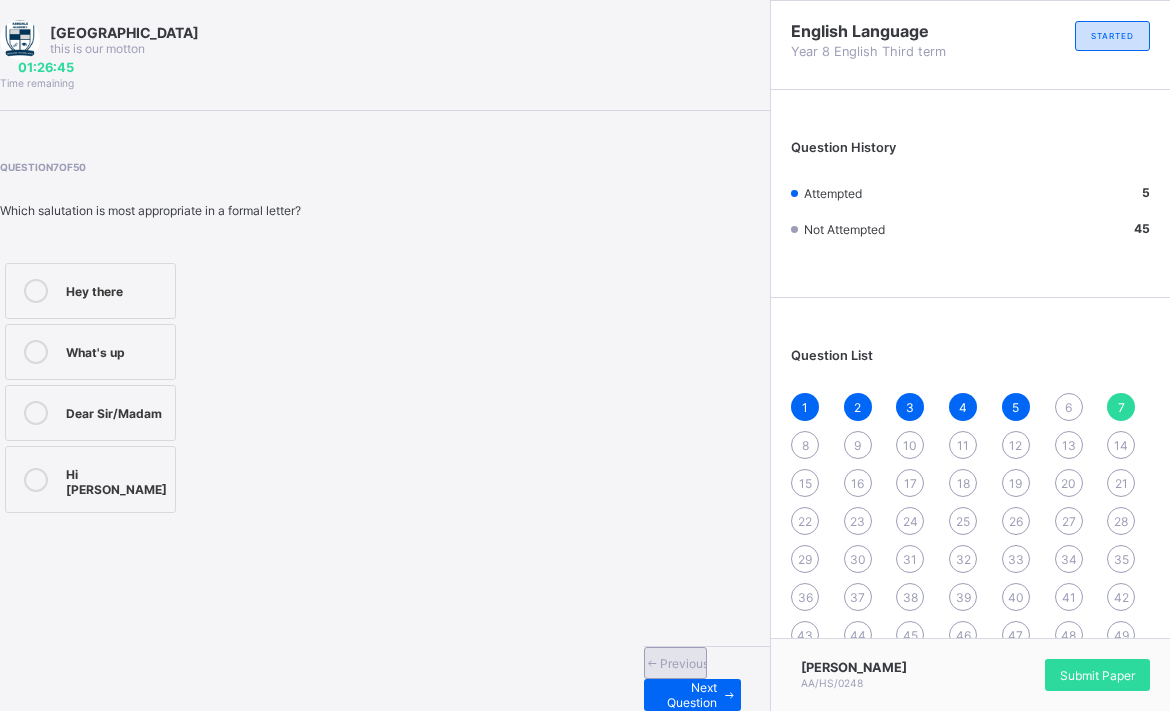 click on "Previous" at bounding box center (684, 663) 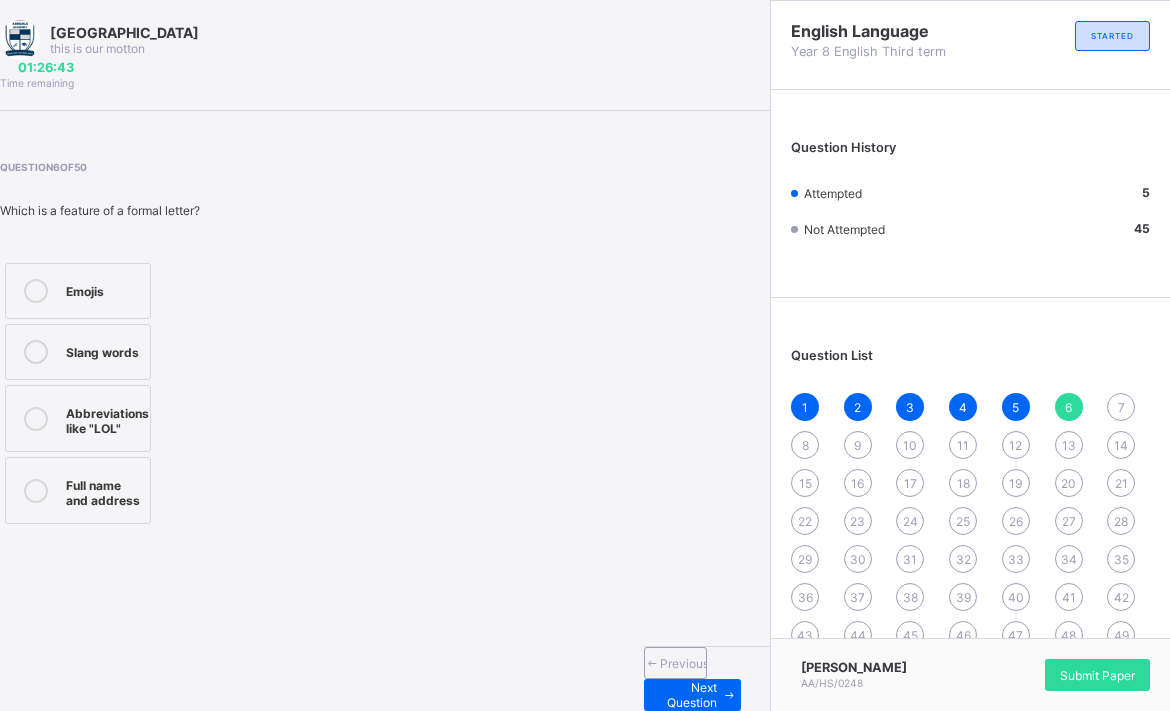 click on "Full name and address" at bounding box center (78, 490) 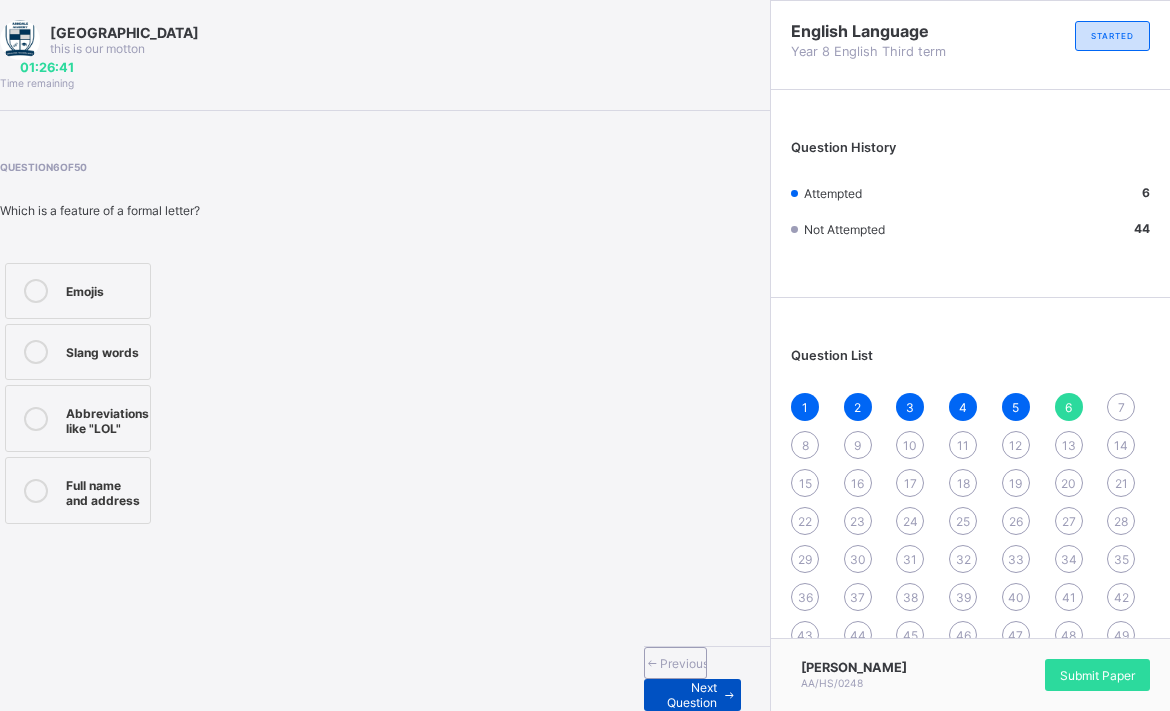 click on "Next Question" at bounding box center (692, 695) 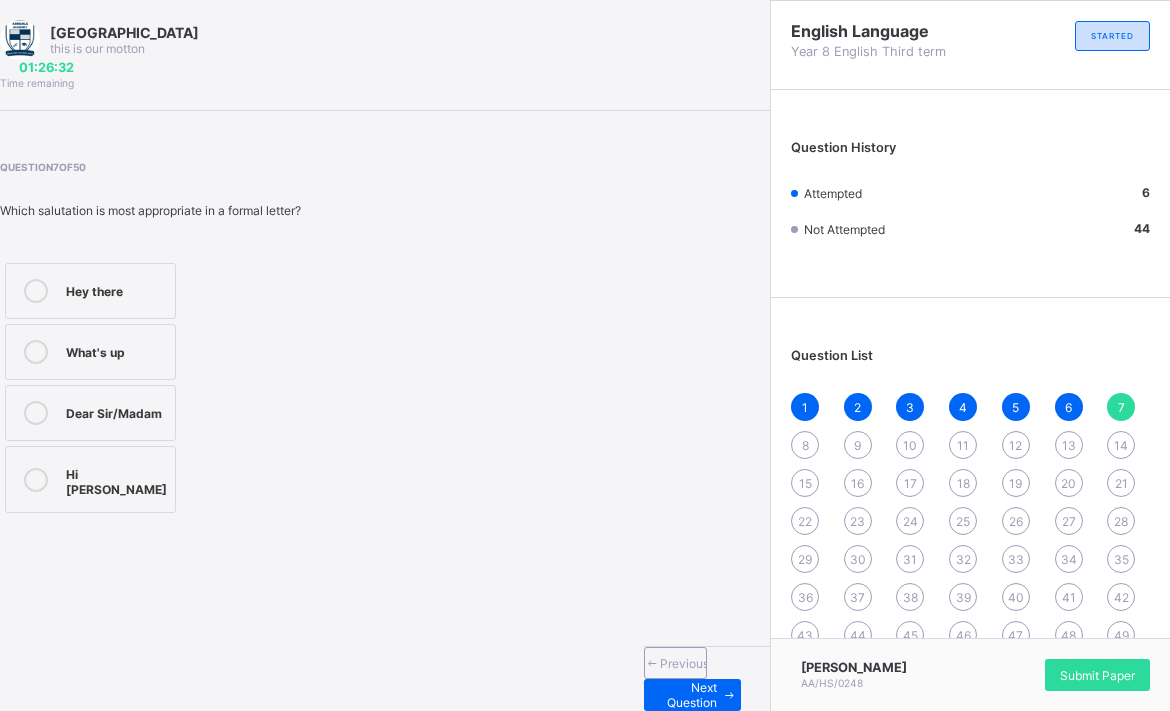 click on "Dear Sir/Madam" at bounding box center (115, 411) 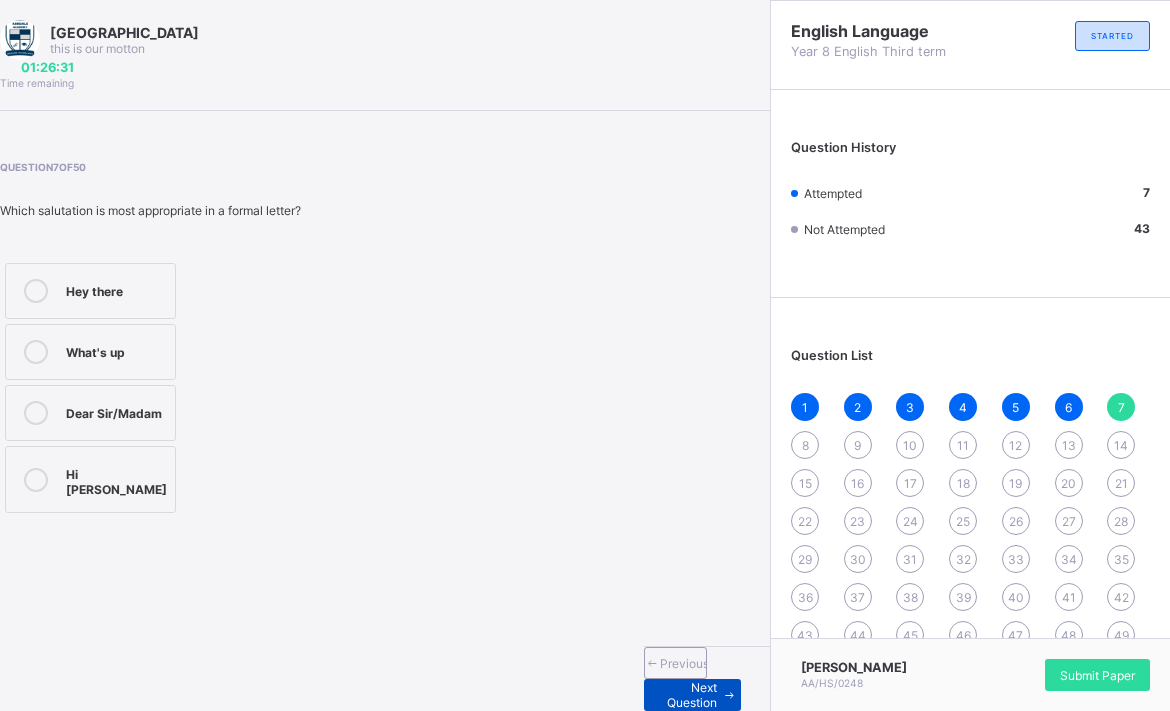 click on "Next Question" at bounding box center (692, 695) 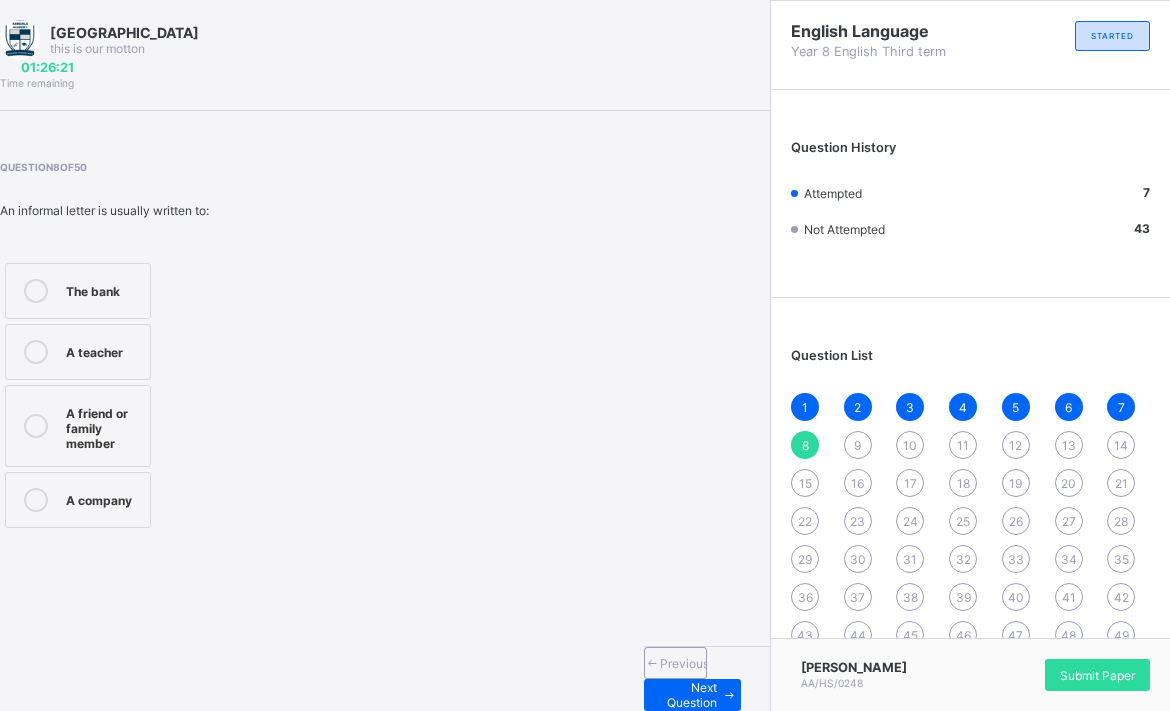 click on "A friend or family member" at bounding box center [78, 426] 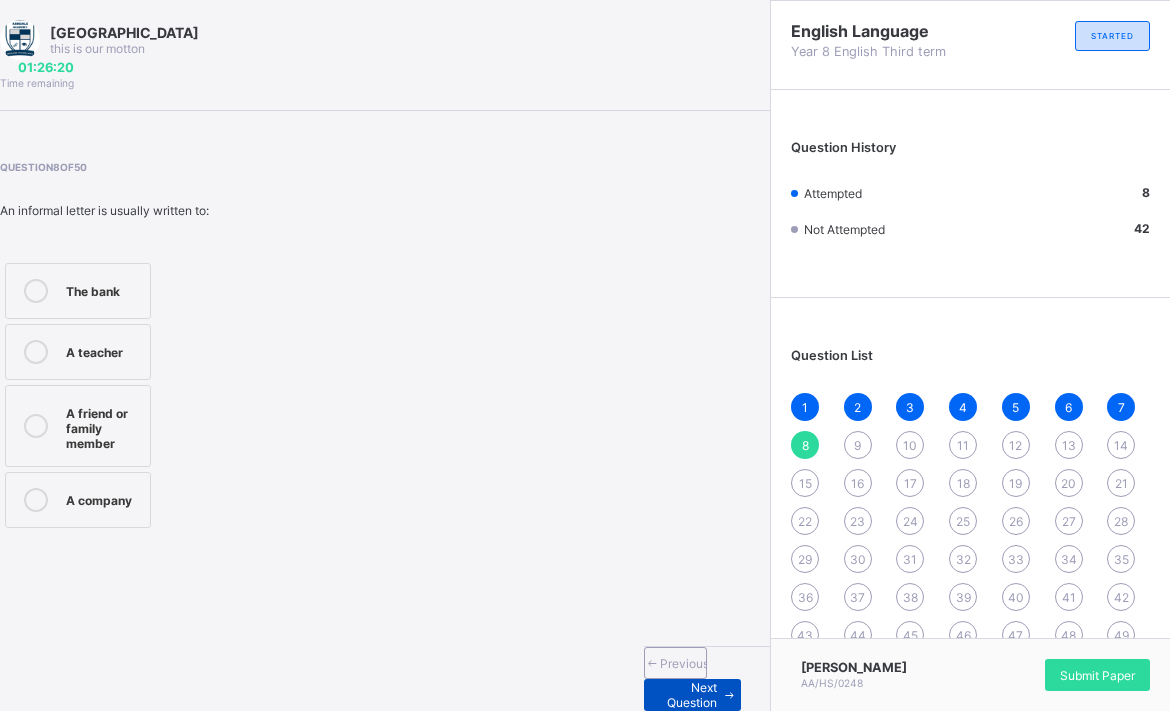 click on "Next Question" at bounding box center [692, 695] 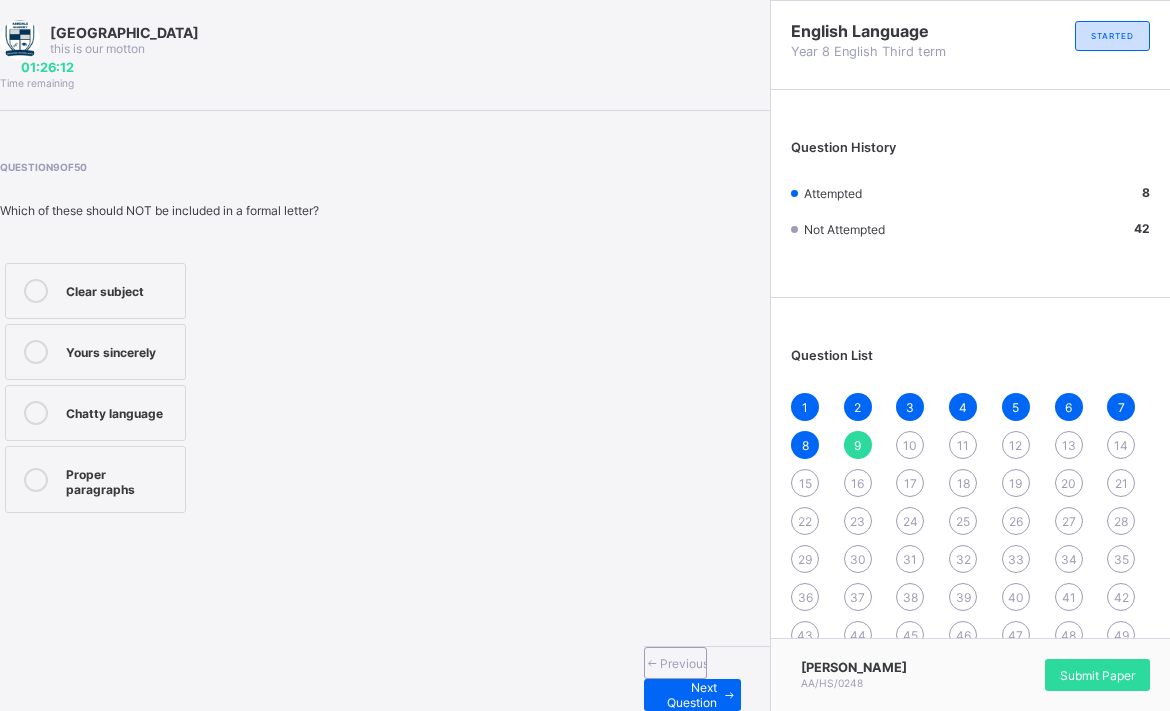 click on "Chatty language" at bounding box center [120, 411] 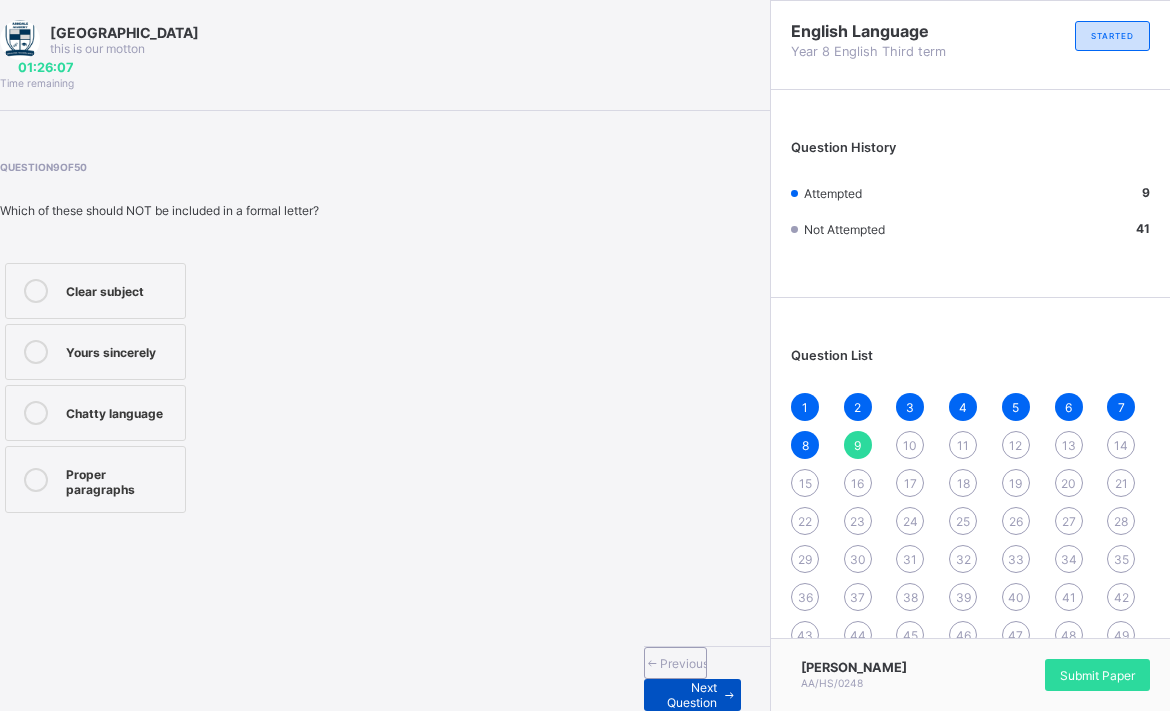 click on "Next Question" at bounding box center (692, 695) 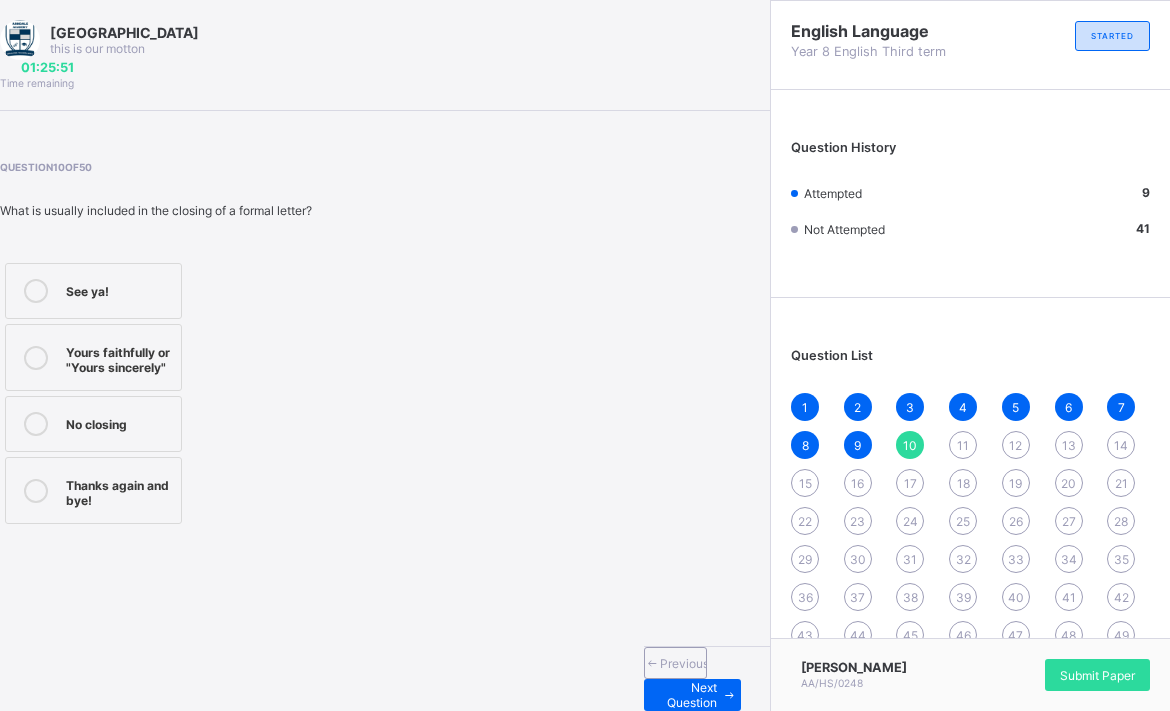 click on "Yours faithfully or "Yours sincerely"" at bounding box center (93, 357) 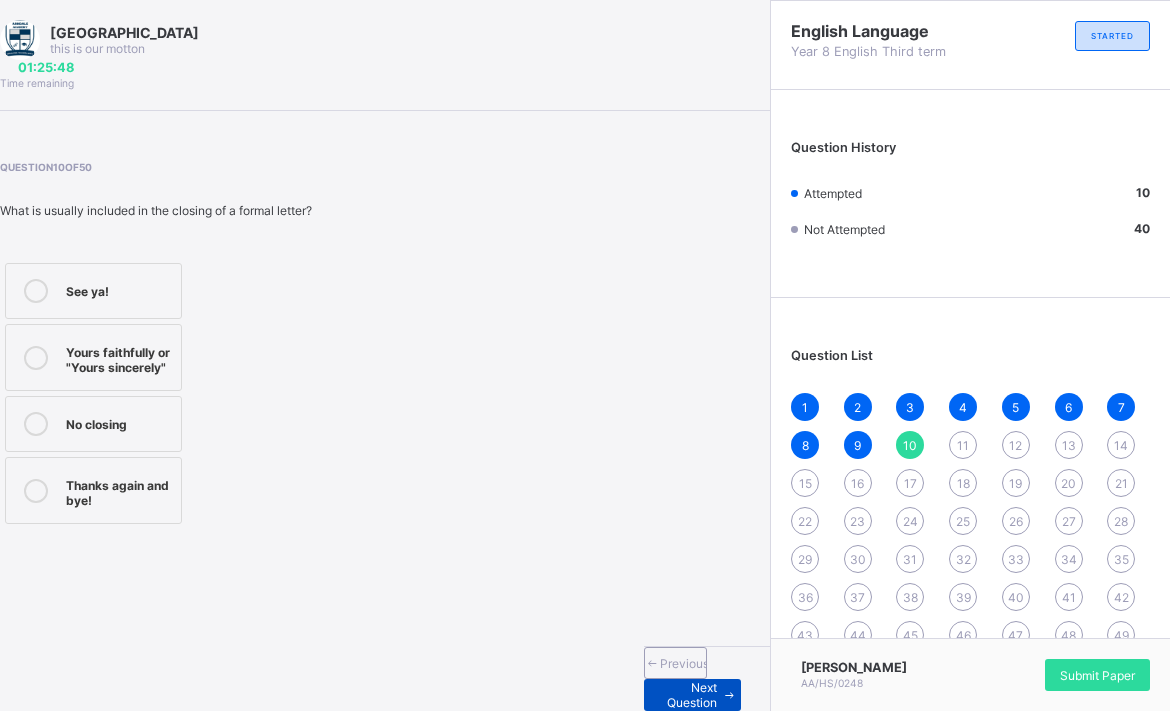 click on "Next Question" at bounding box center (688, 695) 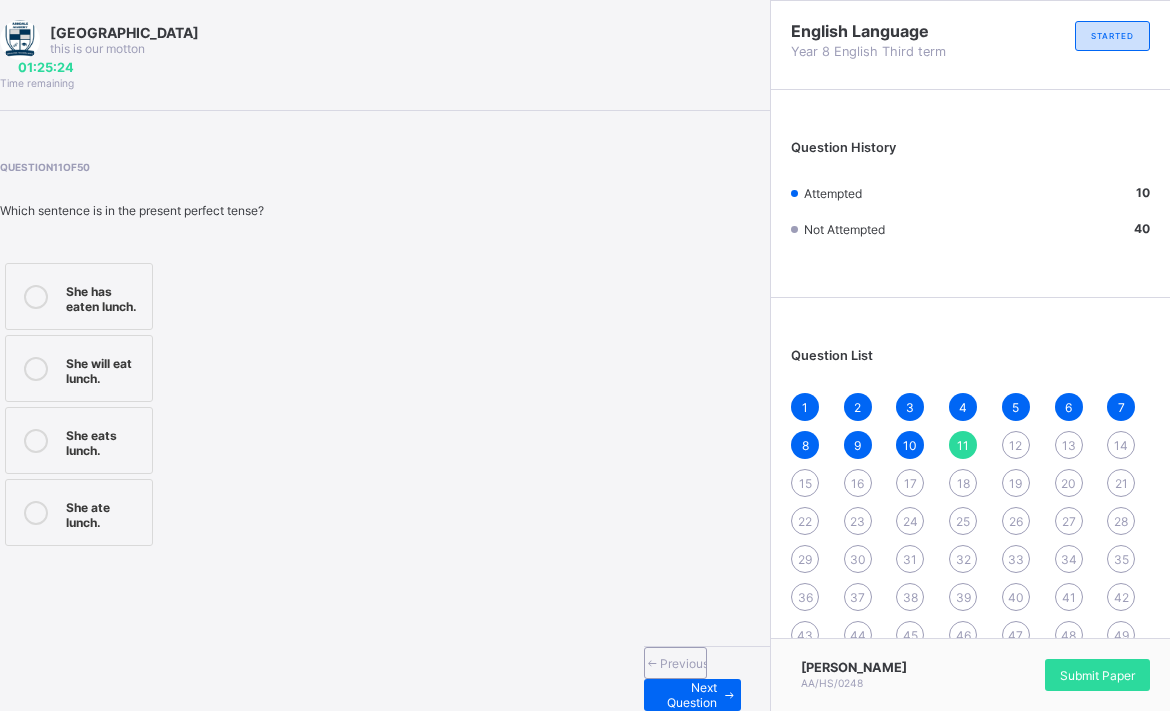 click on "She eats lunch." at bounding box center [79, 440] 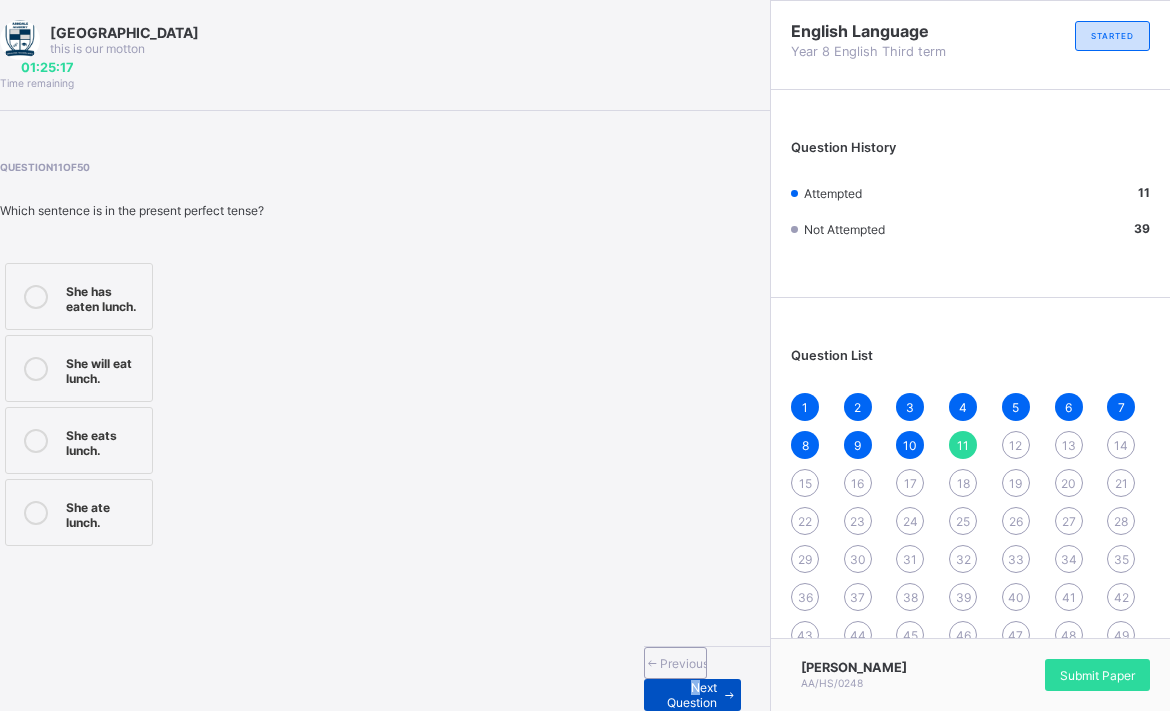 click on "Previous Next Question" at bounding box center (707, 678) 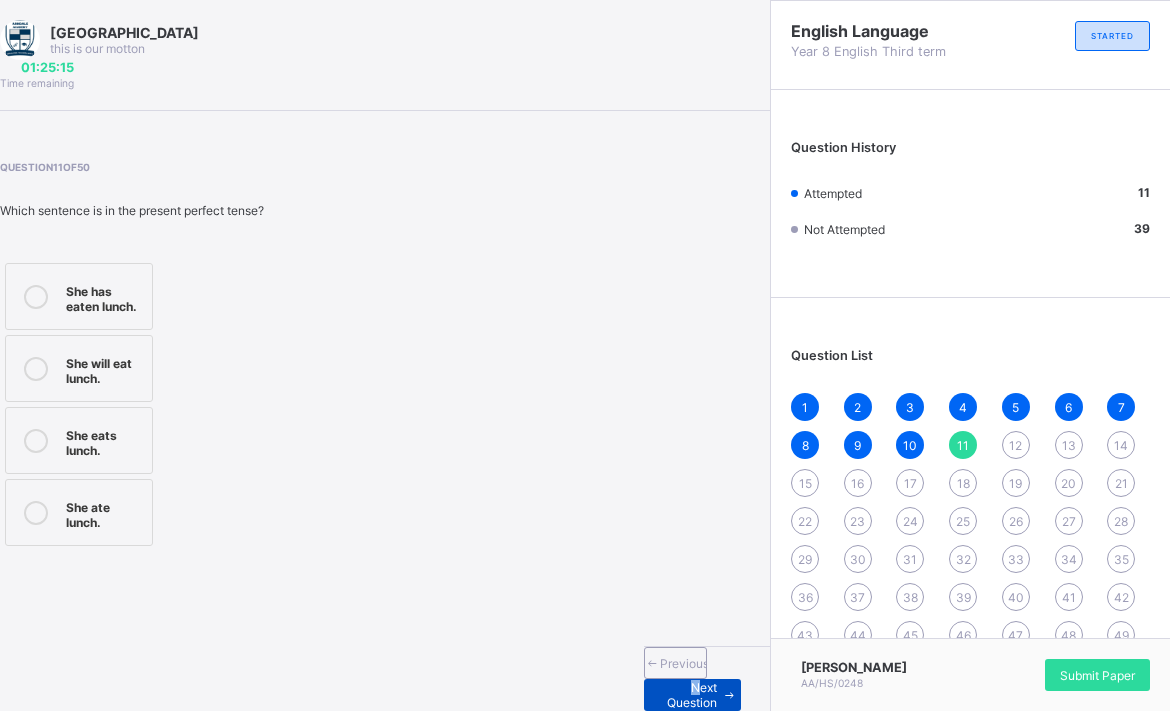 click on "Next Question" at bounding box center (688, 695) 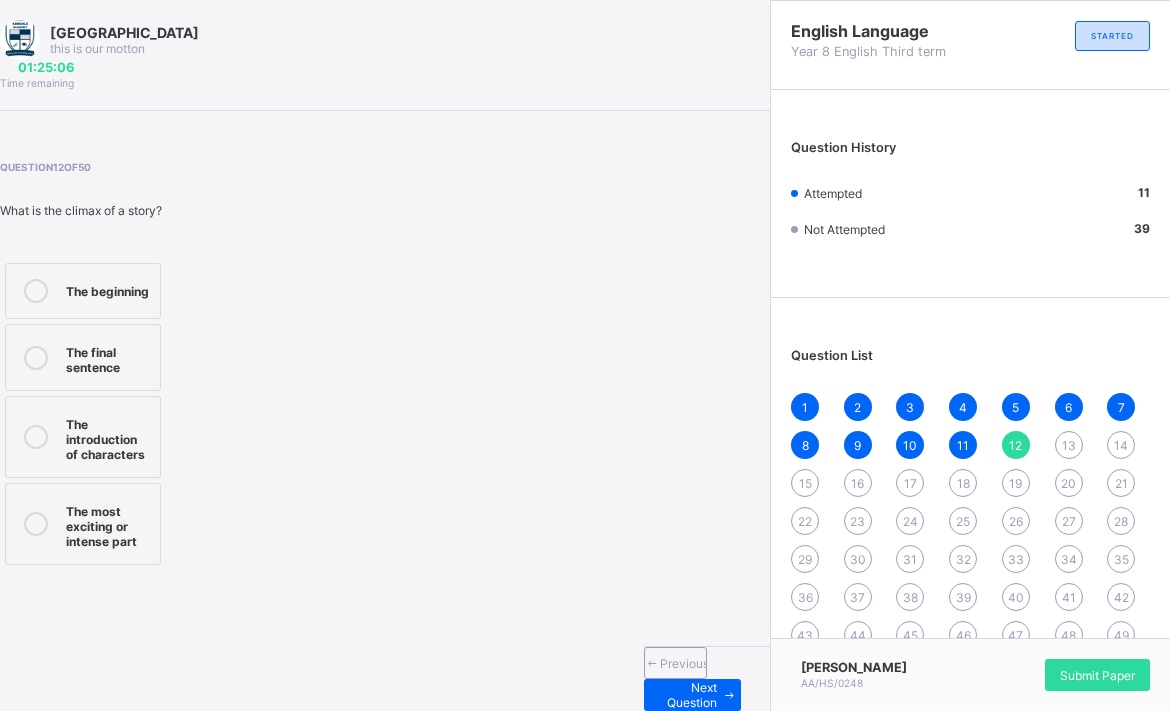 click on "26" at bounding box center [1016, 521] 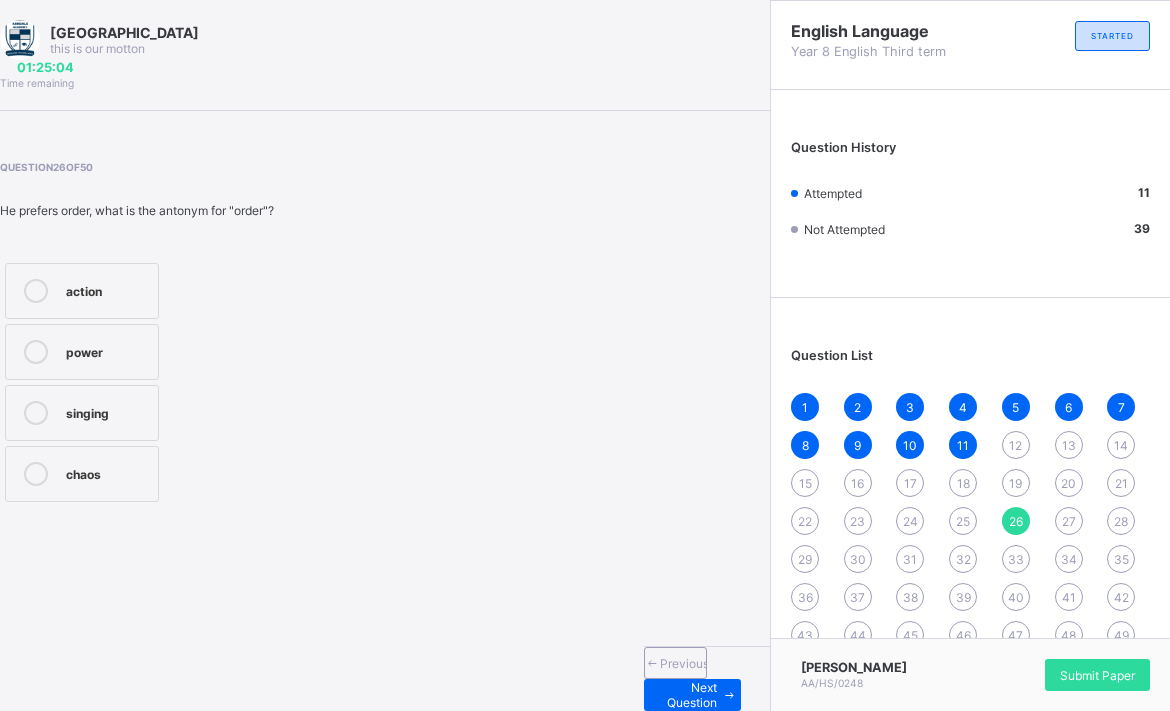 click on "12" at bounding box center [1015, 445] 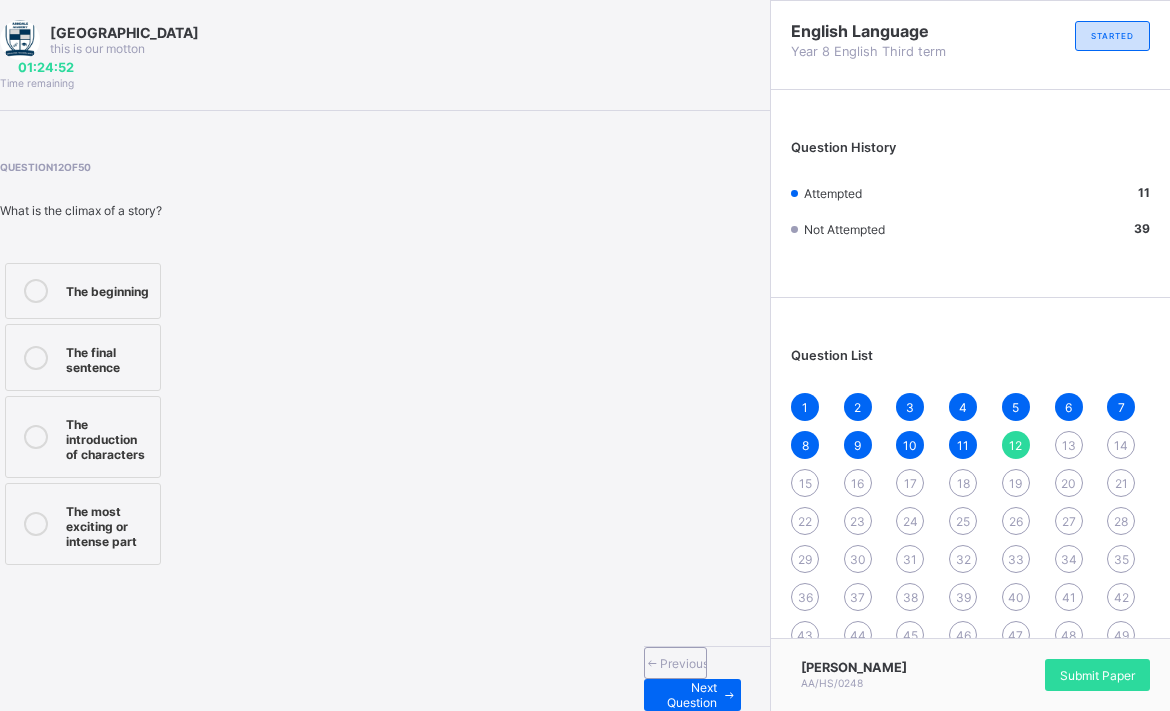 drag, startPoint x: 837, startPoint y: 287, endPoint x: 1298, endPoint y: 909, distance: 774.2125 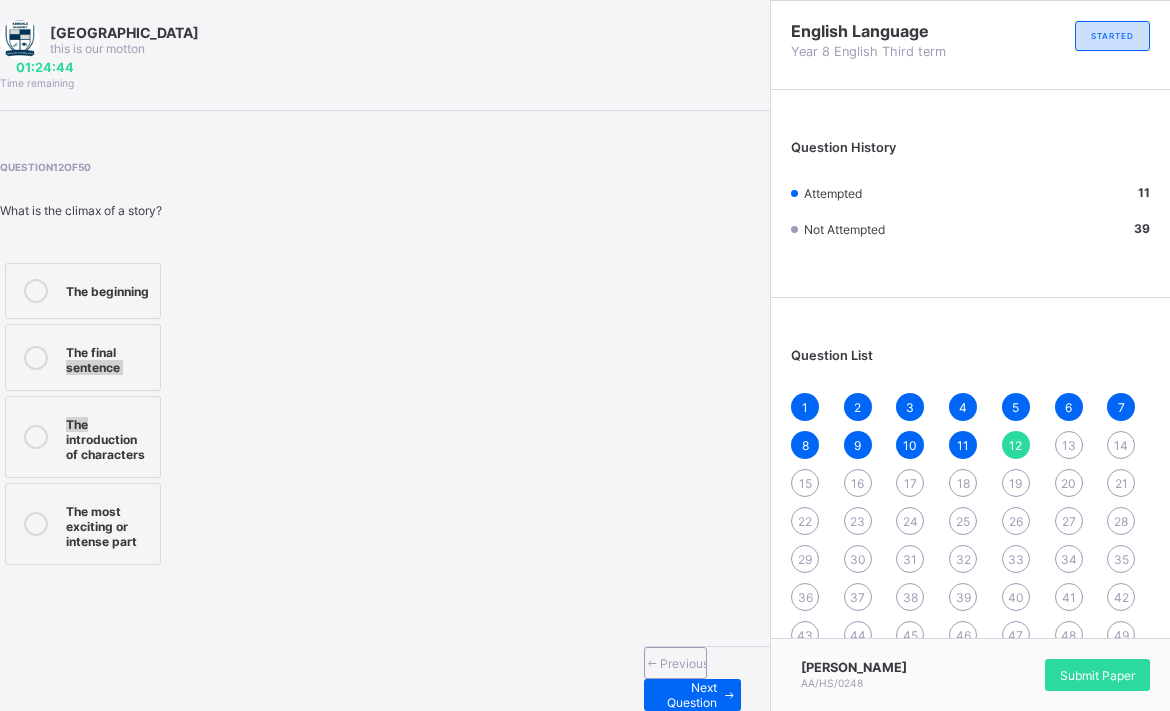 drag, startPoint x: 386, startPoint y: 393, endPoint x: 336, endPoint y: 421, distance: 57.306194 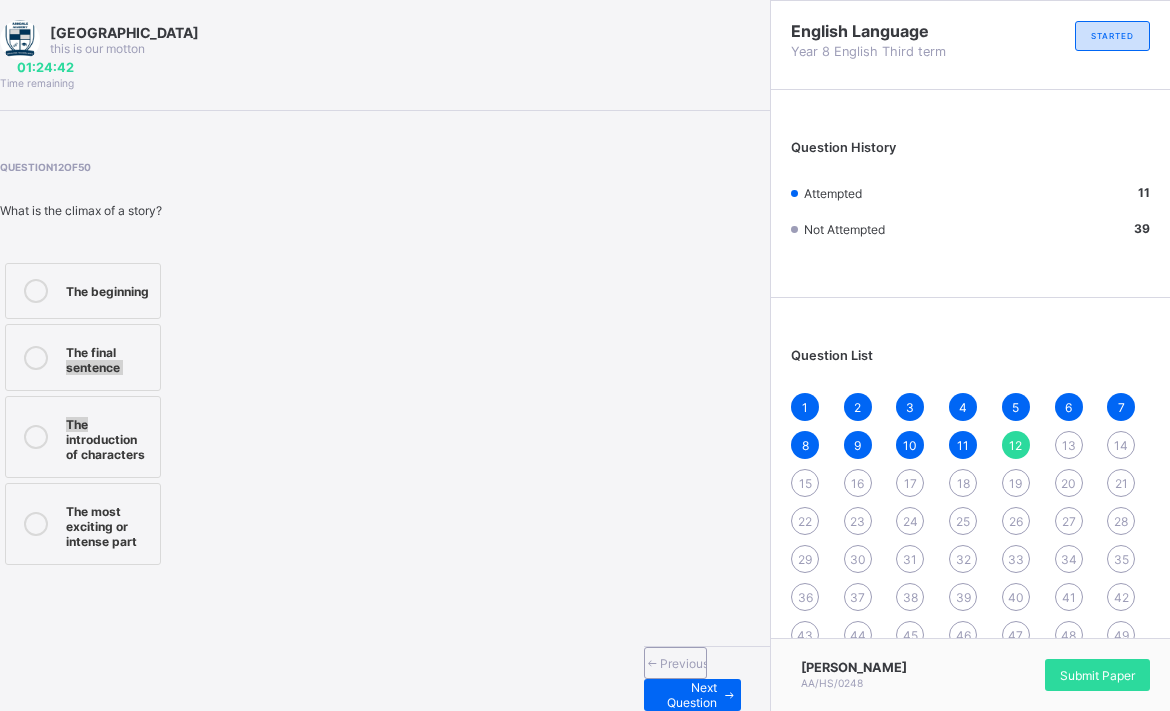 drag, startPoint x: 273, startPoint y: 339, endPoint x: 213, endPoint y: 391, distance: 79.397736 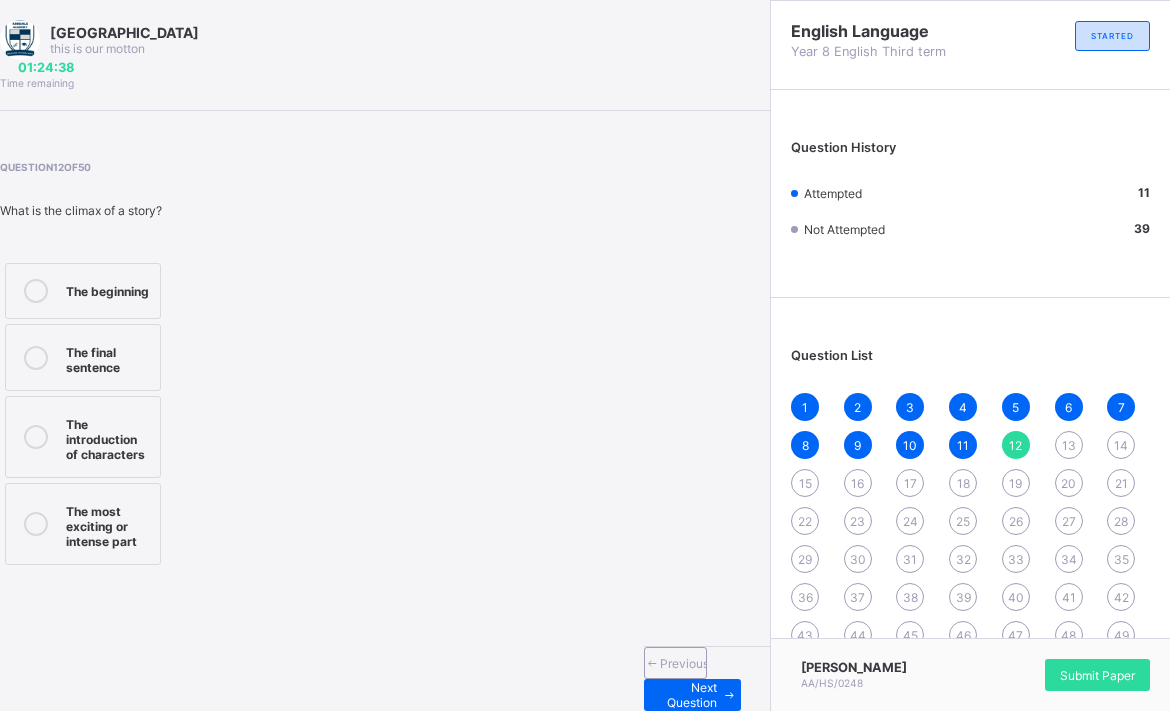 drag, startPoint x: 213, startPoint y: 391, endPoint x: 524, endPoint y: 134, distance: 403.44763 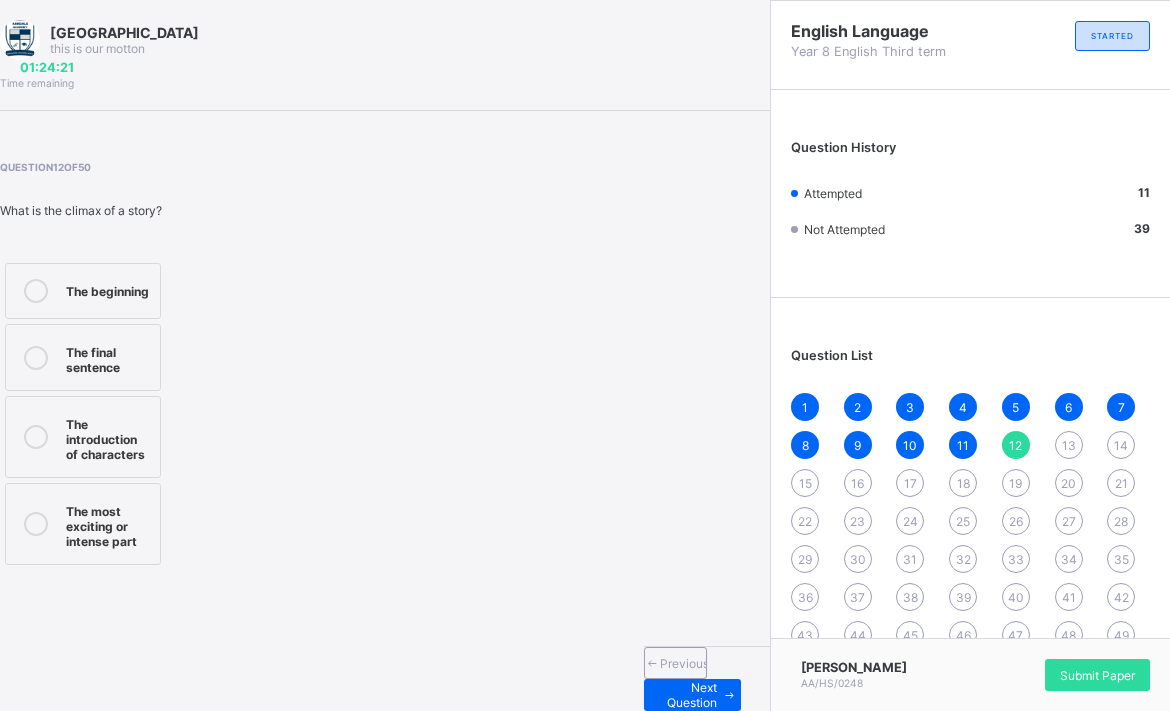 click on "The final sentence" at bounding box center (83, 357) 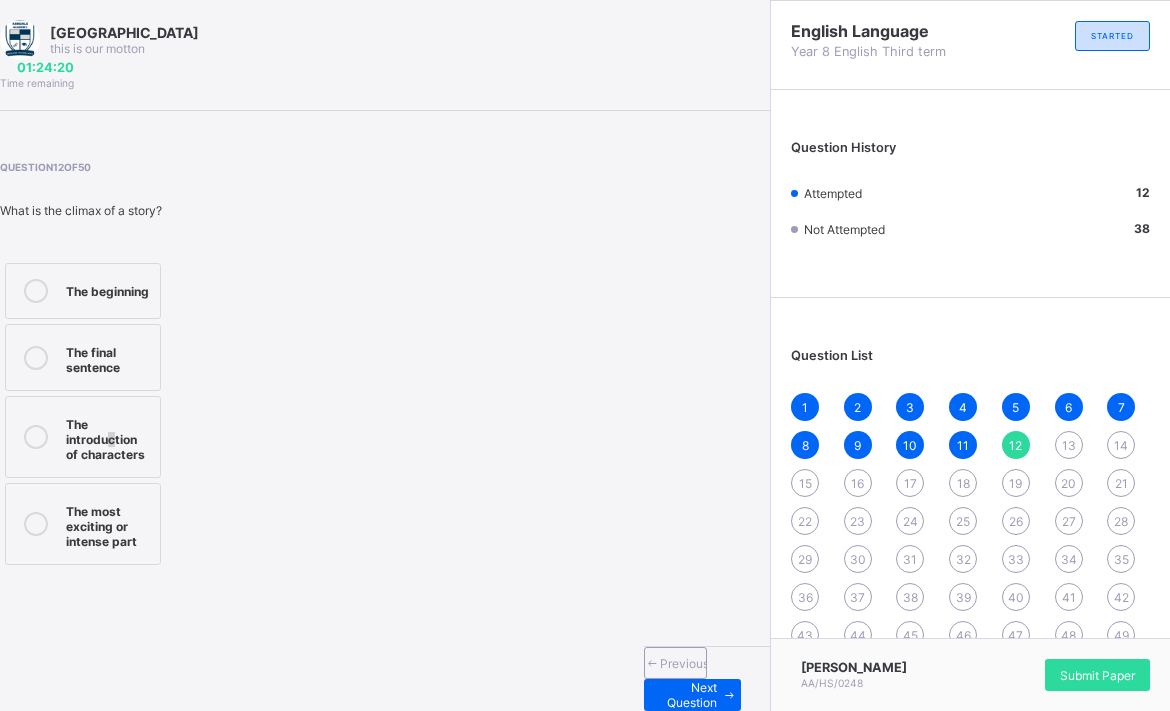 drag, startPoint x: 190, startPoint y: 453, endPoint x: 210, endPoint y: 489, distance: 41.18252 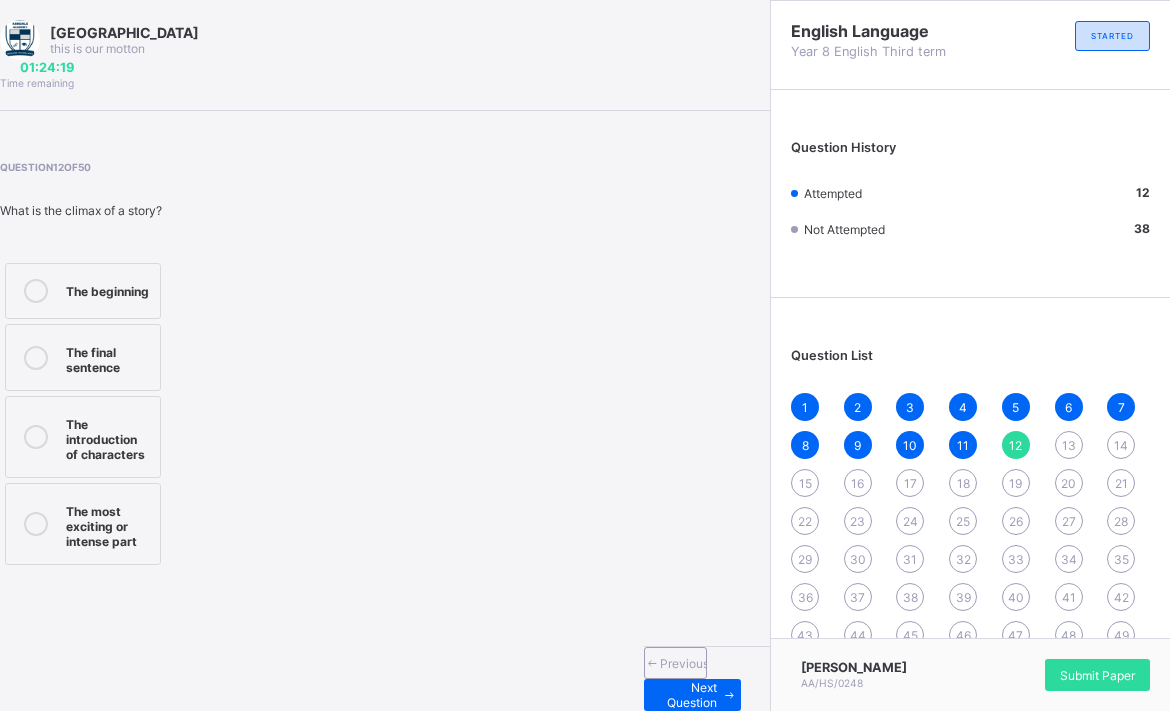 drag, startPoint x: 227, startPoint y: 543, endPoint x: 257, endPoint y: 416, distance: 130.49521 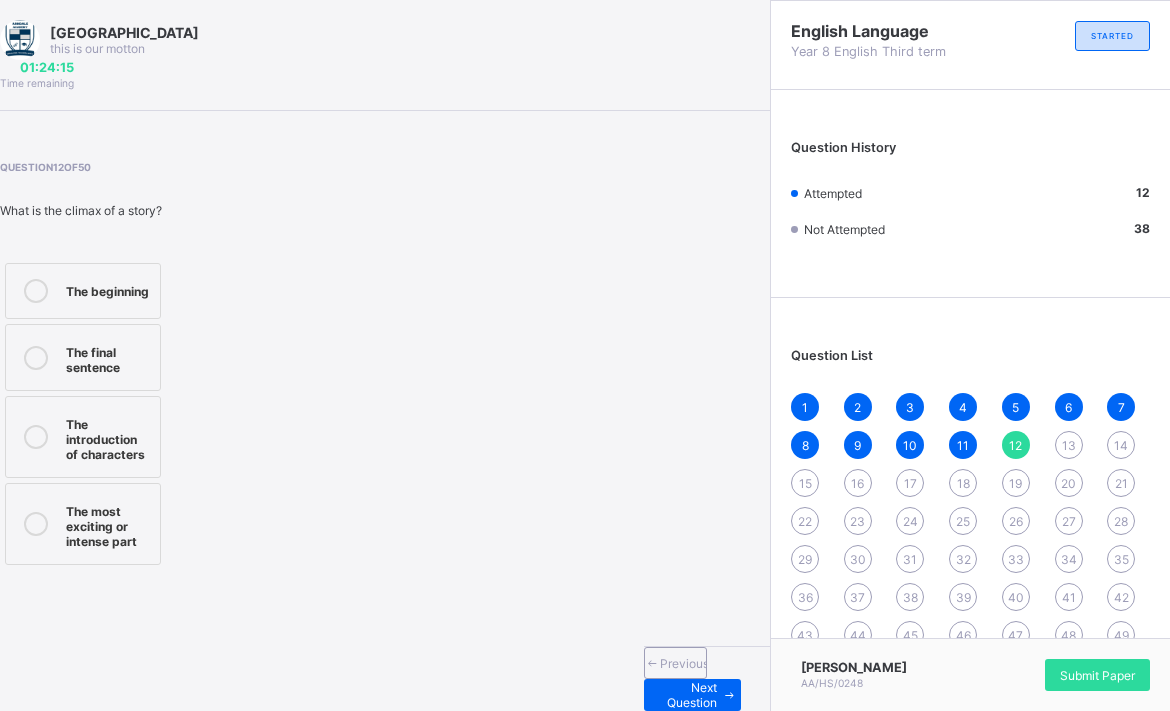 drag, startPoint x: 140, startPoint y: 512, endPoint x: 185, endPoint y: 541, distance: 53.535034 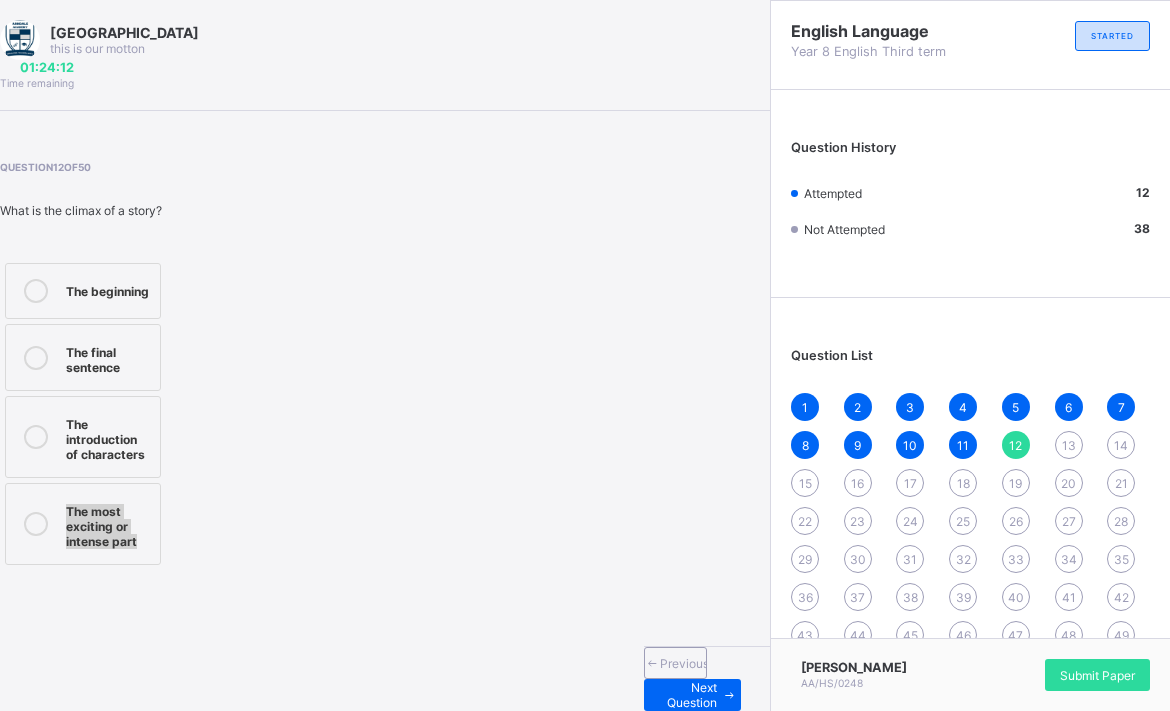 drag, startPoint x: 185, startPoint y: 541, endPoint x: 446, endPoint y: 599, distance: 267.3668 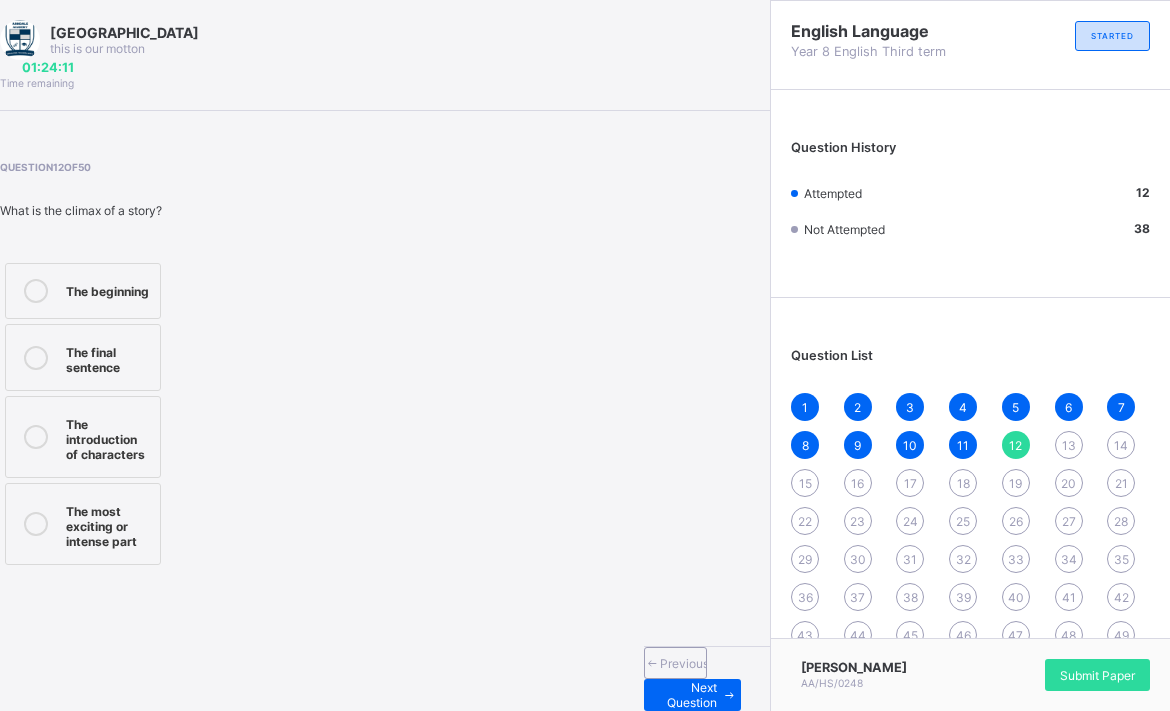 click on "Question  12  of  50 What is the climax of a story? The beginning The final sentence The introduction of characters The most exciting or intense part" at bounding box center (385, 365) 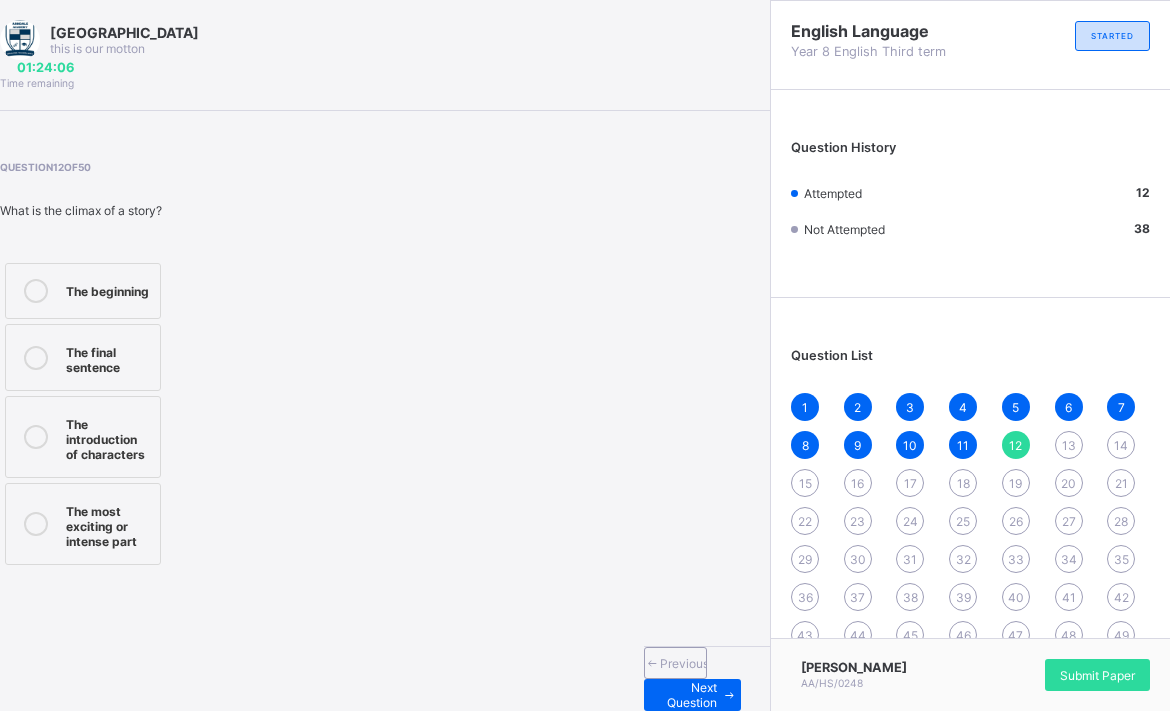 drag, startPoint x: 442, startPoint y: 335, endPoint x: 178, endPoint y: 305, distance: 265.69907 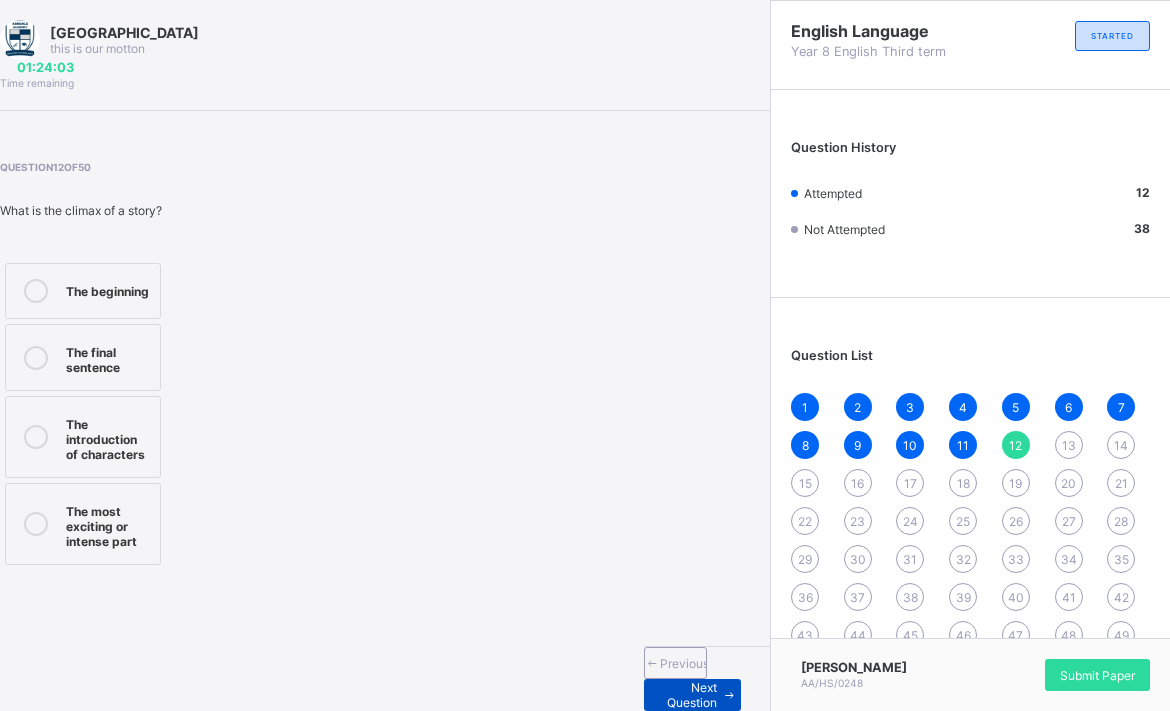 click on "Next Question" at bounding box center (692, 695) 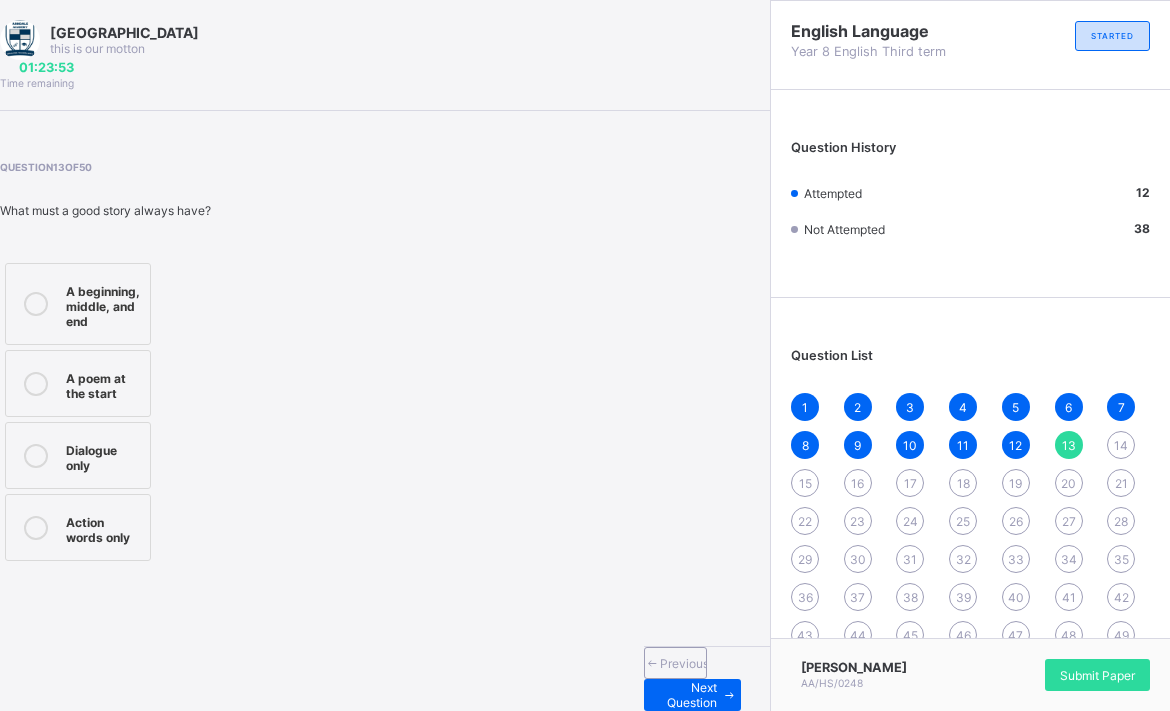 click on "A beginning, middle, and end" at bounding box center [103, 304] 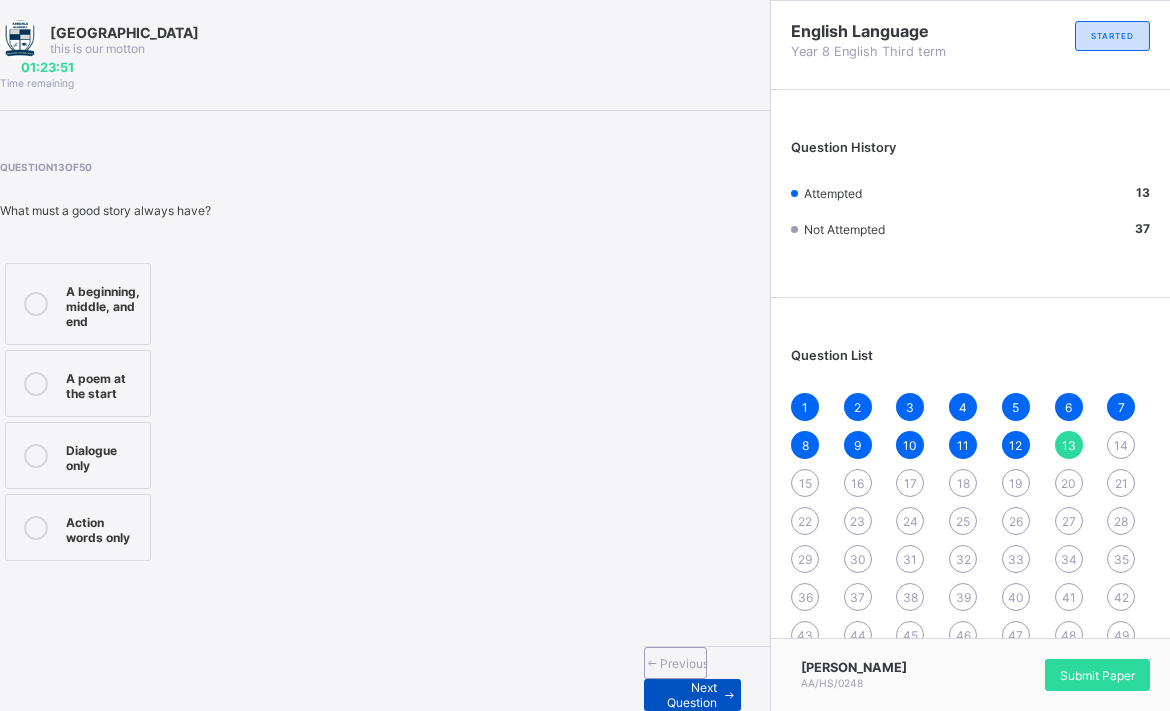 click on "Next Question" at bounding box center (692, 695) 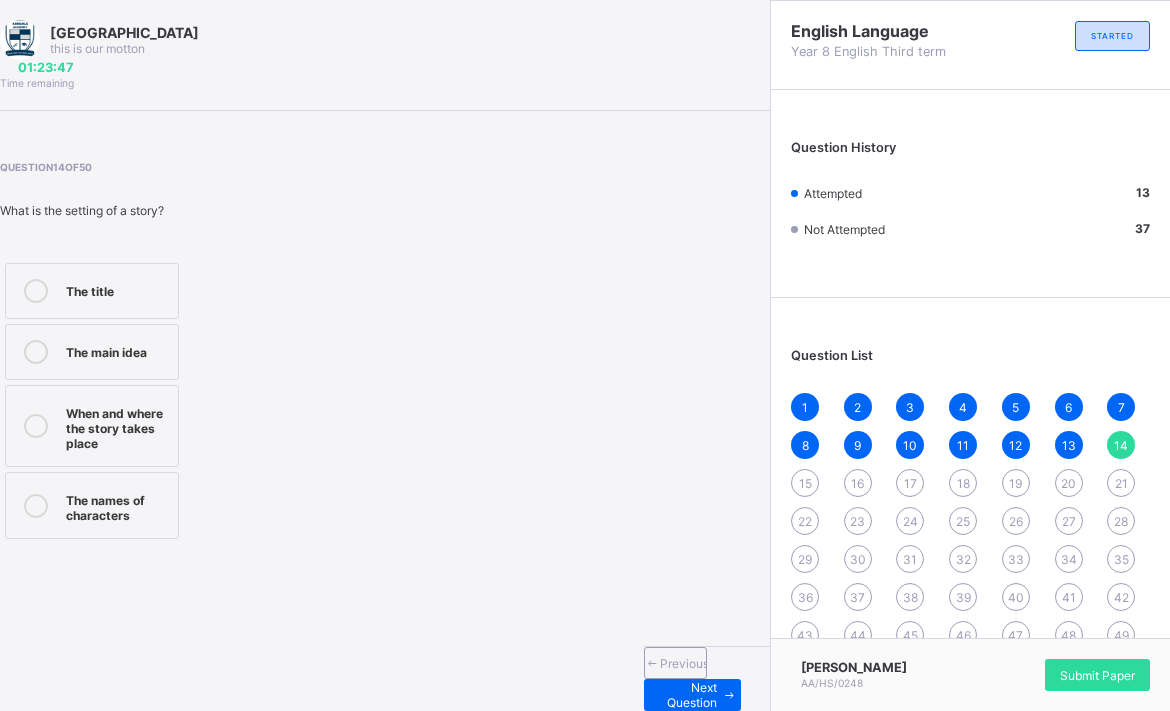 click on "Arndale Academy this is our [PERSON_NAME] 01:23:47 Time remaining Question  14  of  50 What is the setting of a story? The title The main idea When and where the story takes place The names of characters Previous Next Question" at bounding box center (385, 355) 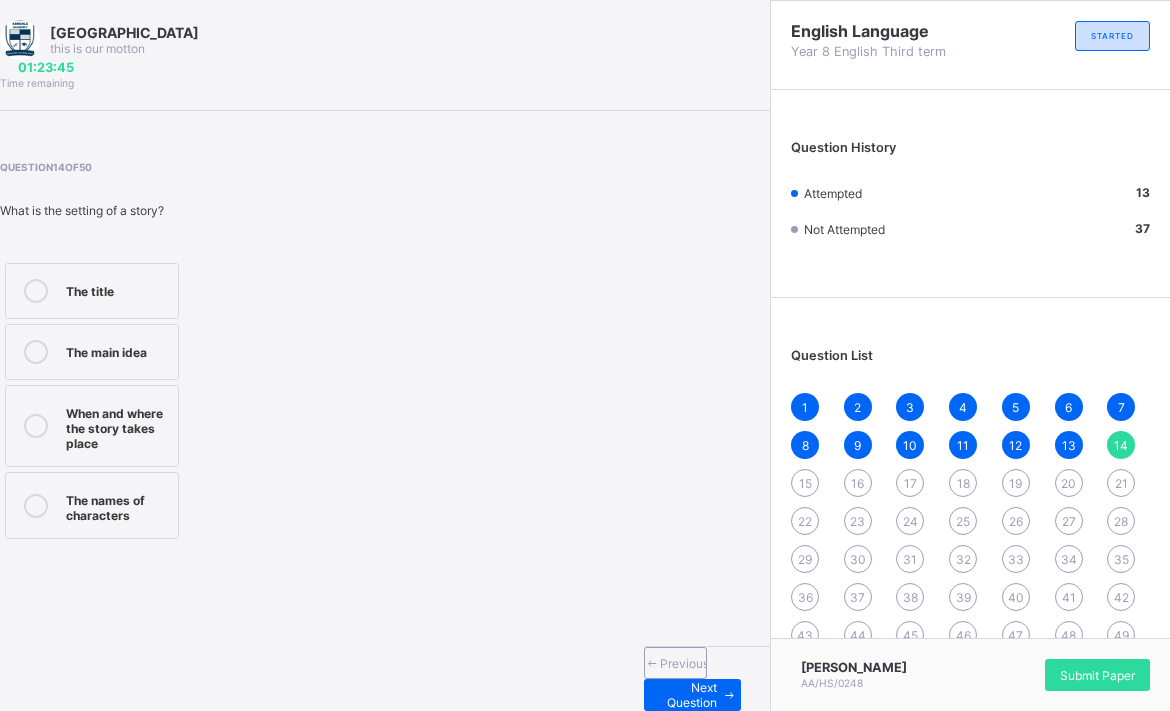 drag, startPoint x: 67, startPoint y: 488, endPoint x: 501, endPoint y: 492, distance: 434.01843 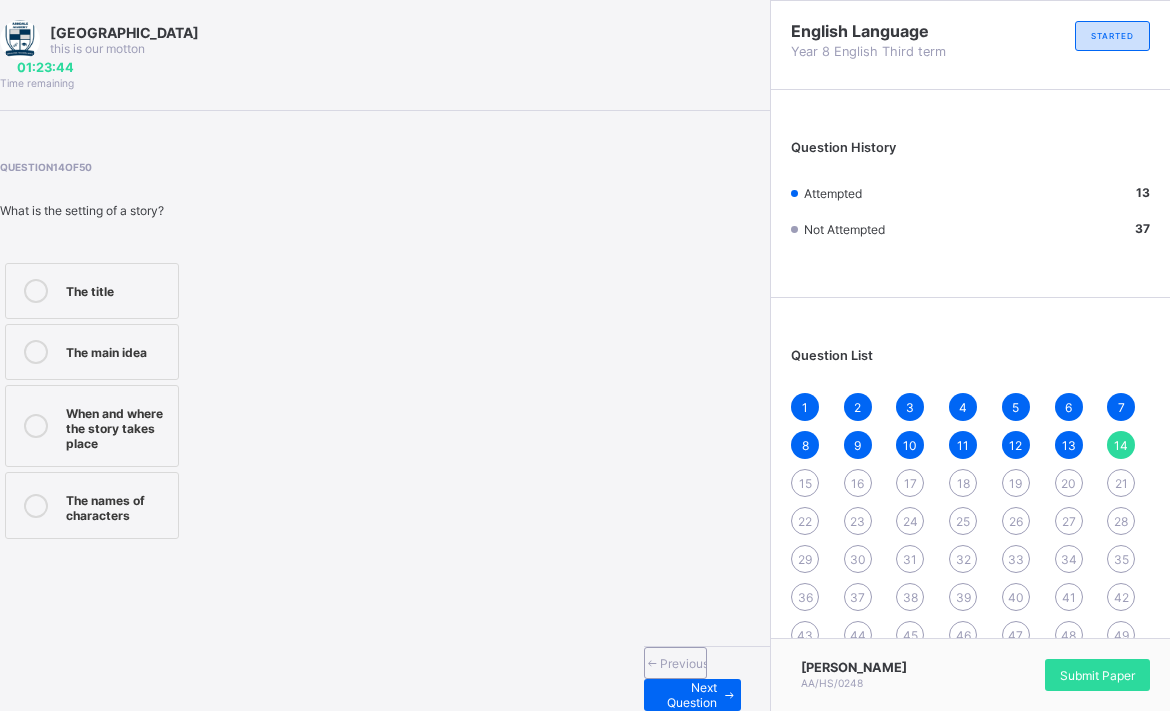 drag, startPoint x: 190, startPoint y: 435, endPoint x: 478, endPoint y: 180, distance: 384.6674 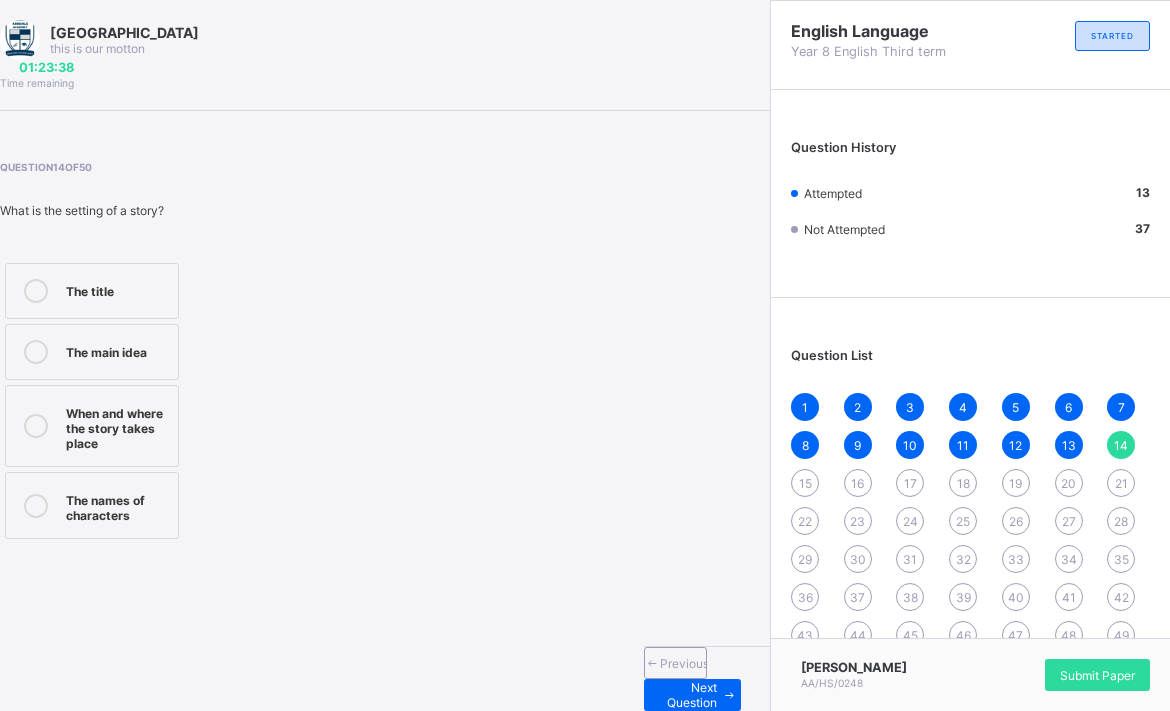 drag, startPoint x: 397, startPoint y: 75, endPoint x: 357, endPoint y: 194, distance: 125.54282 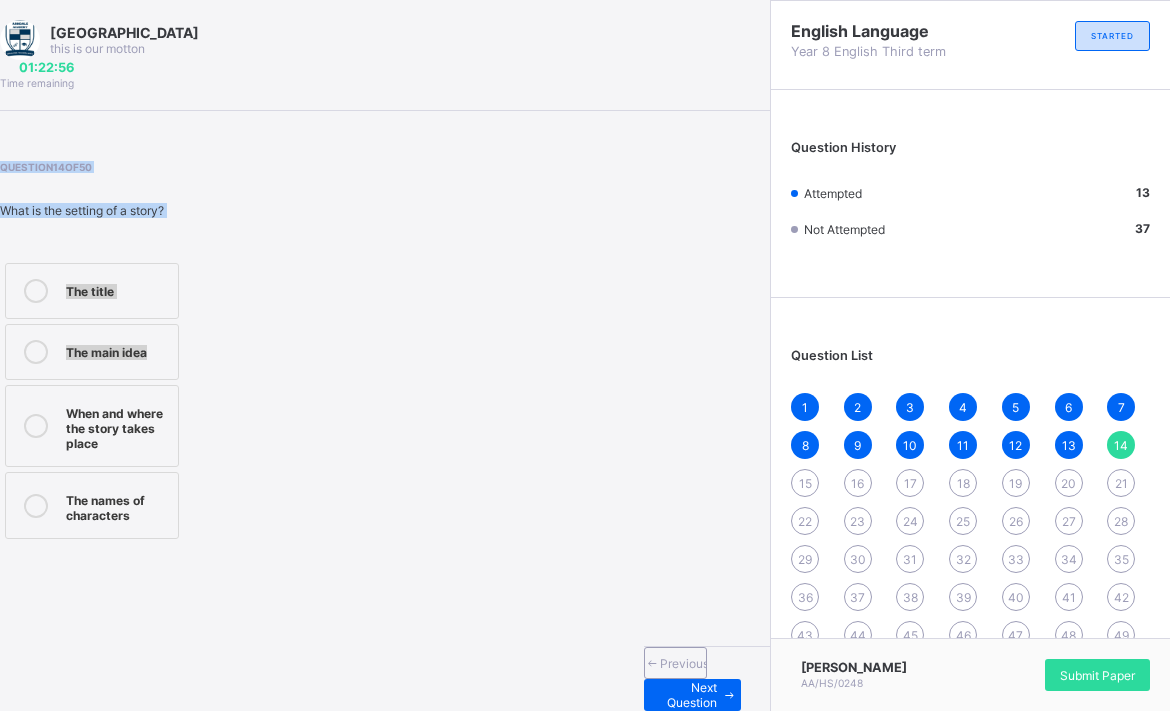 drag, startPoint x: 274, startPoint y: 358, endPoint x: 237, endPoint y: 106, distance: 254.70178 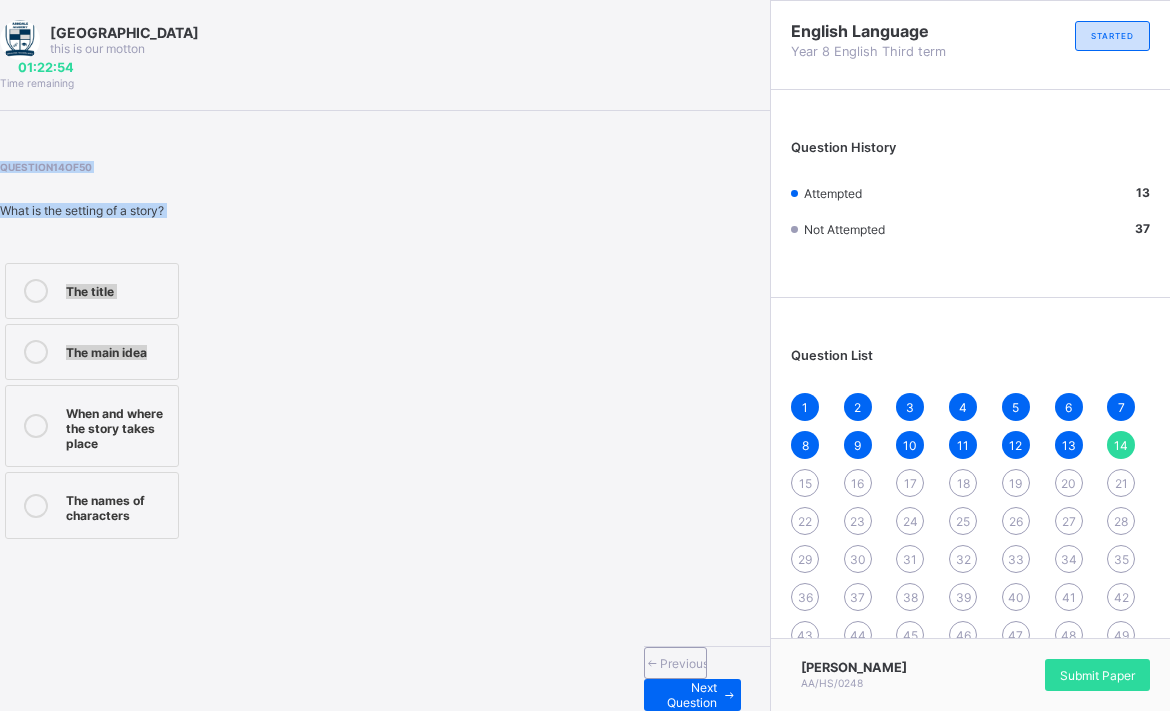 drag, startPoint x: 291, startPoint y: 18, endPoint x: 201, endPoint y: 113, distance: 130.86252 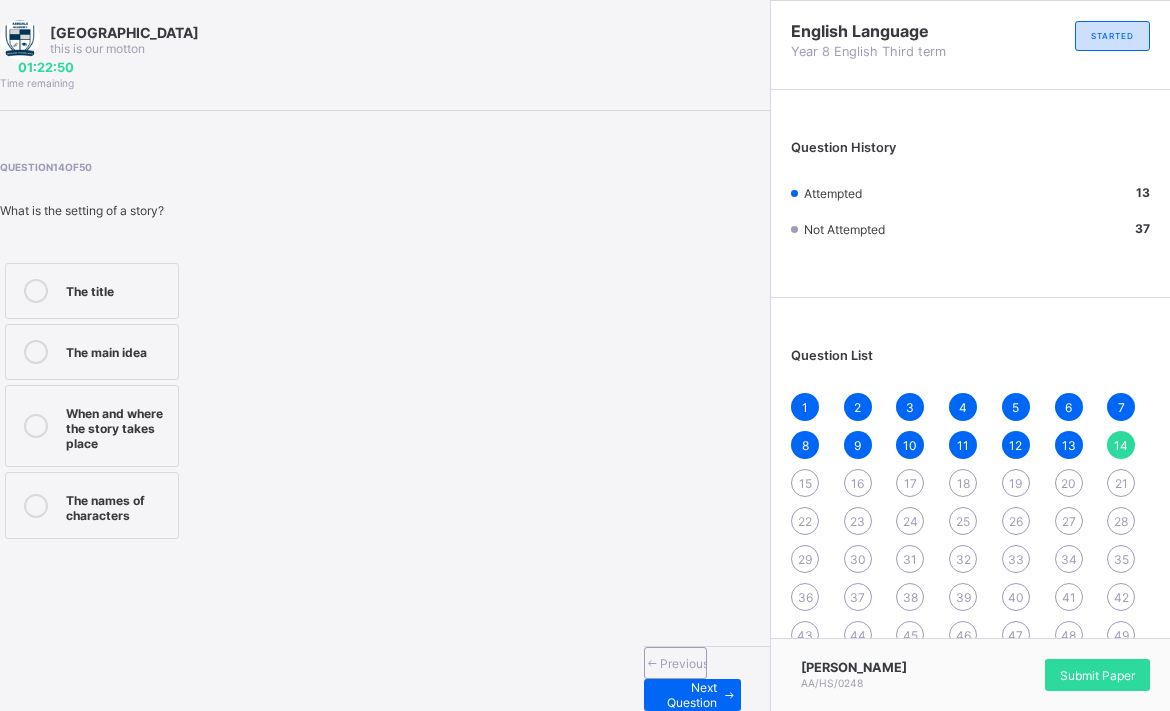 click on "Question  14  of  50 What is the setting of a story? The title The main idea When and where the story takes place The names of characters" at bounding box center [385, 352] 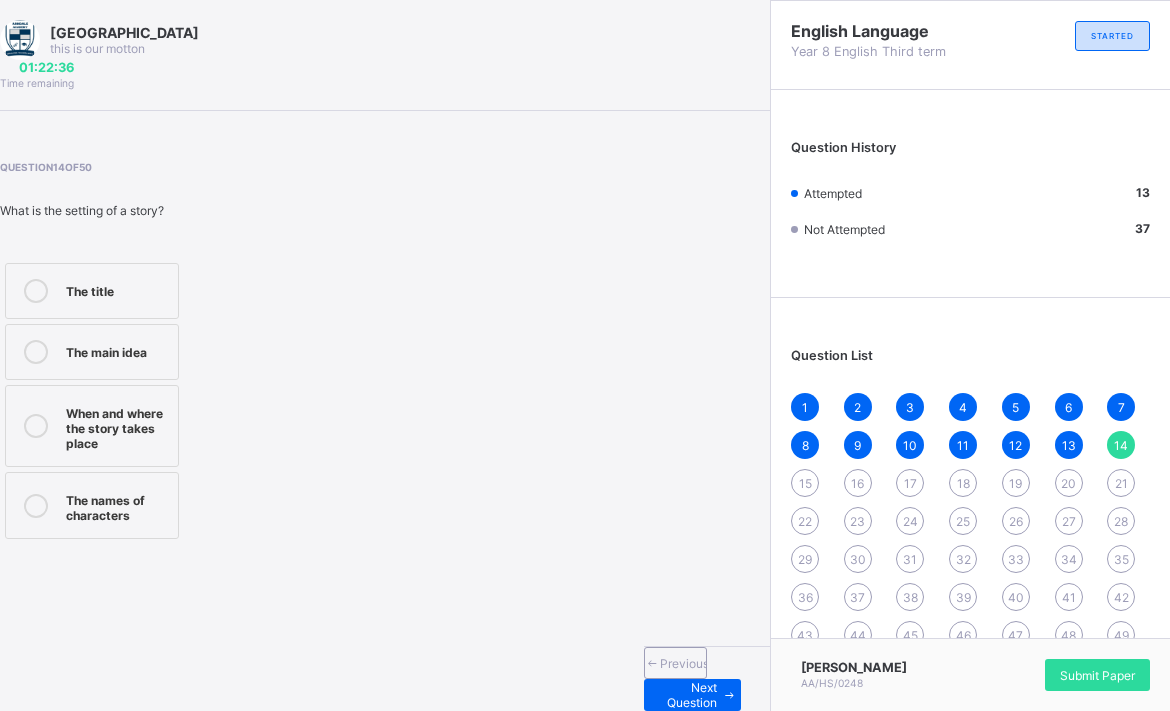 drag, startPoint x: 158, startPoint y: 8, endPoint x: 454, endPoint y: 614, distance: 674.4272 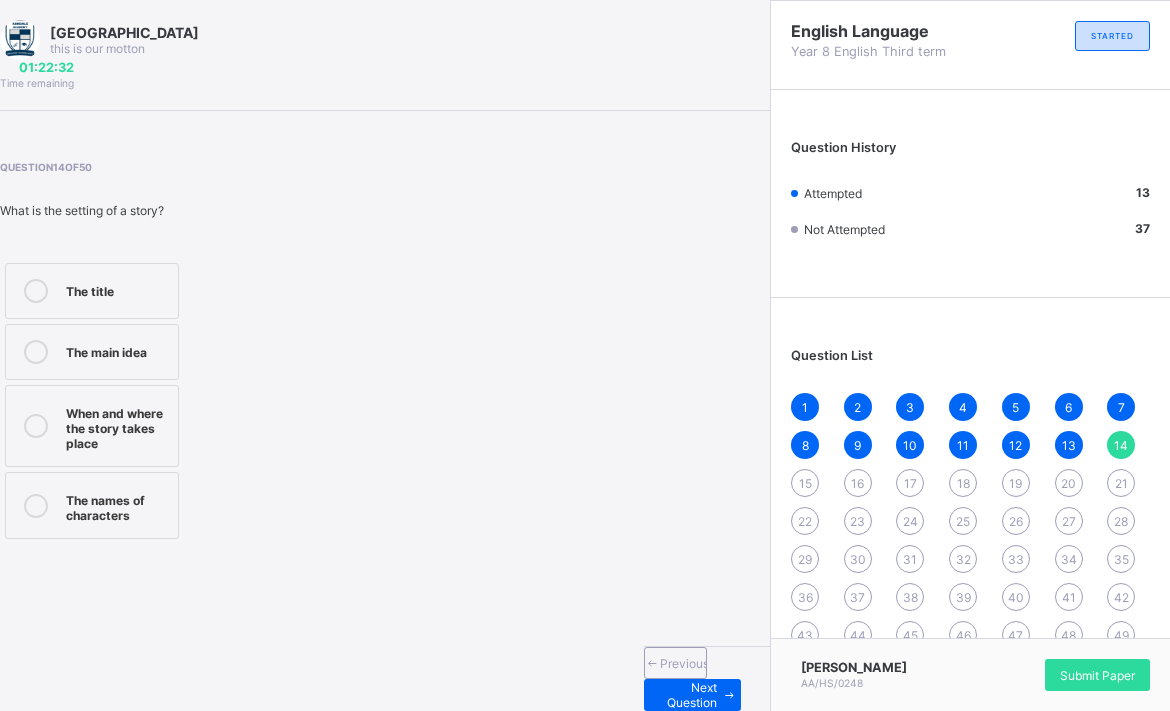 click on "30" at bounding box center (858, 559) 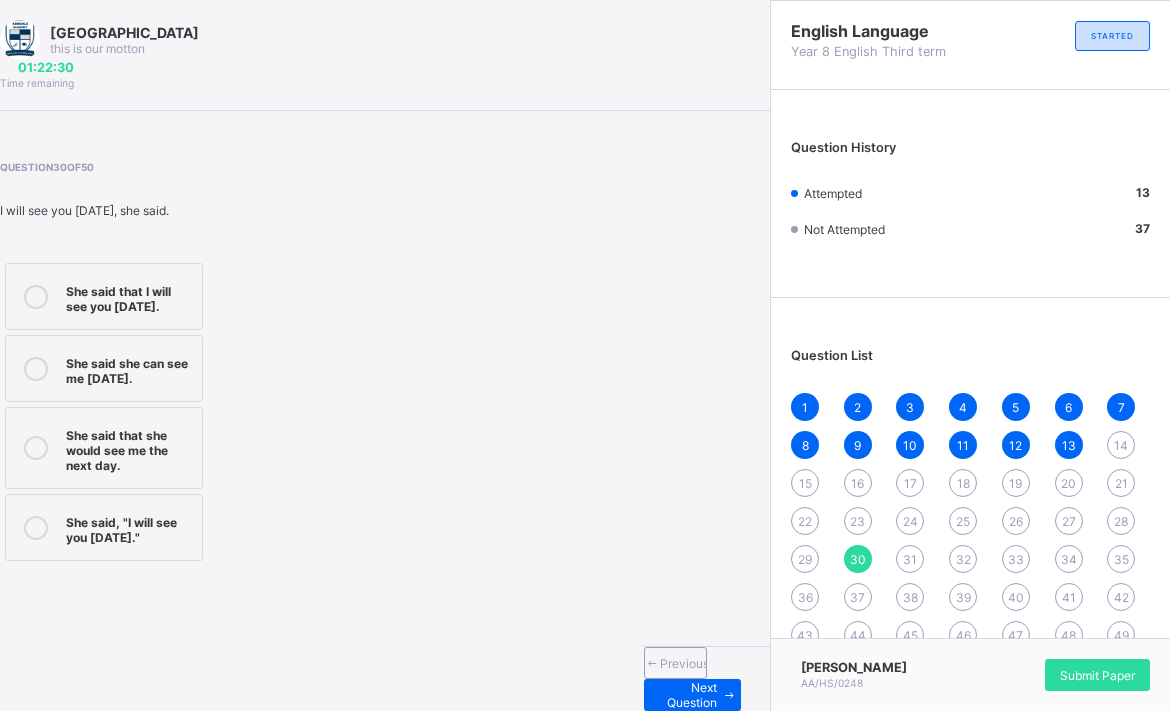click on "She said that I will see you [DATE]. She said she can see me [DATE]. She said that she would see me the next day. She said, "I will see you [DATE]."" at bounding box center (173, 412) 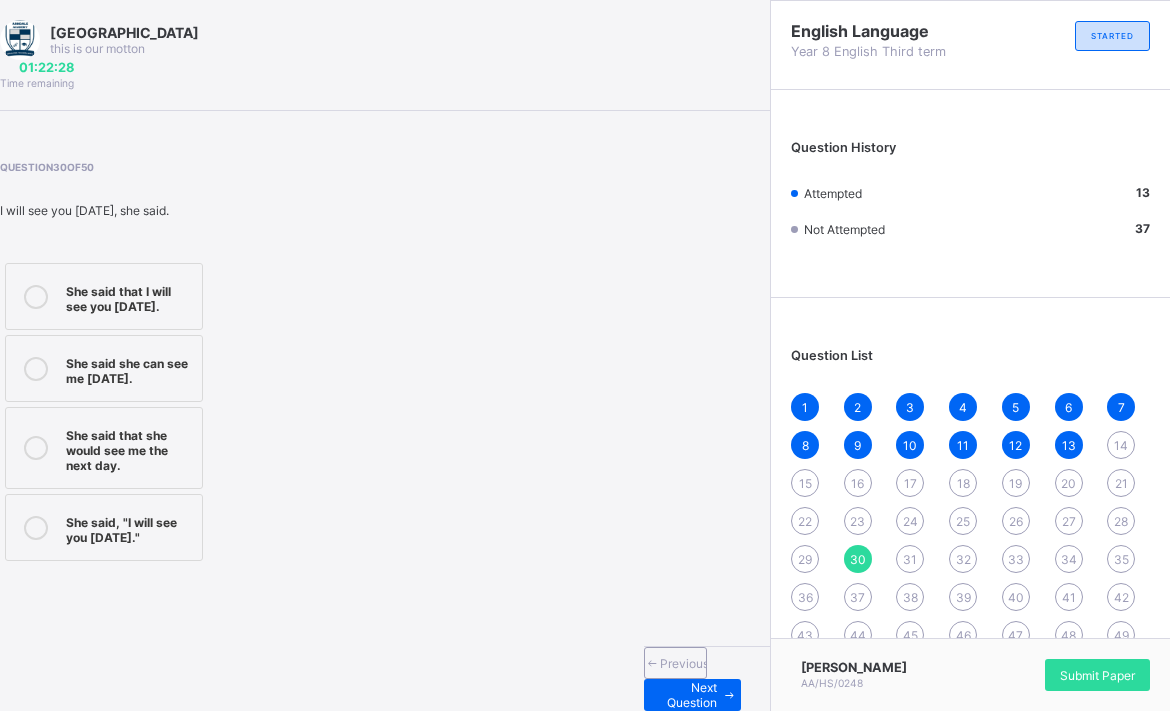 drag, startPoint x: 87, startPoint y: 684, endPoint x: 108, endPoint y: 654, distance: 36.619667 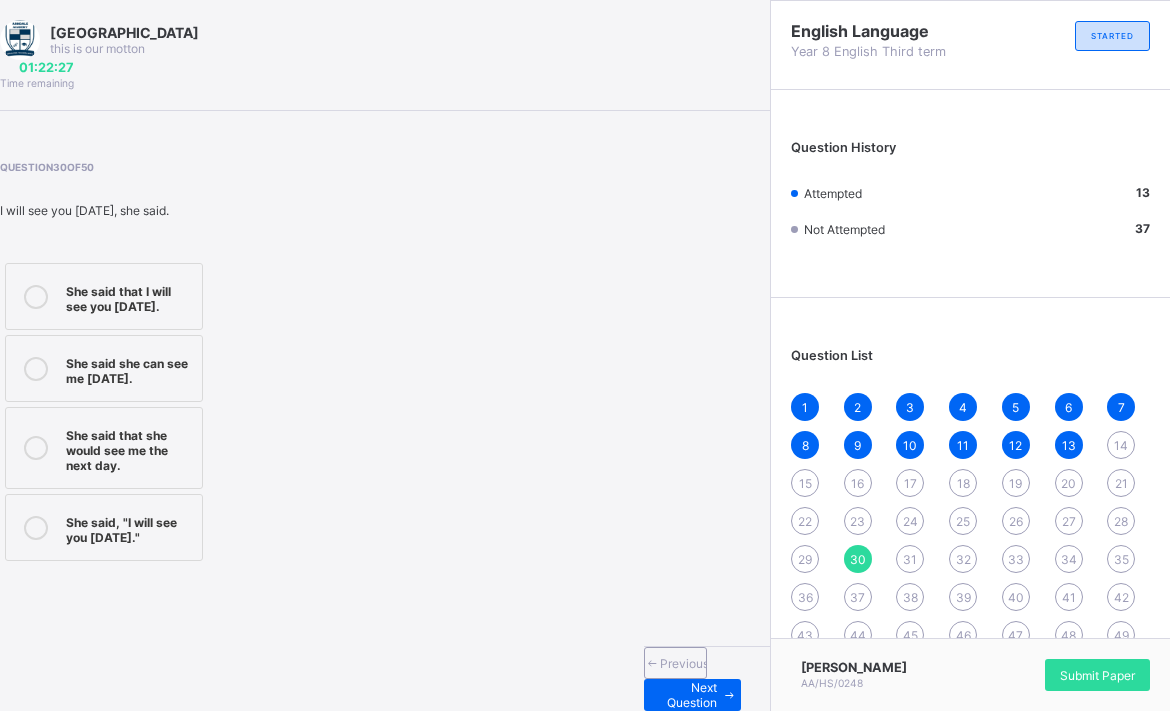 click on "Previous Next Question" at bounding box center [707, 678] 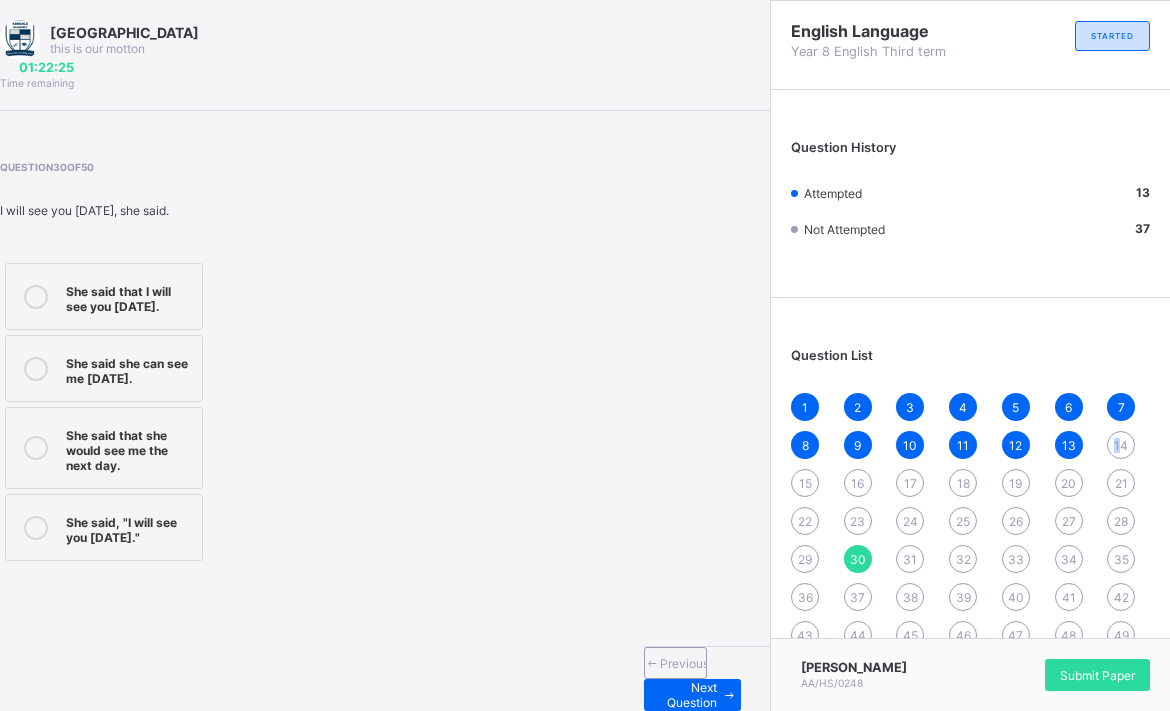 click on "14" at bounding box center [1121, 445] 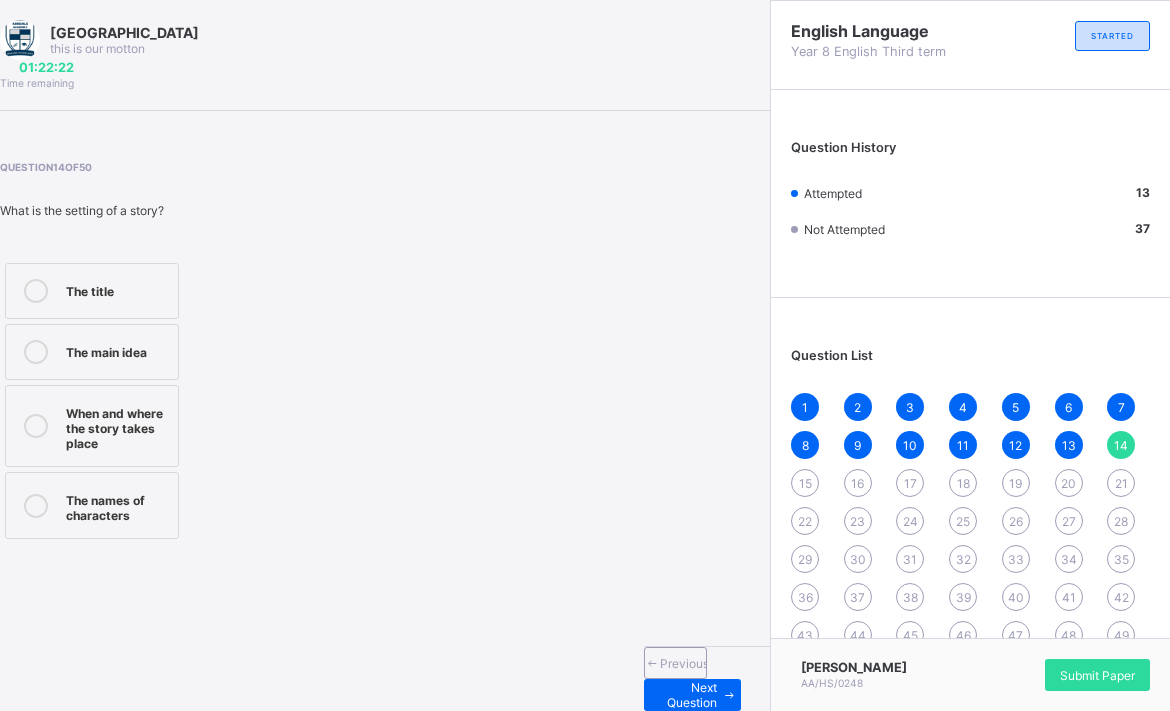 click on "When and where the story takes place" at bounding box center [117, 426] 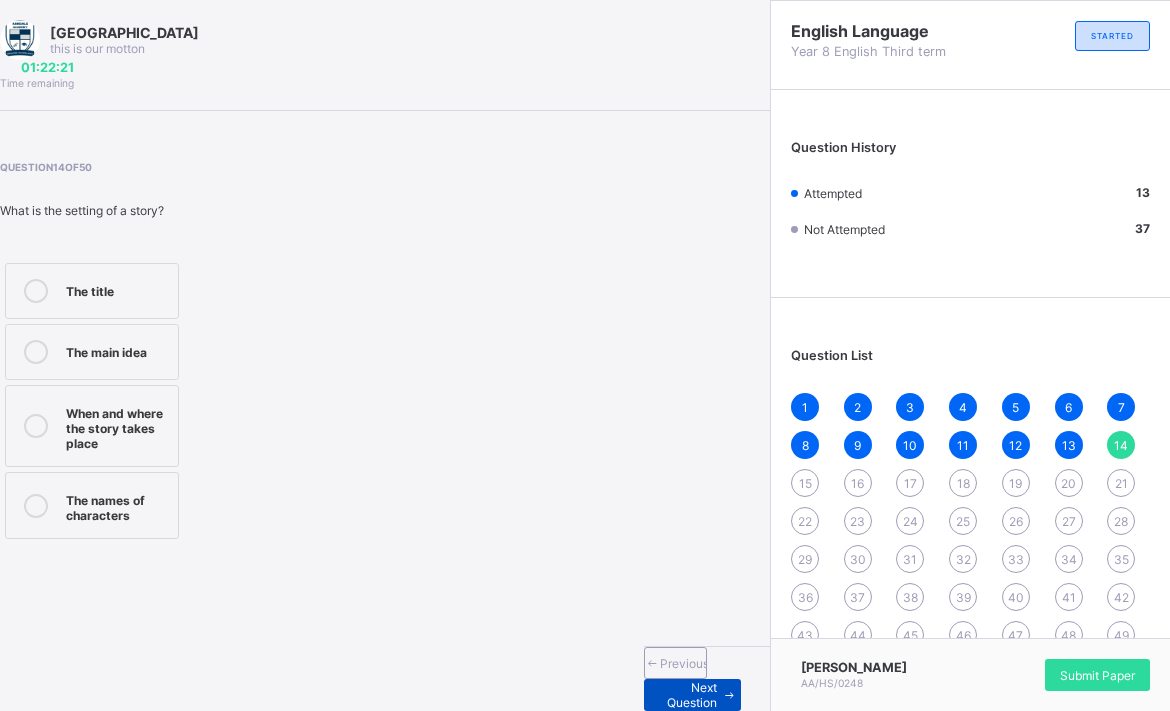 click on "Next Question" at bounding box center (692, 695) 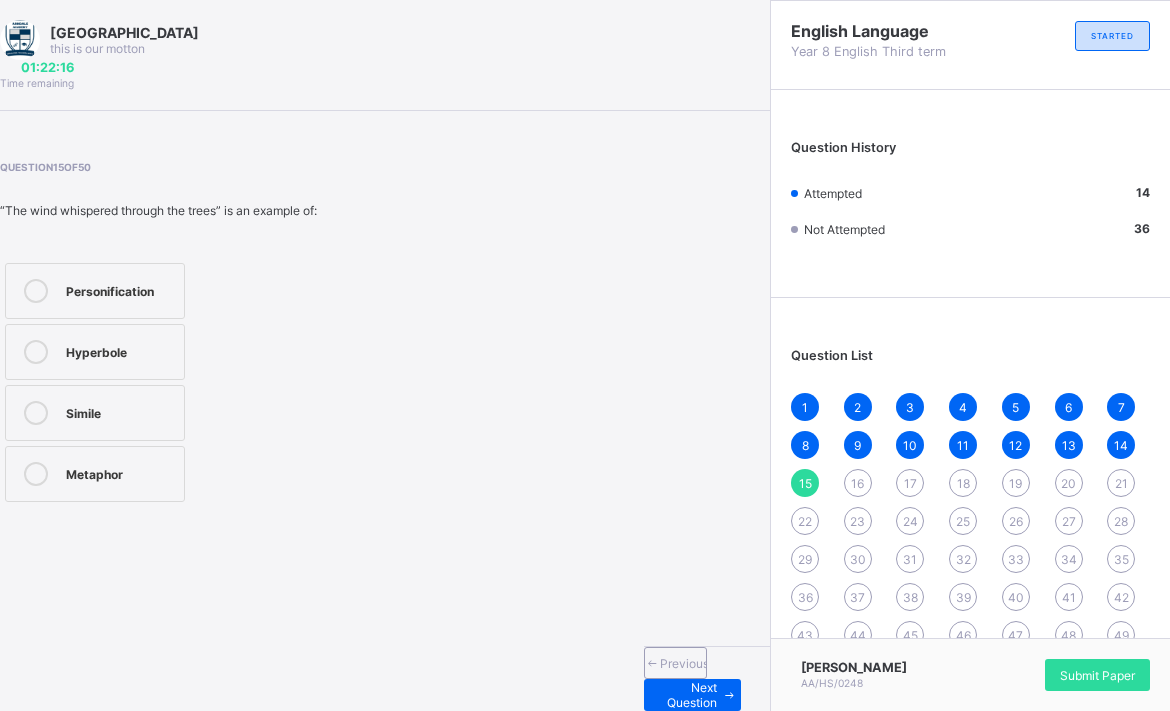 click on "Metaphor" at bounding box center [95, 474] 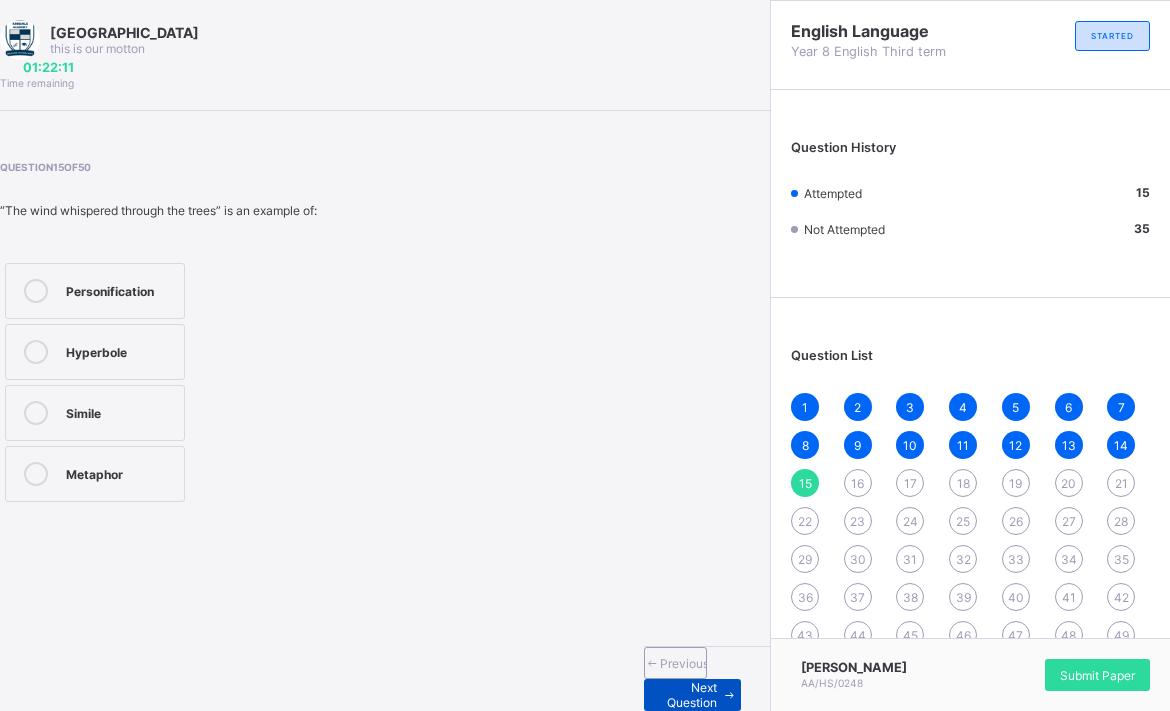 click on "Next Question" at bounding box center (692, 695) 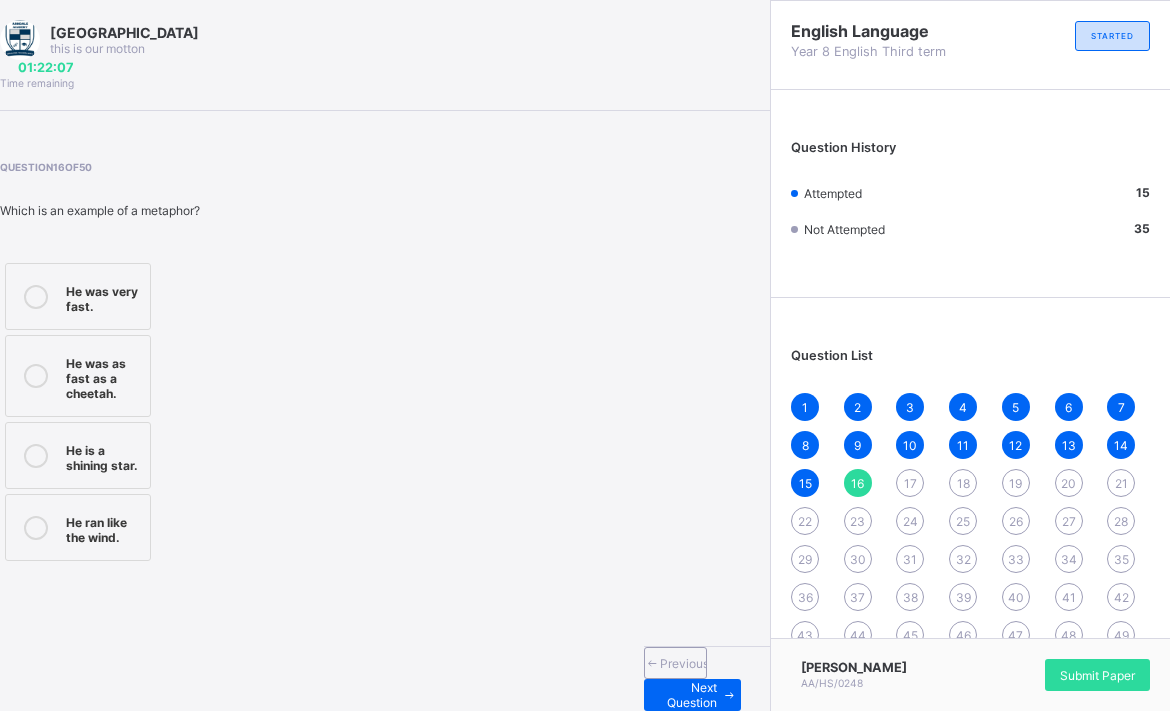 drag, startPoint x: 184, startPoint y: 384, endPoint x: 242, endPoint y: 370, distance: 59.665737 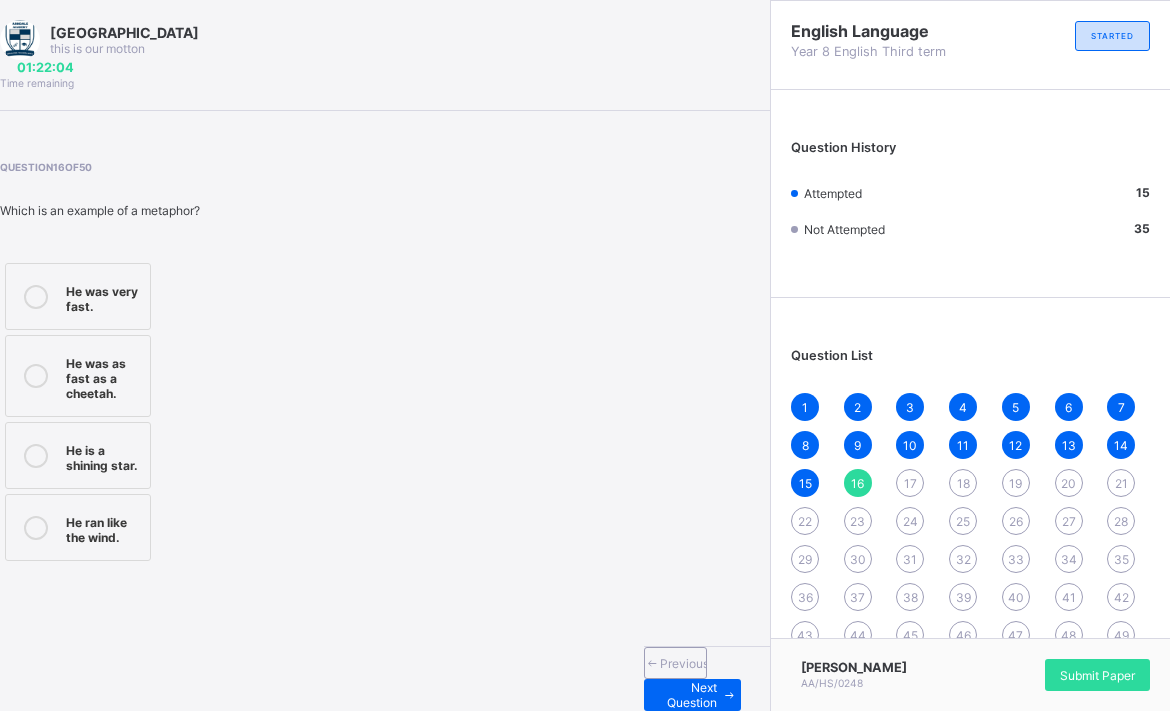 drag, startPoint x: 133, startPoint y: 396, endPoint x: 116, endPoint y: 401, distance: 17.720045 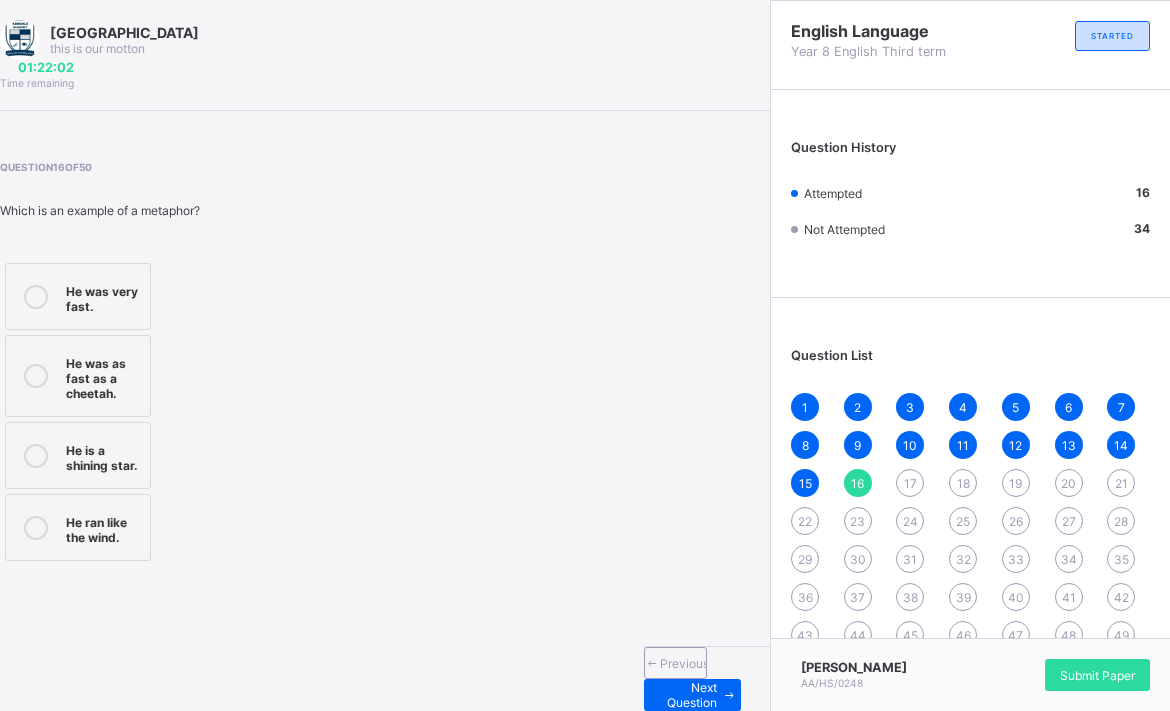 click at bounding box center (36, 527) 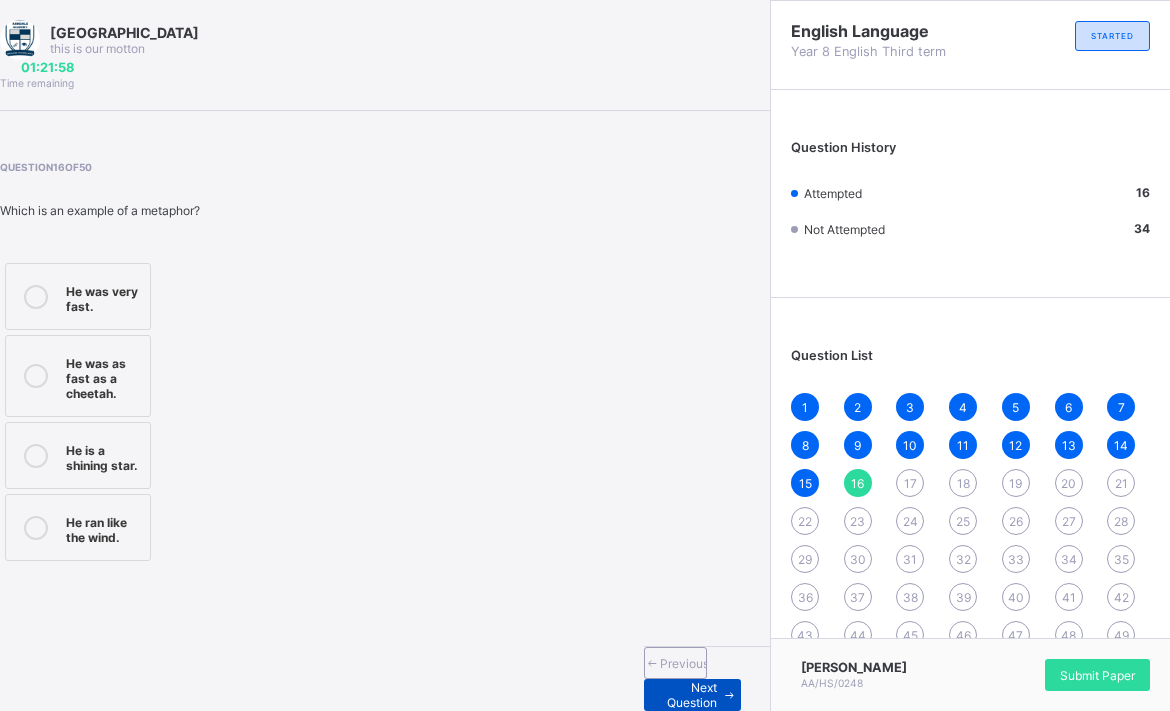 drag, startPoint x: 575, startPoint y: 690, endPoint x: 586, endPoint y: 675, distance: 18.601076 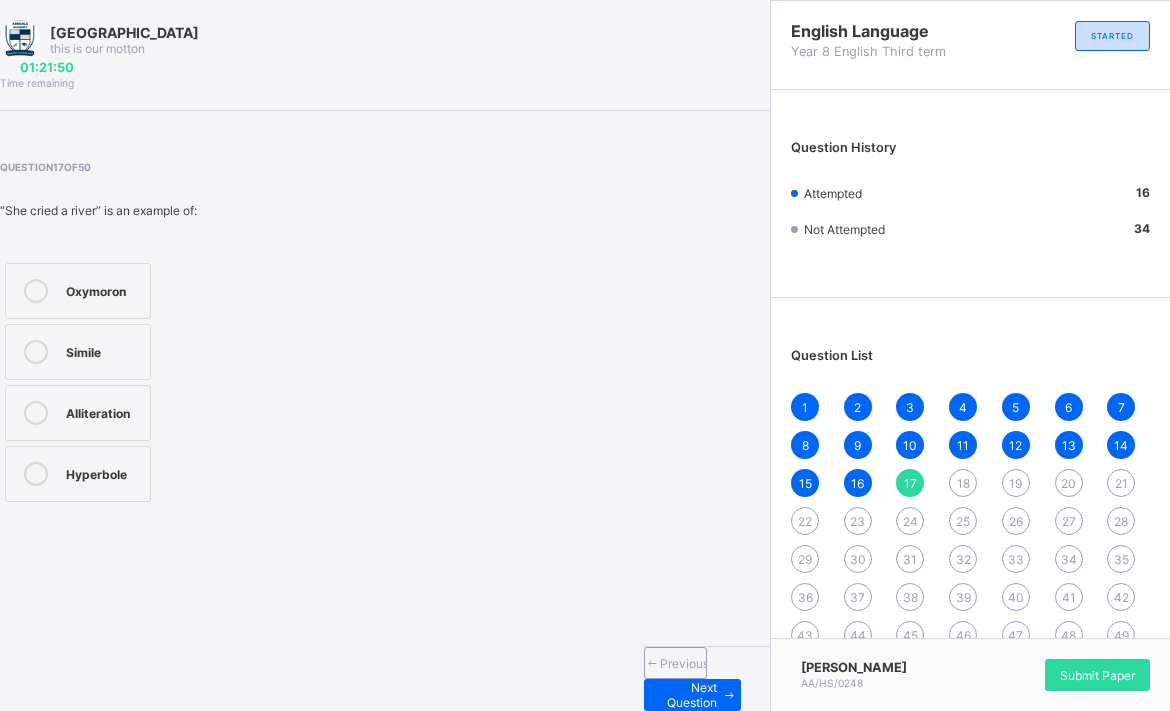 click on "Hyperbole" at bounding box center (78, 474) 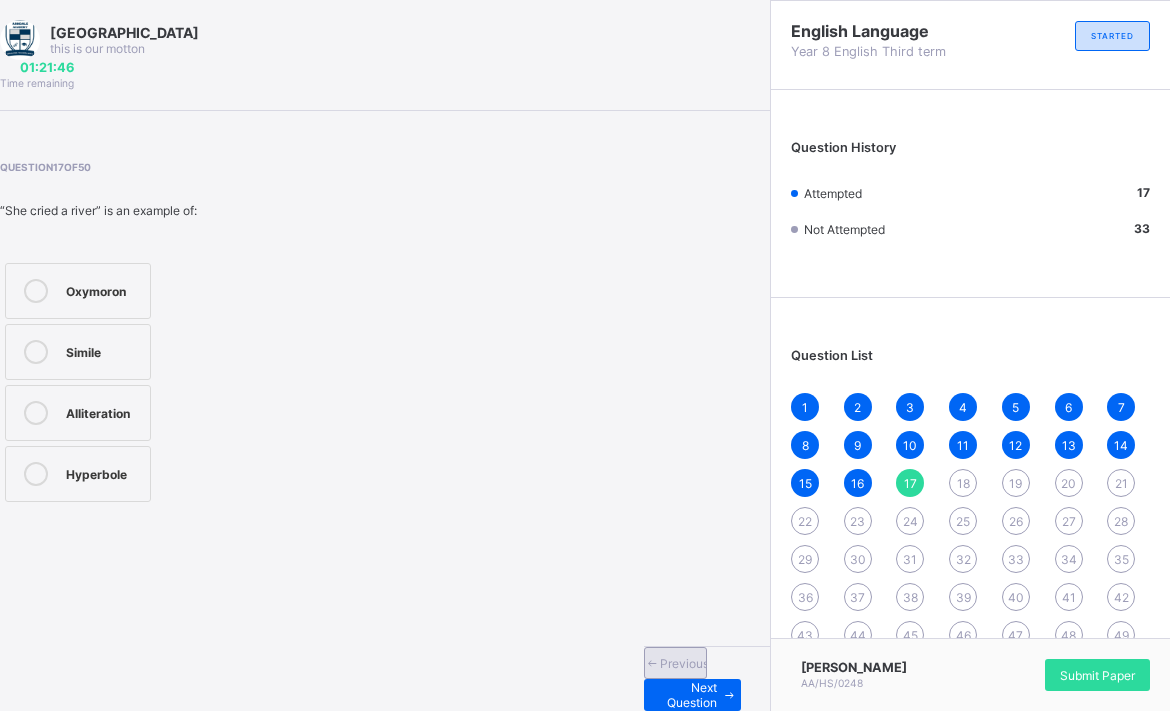 click at bounding box center (652, 663) 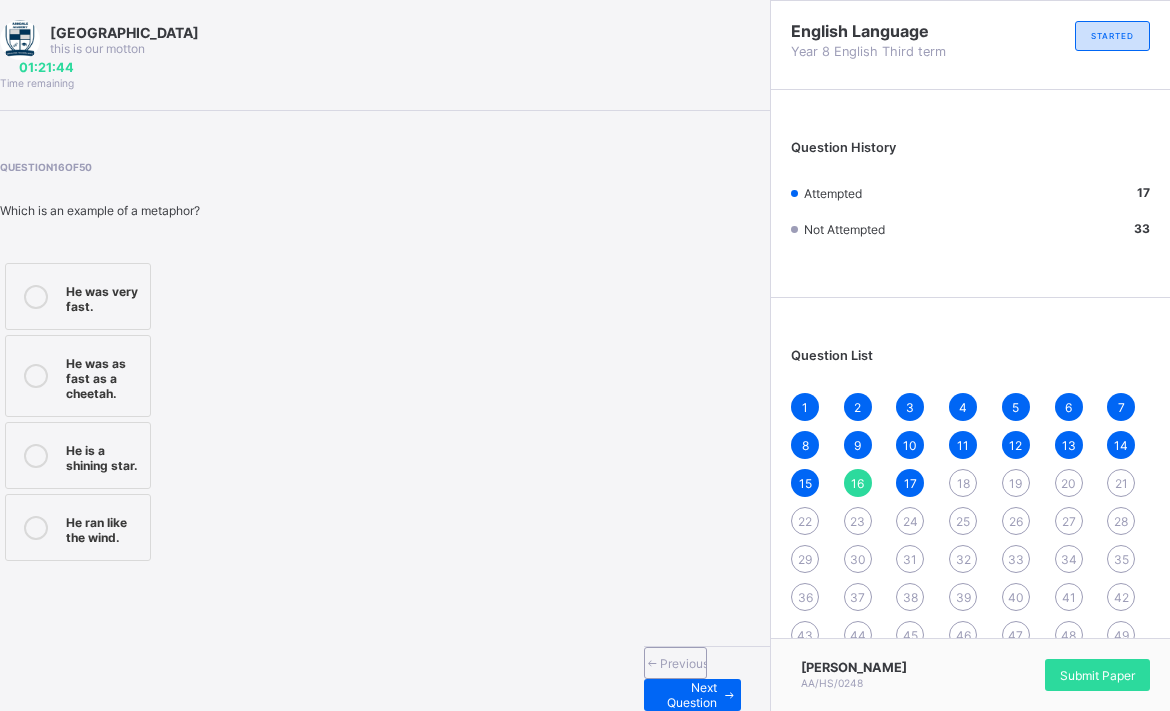 click on "He was as fast as a cheetah." at bounding box center (103, 376) 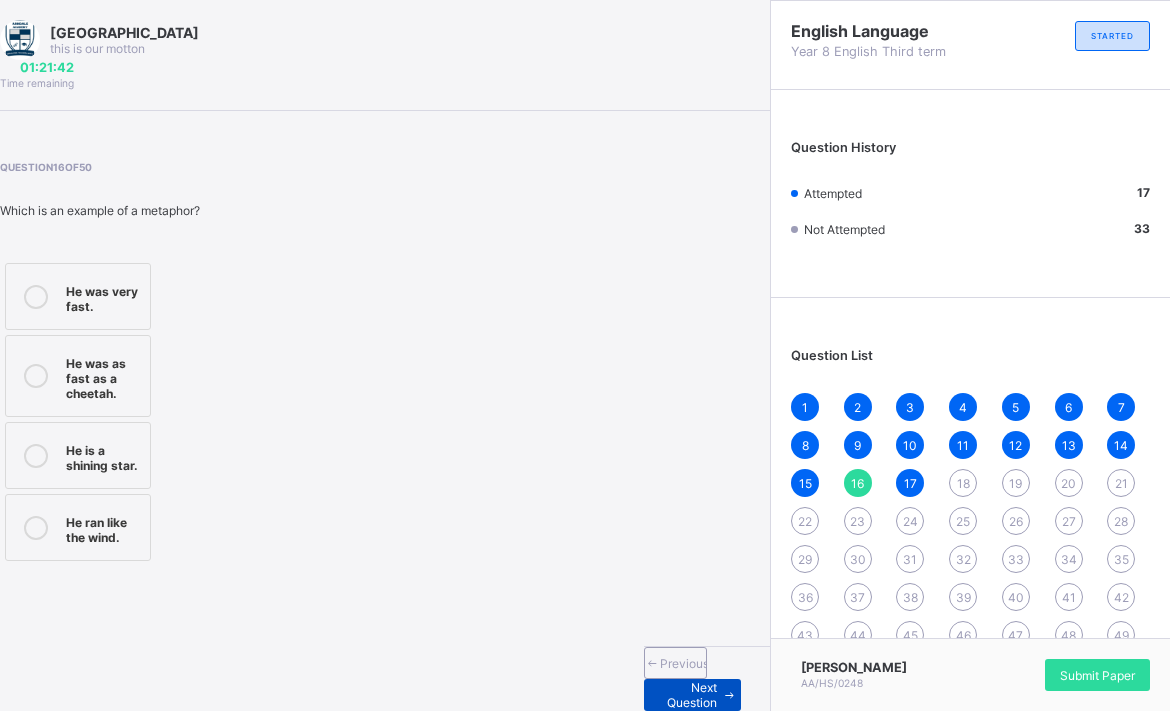 click on "Next Question" at bounding box center (688, 695) 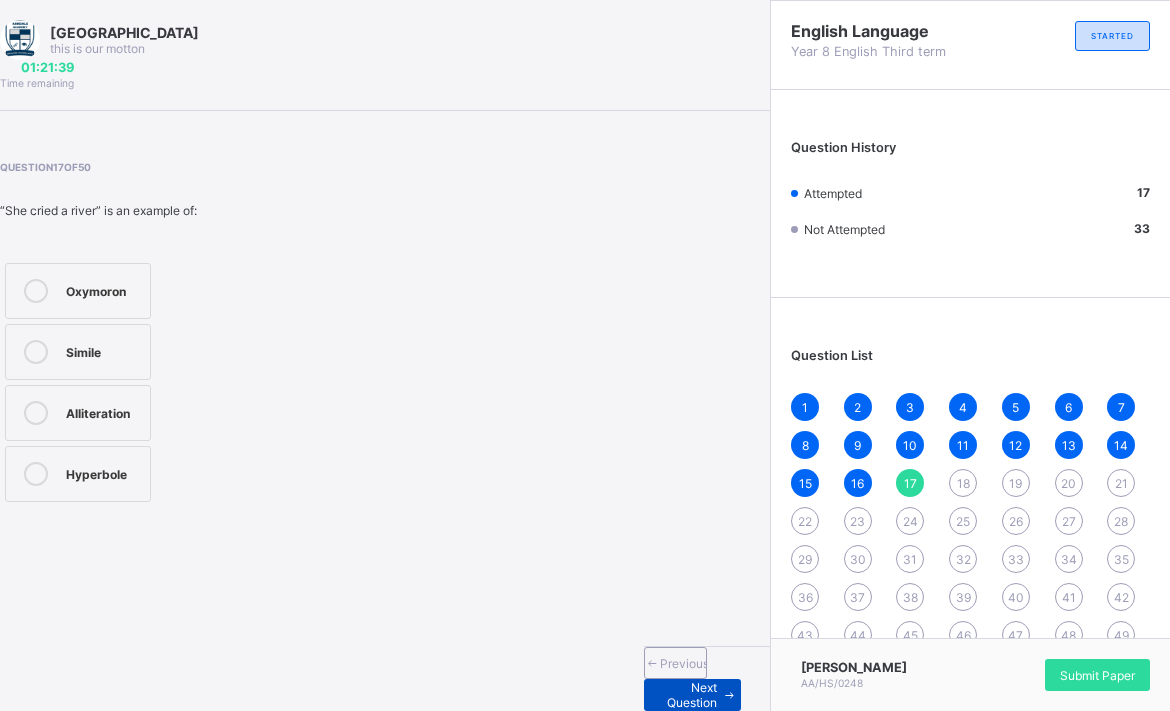 click on "Next Question" at bounding box center [692, 695] 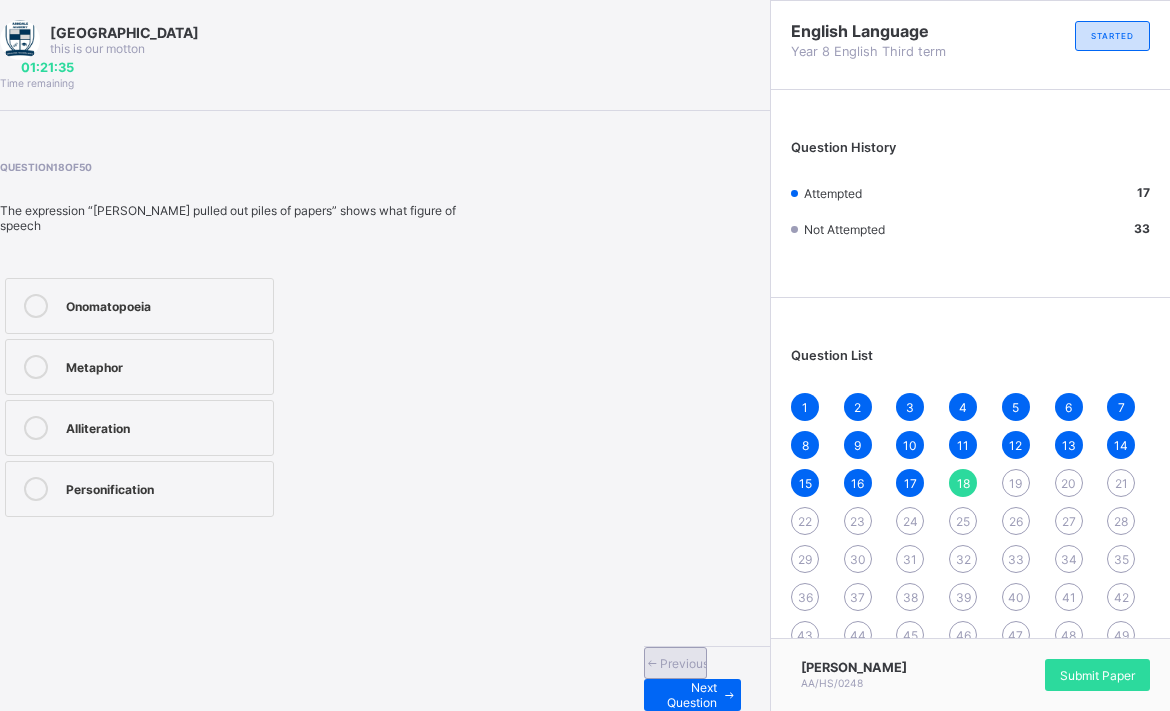 click on "Previous" at bounding box center [684, 663] 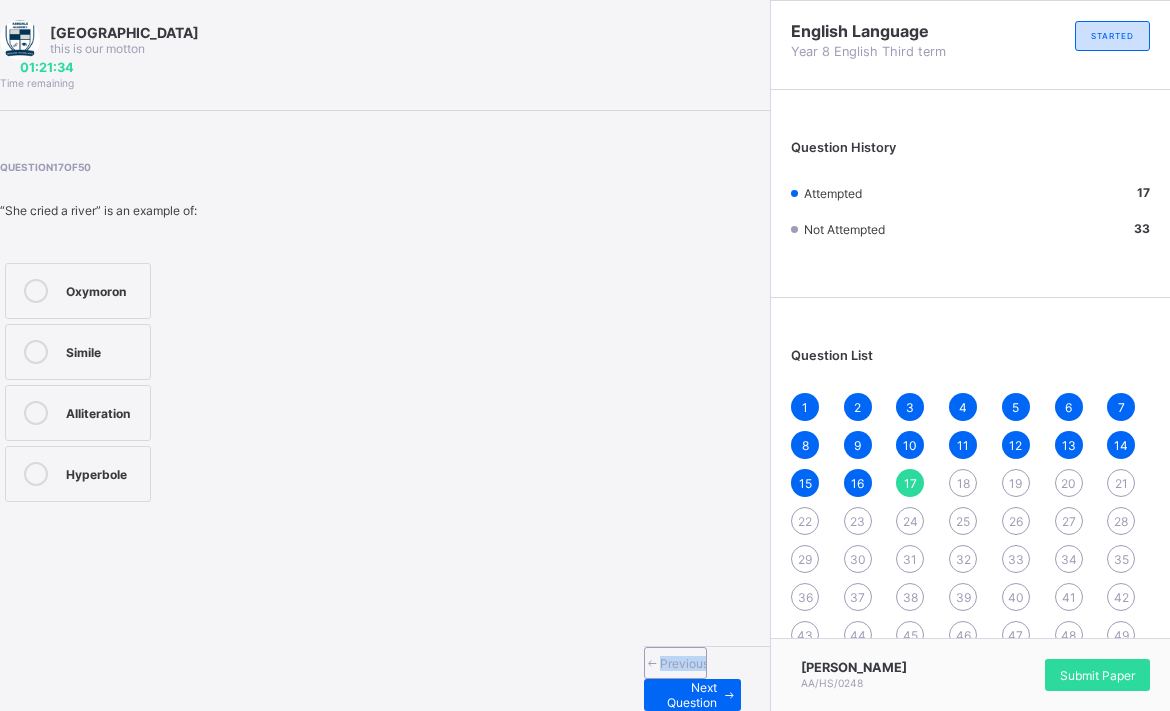 drag, startPoint x: 137, startPoint y: 667, endPoint x: 134, endPoint y: 650, distance: 17.262676 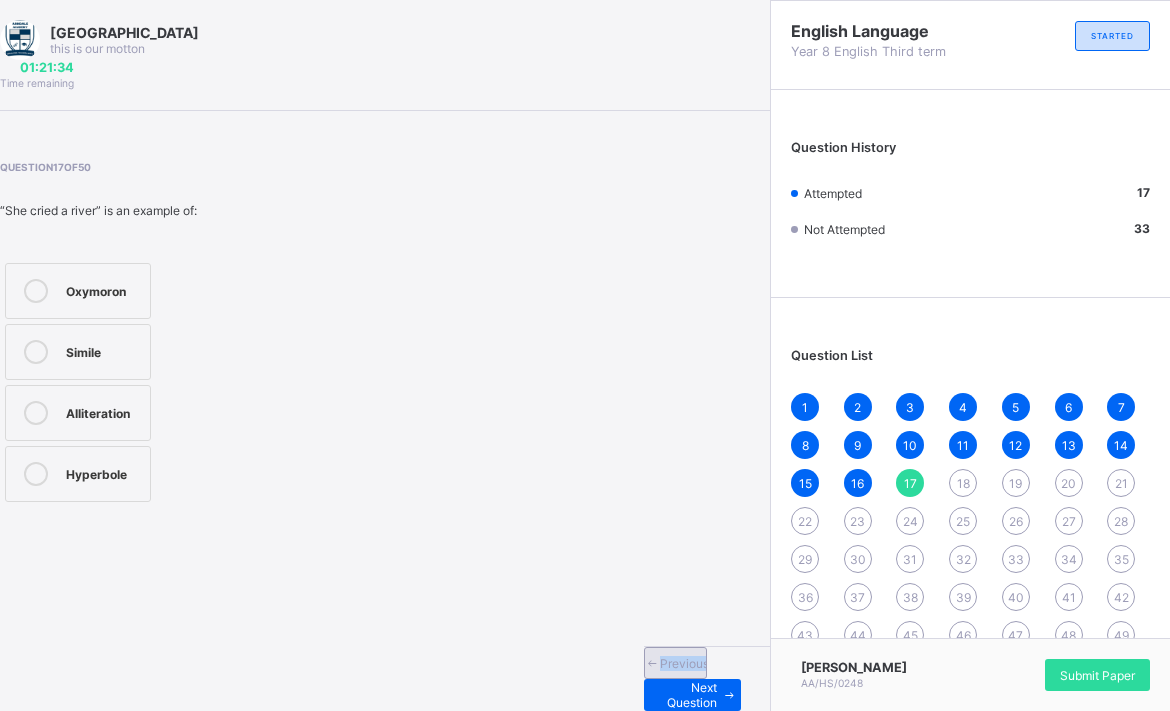 click on "Previous" at bounding box center (684, 663) 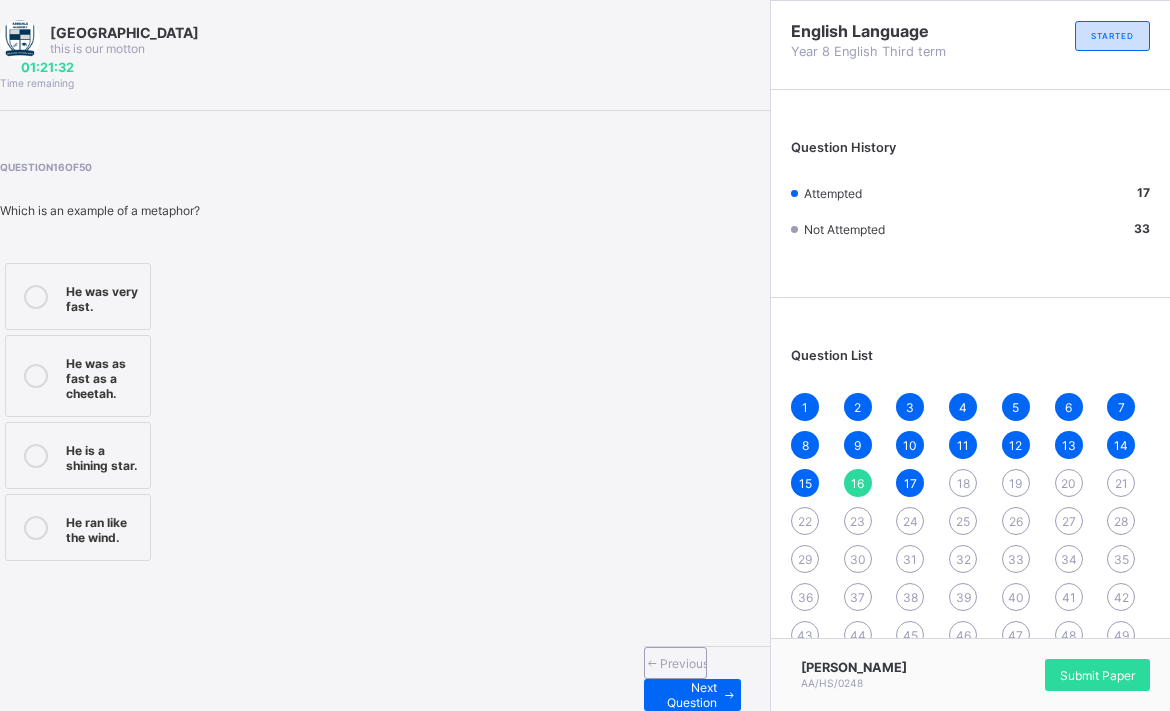click on "He ran like the wind." at bounding box center (78, 527) 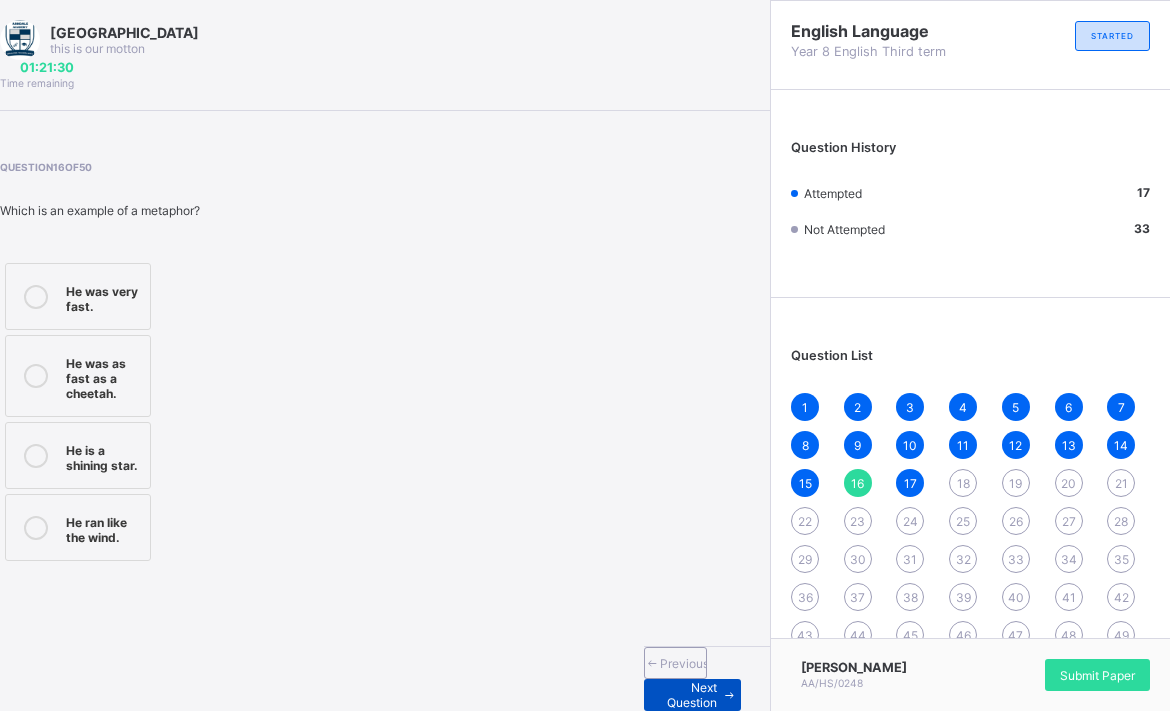 click on "Next Question" at bounding box center [692, 695] 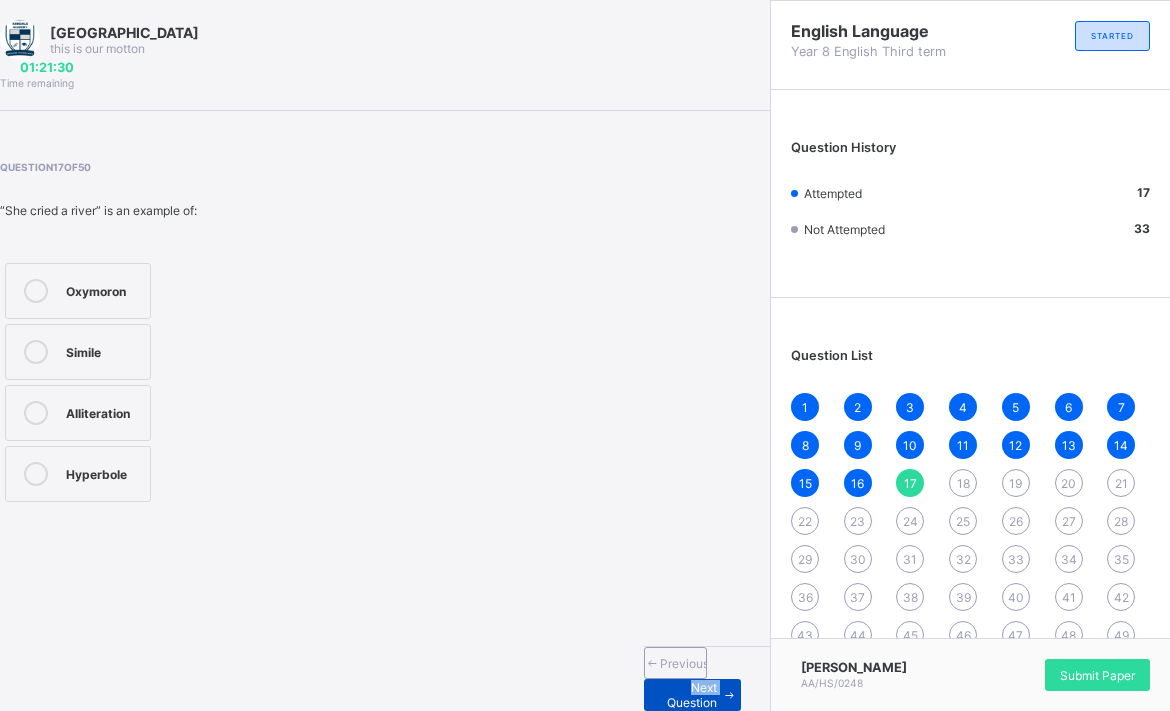 click on "Next Question" at bounding box center [692, 695] 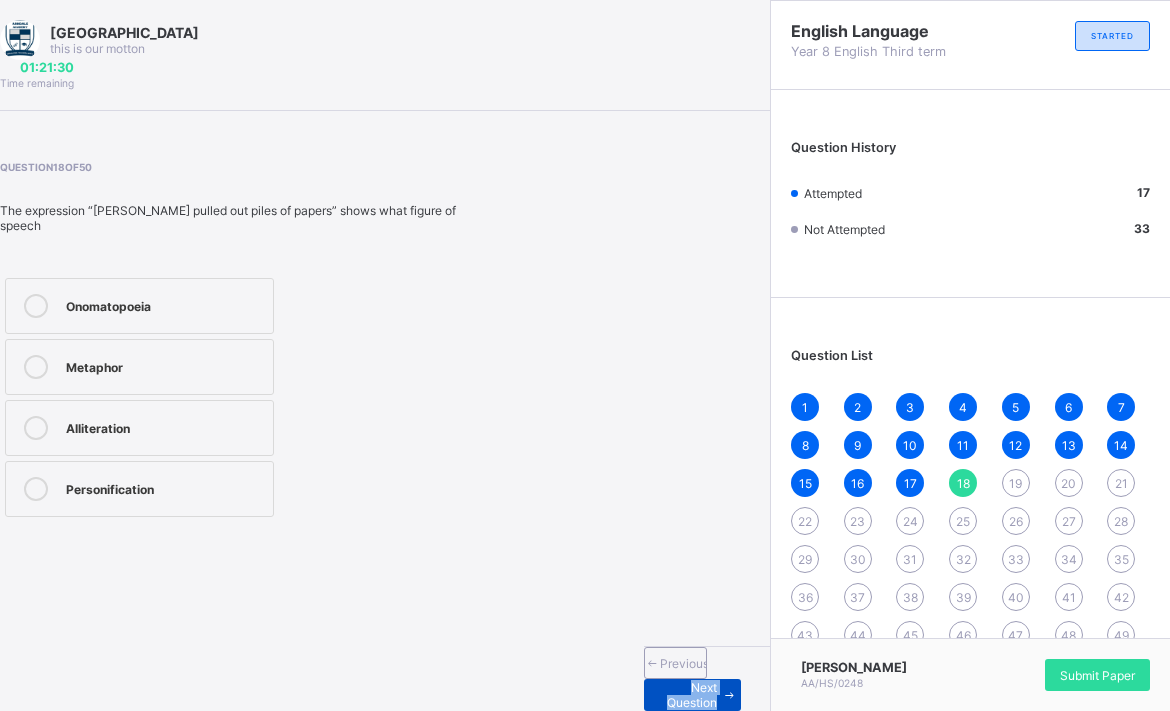 click on "Next Question" at bounding box center (692, 695) 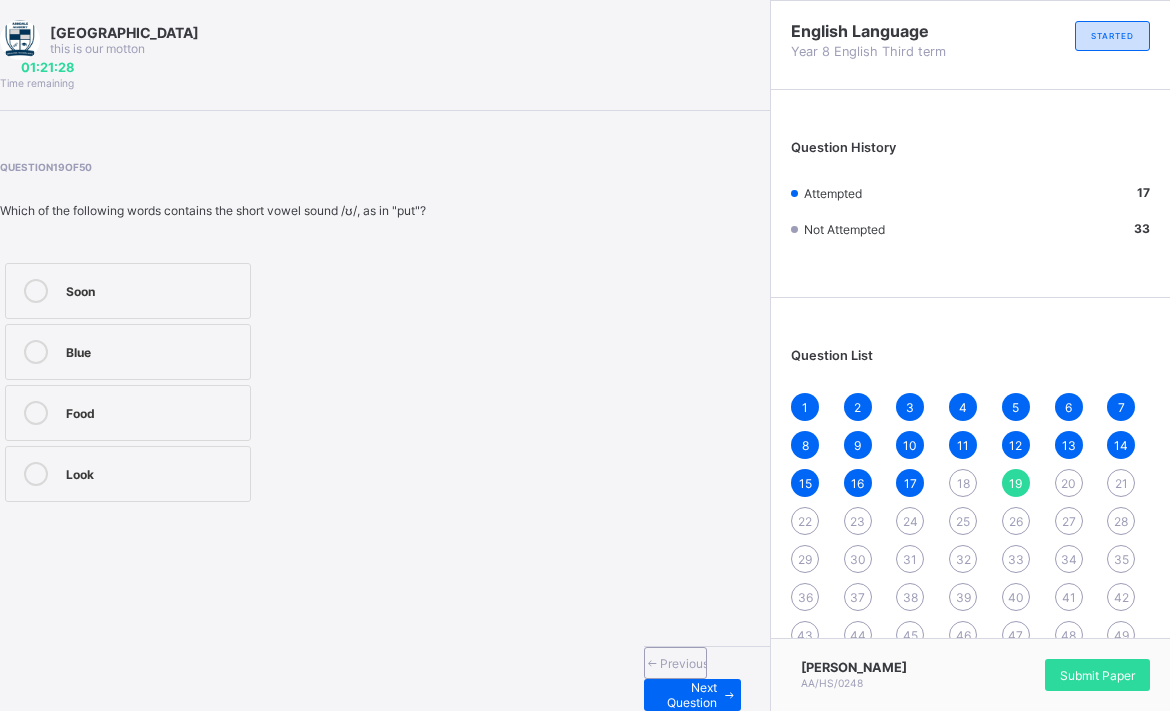 drag, startPoint x: 169, startPoint y: 650, endPoint x: 180, endPoint y: 677, distance: 29.15476 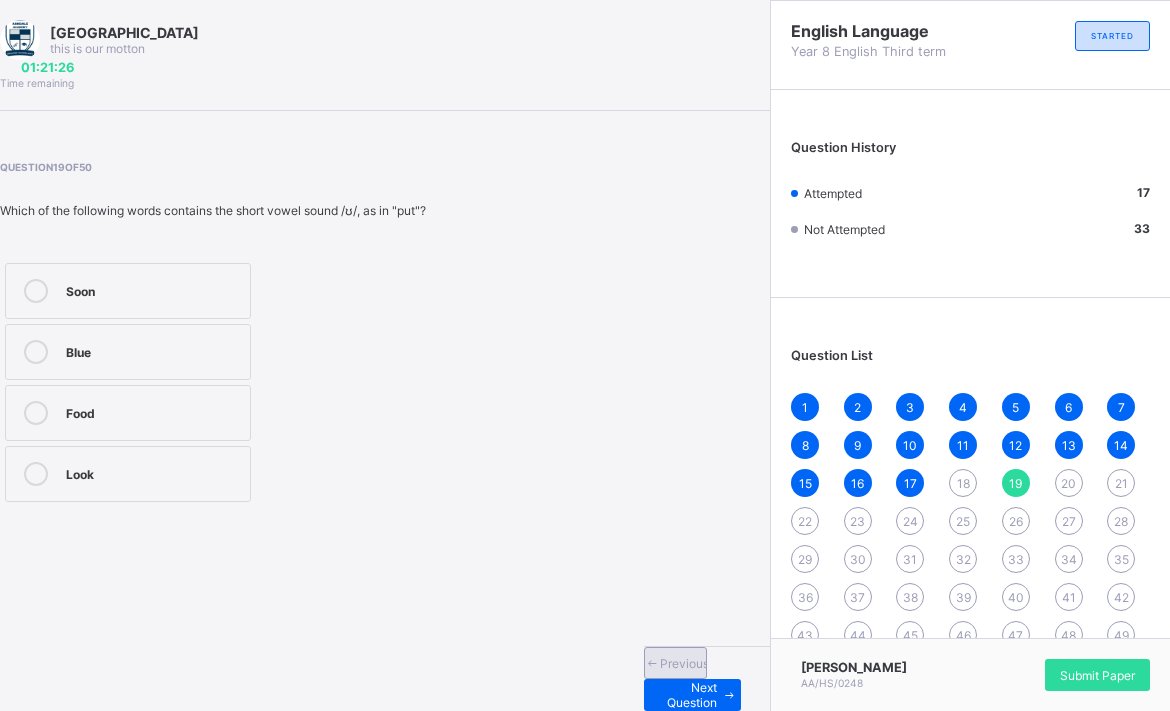 drag, startPoint x: 148, startPoint y: 678, endPoint x: 103, endPoint y: 678, distance: 45 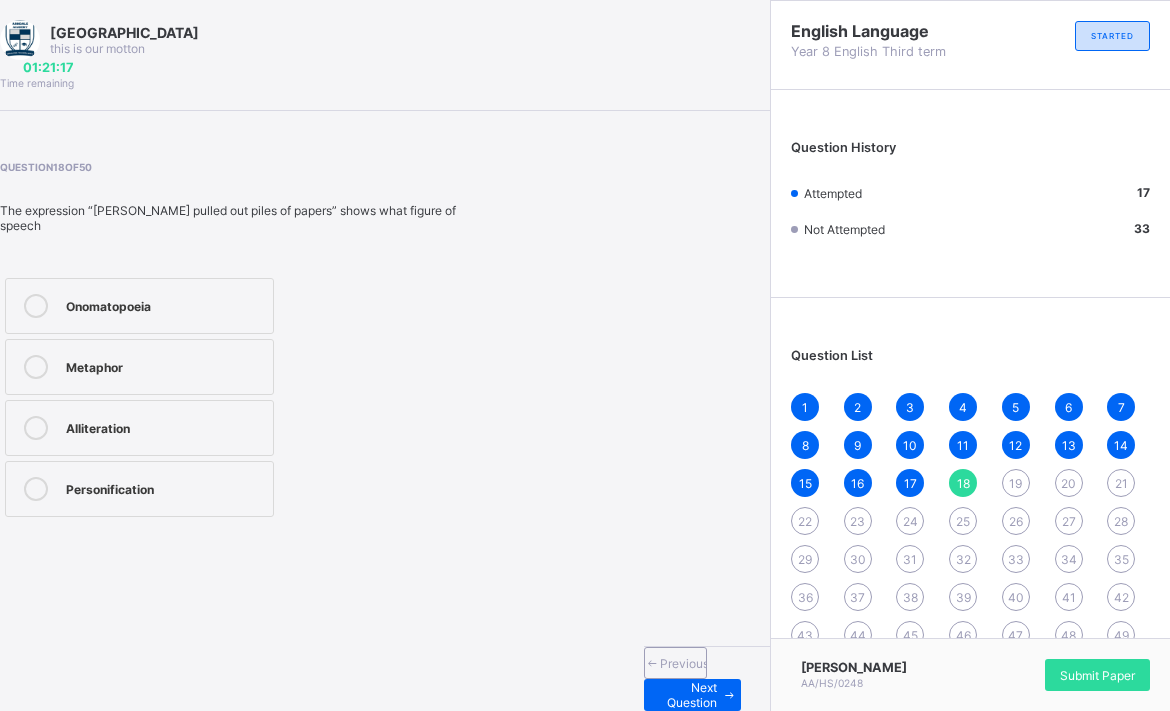 drag, startPoint x: 332, startPoint y: 495, endPoint x: 461, endPoint y: 481, distance: 129.75746 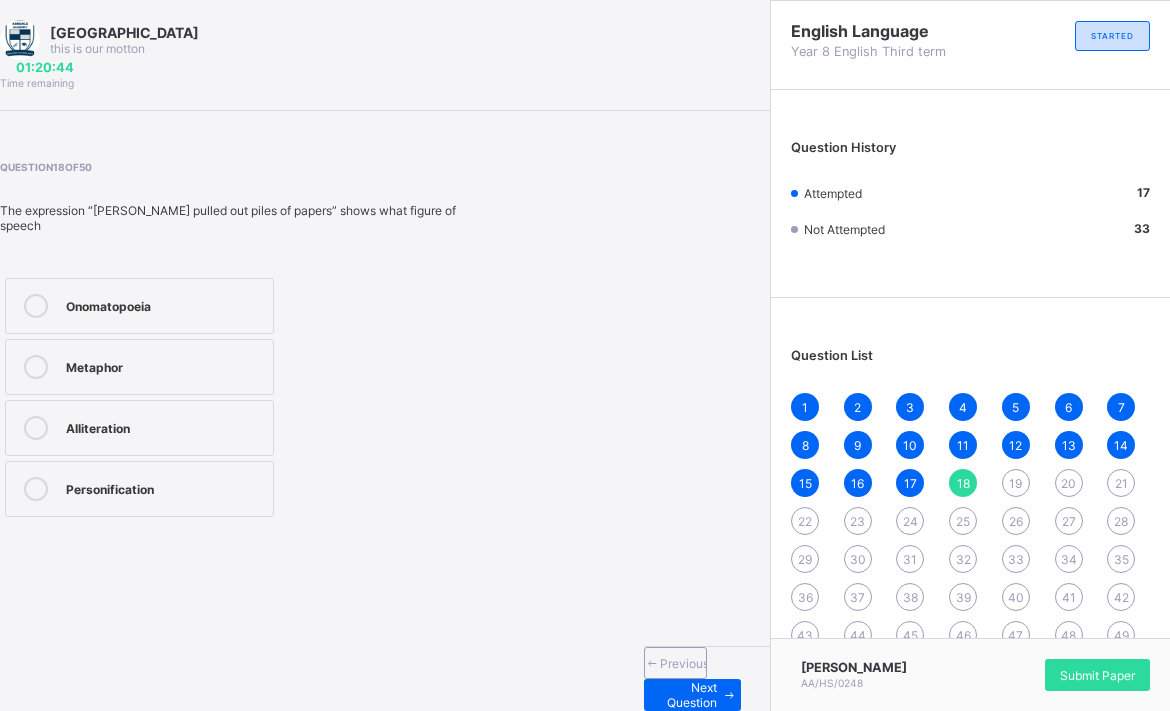 click on "Metaphor" at bounding box center (139, 367) 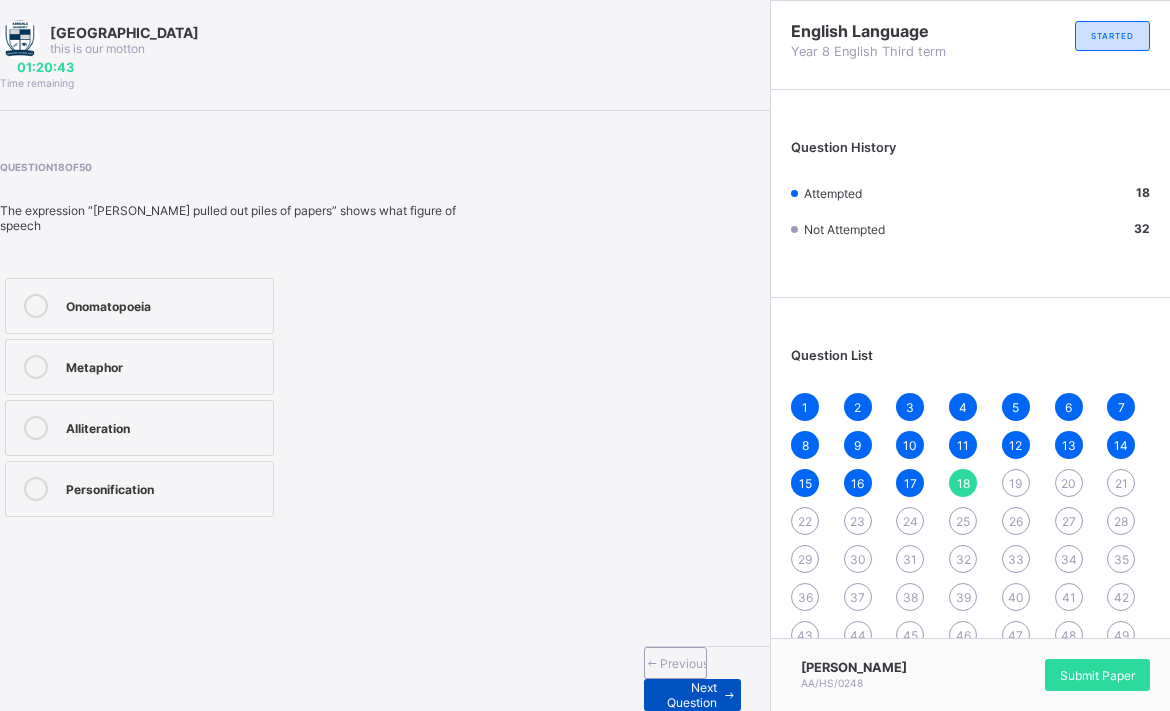 click on "Next Question" at bounding box center [692, 695] 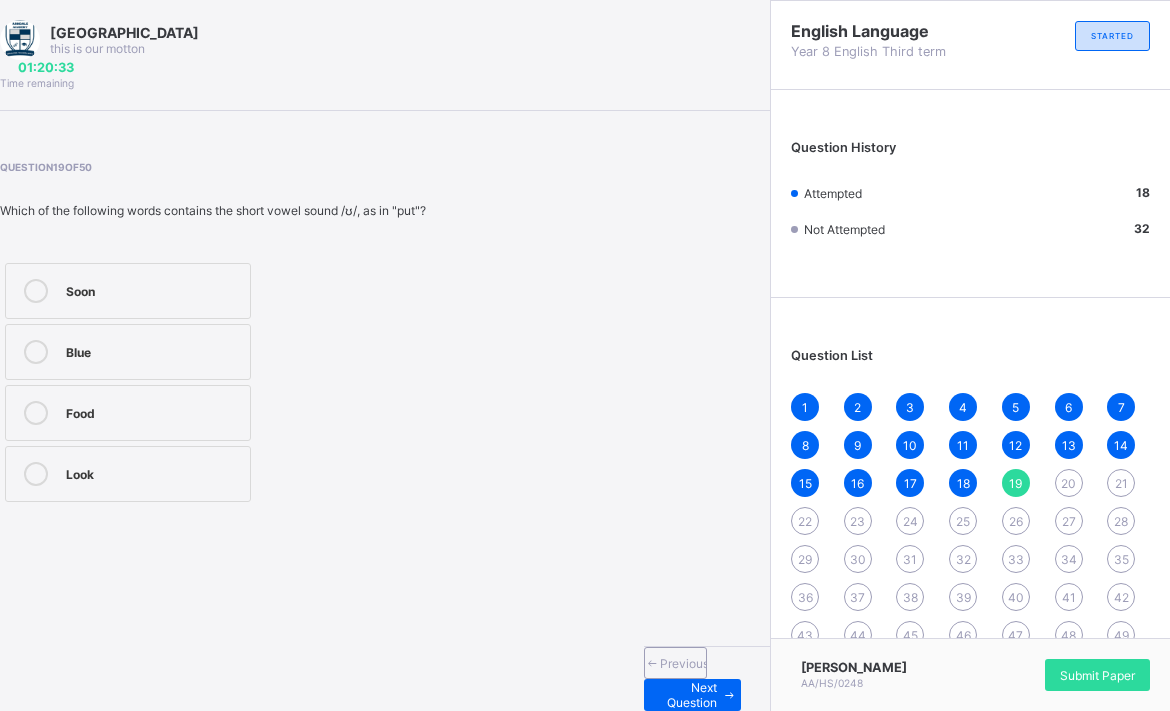 click on "Which of the following words contains the short vowel sound /ʊ/, as in "put"?" at bounding box center [213, 210] 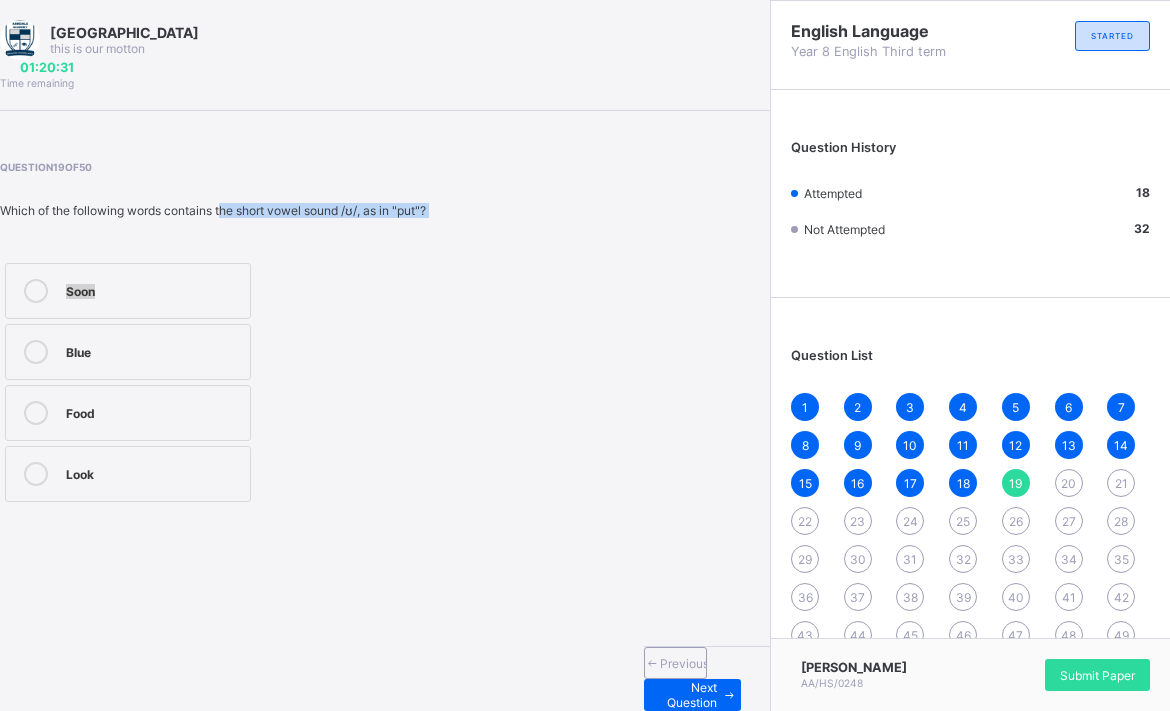 drag, startPoint x: 307, startPoint y: 204, endPoint x: 421, endPoint y: 274, distance: 133.77592 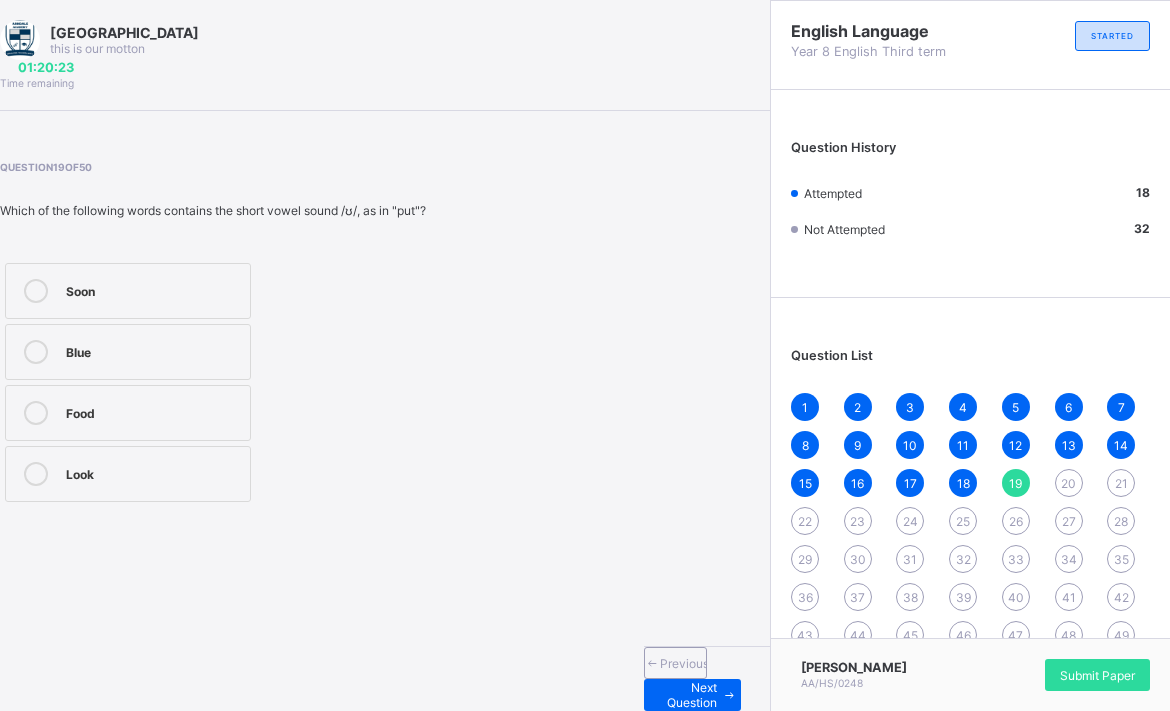 click on "Look" at bounding box center [153, 472] 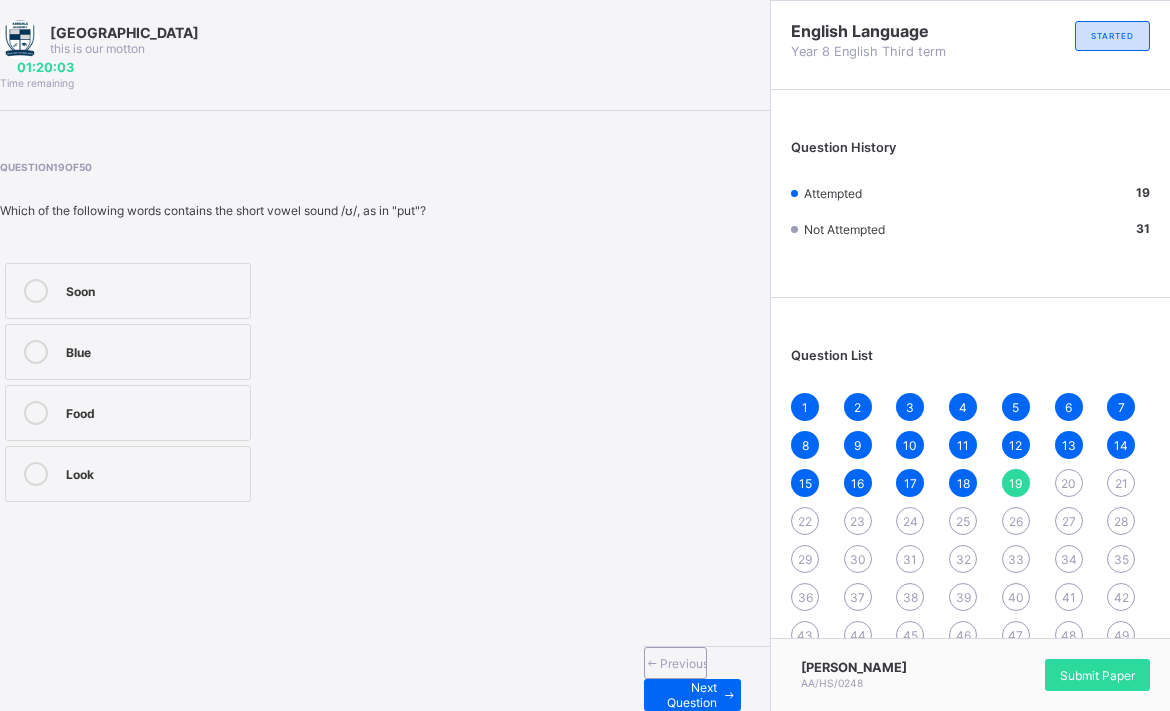 click on "Next Question" at bounding box center (675, 695) 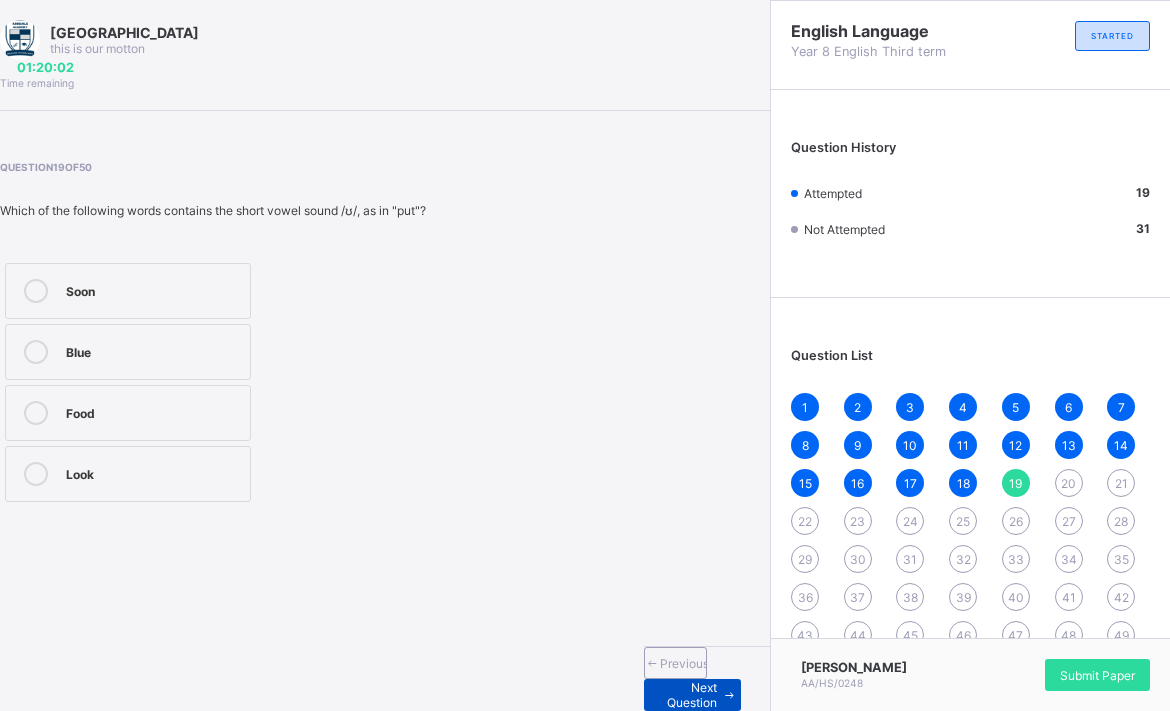 click on "Next Question" at bounding box center [692, 695] 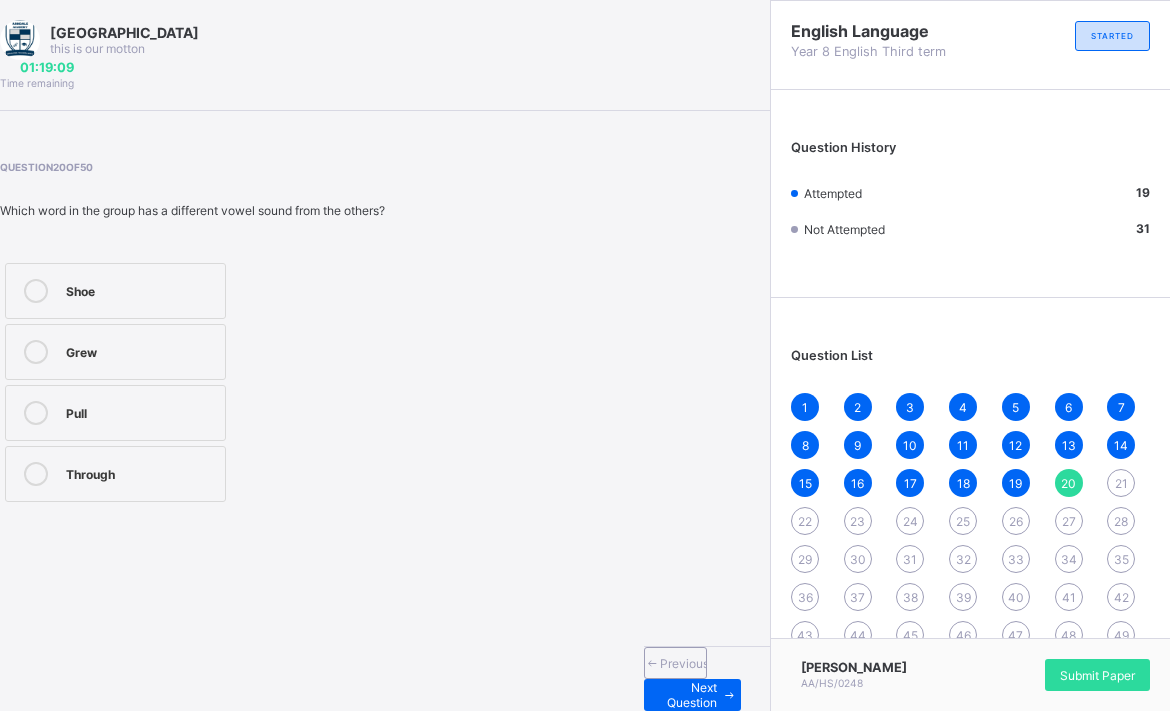drag, startPoint x: 536, startPoint y: 179, endPoint x: 285, endPoint y: 139, distance: 254.16727 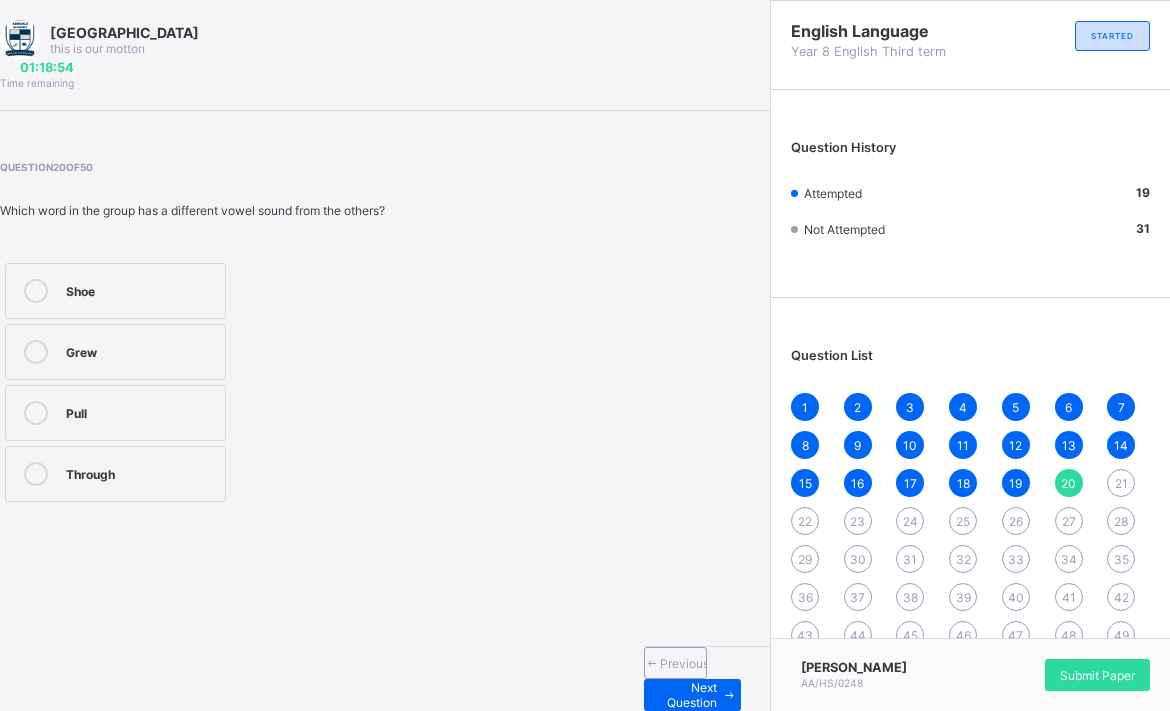 drag, startPoint x: 247, startPoint y: 349, endPoint x: 57, endPoint y: 540, distance: 269.4086 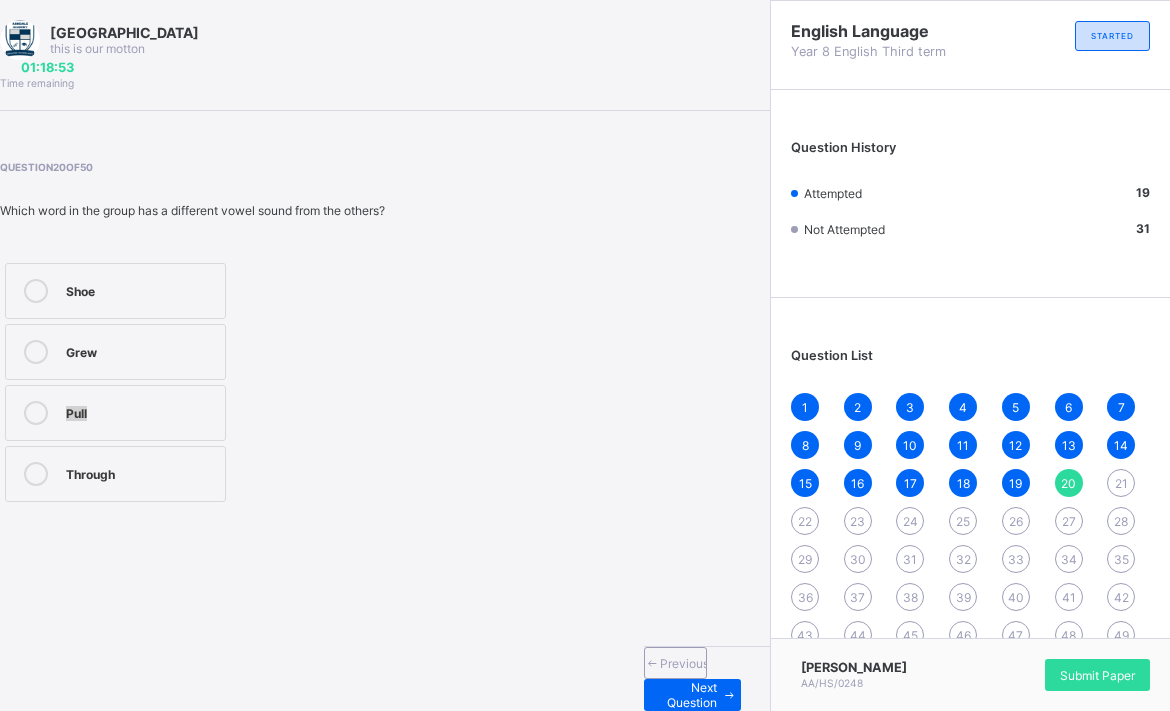 drag, startPoint x: 148, startPoint y: 429, endPoint x: 112, endPoint y: 520, distance: 97.862144 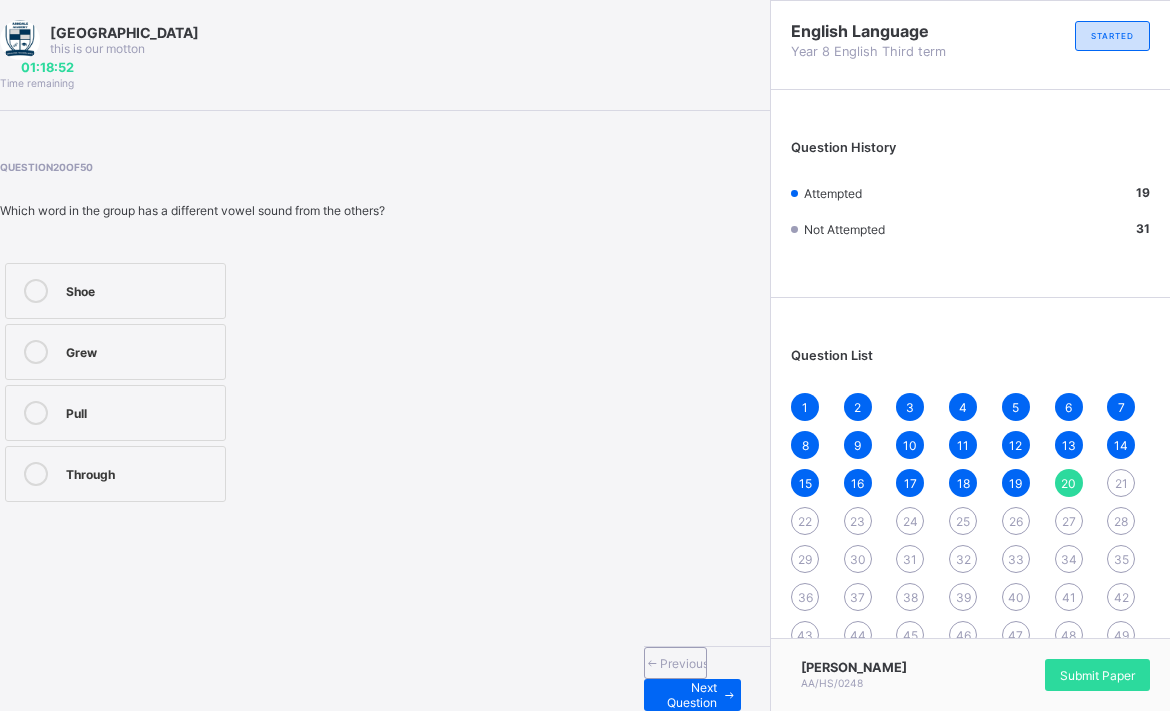 drag, startPoint x: 149, startPoint y: 476, endPoint x: 414, endPoint y: 612, distance: 297.86072 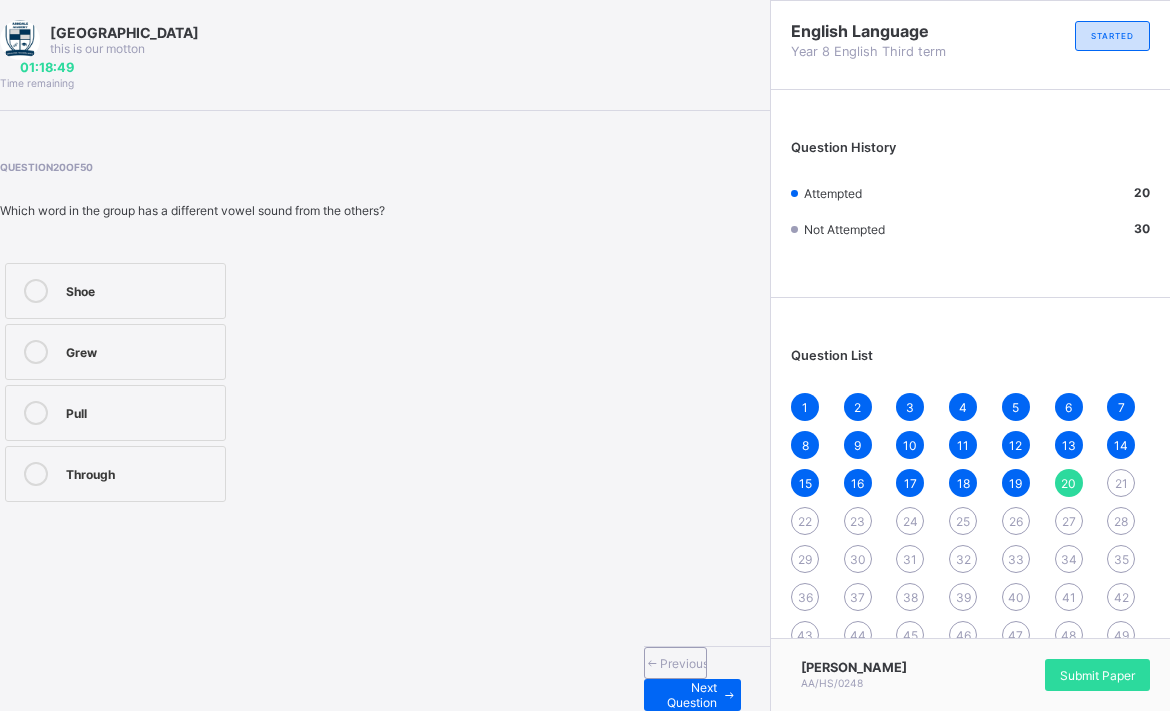 click at bounding box center (36, 413) 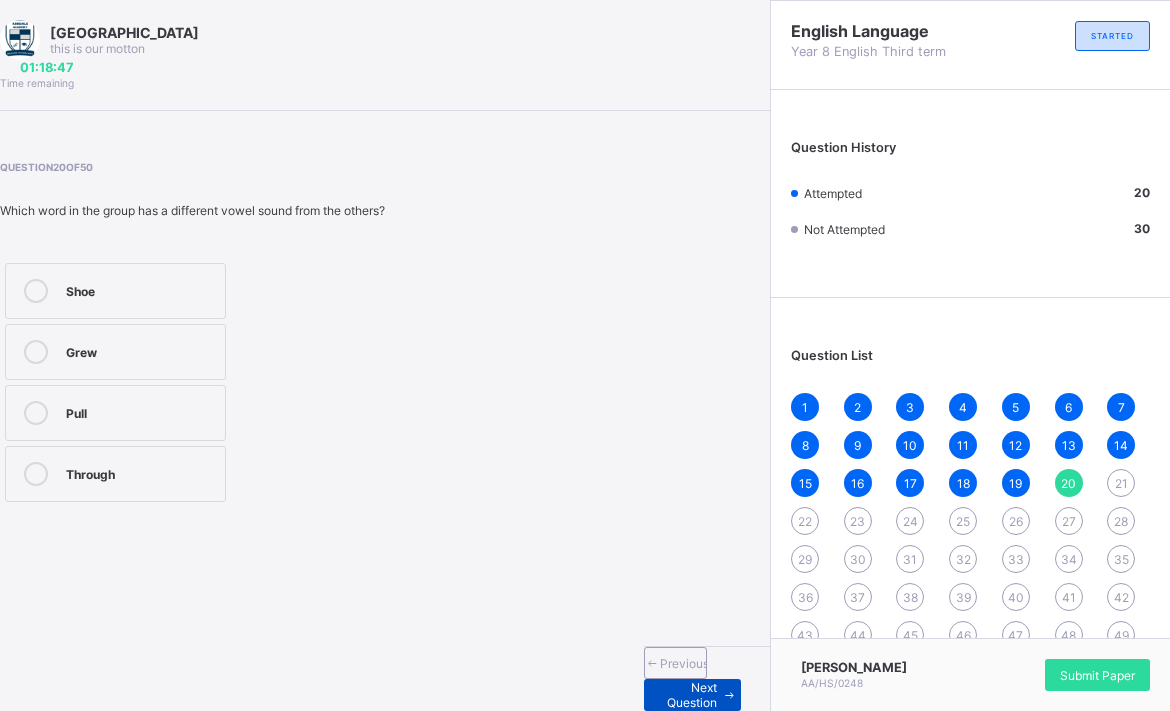 click on "Next Question" at bounding box center (692, 695) 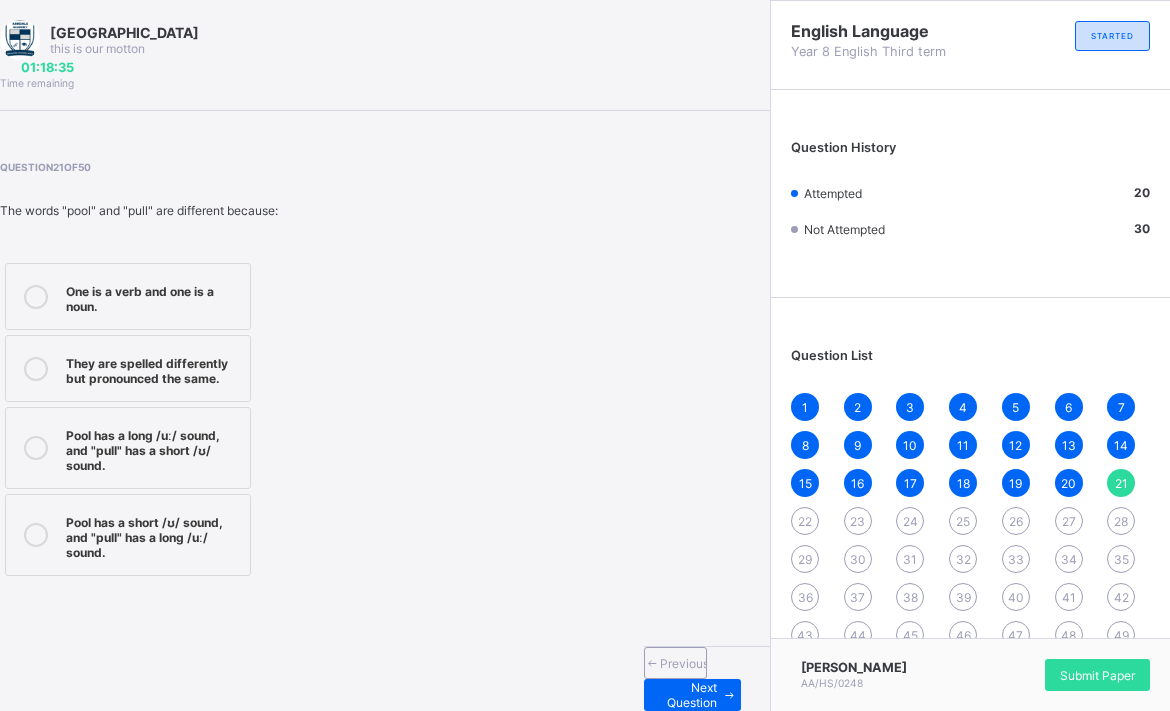click on "They are spelled differently but pronounced the same." at bounding box center [153, 368] 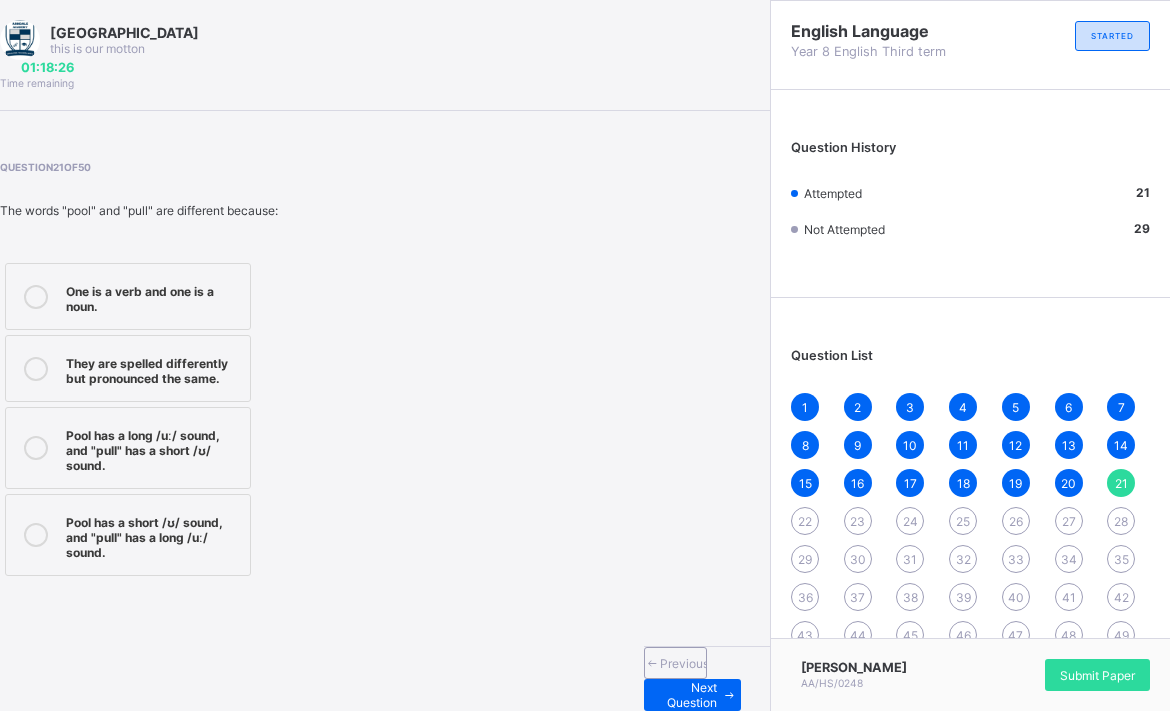 click on "Pool has a long /uː/ sound, and "pull" has a short /ʊ/ sound." at bounding box center (153, 448) 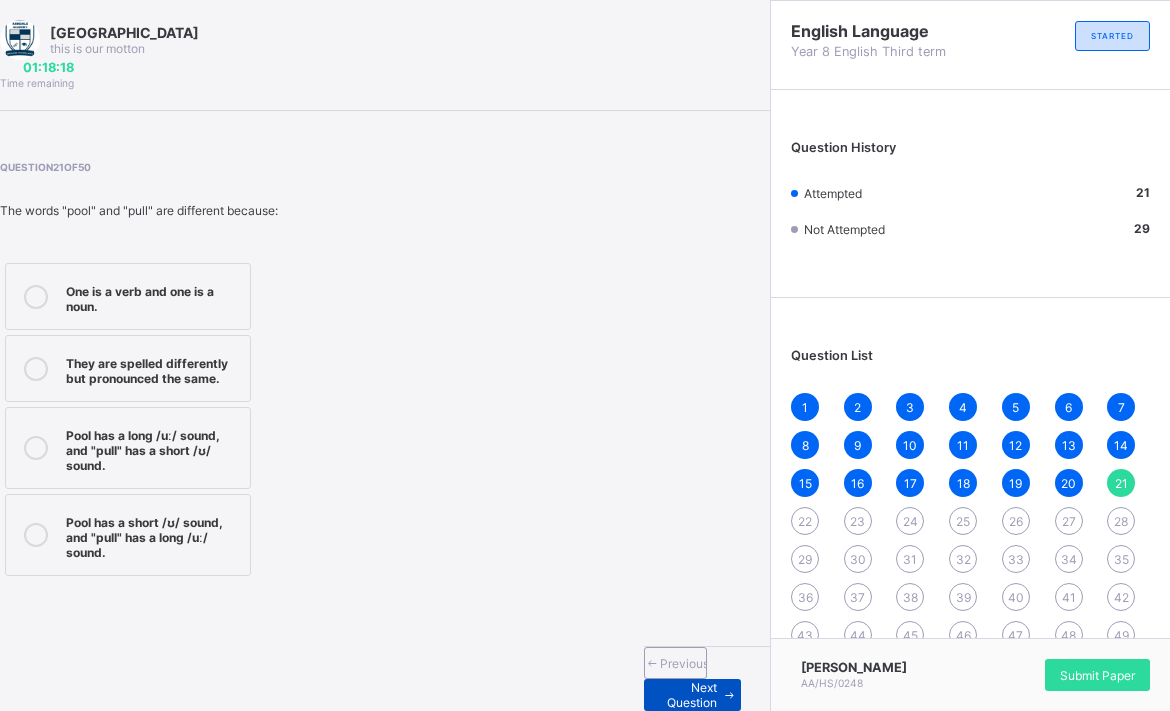 click on "Next Question" at bounding box center [692, 695] 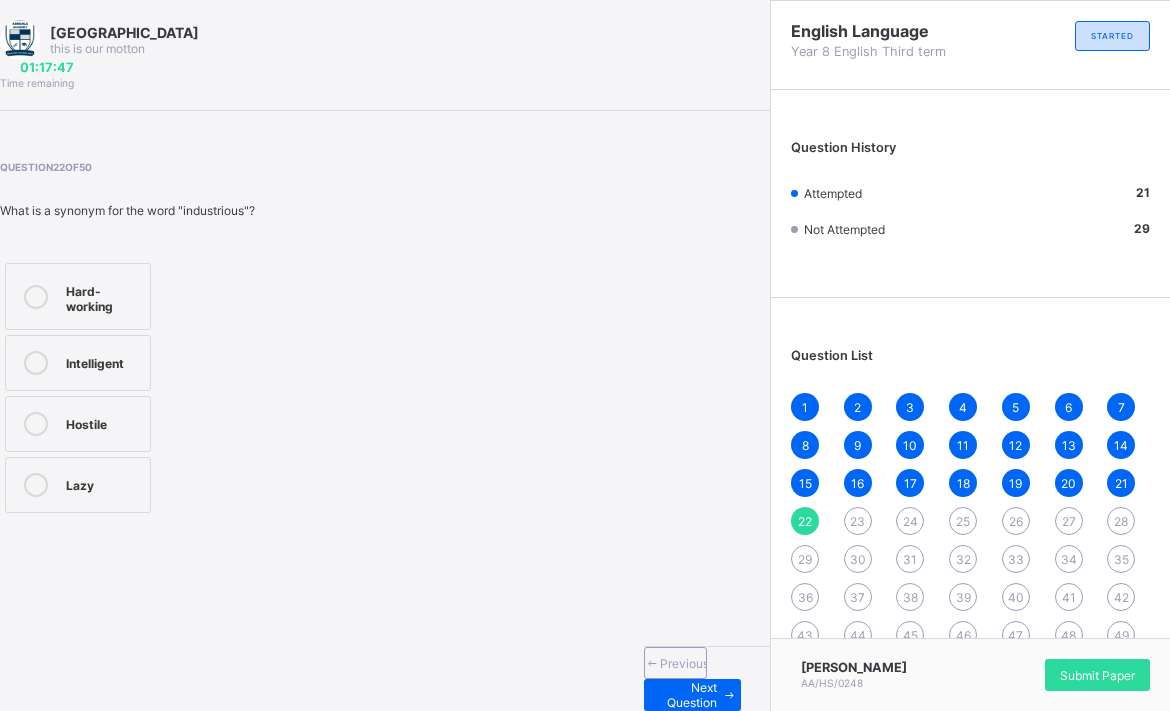 click on "Hard-working" at bounding box center [103, 296] 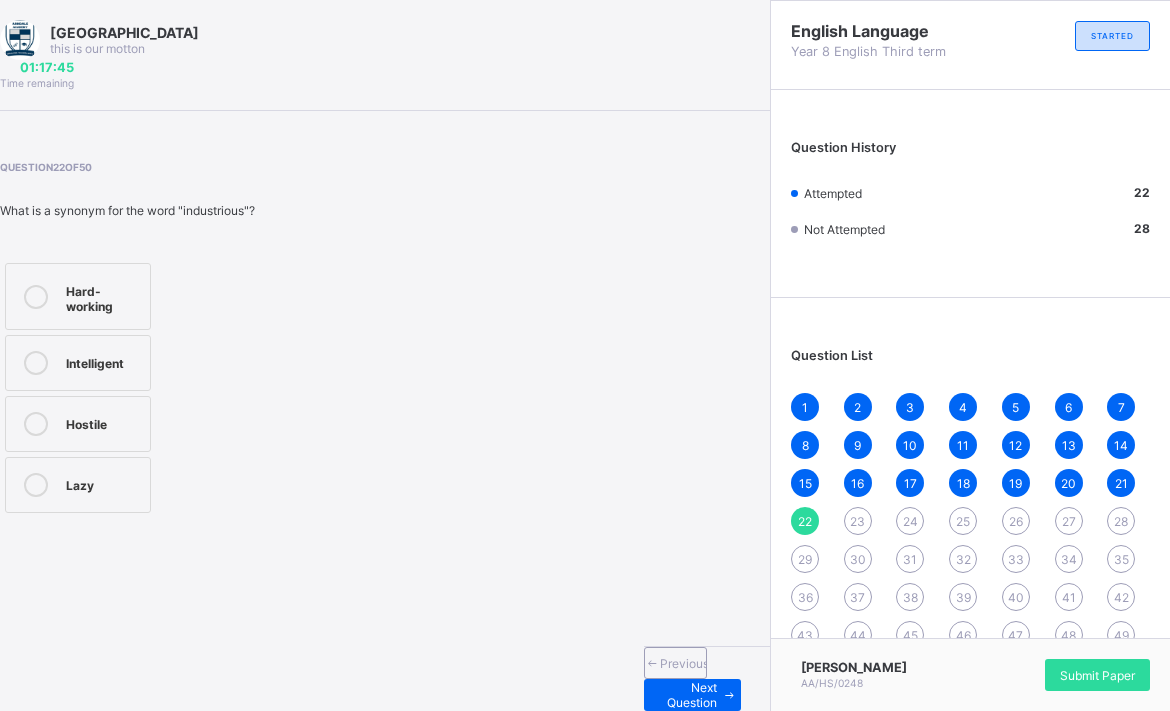 click on "Next Question" at bounding box center [675, 695] 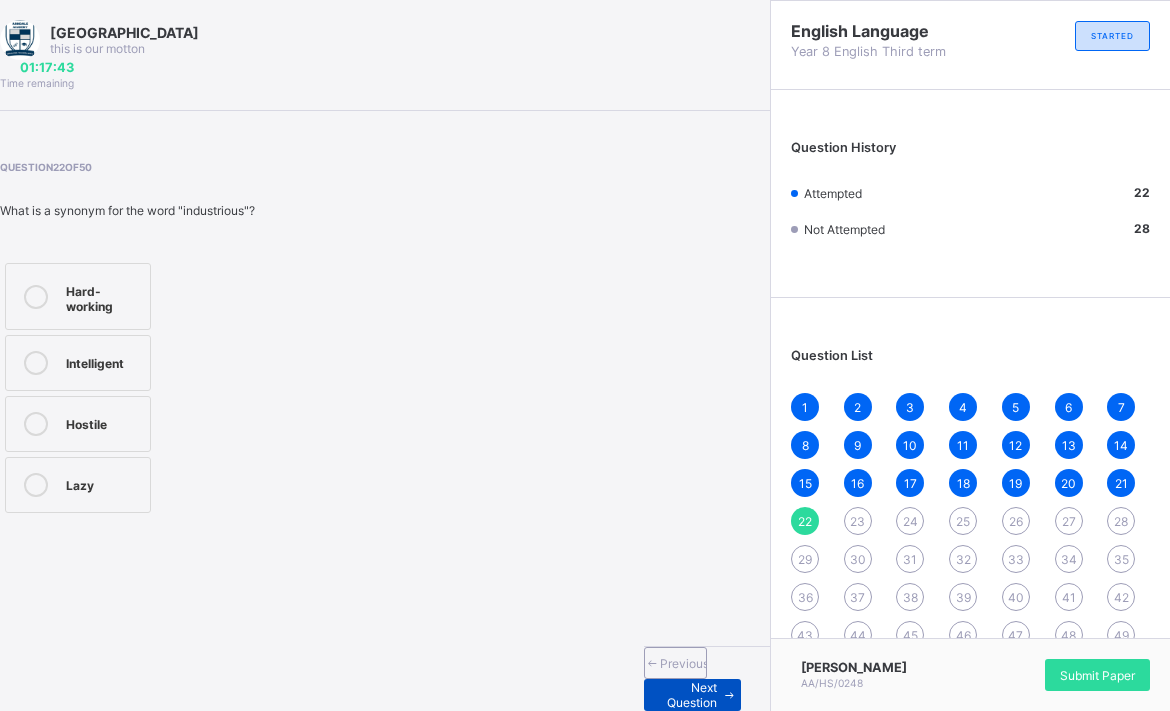 click on "Next Question" at bounding box center [692, 695] 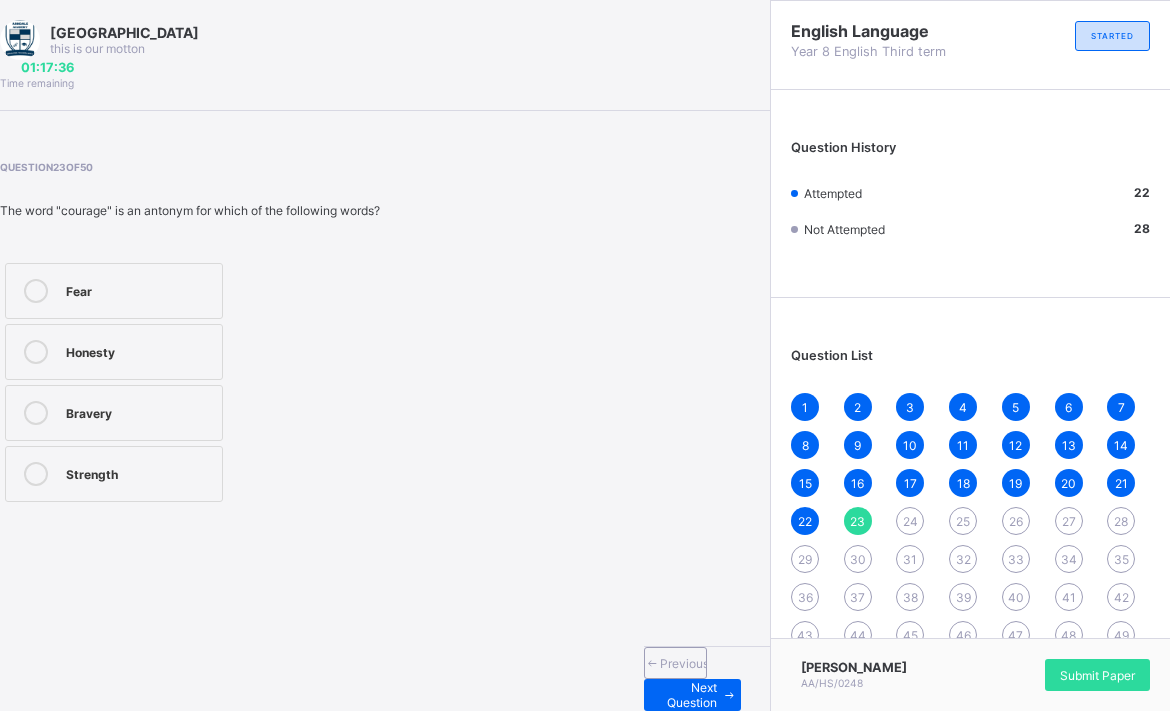 click on "Fear" at bounding box center [139, 289] 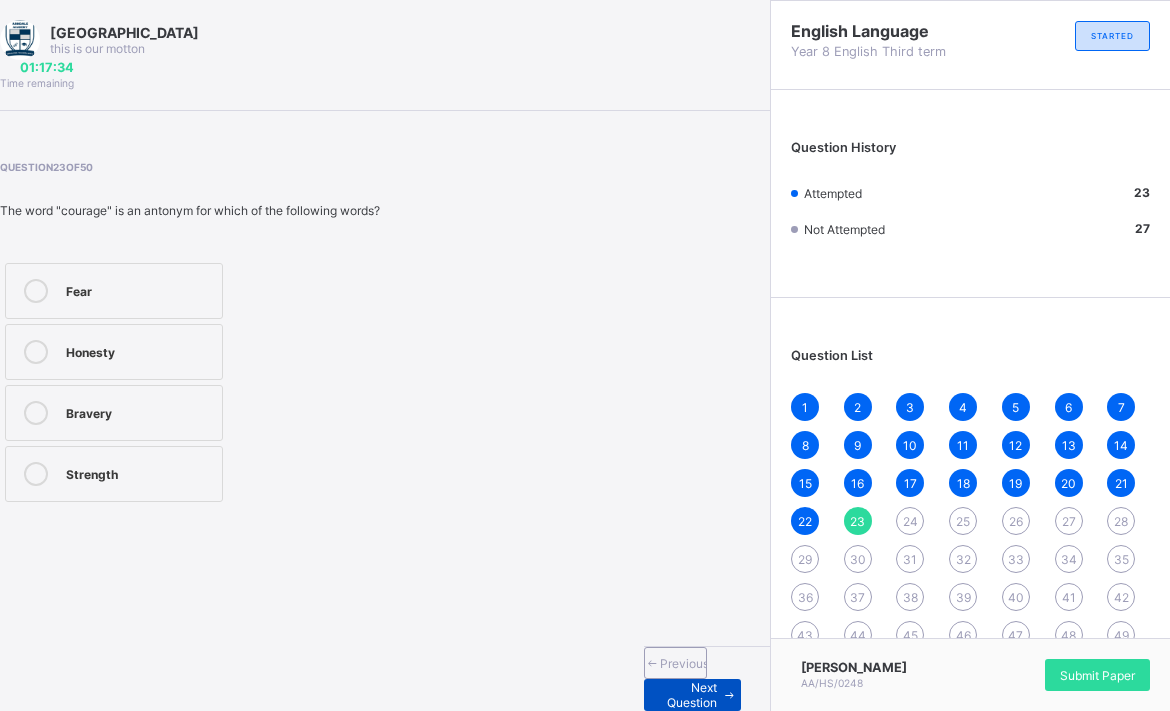 drag, startPoint x: 593, startPoint y: 684, endPoint x: 578, endPoint y: 668, distance: 21.931713 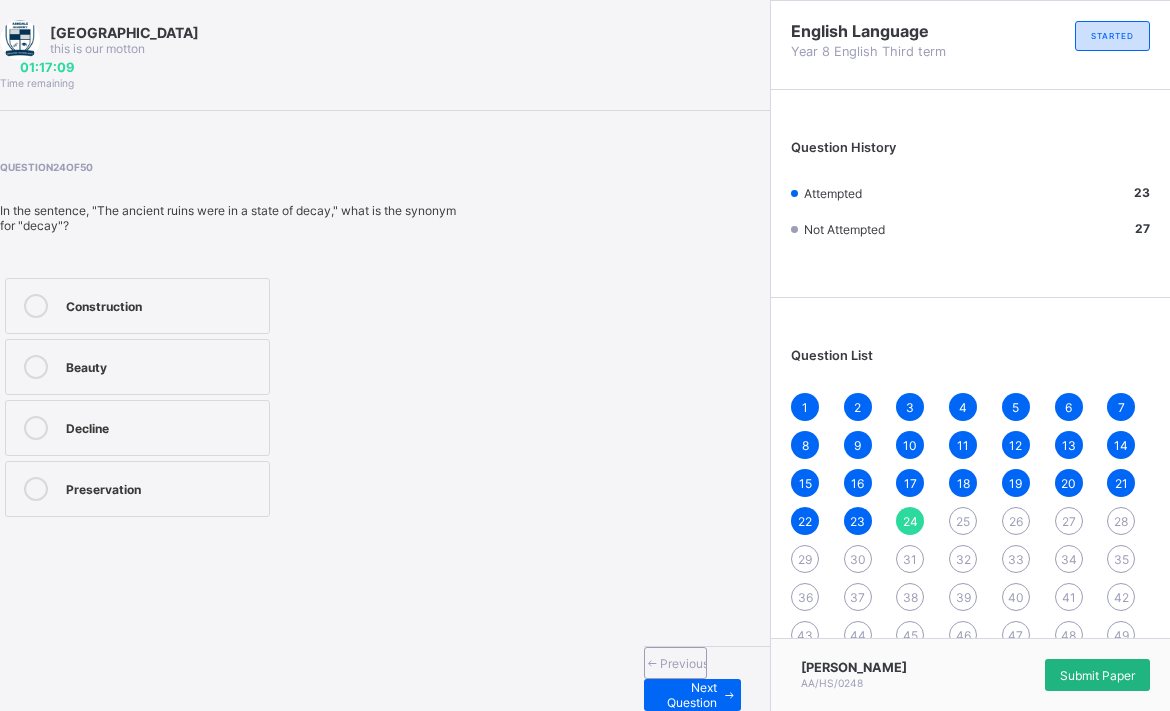 click on "Submit Paper" at bounding box center (1097, 675) 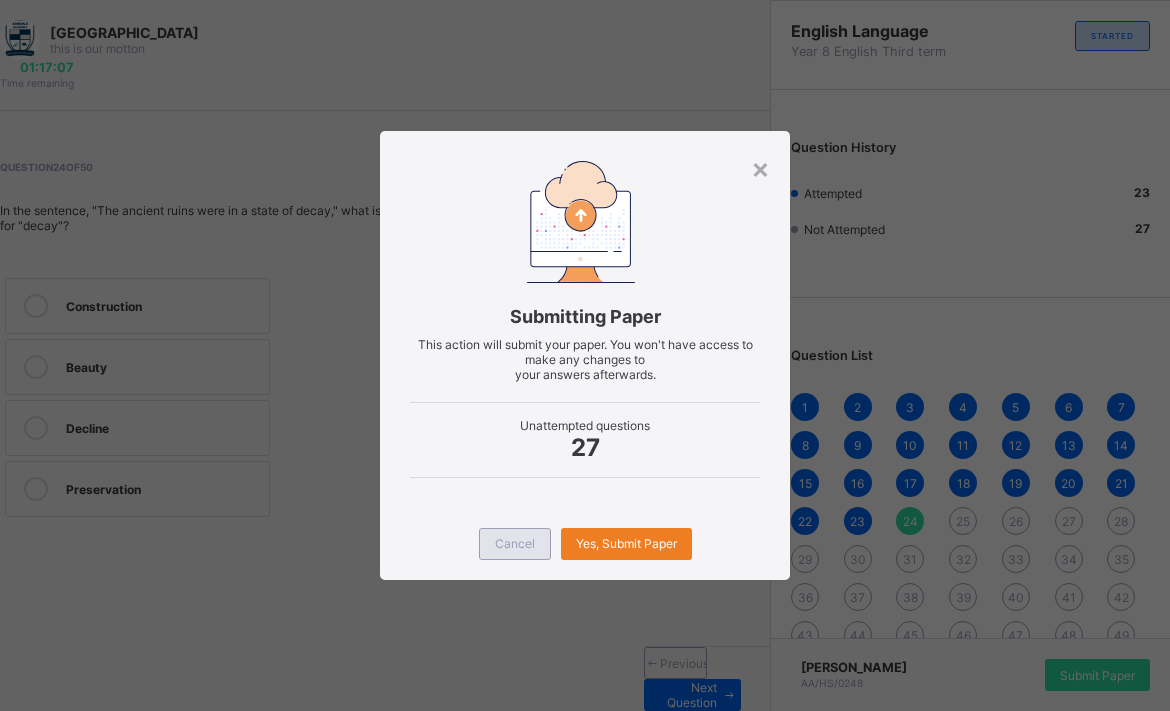 click on "Cancel" at bounding box center (515, 544) 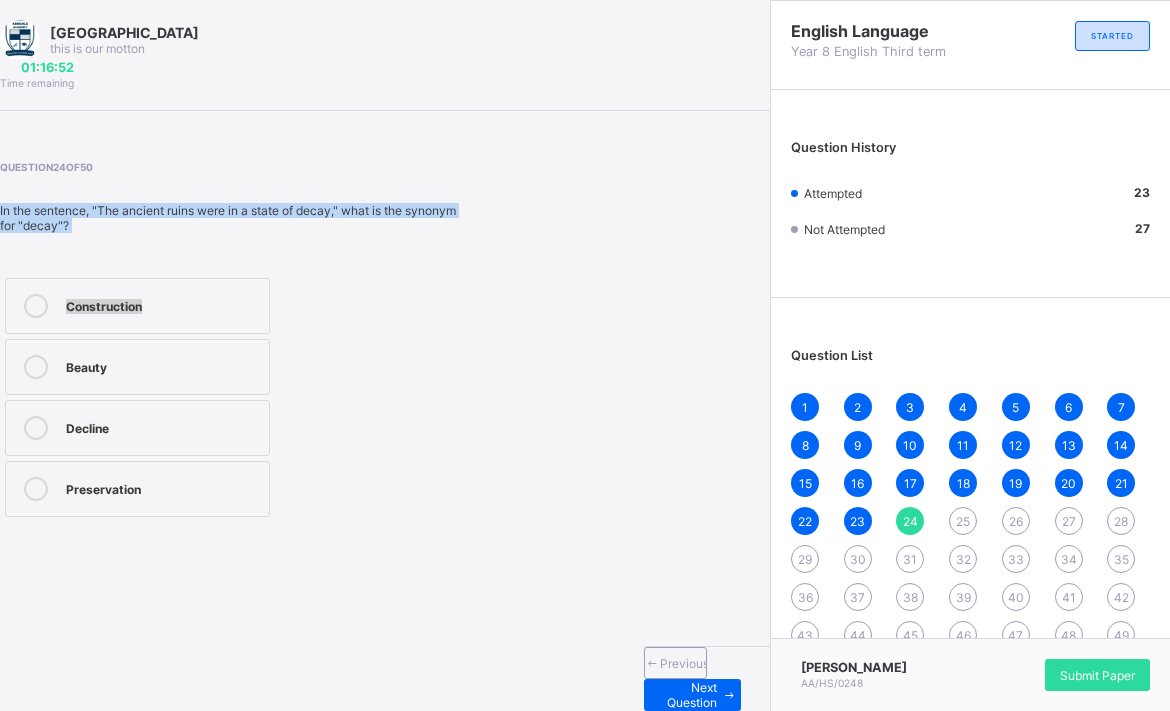 drag, startPoint x: 352, startPoint y: 56, endPoint x: 318, endPoint y: 249, distance: 195.97194 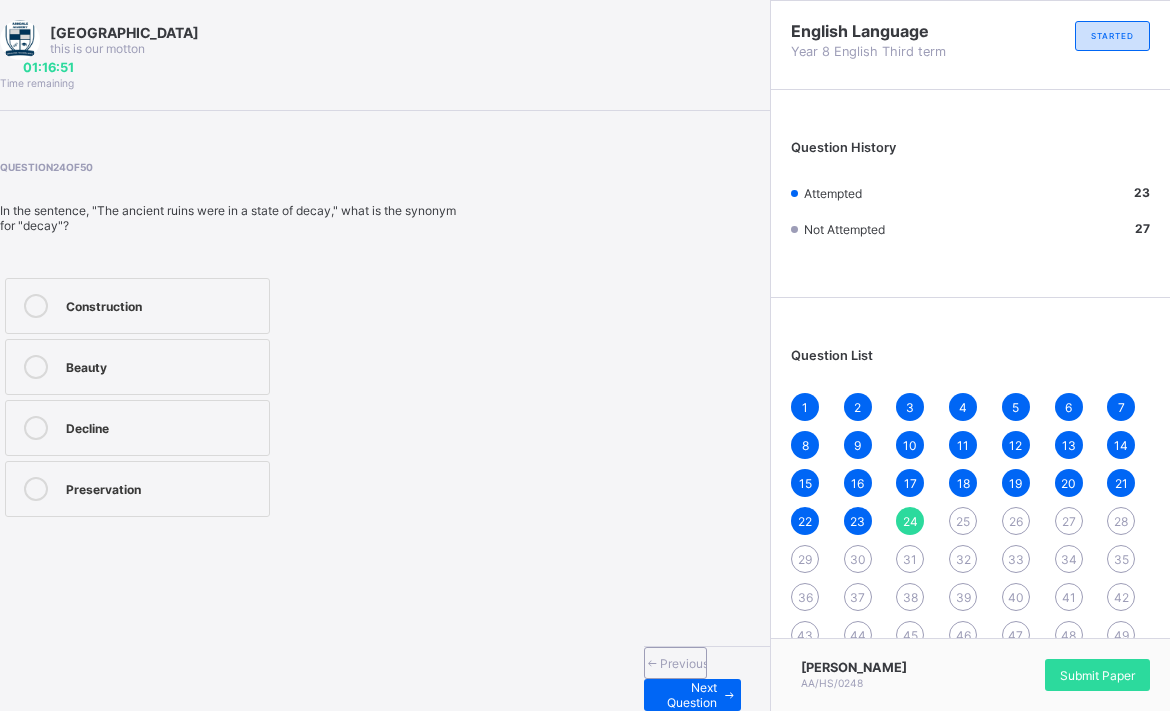 click on "Question  24  of  50 In the sentence, "The ancient ruins were in a state of decay," what is the  synonym for "decay"? Construction Beauty Decline Preservation" at bounding box center (385, 341) 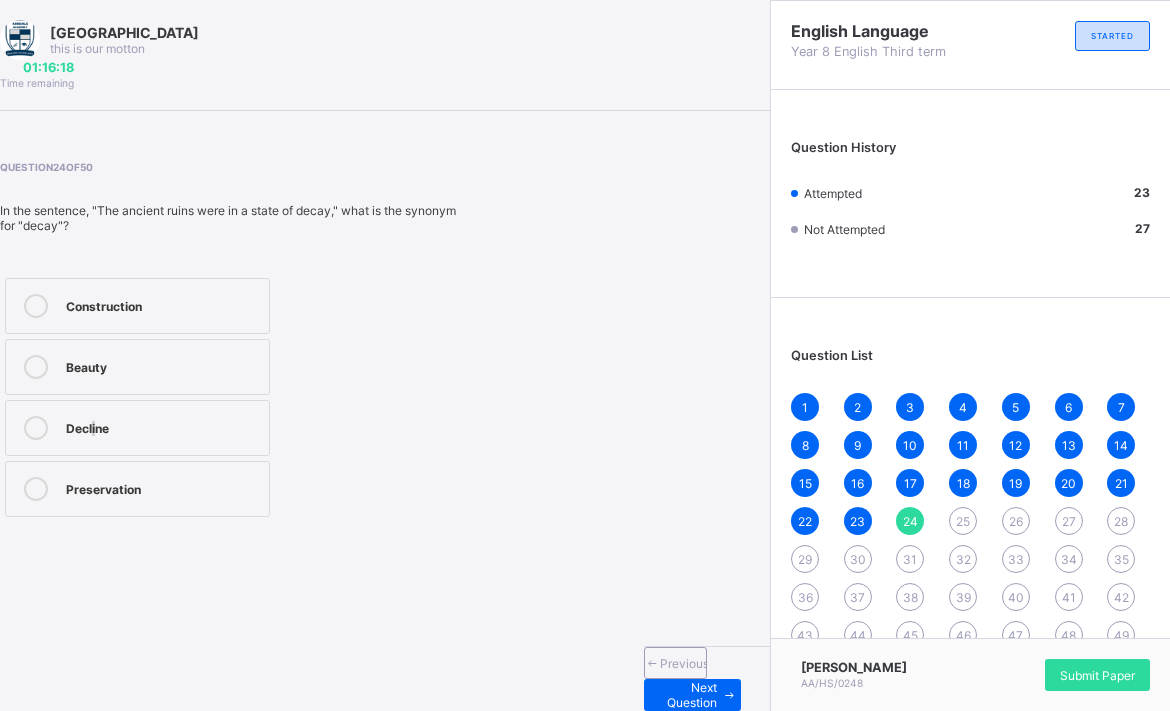 click on "Decline" at bounding box center [137, 428] 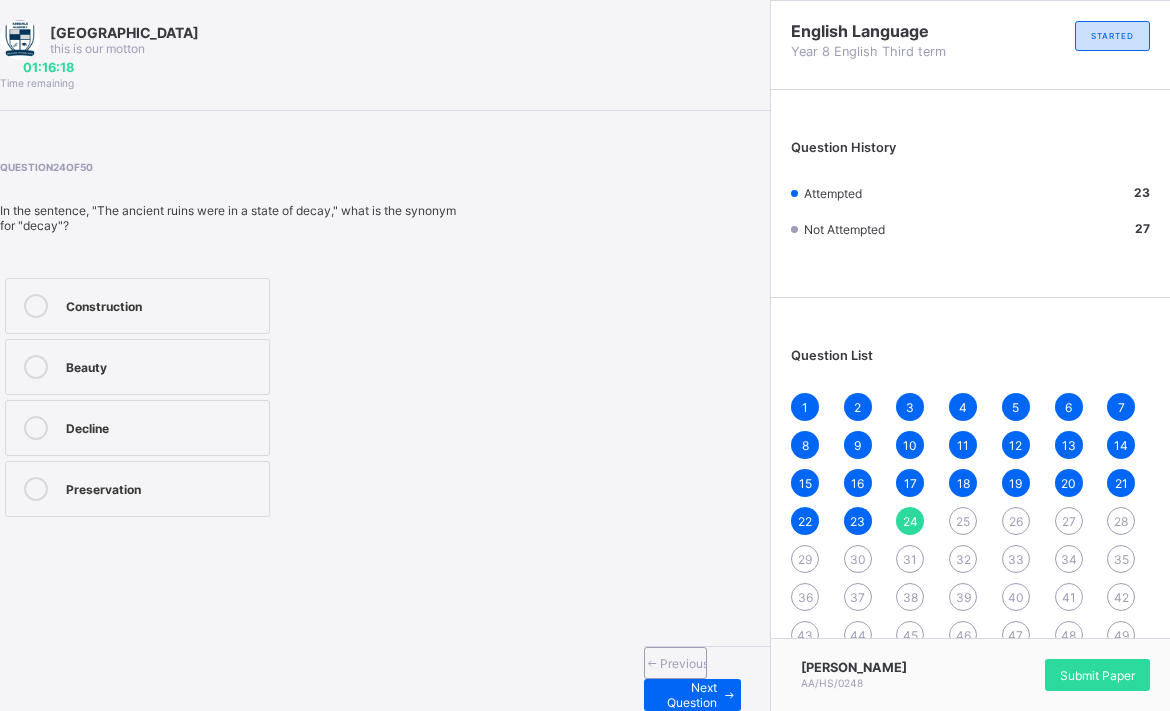 click on "Beauty" at bounding box center (162, 365) 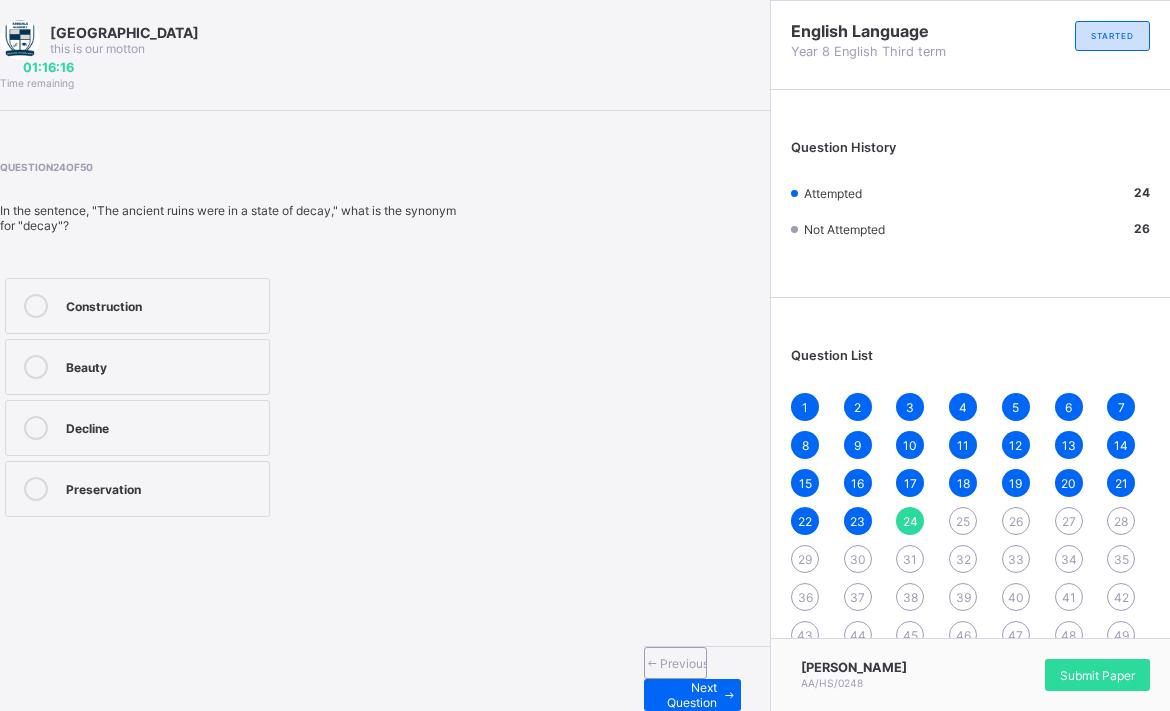 click on "Previous Next Question" at bounding box center (707, 678) 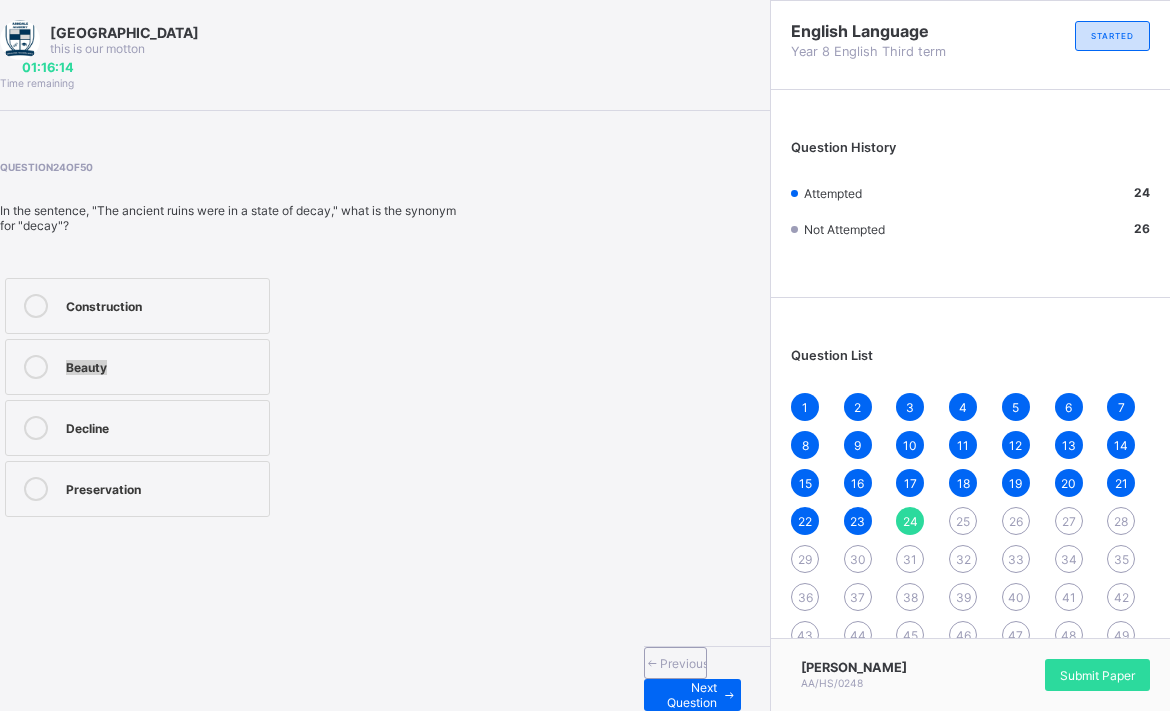 drag, startPoint x: 402, startPoint y: 356, endPoint x: 296, endPoint y: 282, distance: 129.2749 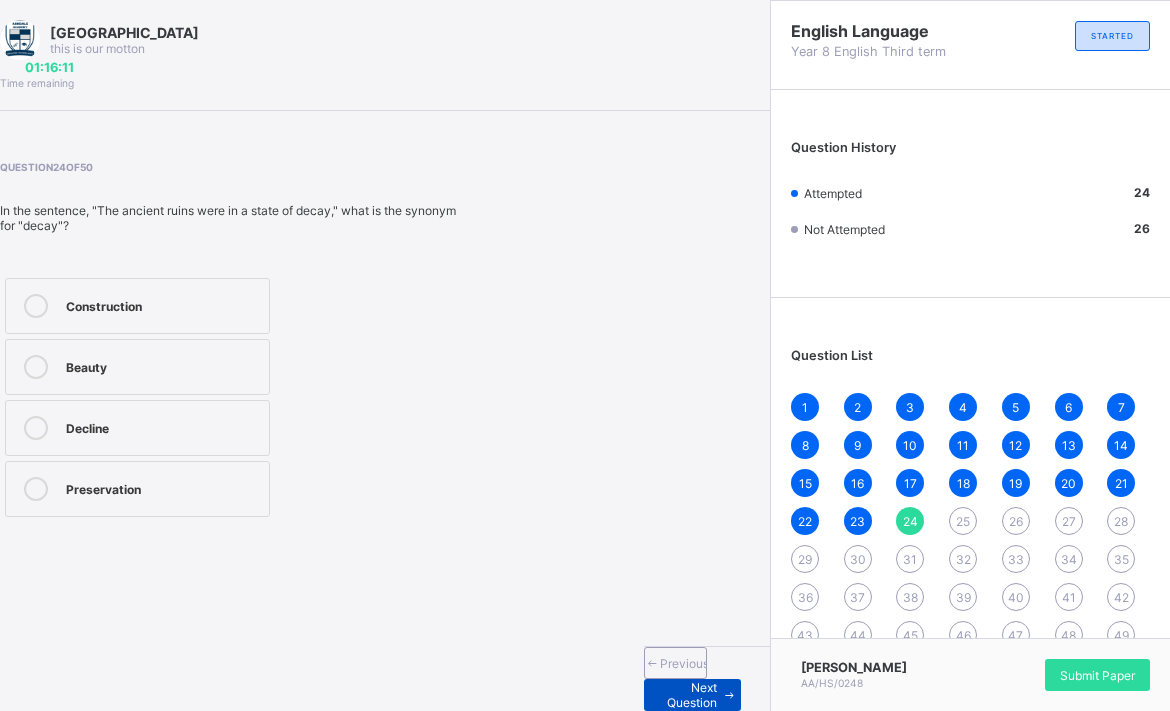 click on "Next Question" at bounding box center (688, 695) 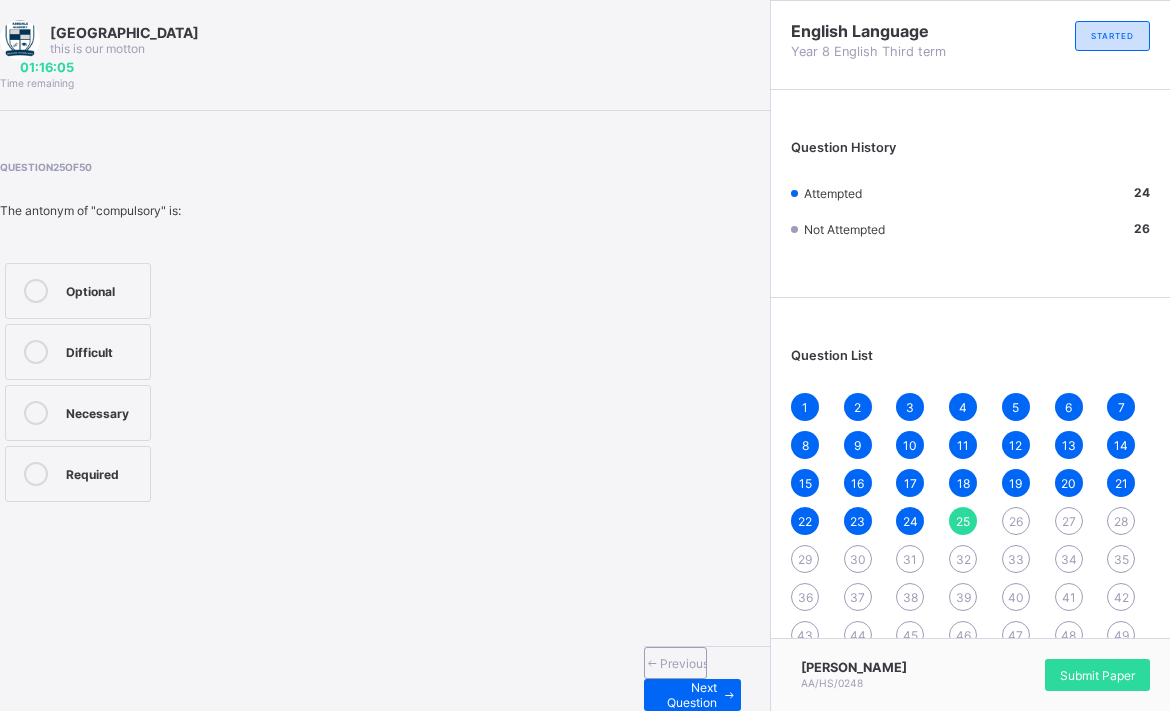 click on "Optional" at bounding box center [103, 289] 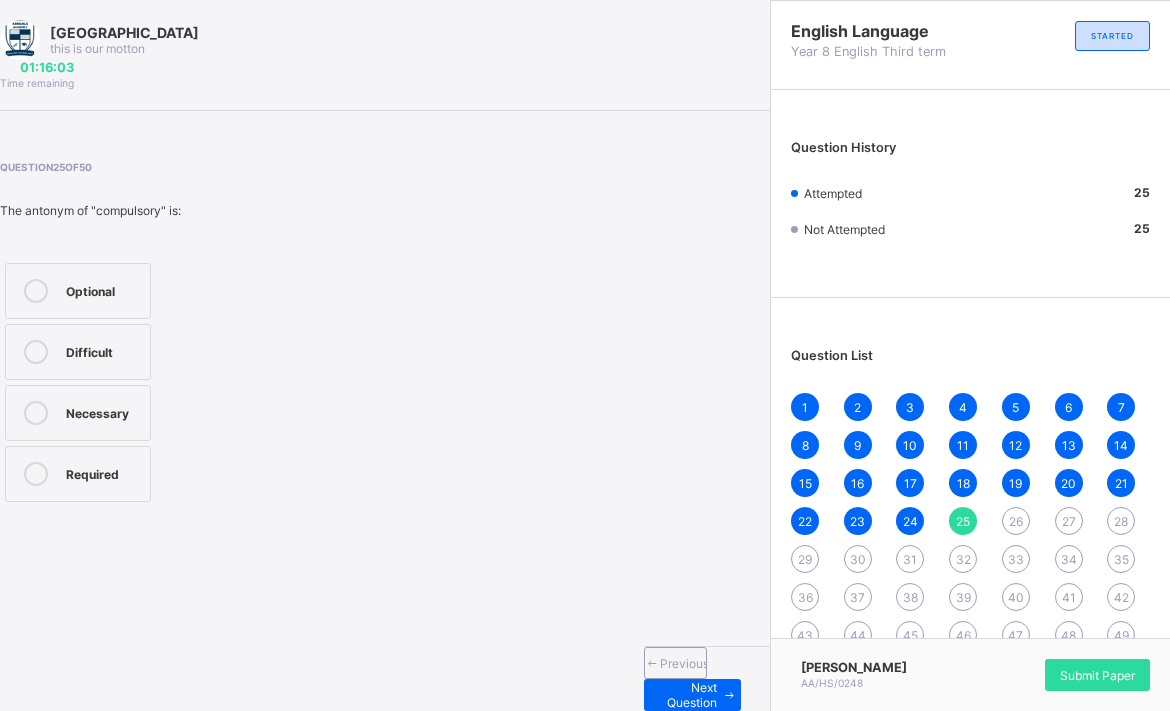 drag, startPoint x: 596, startPoint y: 679, endPoint x: 458, endPoint y: 474, distance: 247.12143 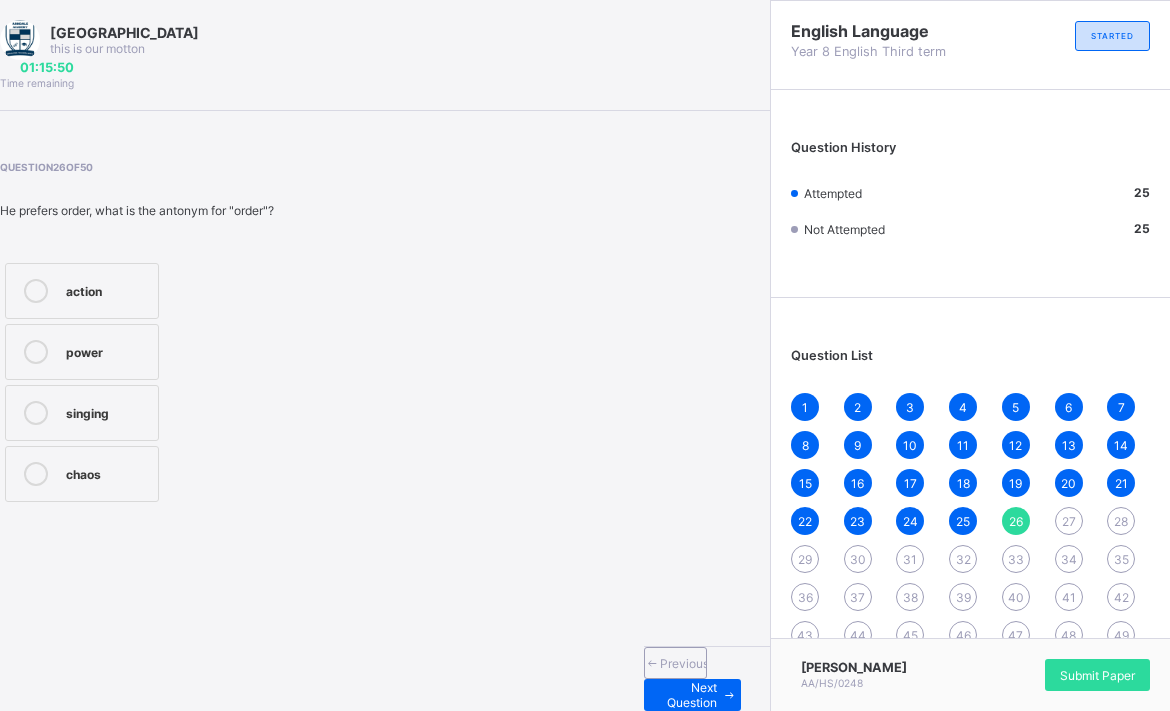 click on "chaos" at bounding box center [107, 472] 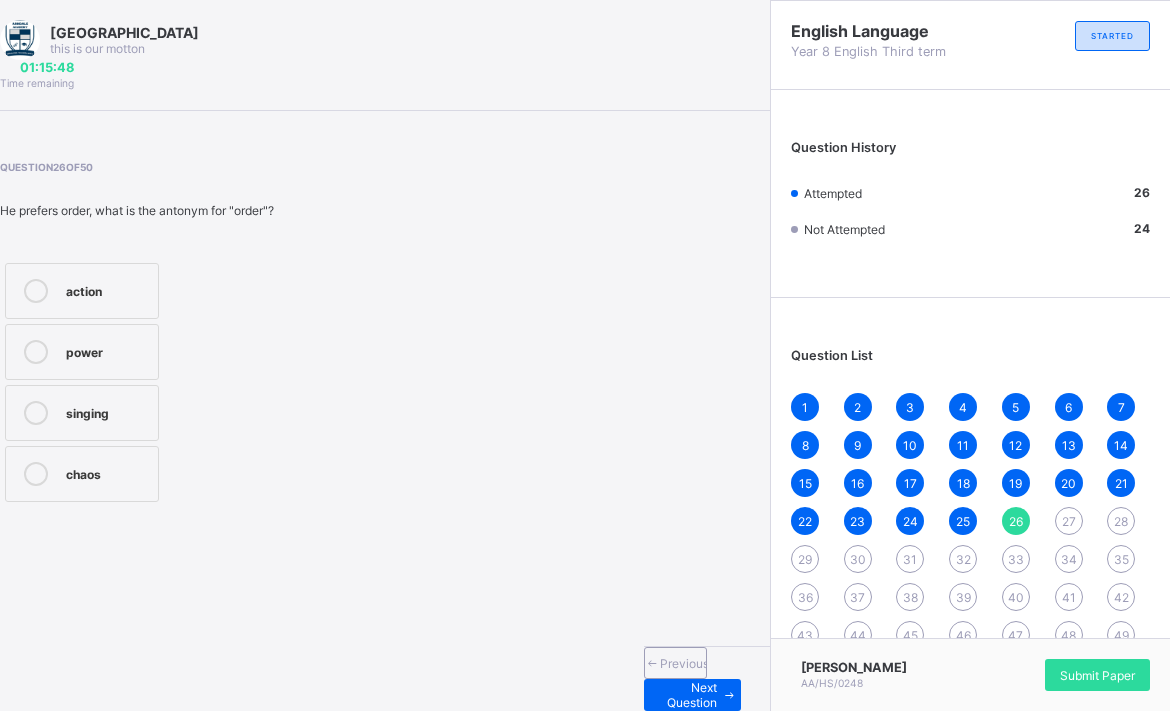 click on "Previous Next Question" at bounding box center (707, 678) 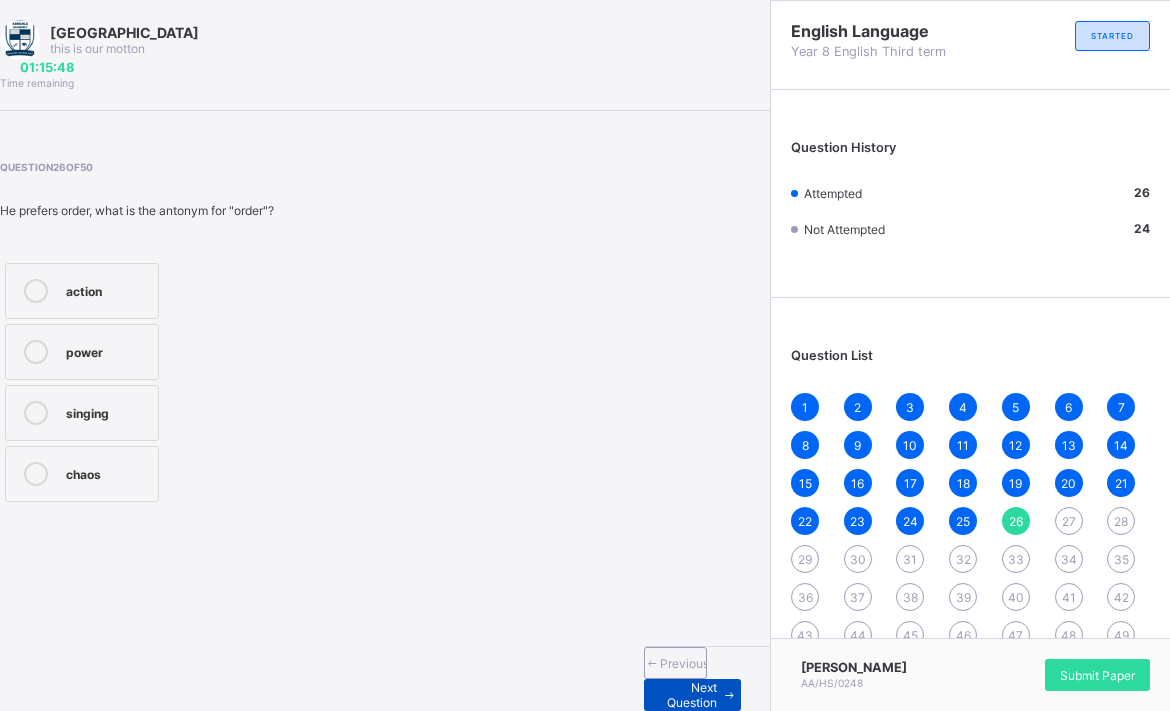 click on "Next Question" at bounding box center (688, 695) 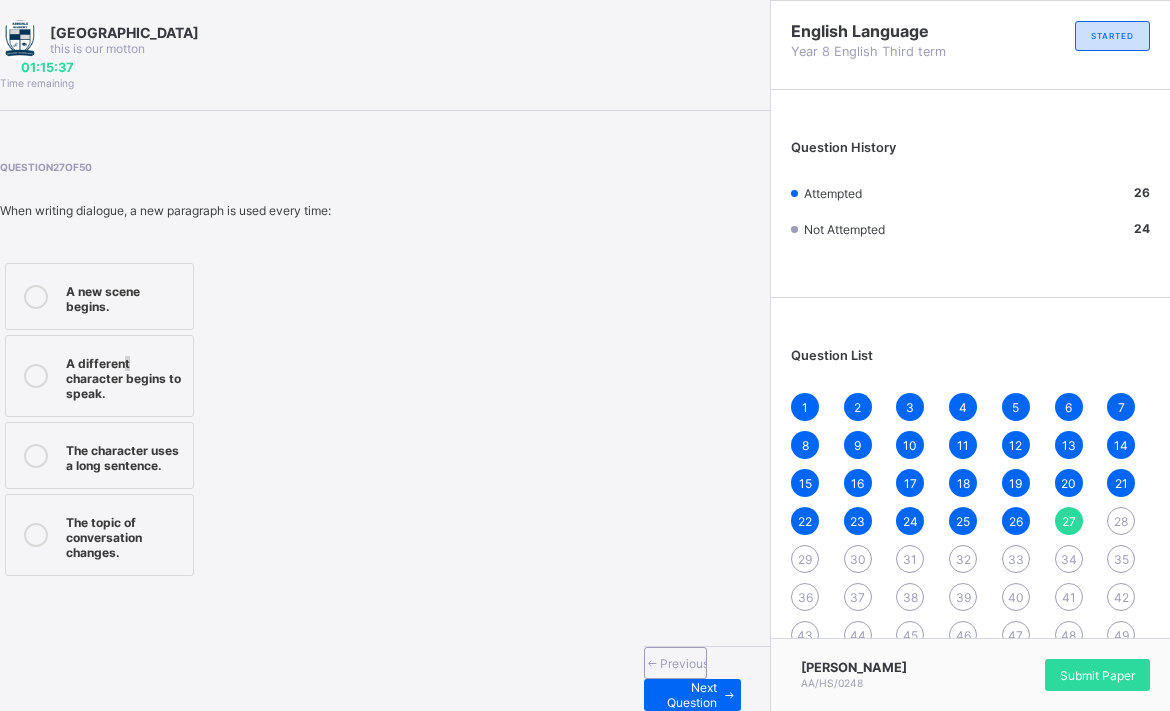 click on "A different character begins to speak." at bounding box center (99, 376) 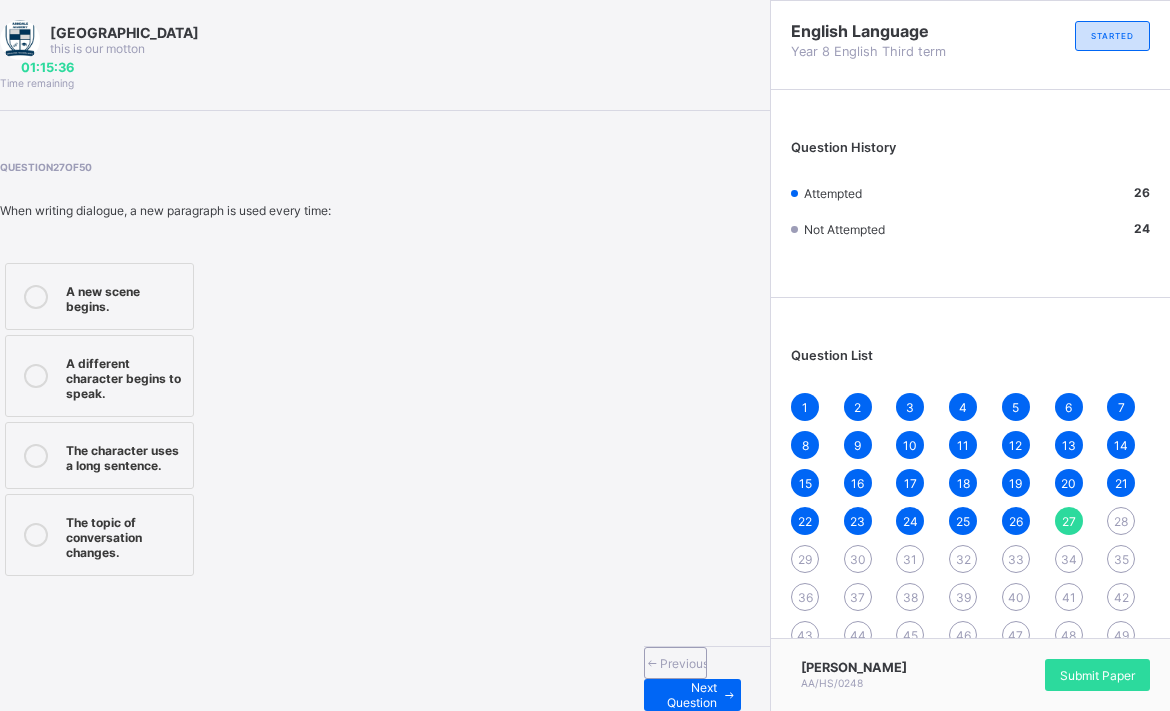 click on "A new scene begins." at bounding box center [124, 296] 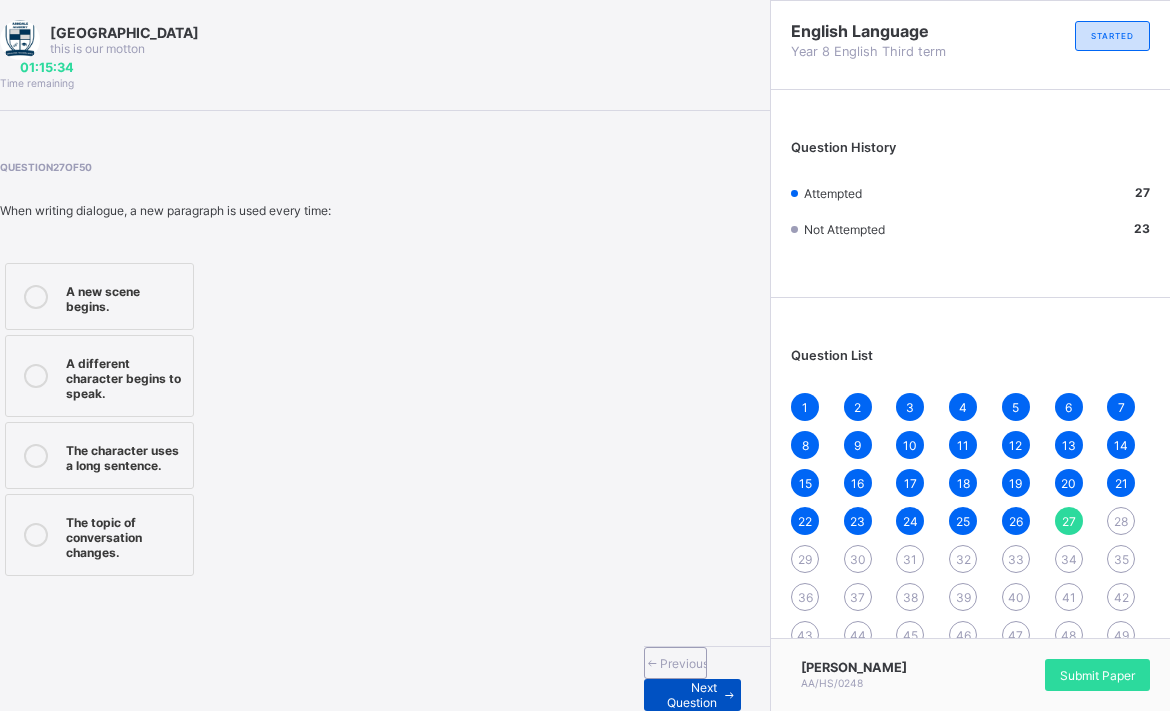 click on "Next Question" at bounding box center [688, 695] 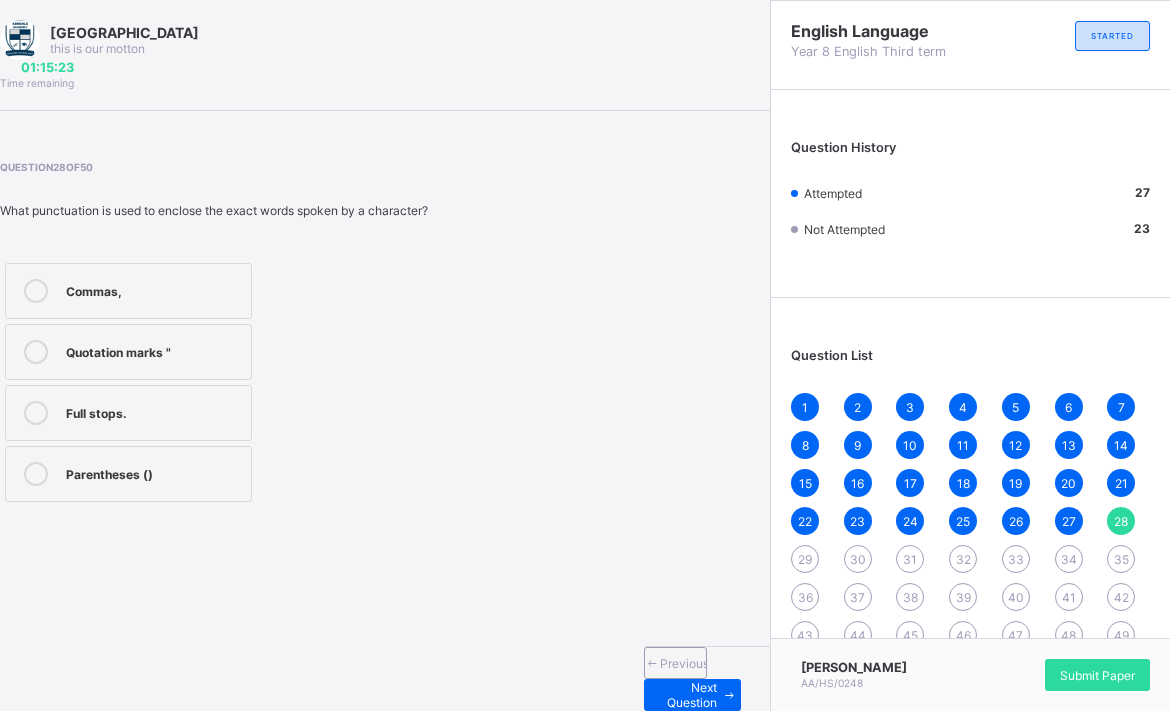 click on "Parentheses ()" at bounding box center (153, 472) 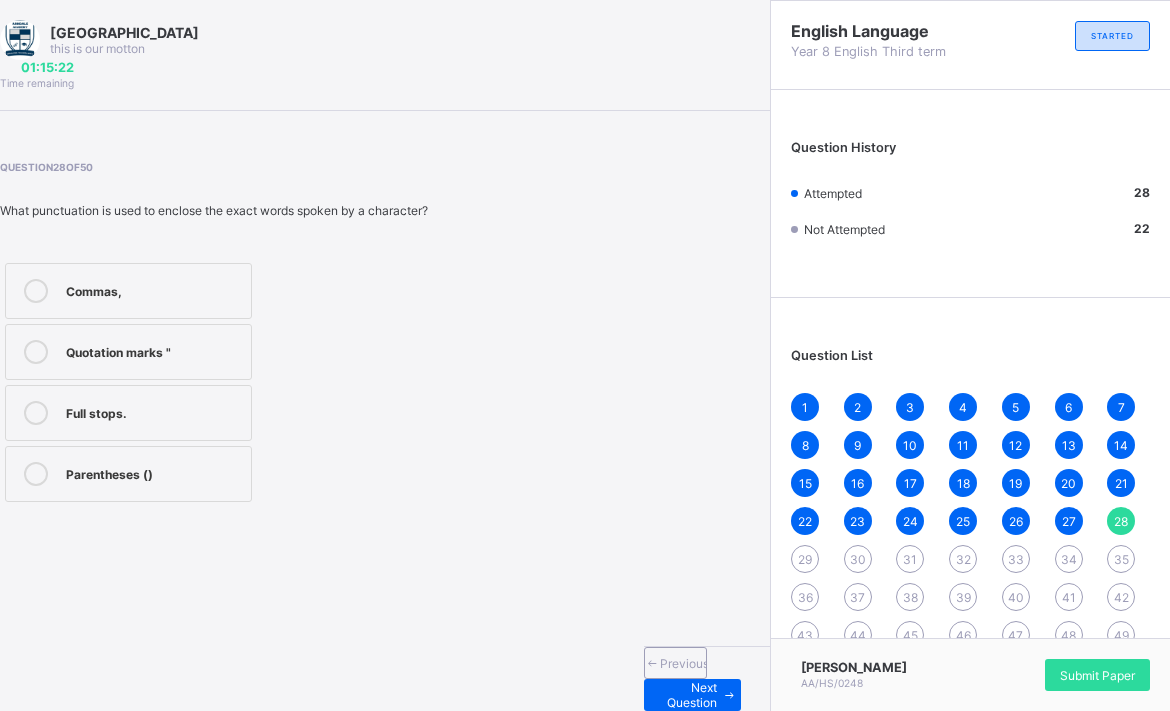 click on "Quotation marks "" at bounding box center (128, 352) 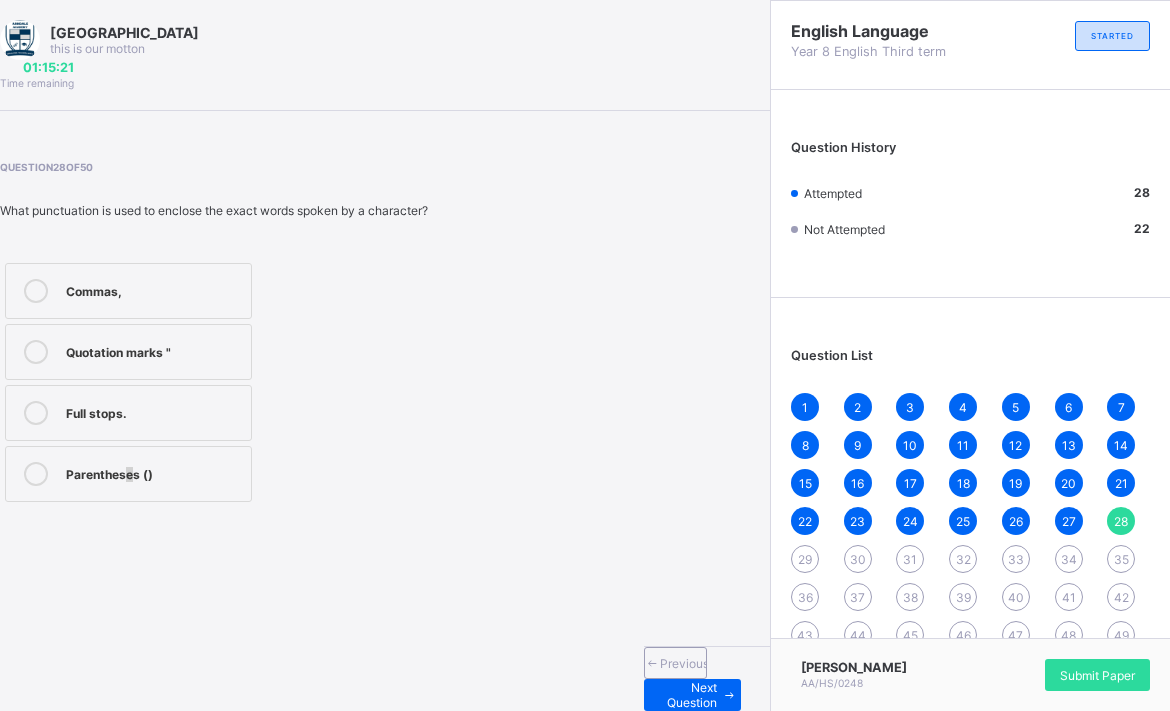 click on "Parentheses ()" at bounding box center (153, 472) 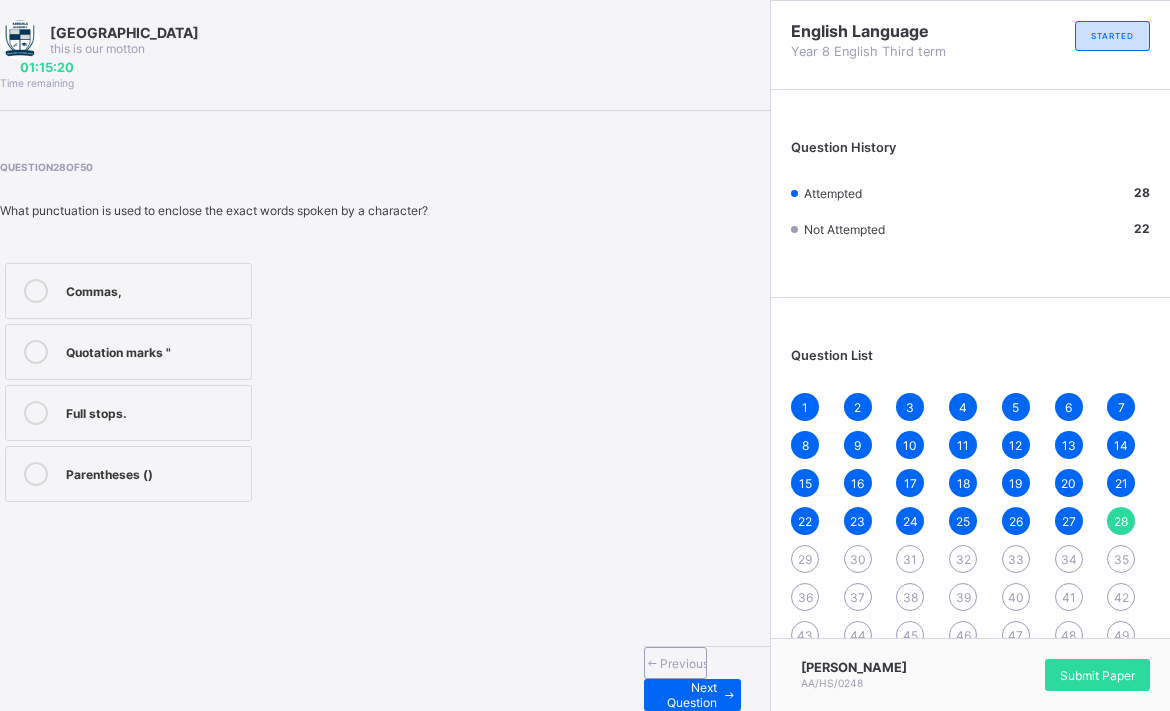 click on "Quotation marks "" at bounding box center [128, 352] 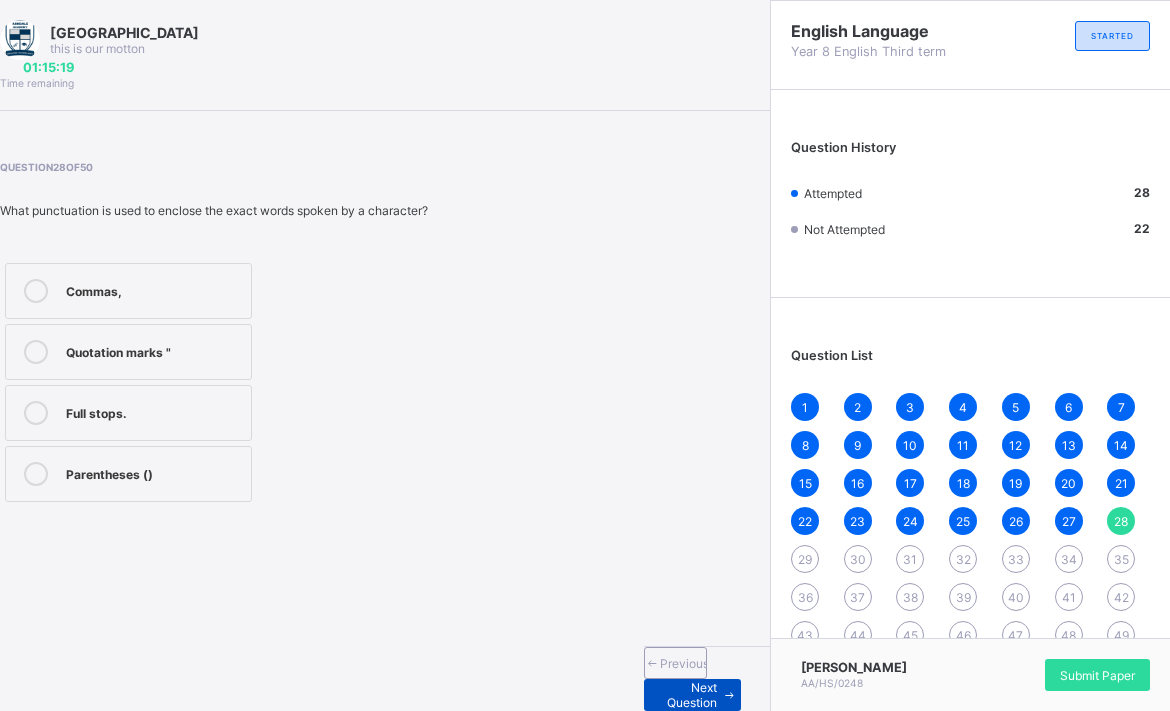 click on "Next Question" at bounding box center (688, 695) 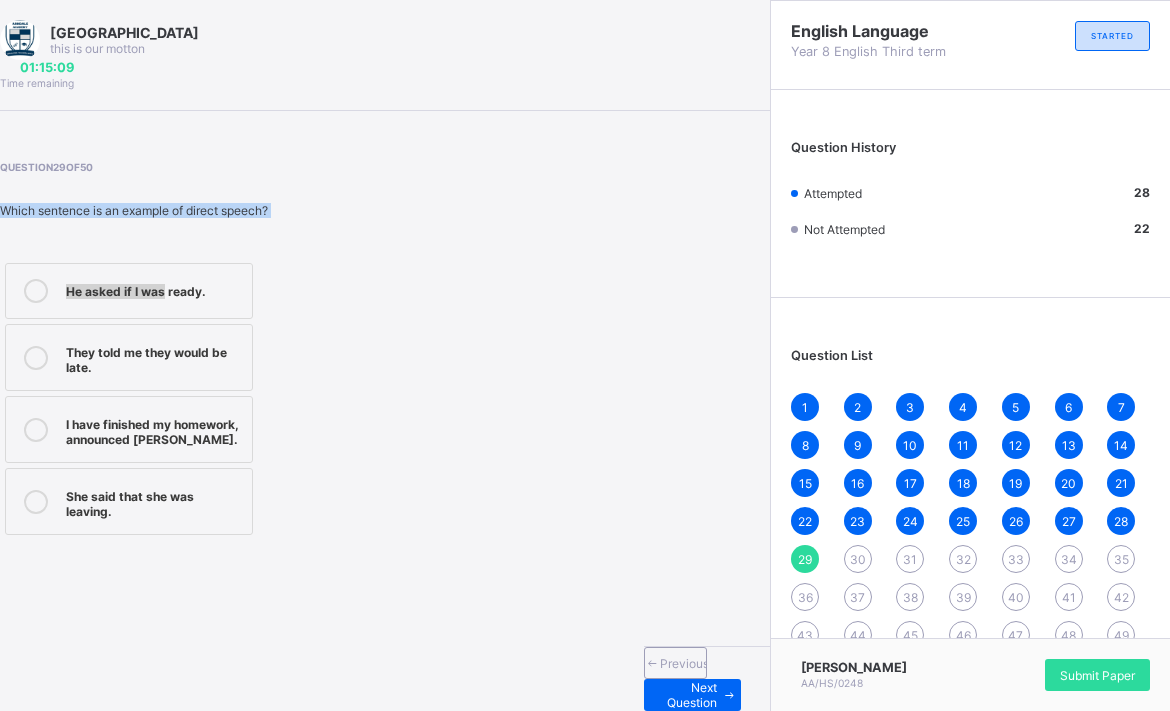 drag, startPoint x: 69, startPoint y: 204, endPoint x: 390, endPoint y: 228, distance: 321.89594 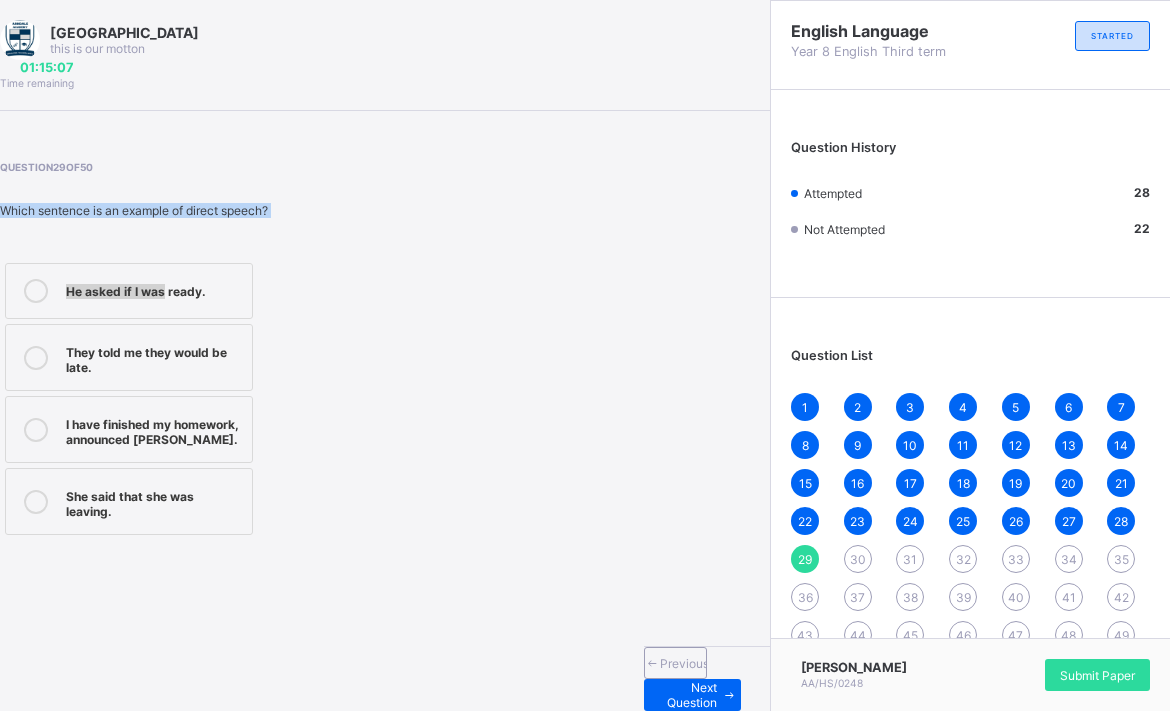 click on "Question  29  of  50 Which sentence is an example of direct speech? He asked if I was ready. They told me they would be late. I have finished my homework, announced [PERSON_NAME]. She said that she was leaving." at bounding box center (215, 350) 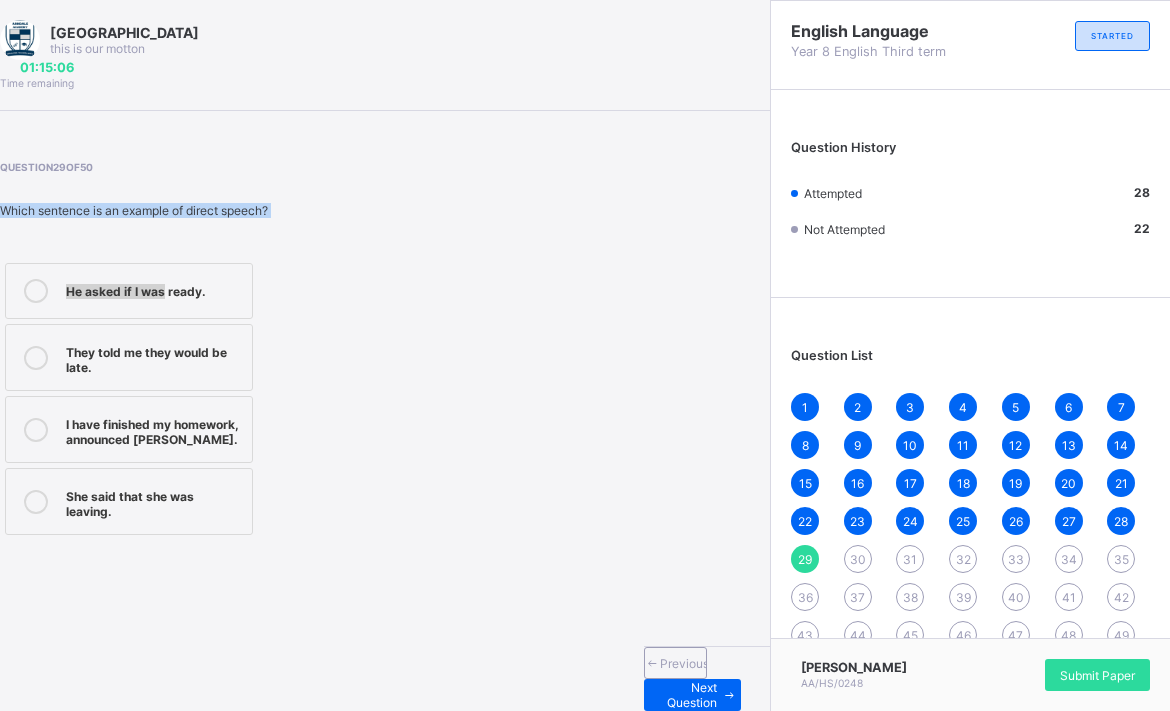 click on "He asked if I was ready. They told me they would be late. I have finished my homework, announced [PERSON_NAME]. She said that she was leaving." at bounding box center (215, 399) 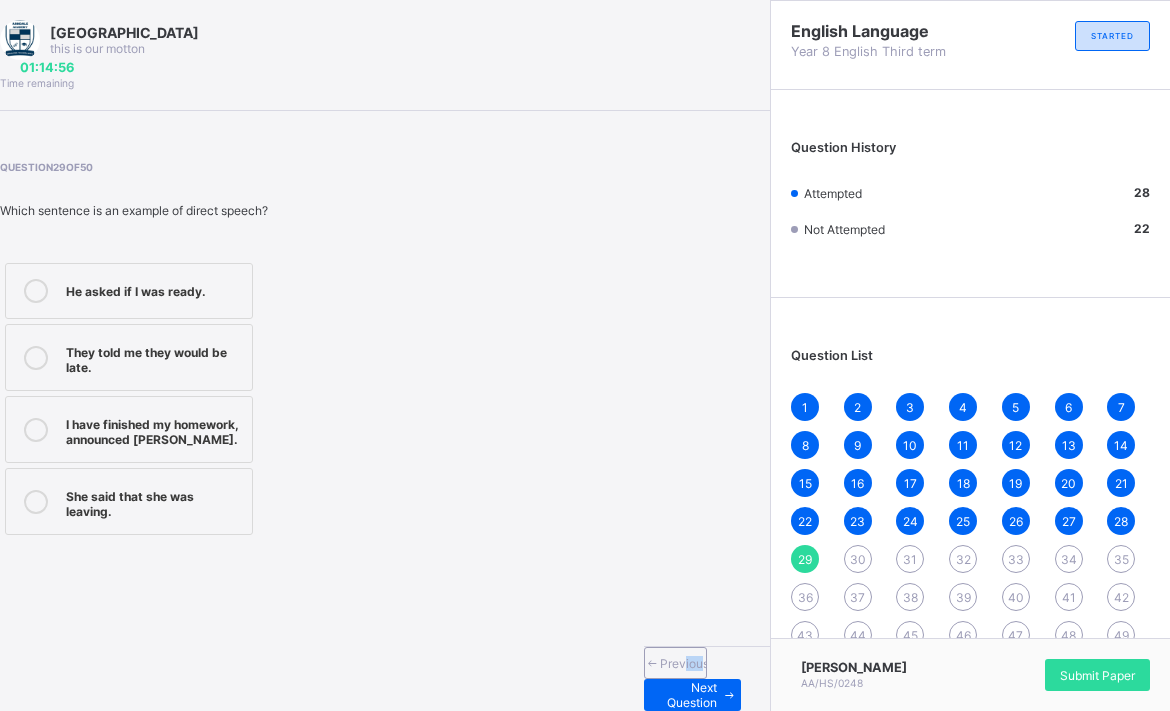 drag, startPoint x: 154, startPoint y: 663, endPoint x: 138, endPoint y: 658, distance: 16.763054 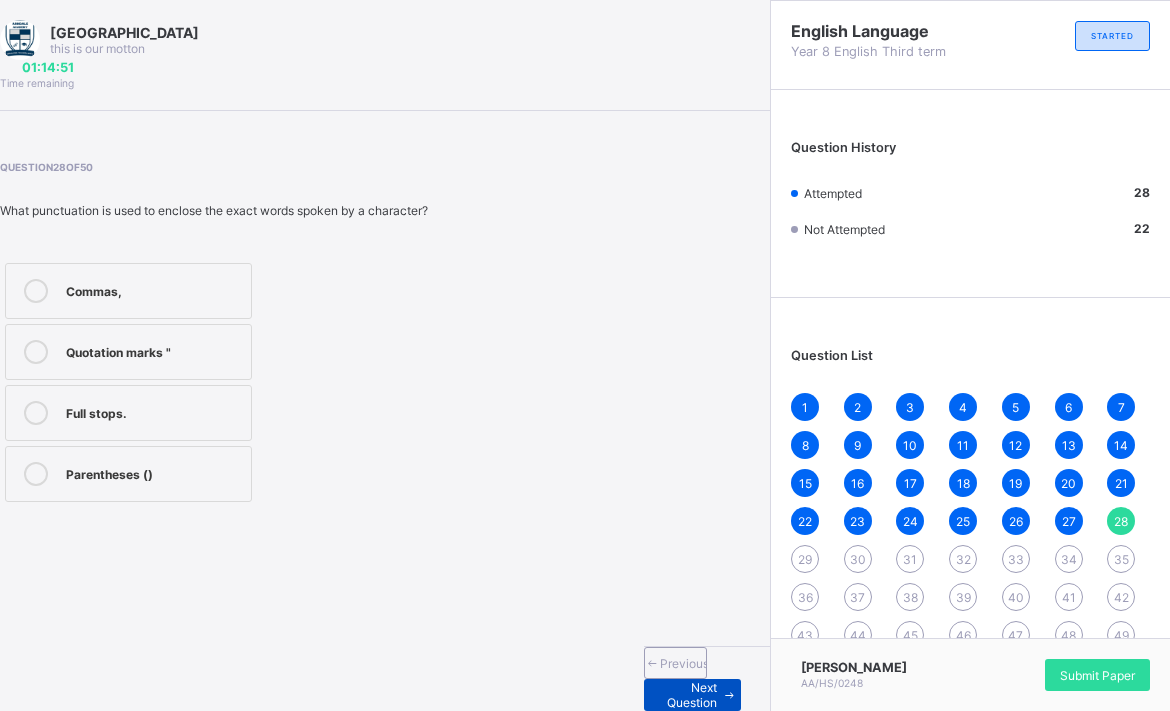 click on "Next Question" at bounding box center [692, 695] 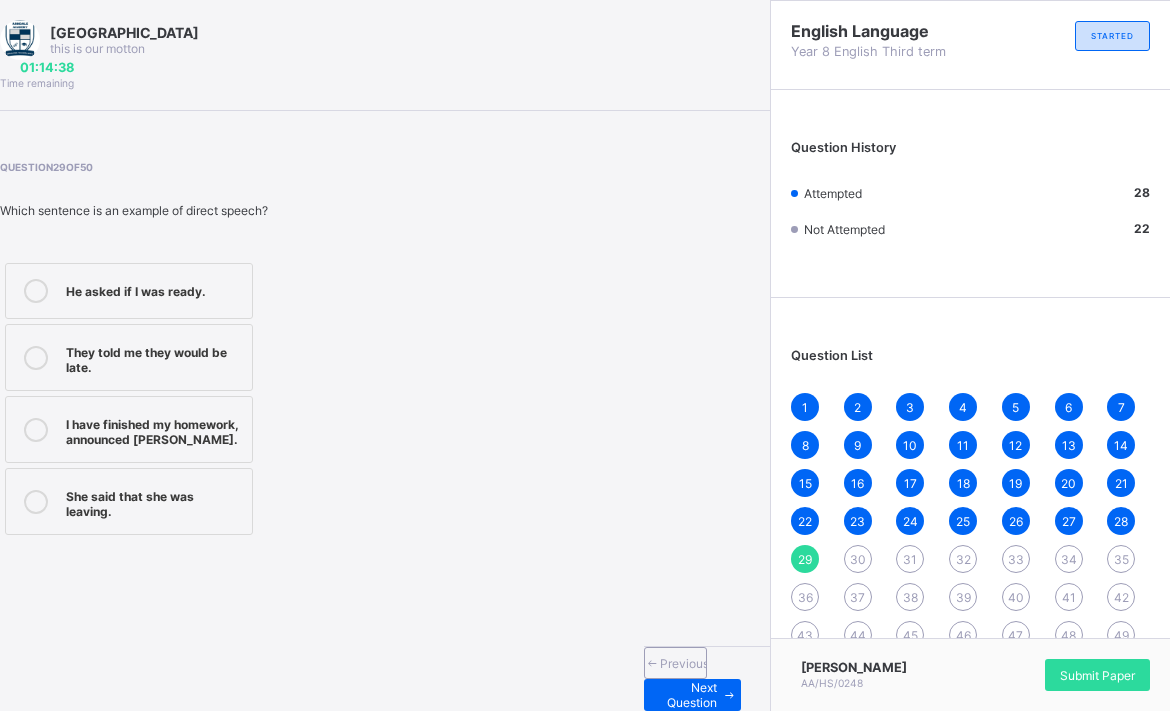 click on "I have finished my homework, announced [PERSON_NAME]." at bounding box center [129, 429] 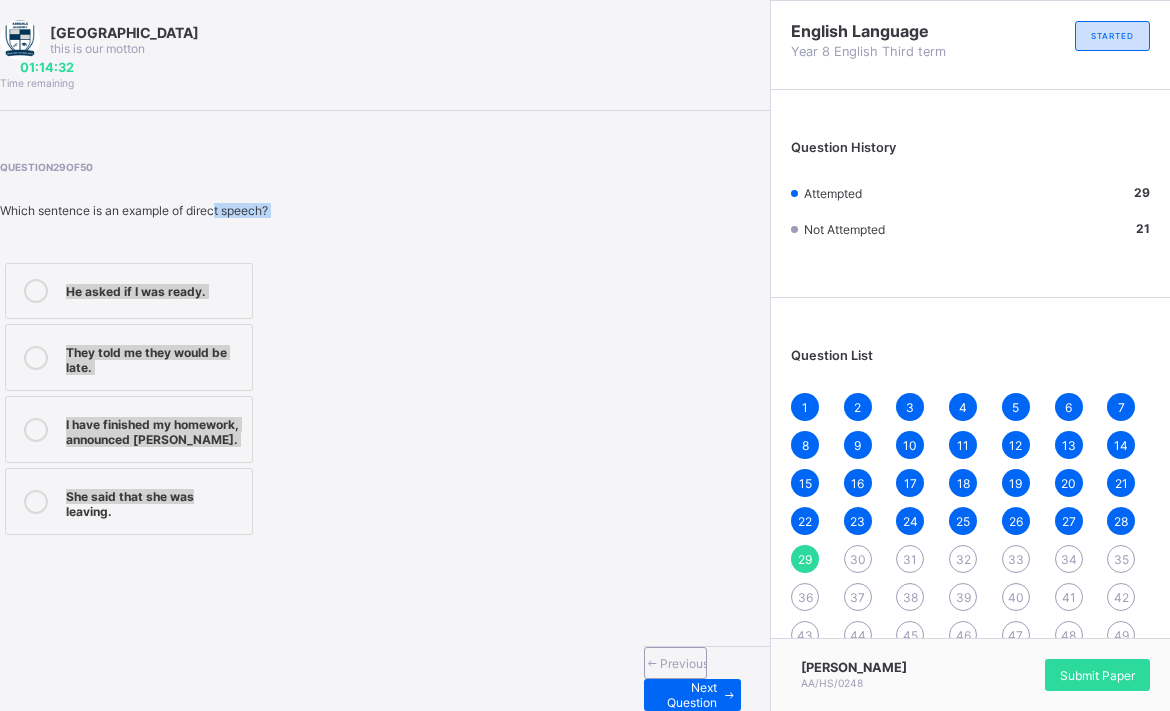 drag, startPoint x: 296, startPoint y: 390, endPoint x: 279, endPoint y: -124, distance: 514.28107 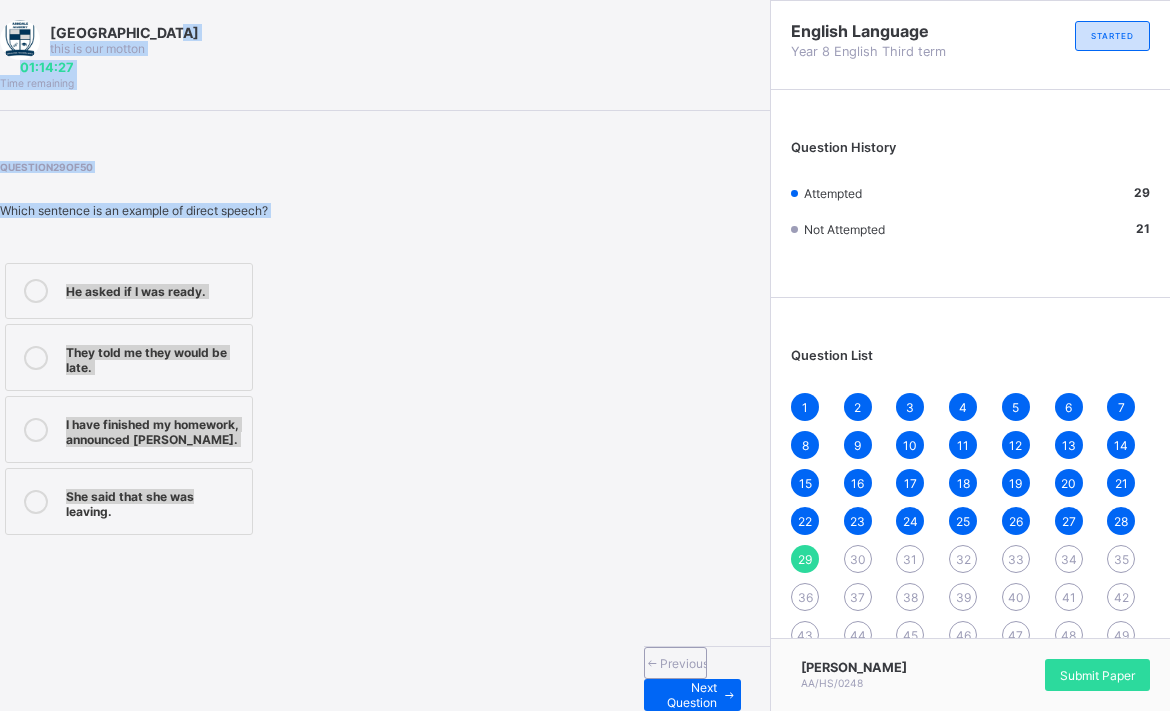 click on "I have finished my homework, announced [PERSON_NAME]." at bounding box center [154, 429] 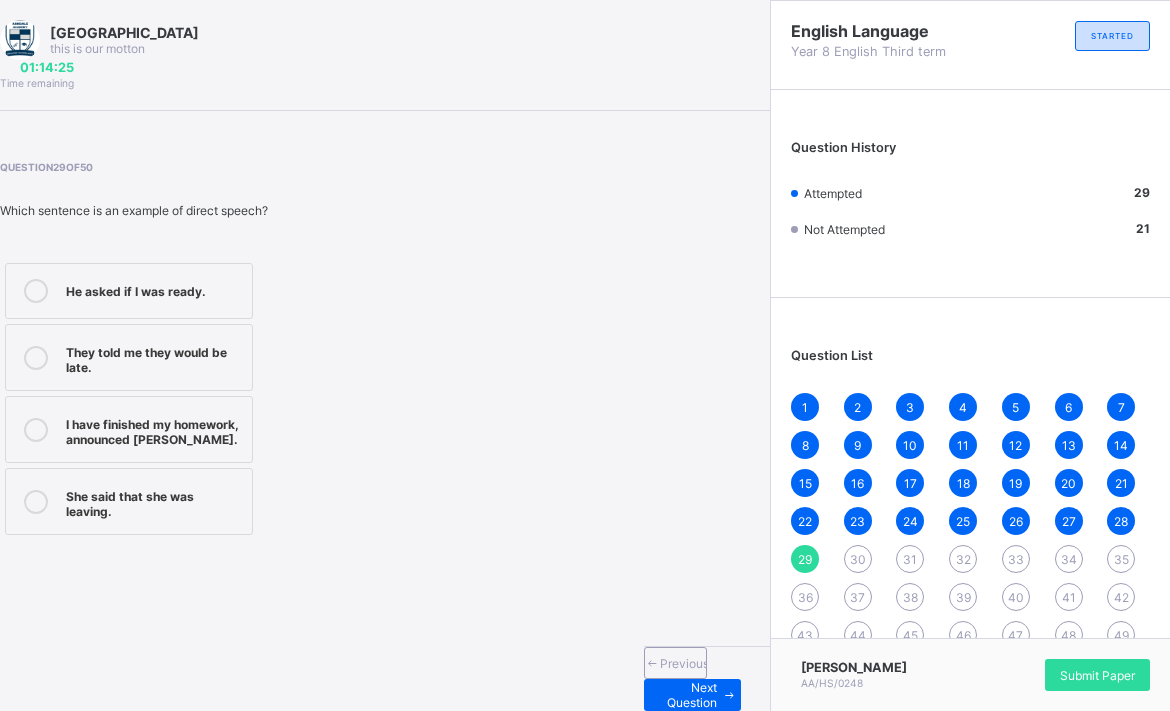 drag, startPoint x: 560, startPoint y: 763, endPoint x: 604, endPoint y: 773, distance: 45.122055 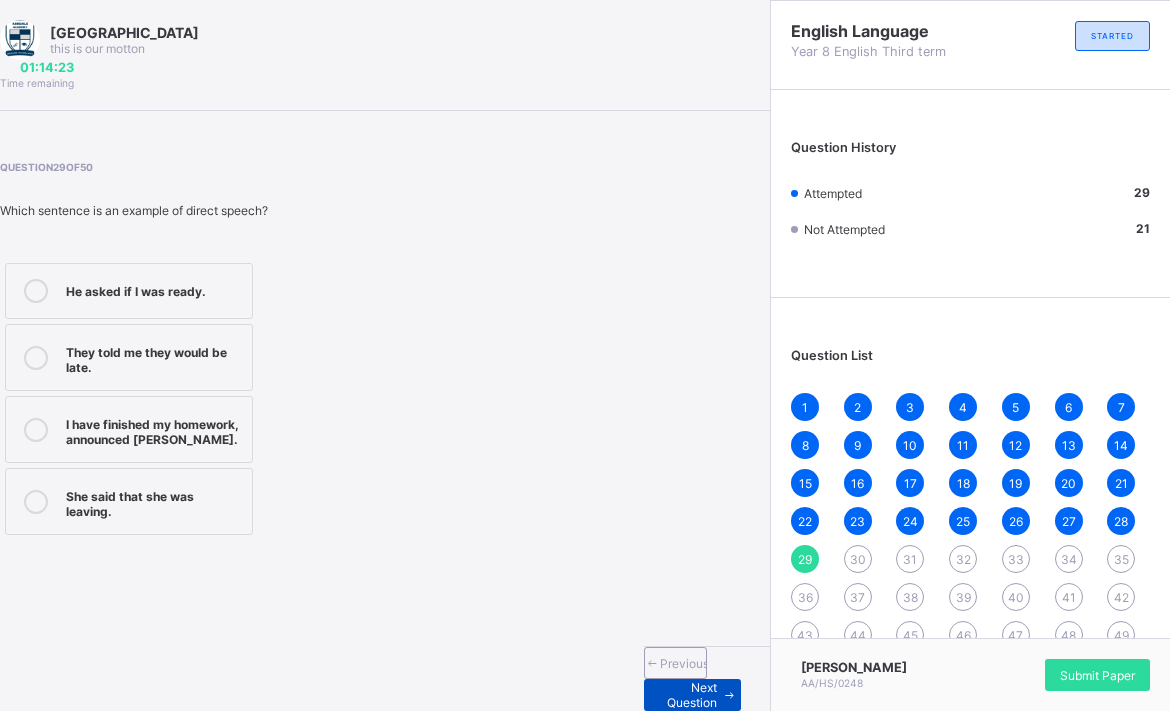 click on "Next Question" at bounding box center (692, 695) 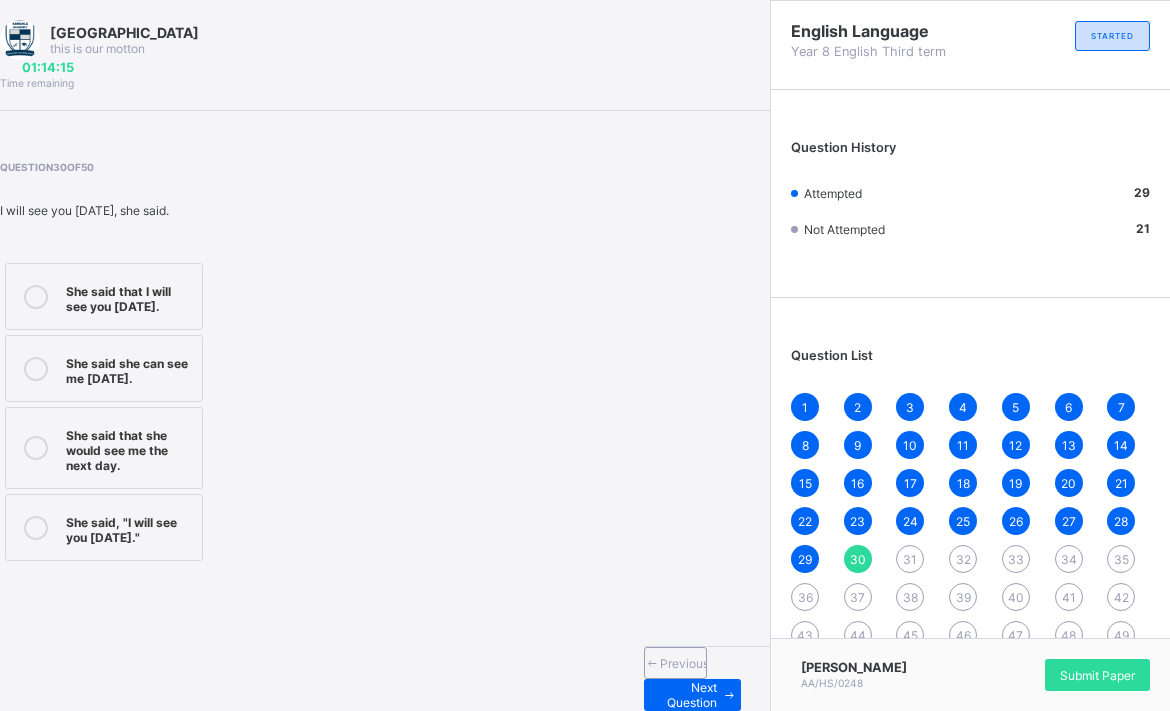 click on "She said she can see me [DATE]." at bounding box center [129, 368] 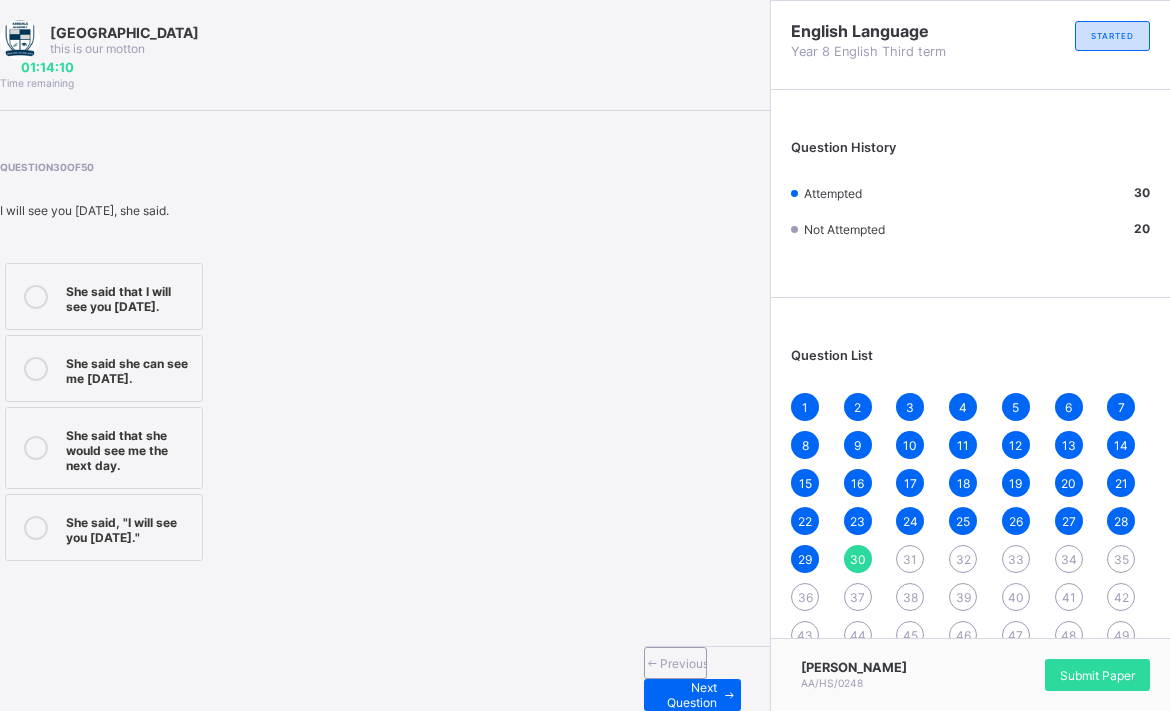 click on "She said that she would see me the next day." at bounding box center (129, 448) 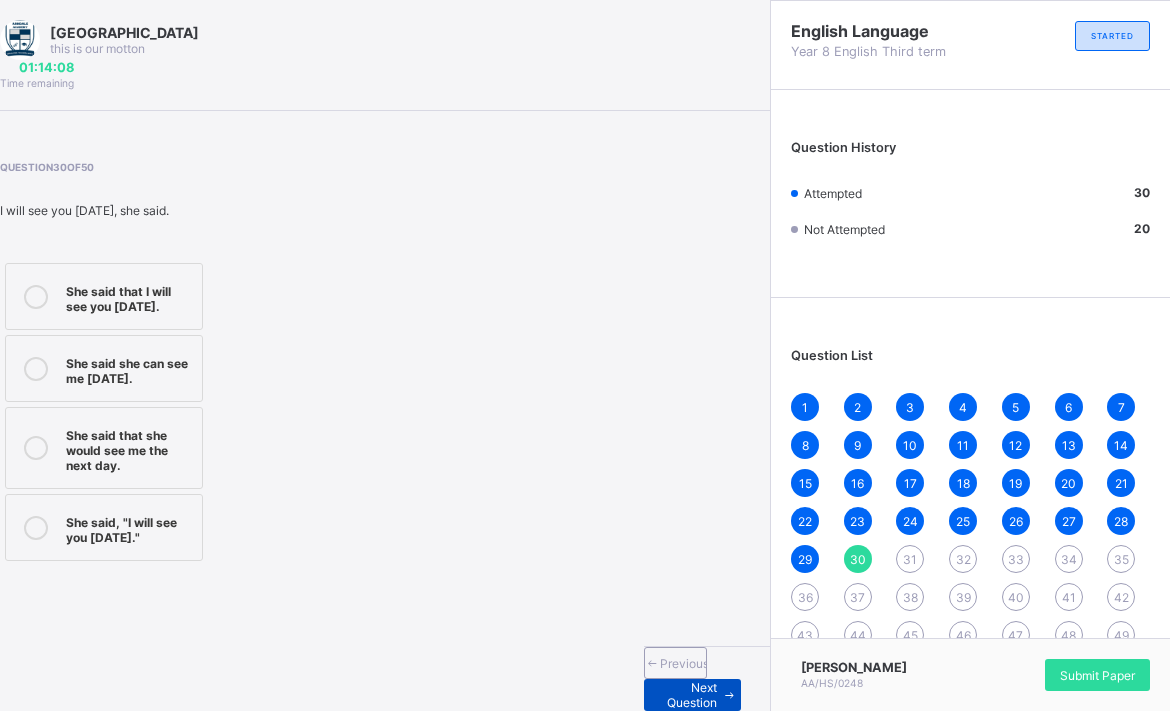 click on "Next Question" at bounding box center [692, 695] 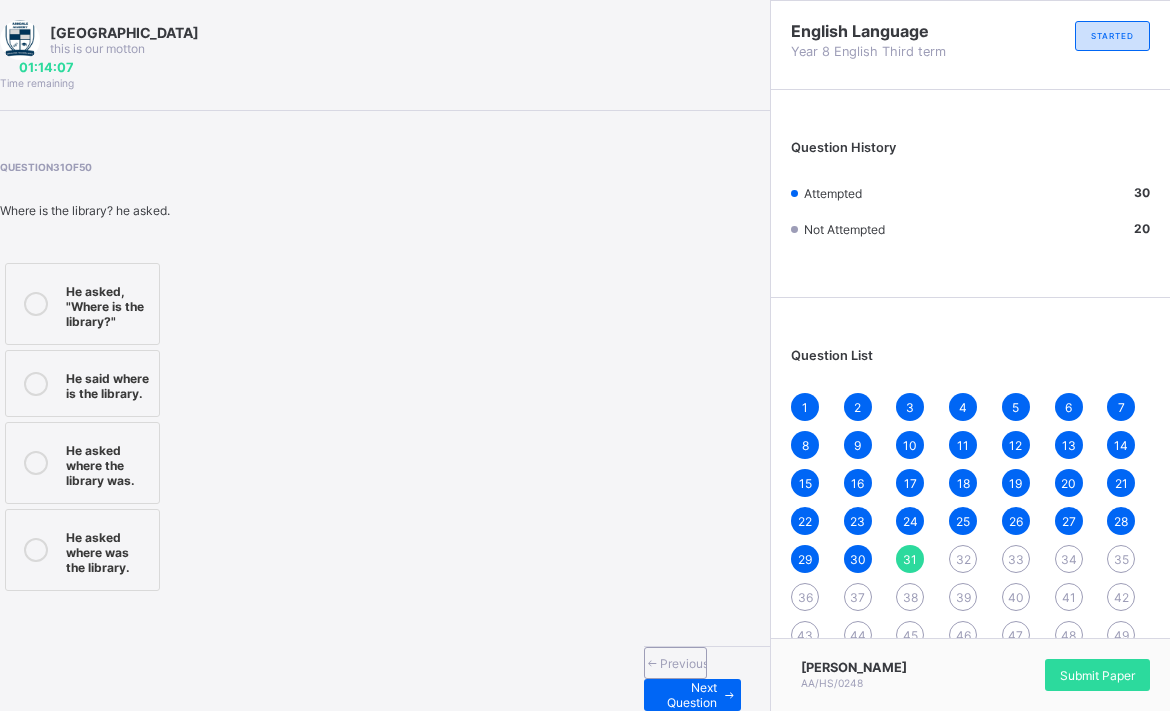 click on "He said where is the library." at bounding box center (82, 383) 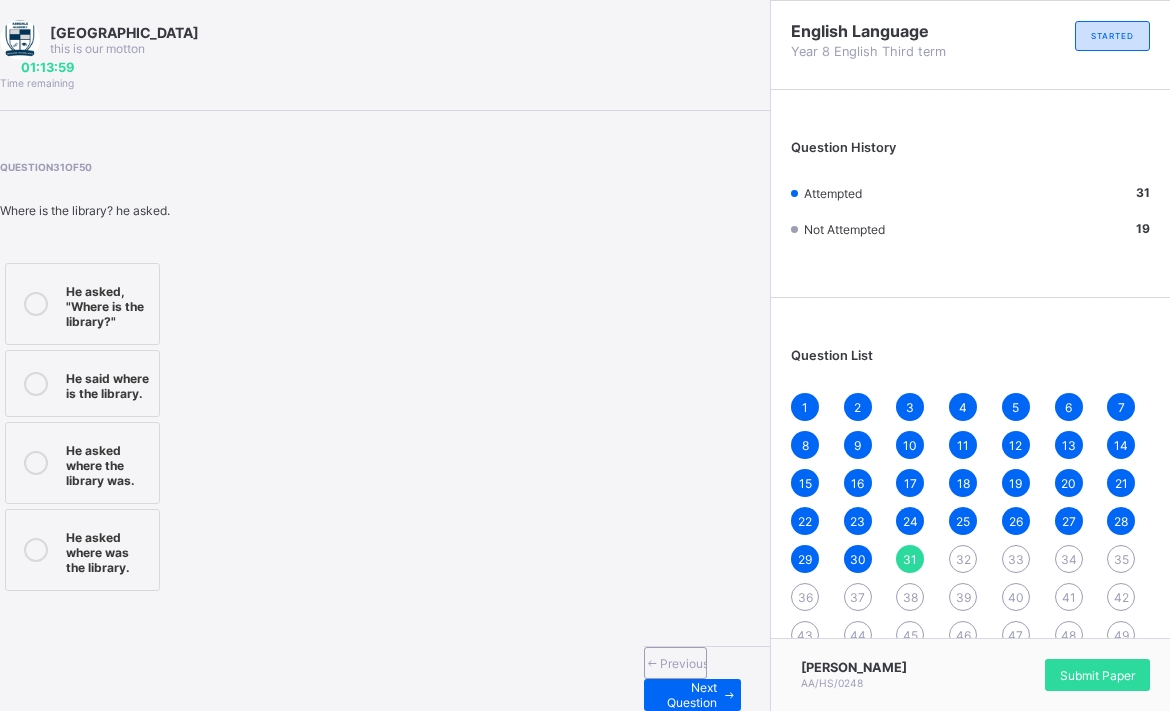 click on "He asked, "Where is the library?"" at bounding box center (107, 304) 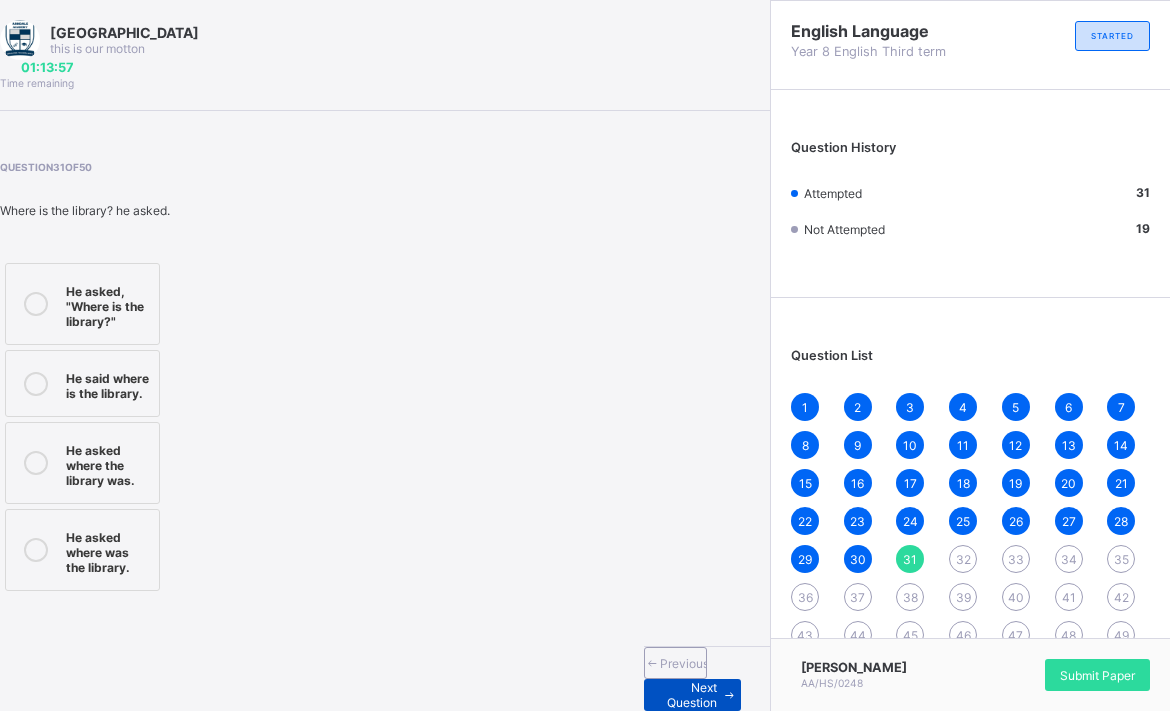 click on "Next Question" at bounding box center [688, 695] 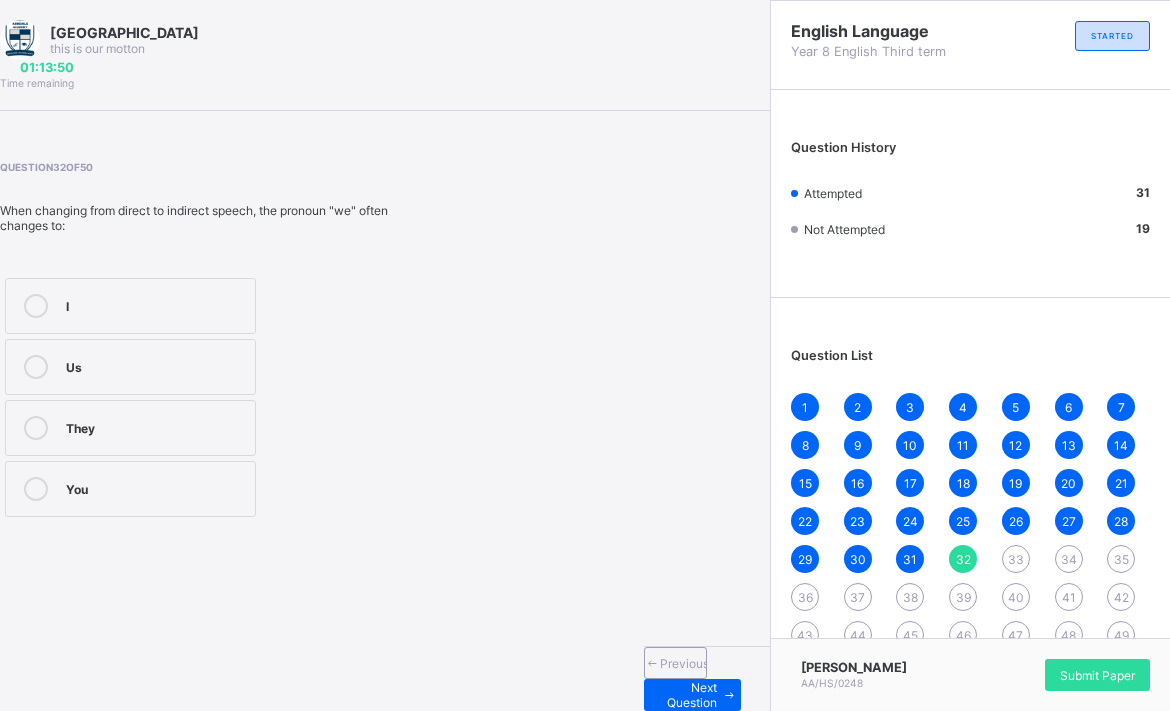 click on "Us" at bounding box center [130, 367] 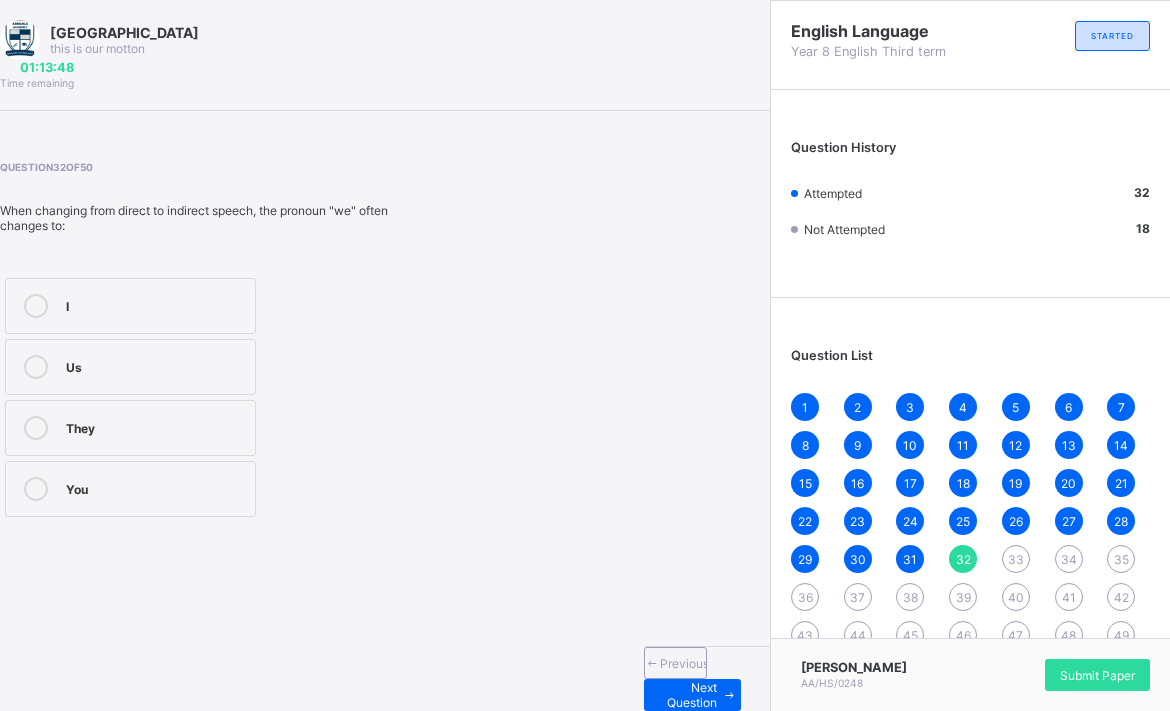 click on "Previous Next Question" at bounding box center (707, 678) 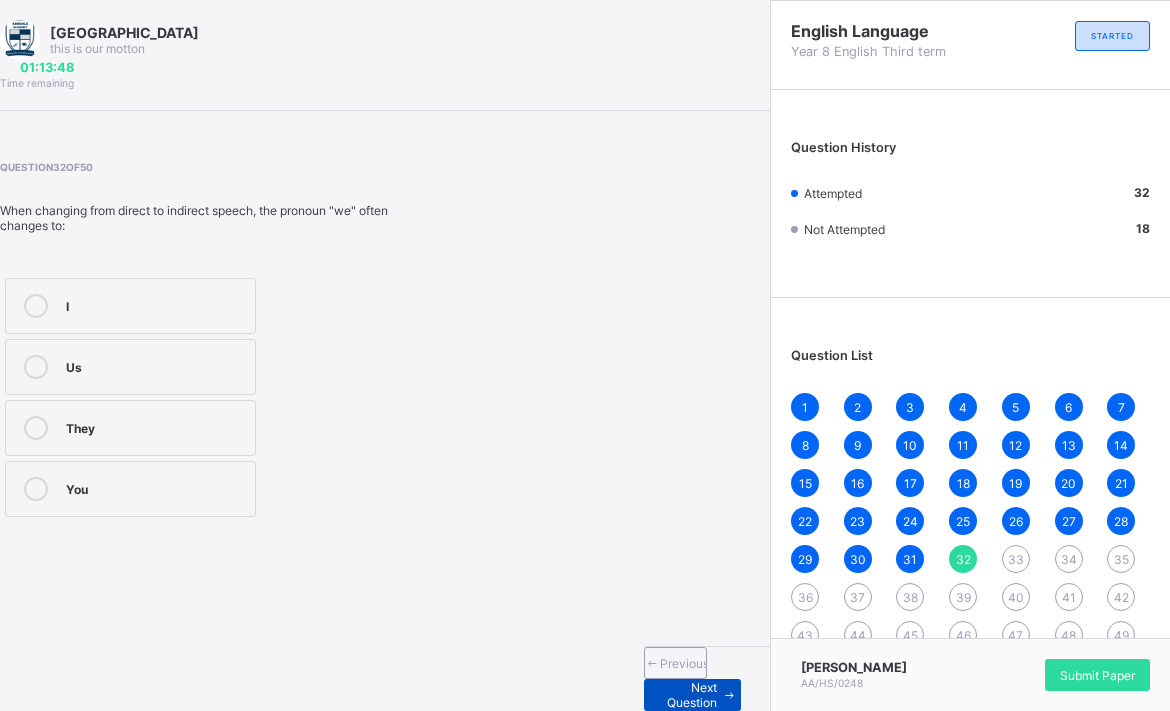 click on "Next Question" at bounding box center (688, 695) 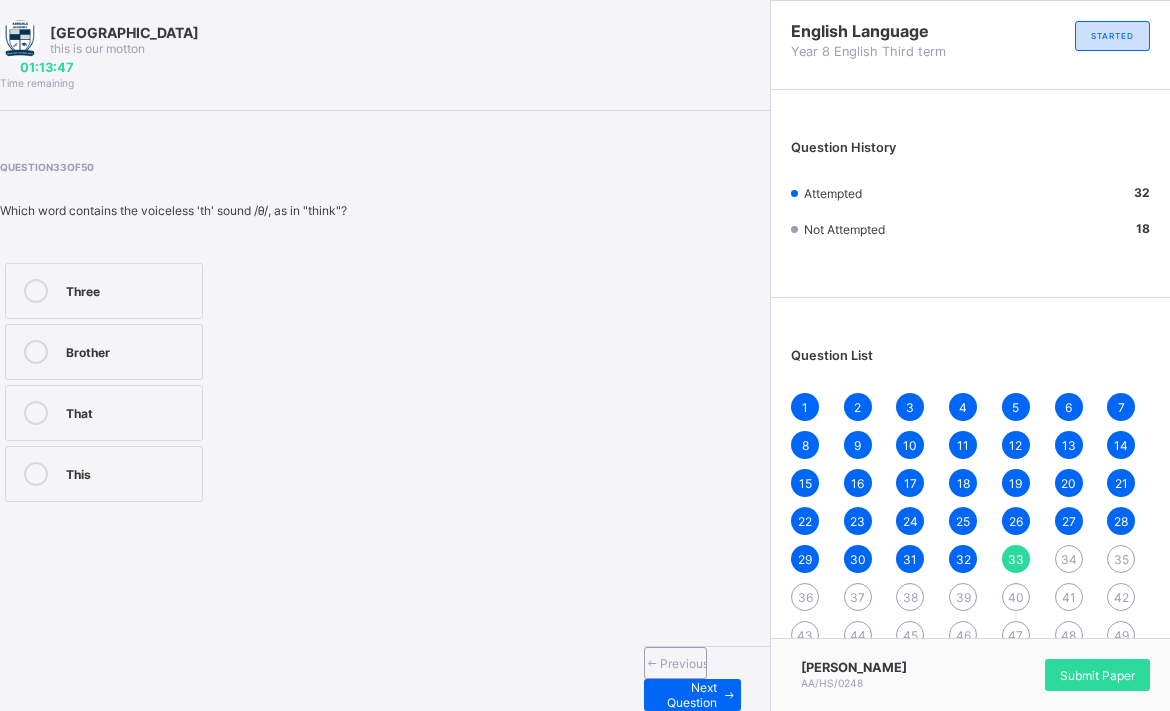 drag, startPoint x: 220, startPoint y: 451, endPoint x: 315, endPoint y: 478, distance: 98.762344 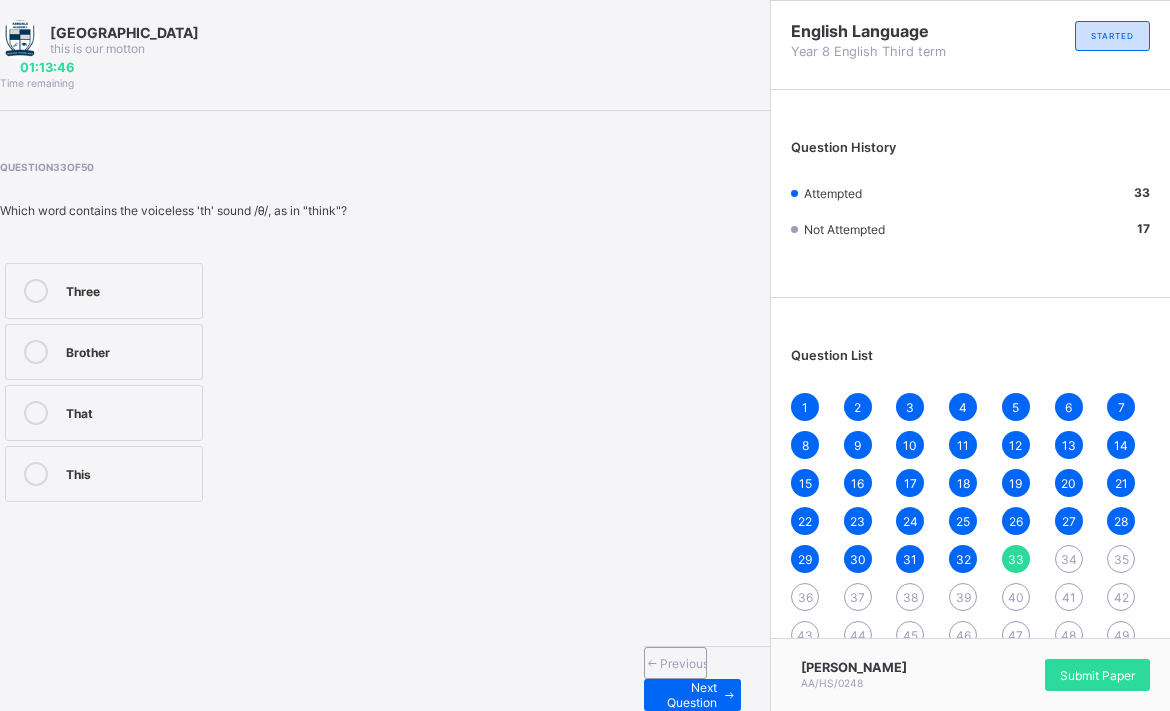 drag, startPoint x: 589, startPoint y: 670, endPoint x: 524, endPoint y: 601, distance: 94.79452 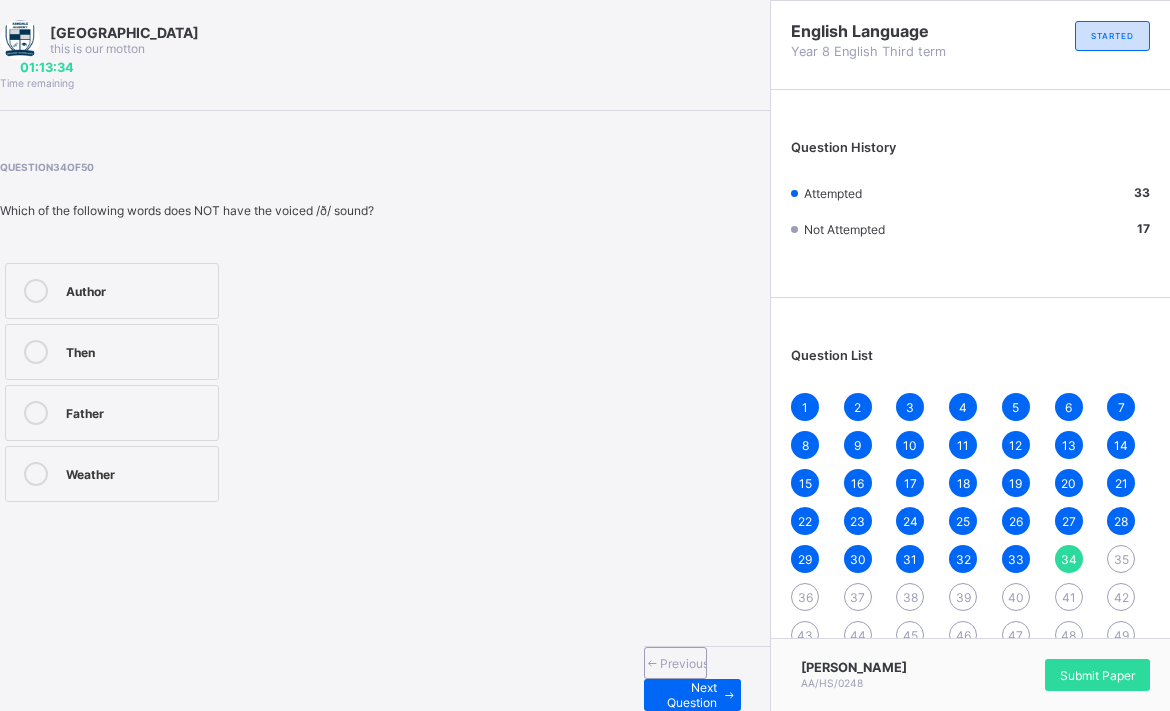 click on "Author Then Father Weather" at bounding box center (112, 382) 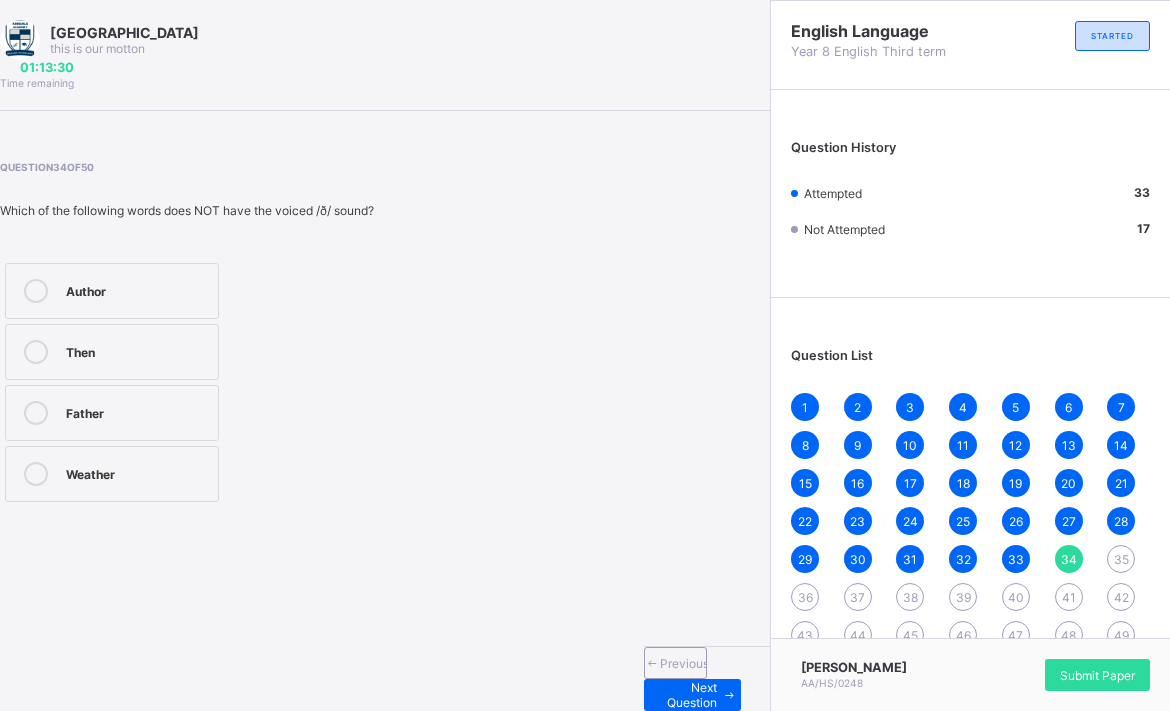 click on "Then" at bounding box center (112, 352) 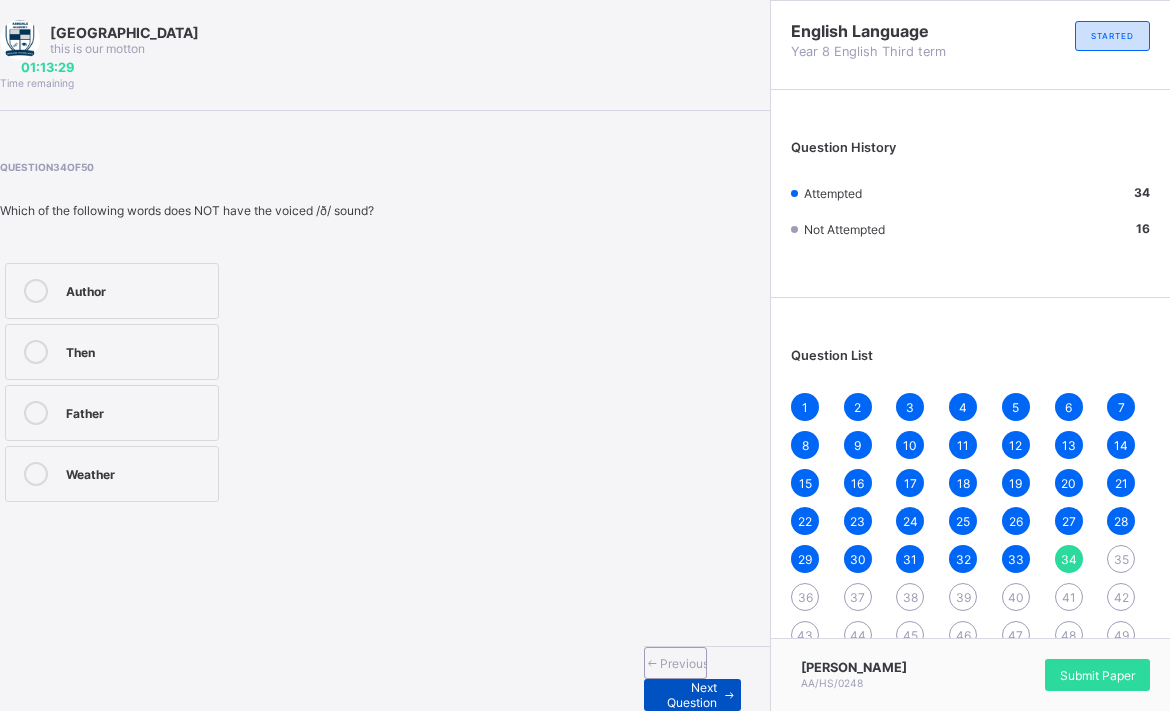 click on "Next Question" at bounding box center (688, 695) 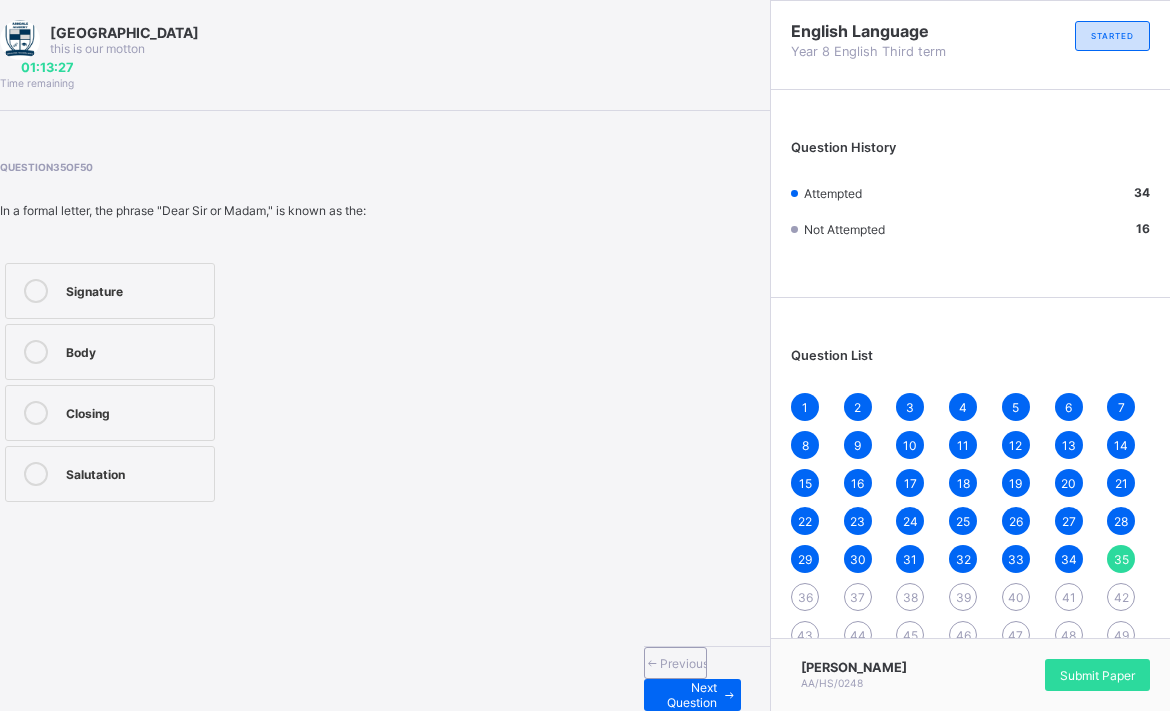 drag, startPoint x: 177, startPoint y: 360, endPoint x: 229, endPoint y: 421, distance: 80.1561 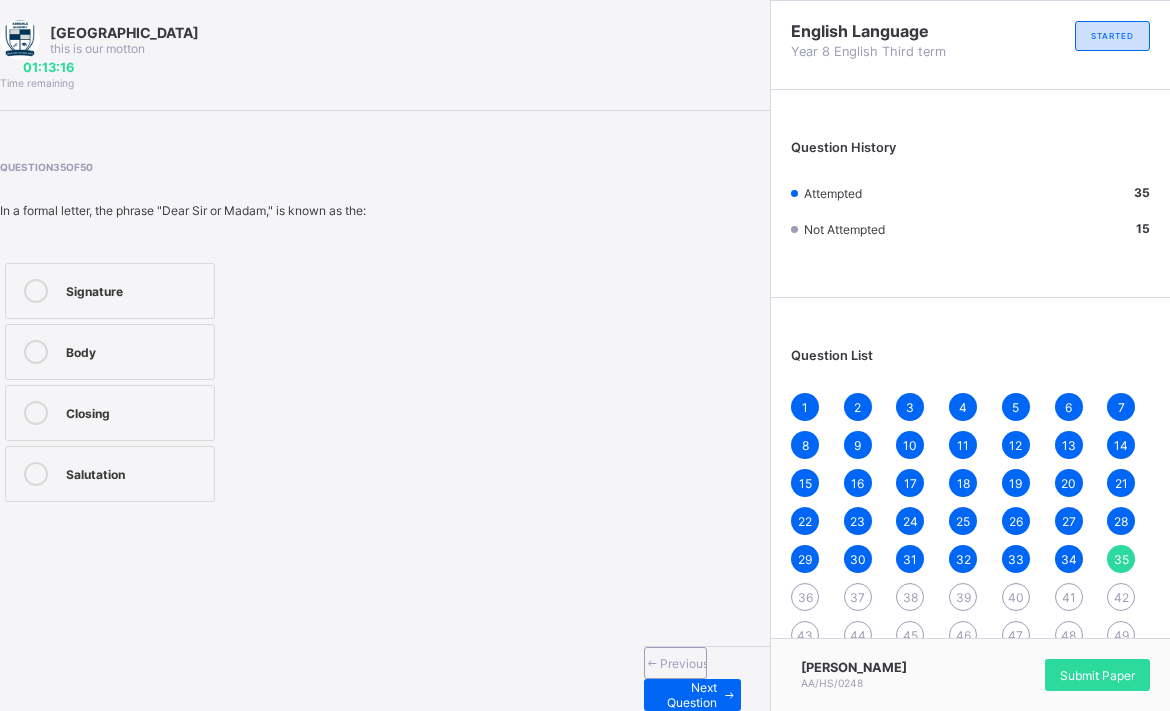drag, startPoint x: 211, startPoint y: 427, endPoint x: 314, endPoint y: 514, distance: 134.82582 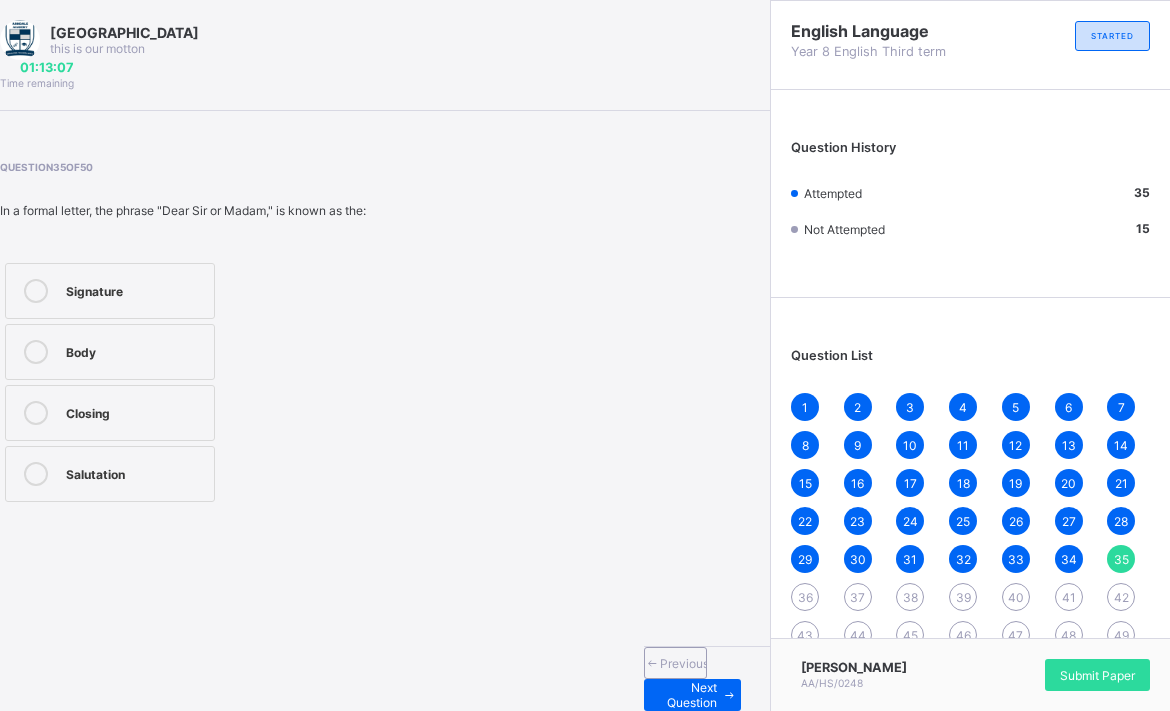 click on "Salutation" at bounding box center [135, 472] 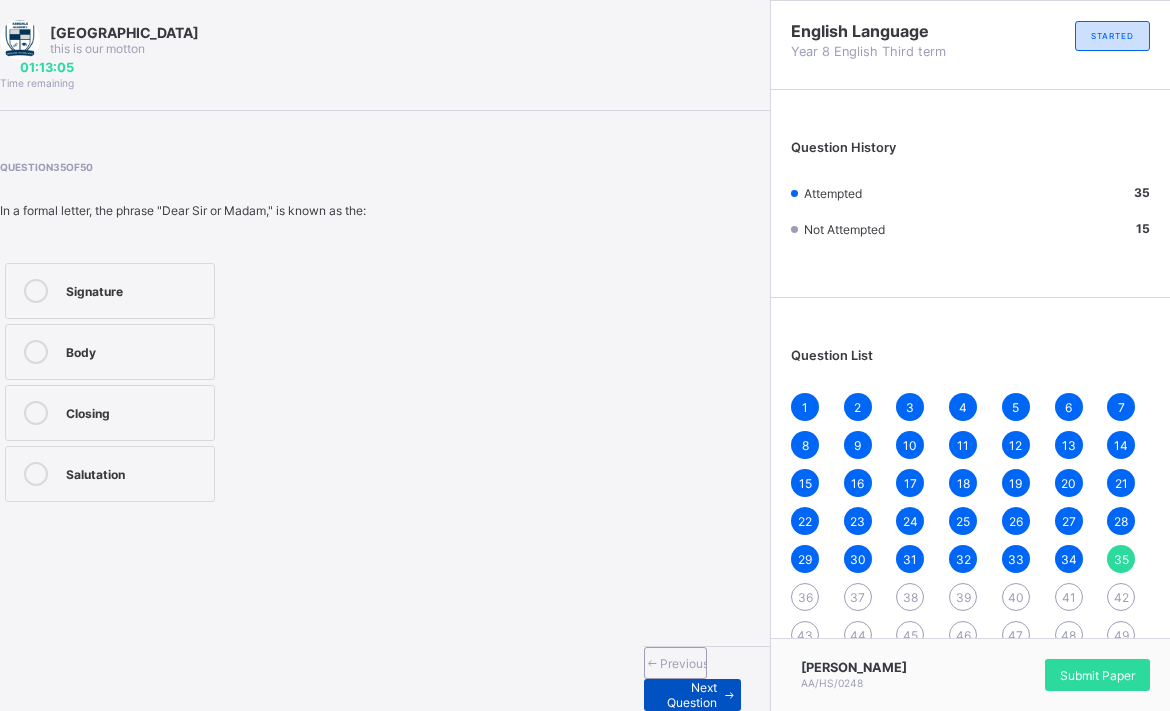 click on "Next Question" at bounding box center [692, 695] 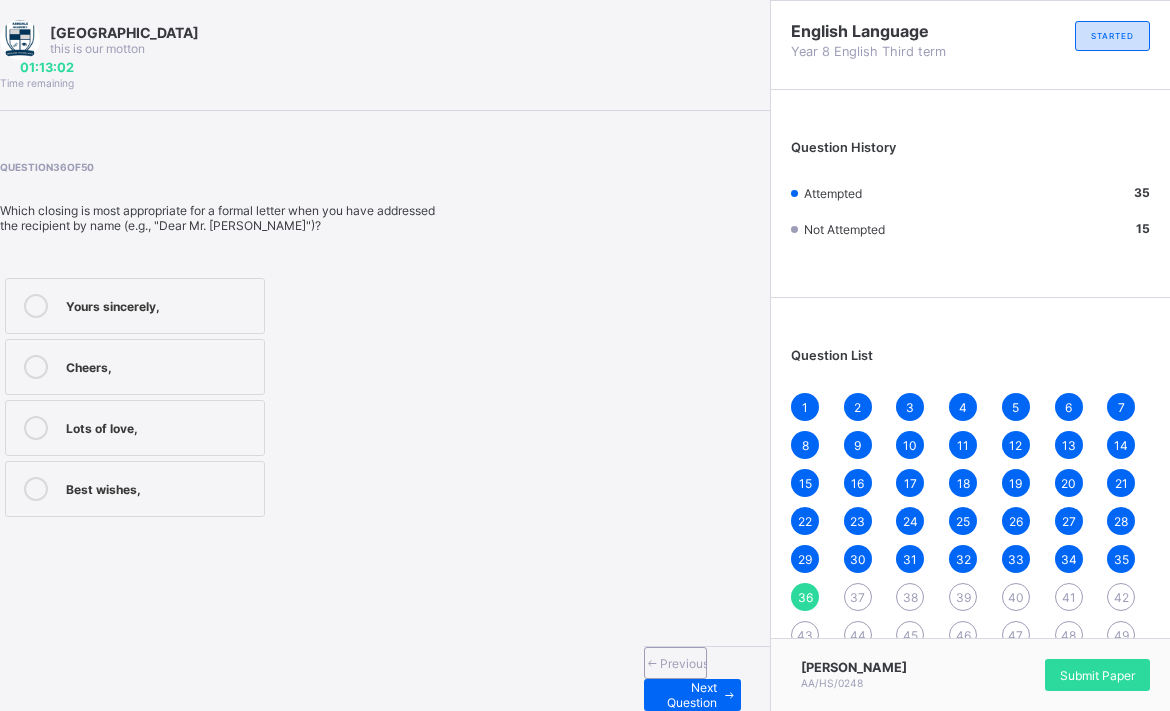 click on "Yours sincerely," at bounding box center (160, 304) 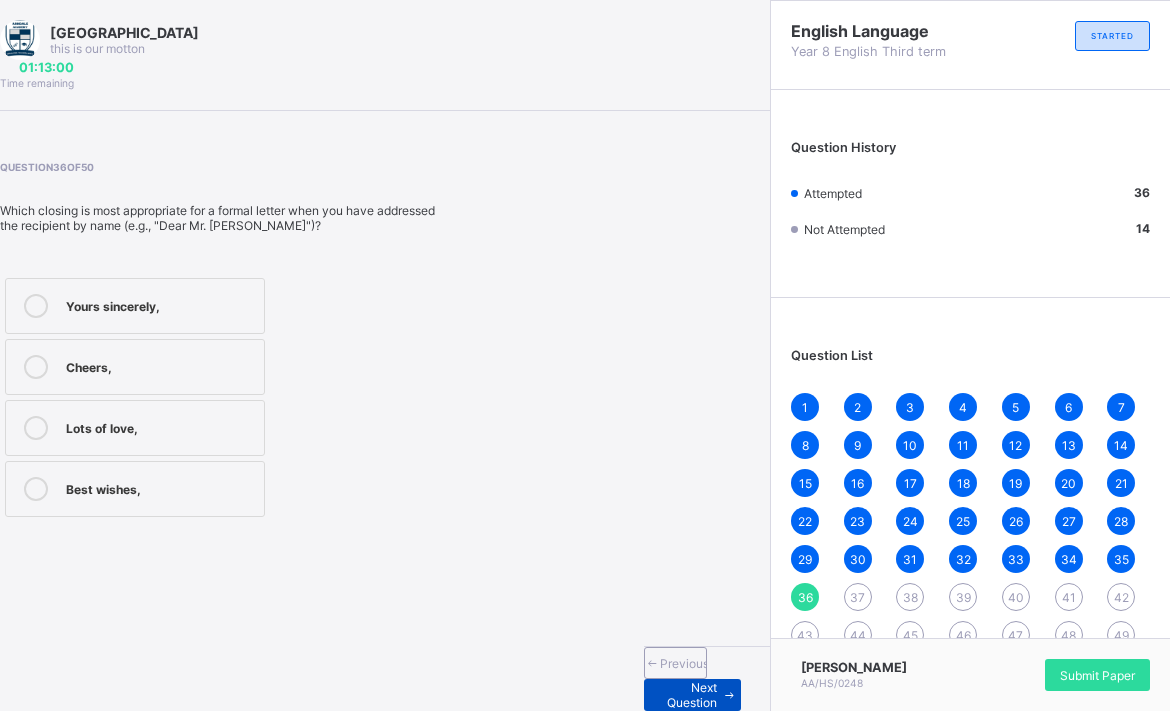click on "Next Question" at bounding box center [692, 695] 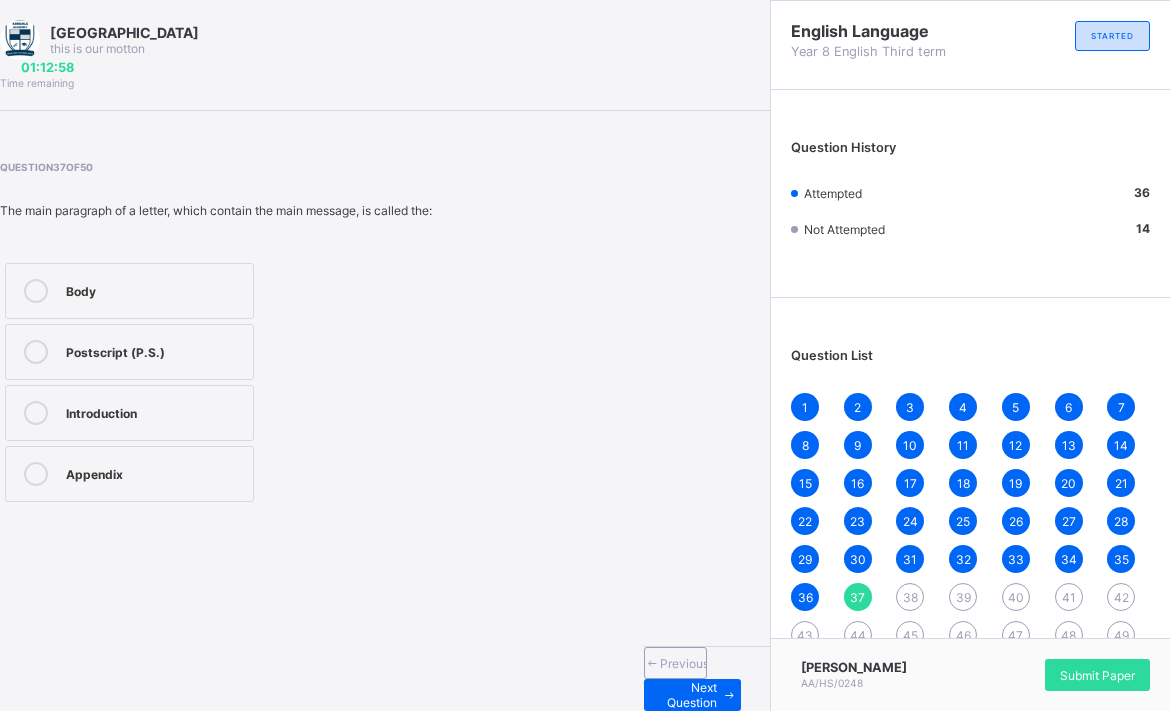 click on "Postscript (P.S.)" at bounding box center (154, 352) 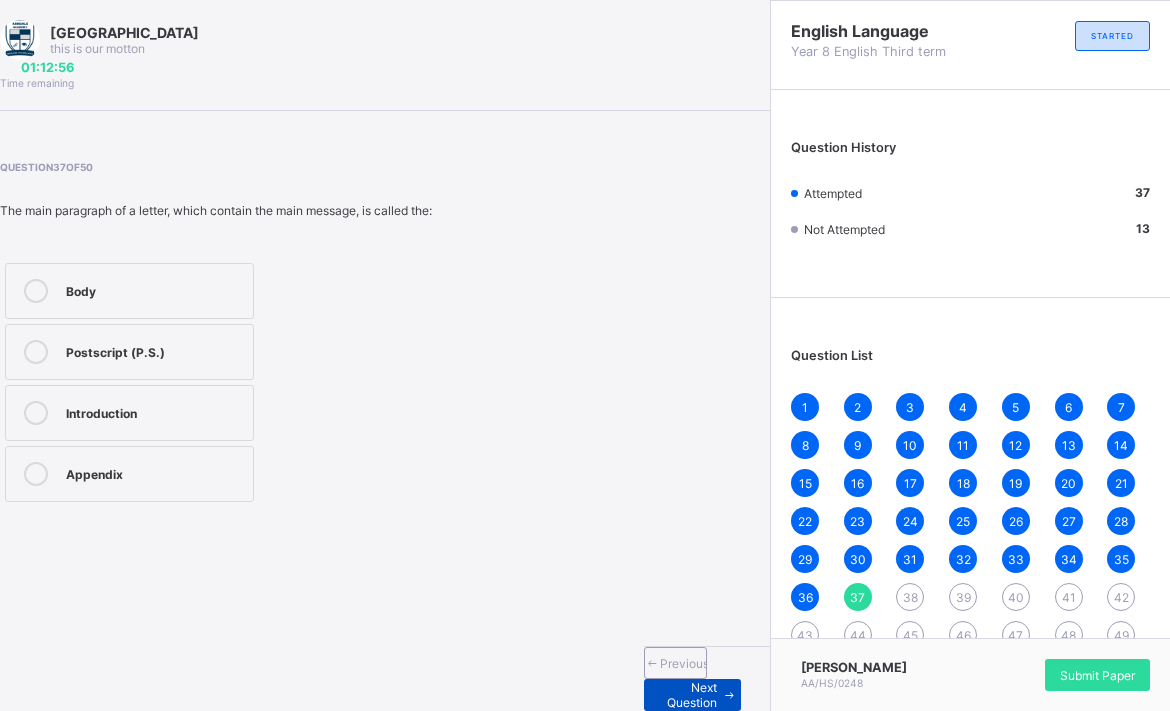click on "Next Question" at bounding box center (688, 695) 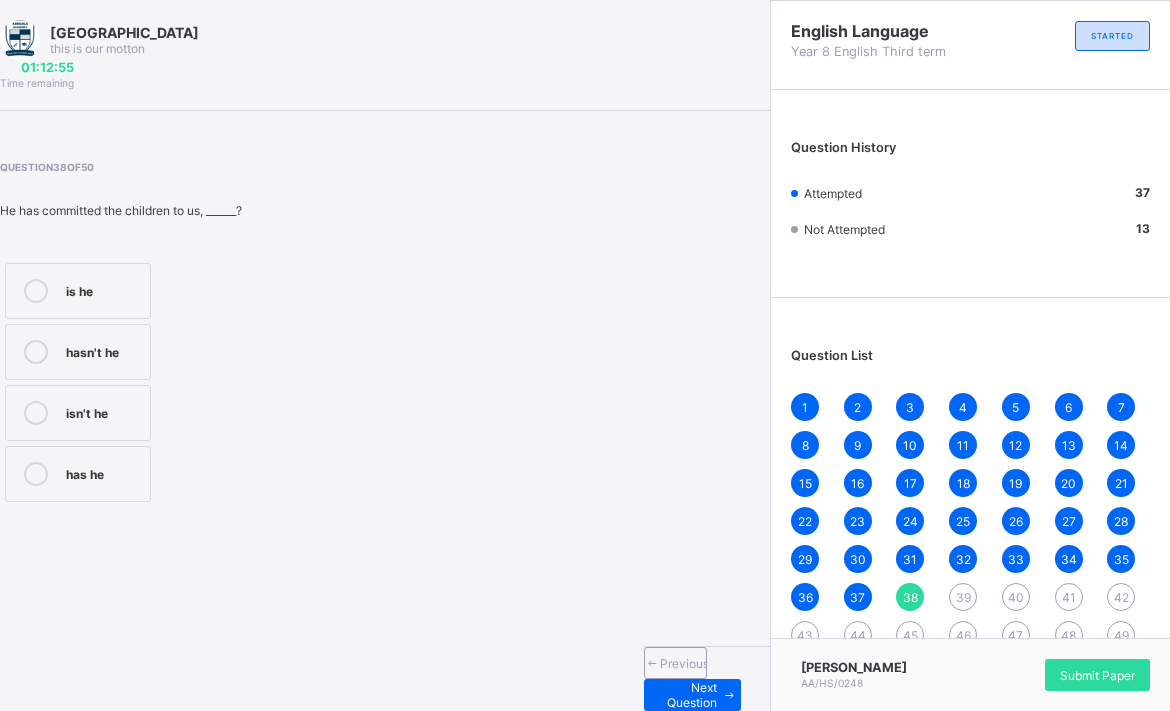 click on "isn't he" at bounding box center [78, 413] 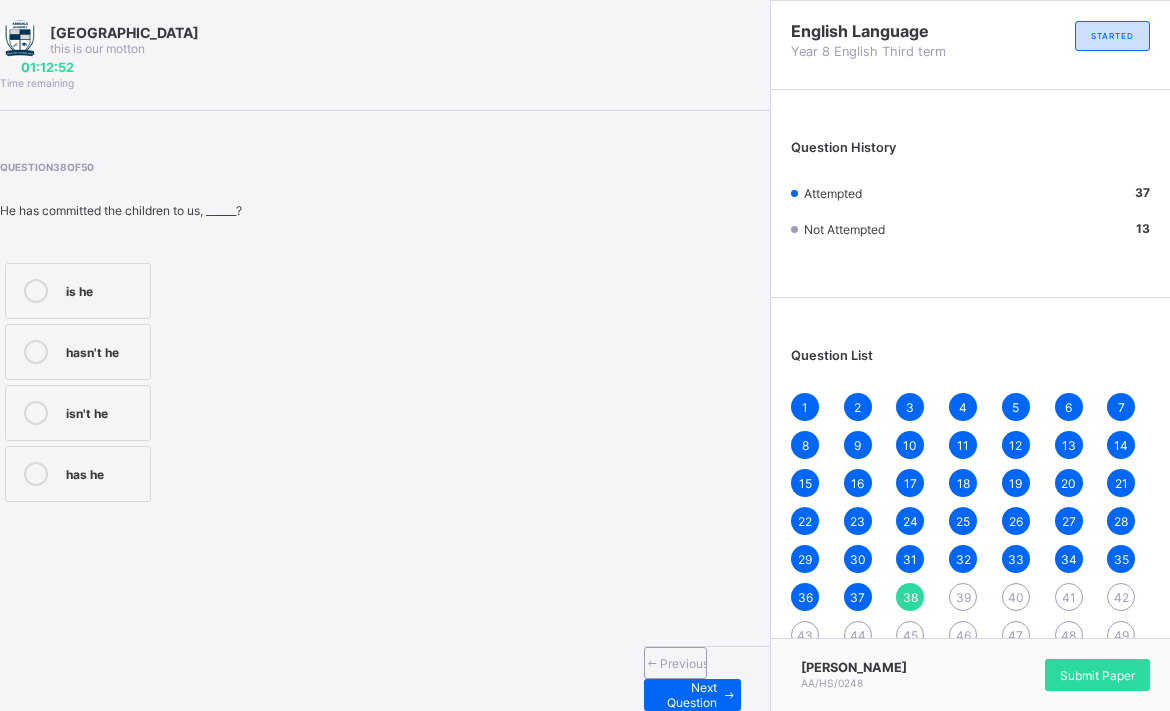 click on "Next Question" at bounding box center (675, 695) 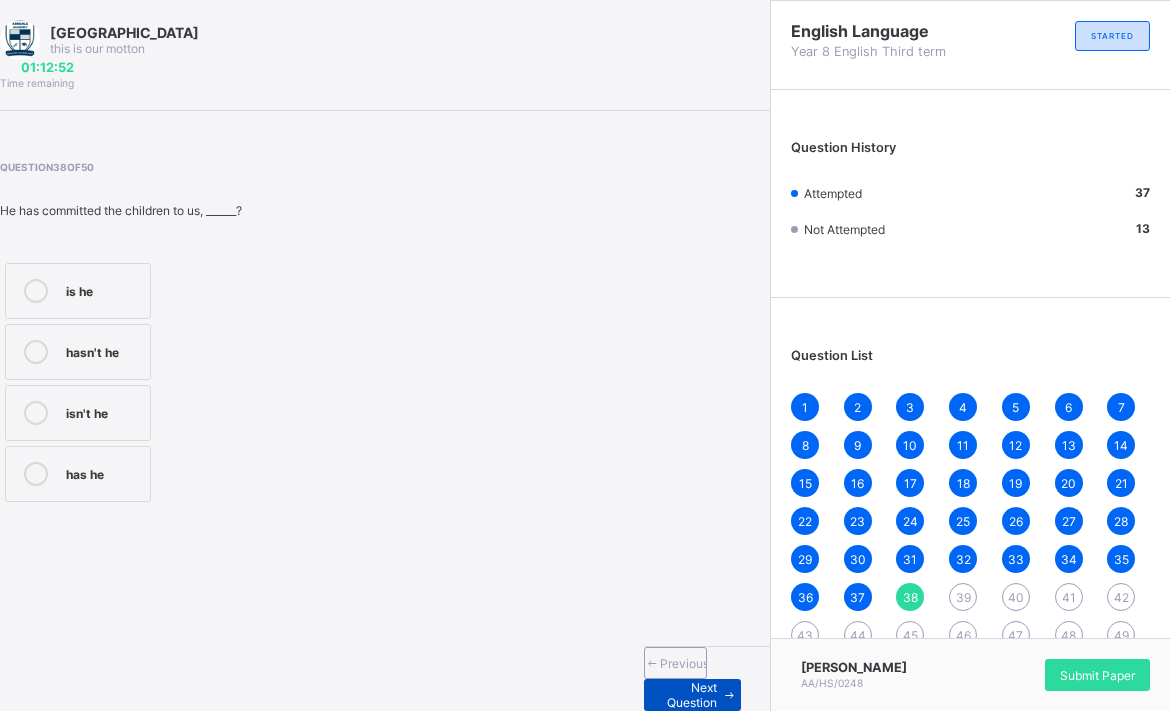 click on "Next Question" at bounding box center [692, 695] 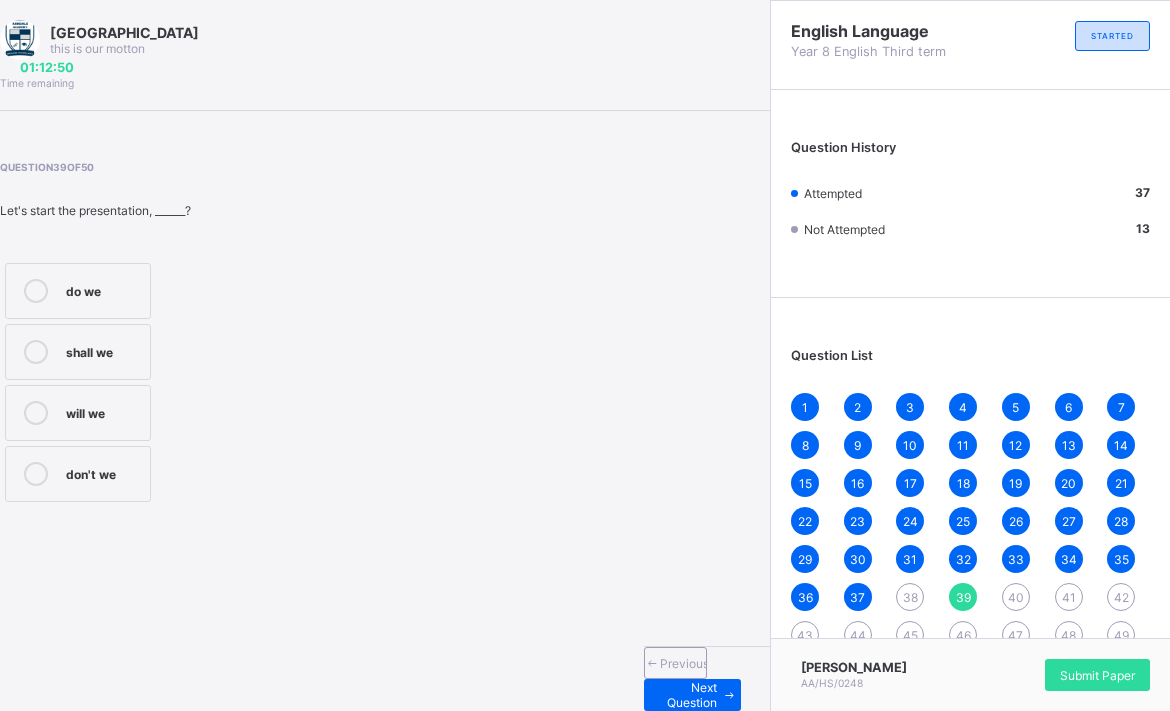 drag, startPoint x: 134, startPoint y: 685, endPoint x: 116, endPoint y: 551, distance: 135.20355 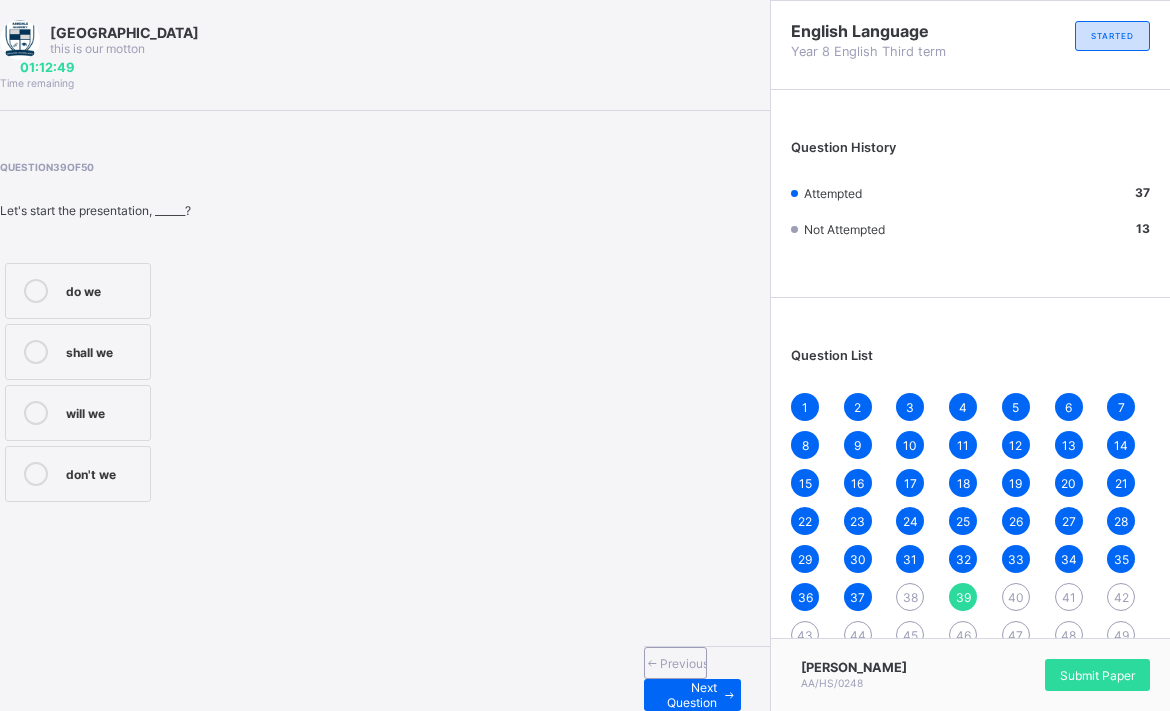 click on "Previous Next Question" at bounding box center [707, 678] 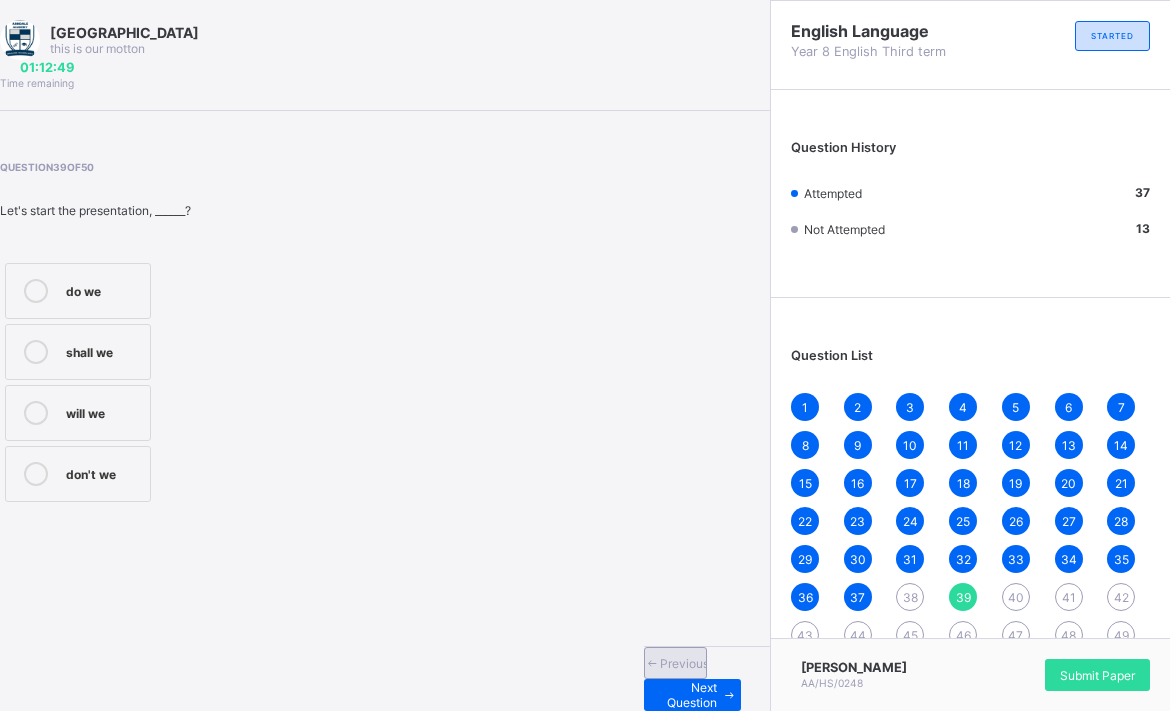 click on "Previous" at bounding box center (684, 663) 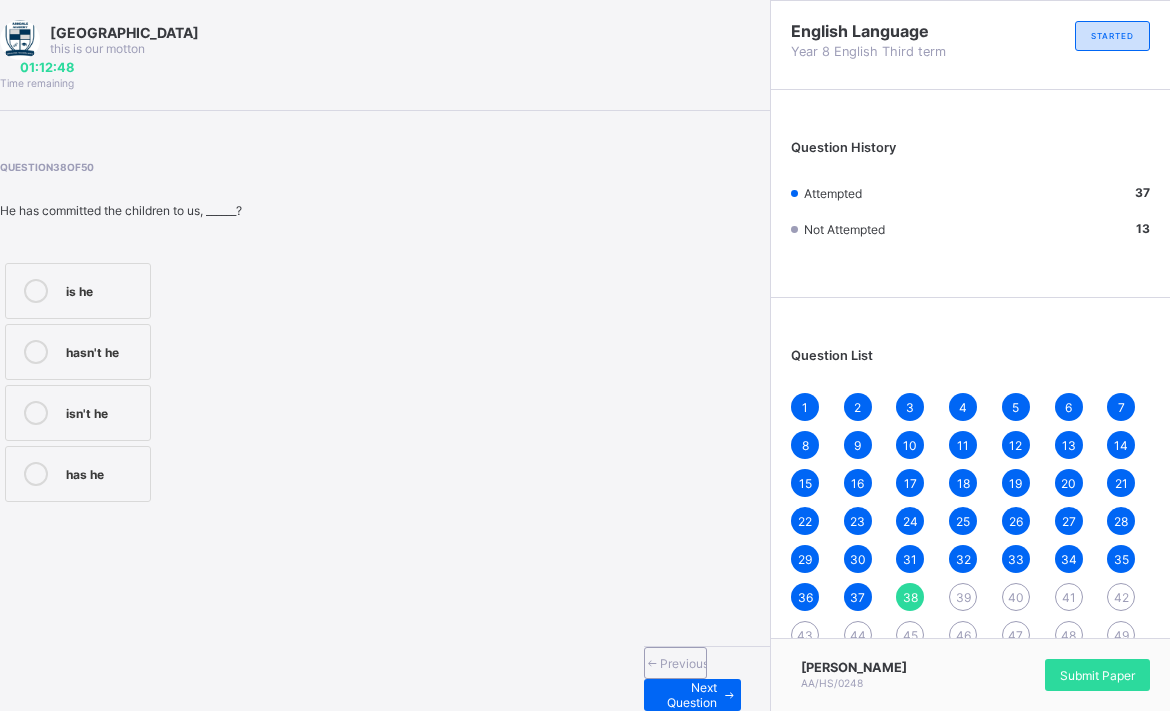 click on "isn't he" at bounding box center [78, 413] 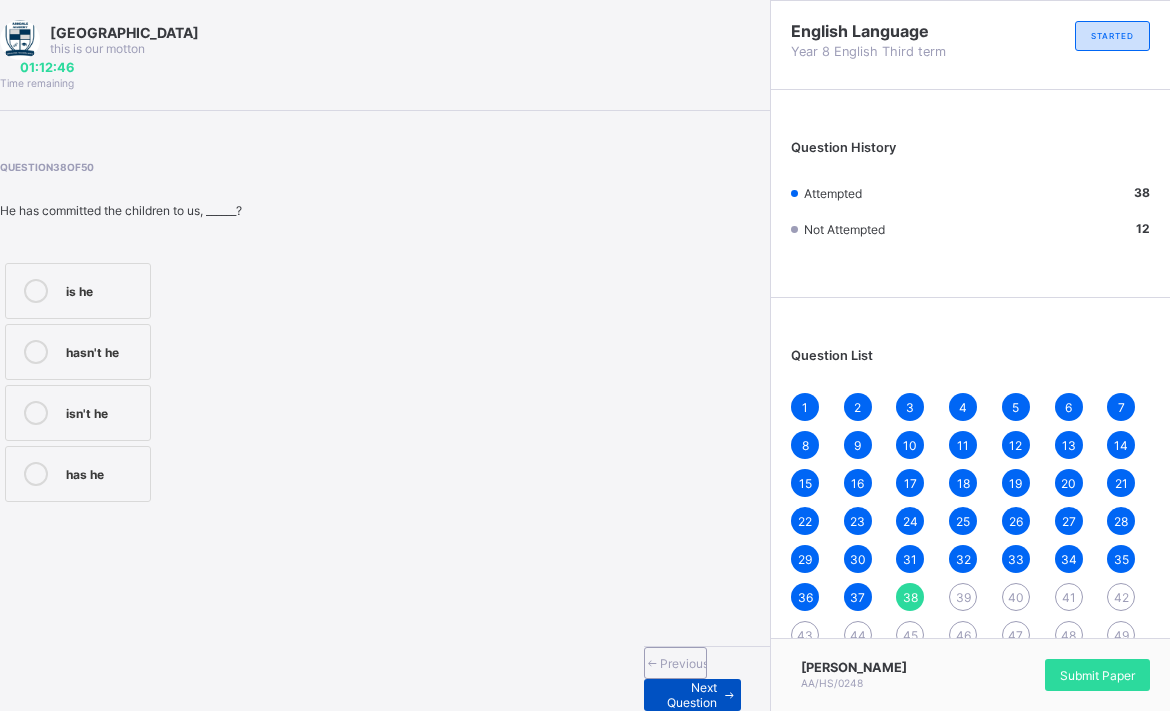 click on "Next Question" at bounding box center [688, 695] 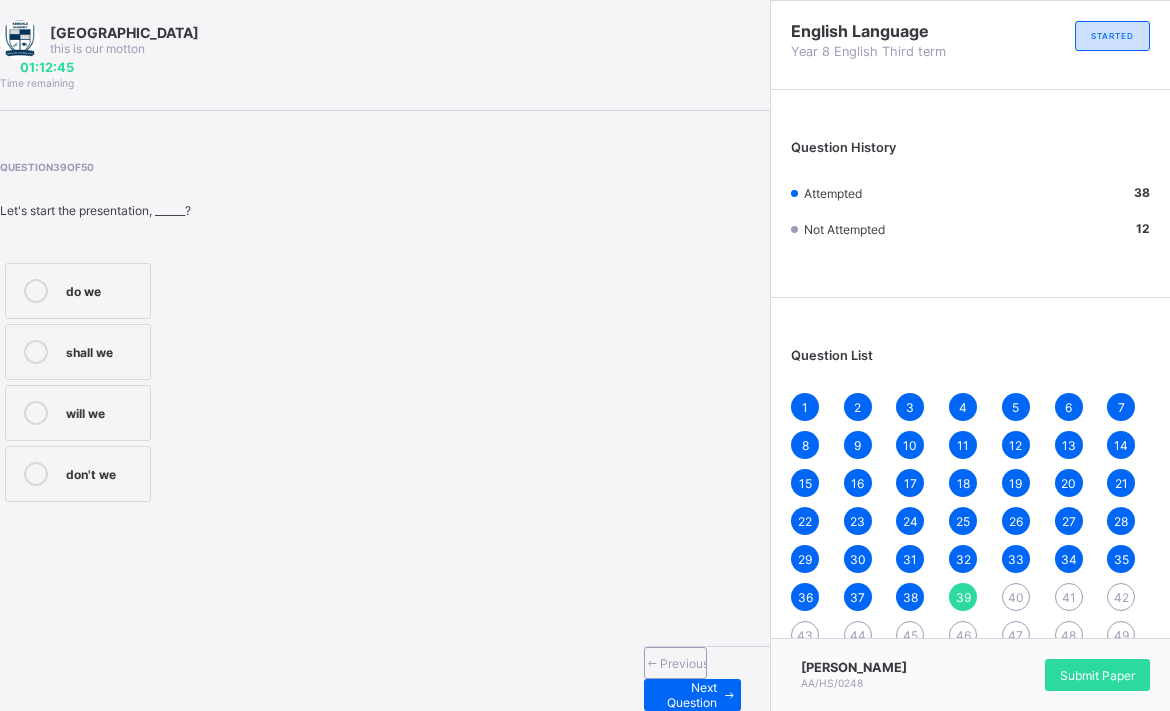 click at bounding box center (36, 291) 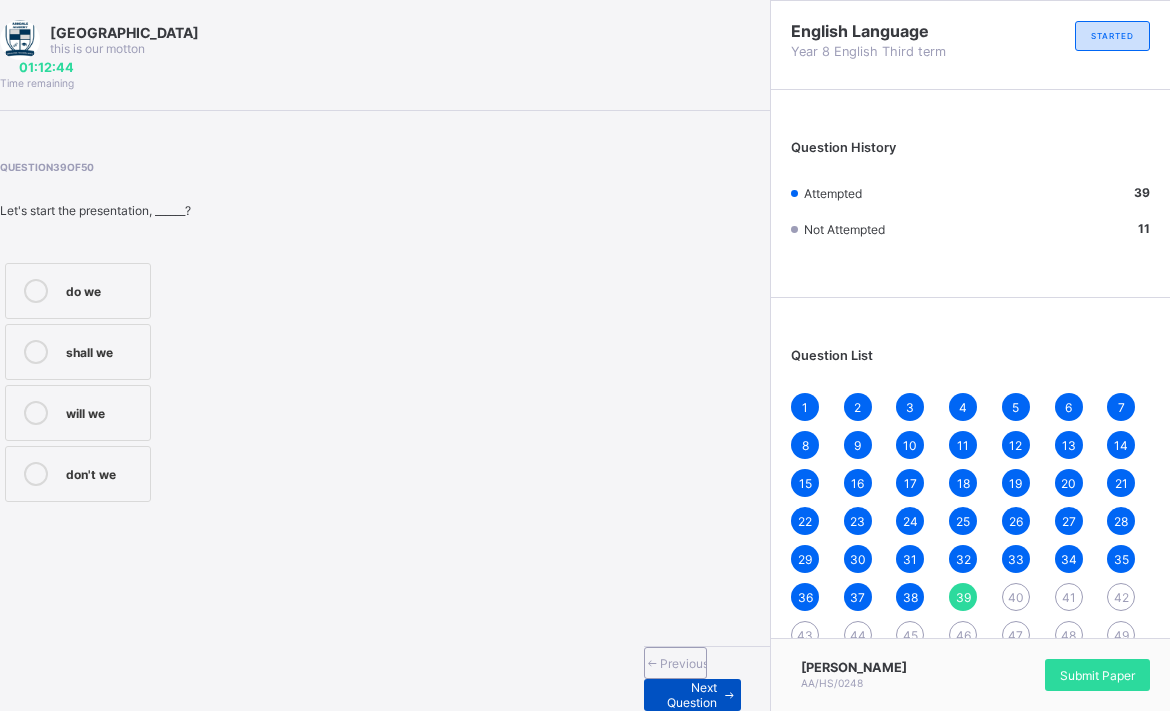 click on "Next Question" at bounding box center (692, 695) 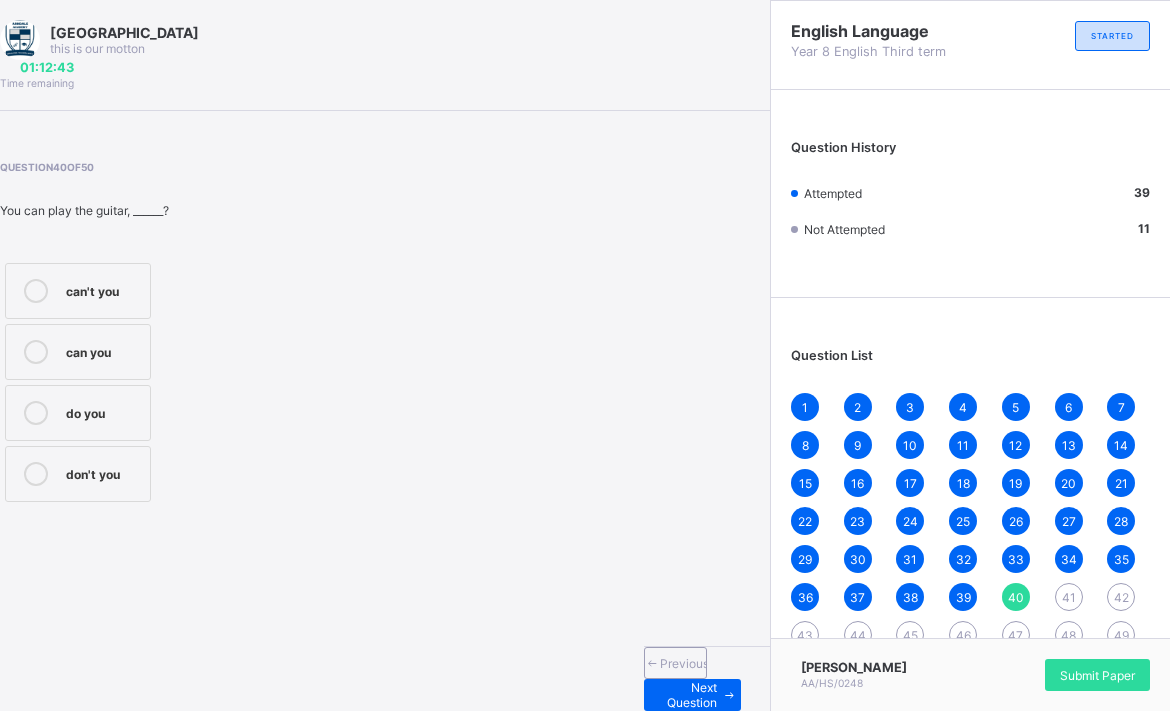 drag, startPoint x: 118, startPoint y: 466, endPoint x: 215, endPoint y: 505, distance: 104.54664 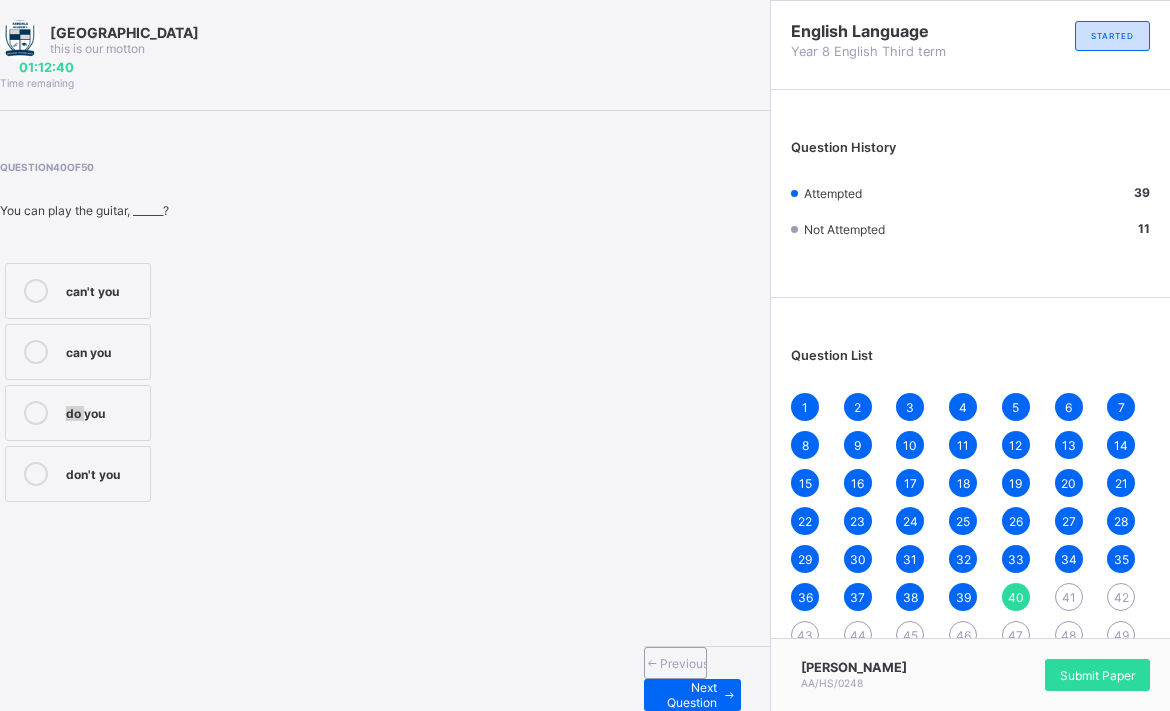click at bounding box center [36, 413] 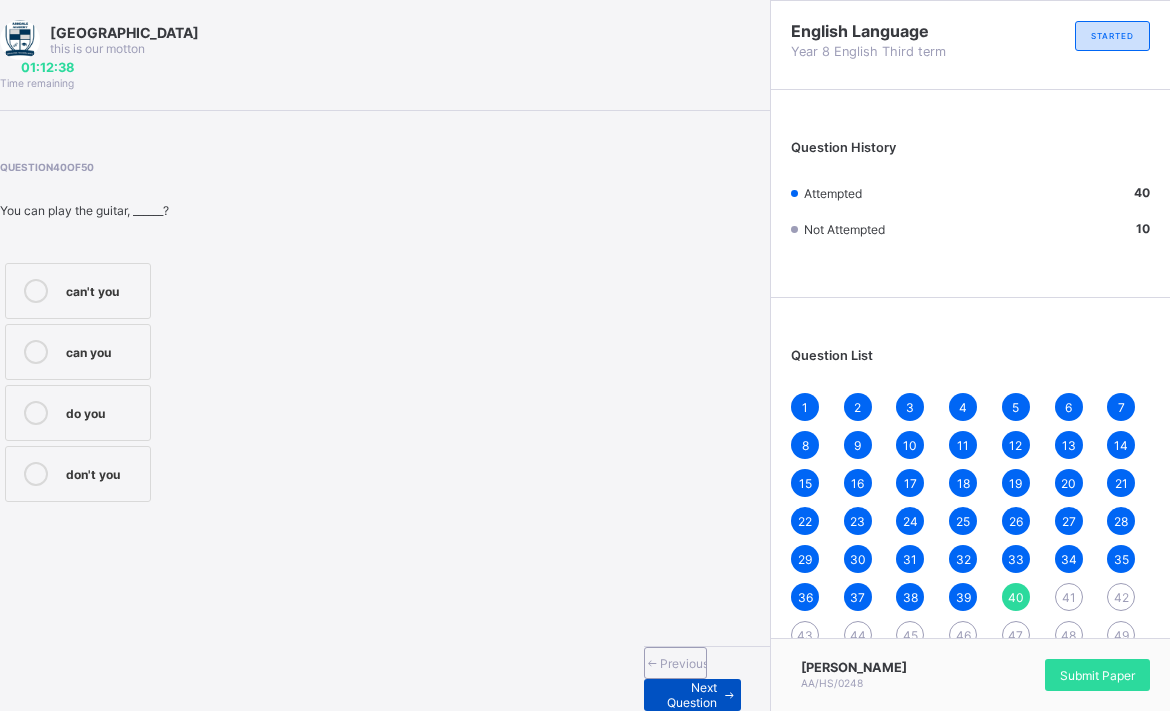 click on "Next Question" at bounding box center [692, 695] 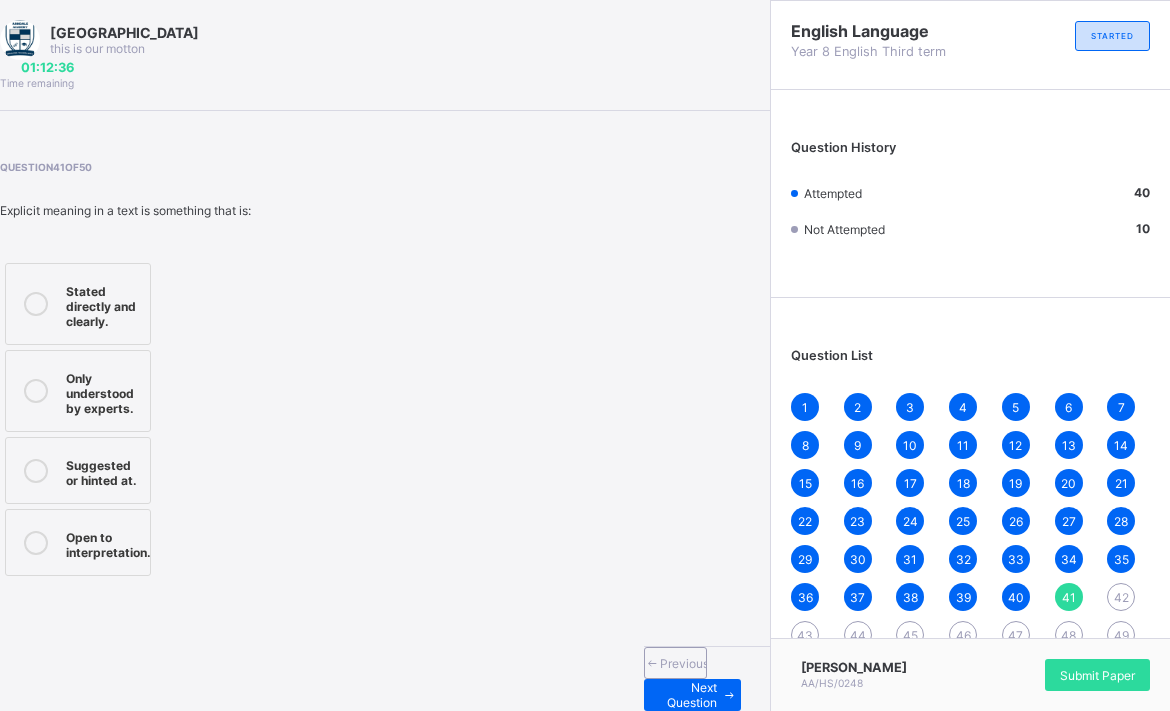 drag, startPoint x: 77, startPoint y: 538, endPoint x: 123, endPoint y: 532, distance: 46.389652 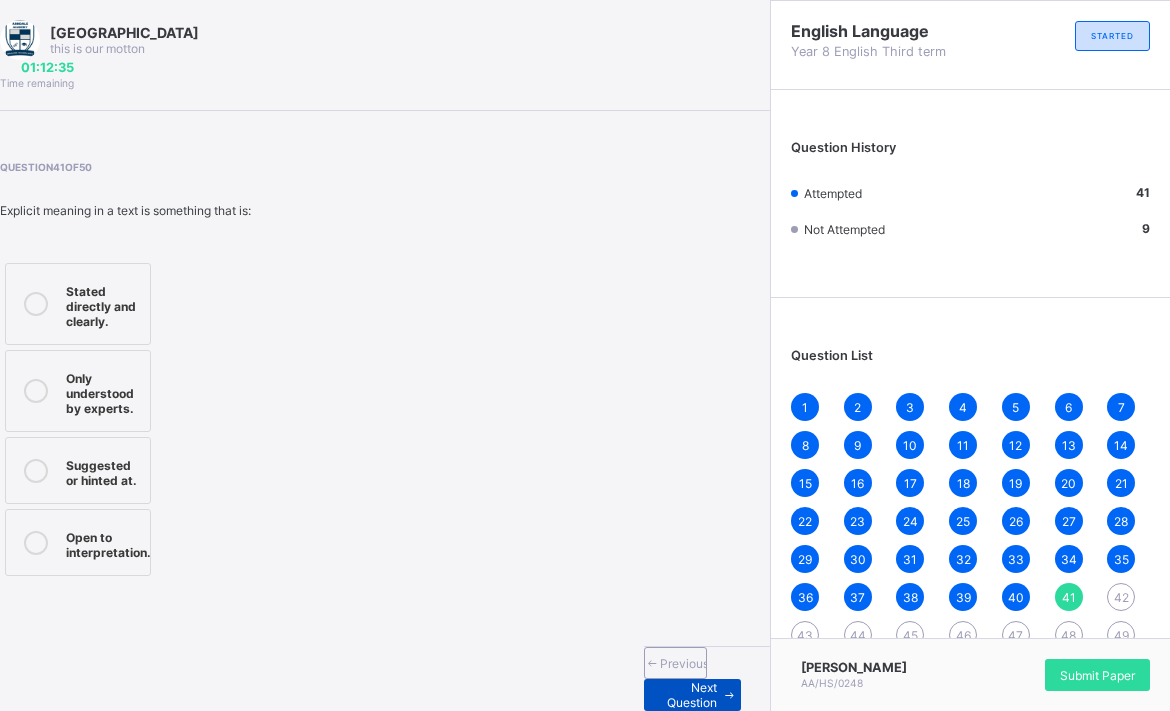 drag, startPoint x: 554, startPoint y: 698, endPoint x: 591, endPoint y: 670, distance: 46.400433 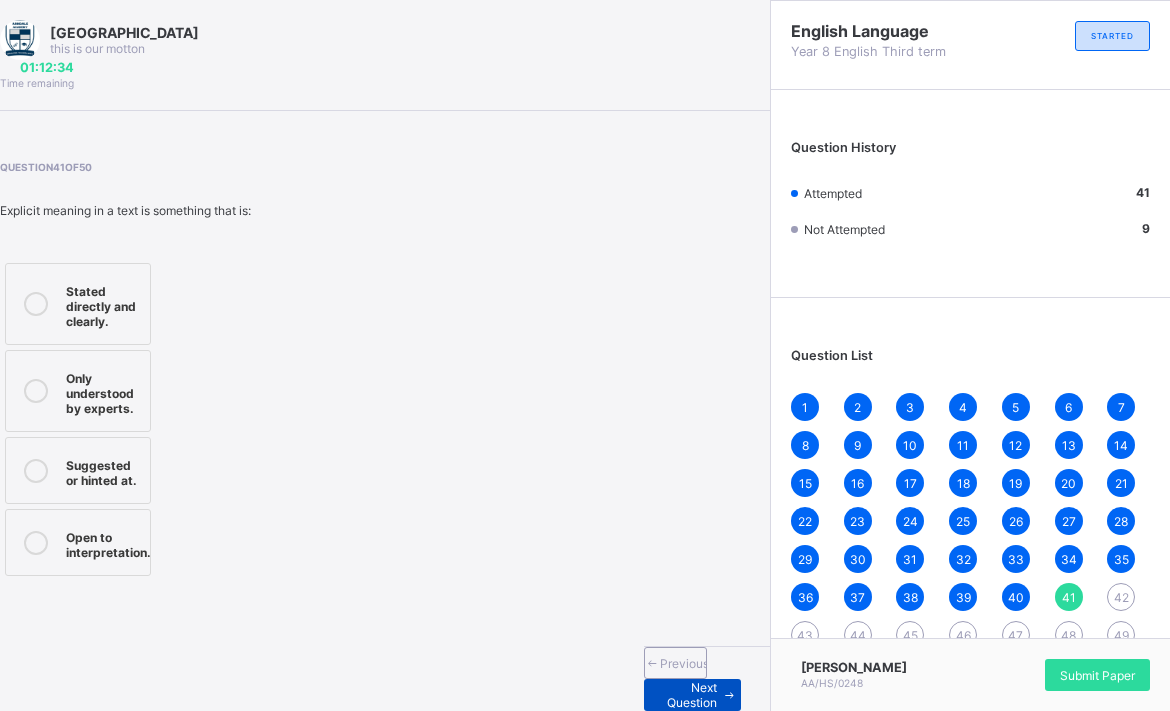 click on "Next Question" at bounding box center (688, 695) 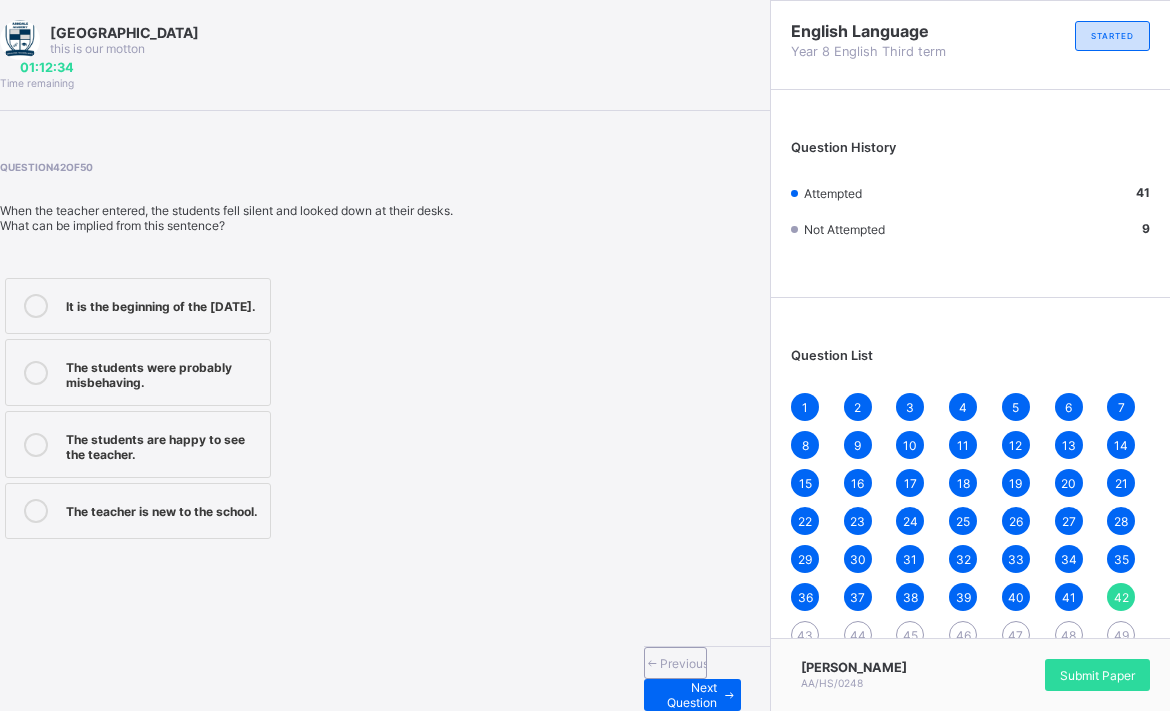 click on "It is the beginning of the [DATE]." at bounding box center [163, 304] 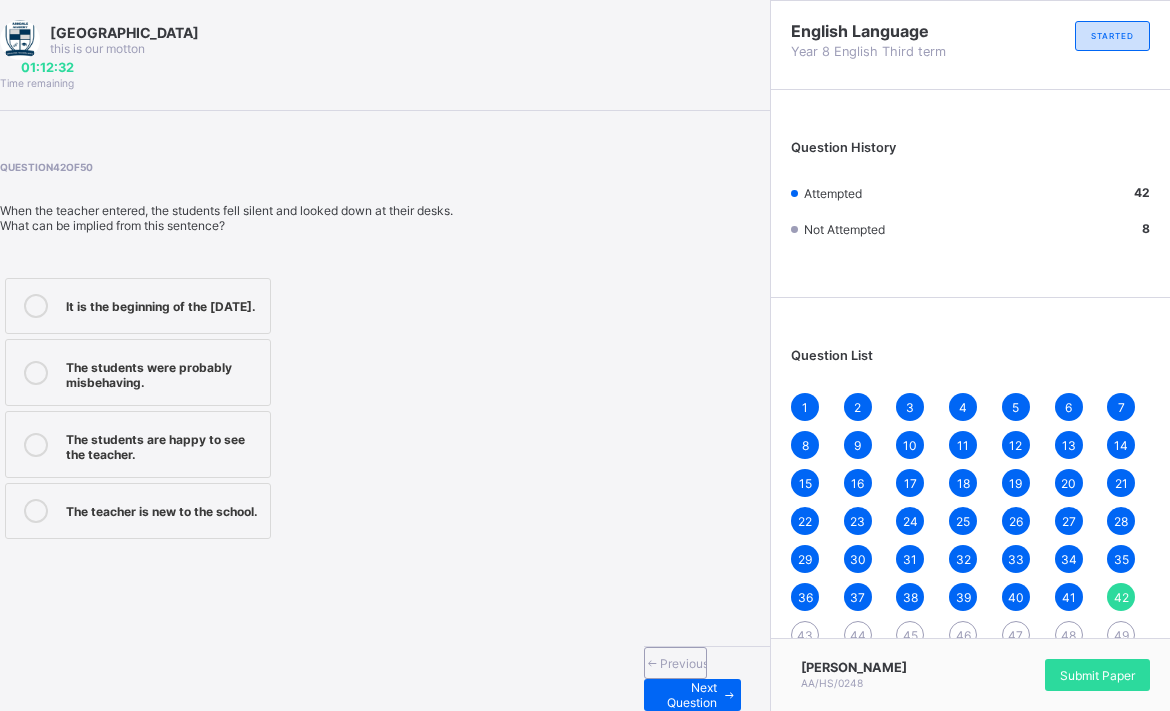 click on "Previous Next Question" at bounding box center (707, 678) 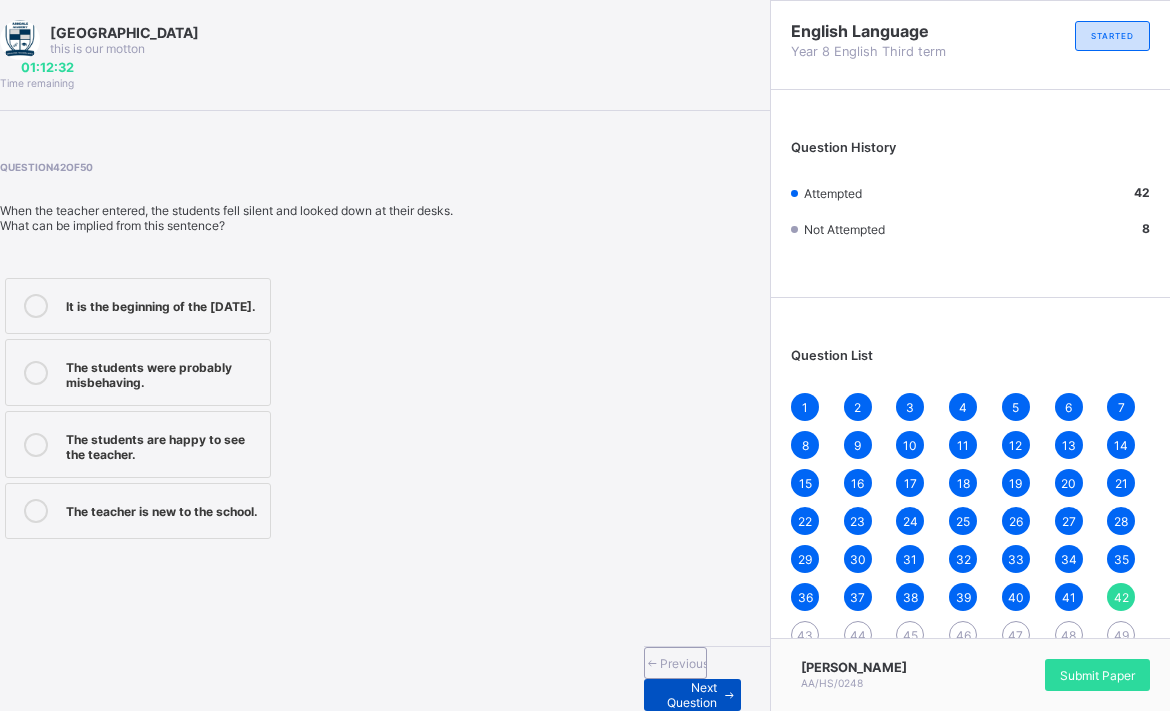click on "Next Question" at bounding box center (692, 695) 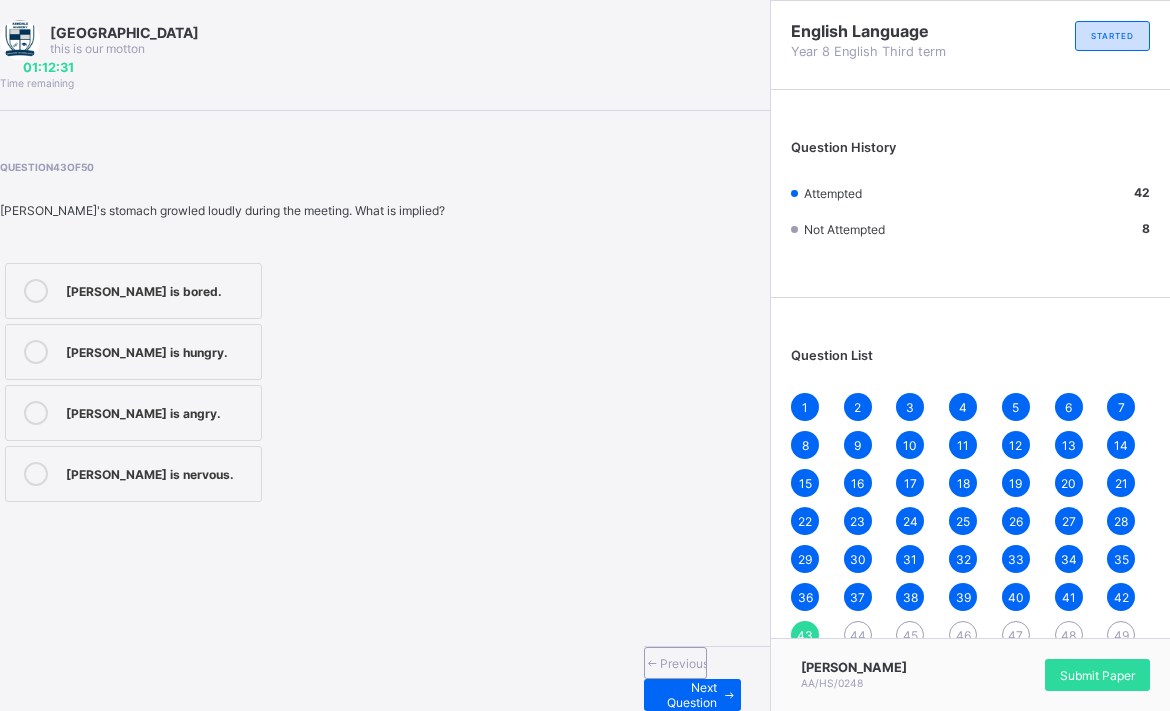 click on "[PERSON_NAME] is angry." at bounding box center (158, 411) 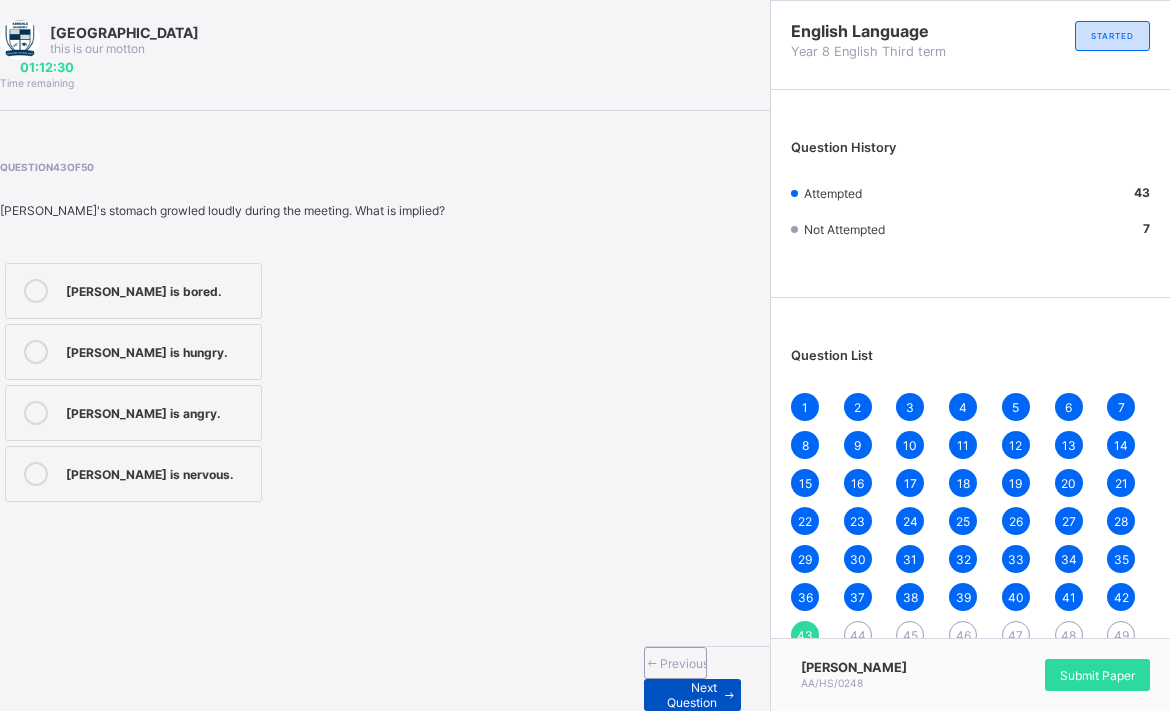 click on "Next Question" at bounding box center [692, 695] 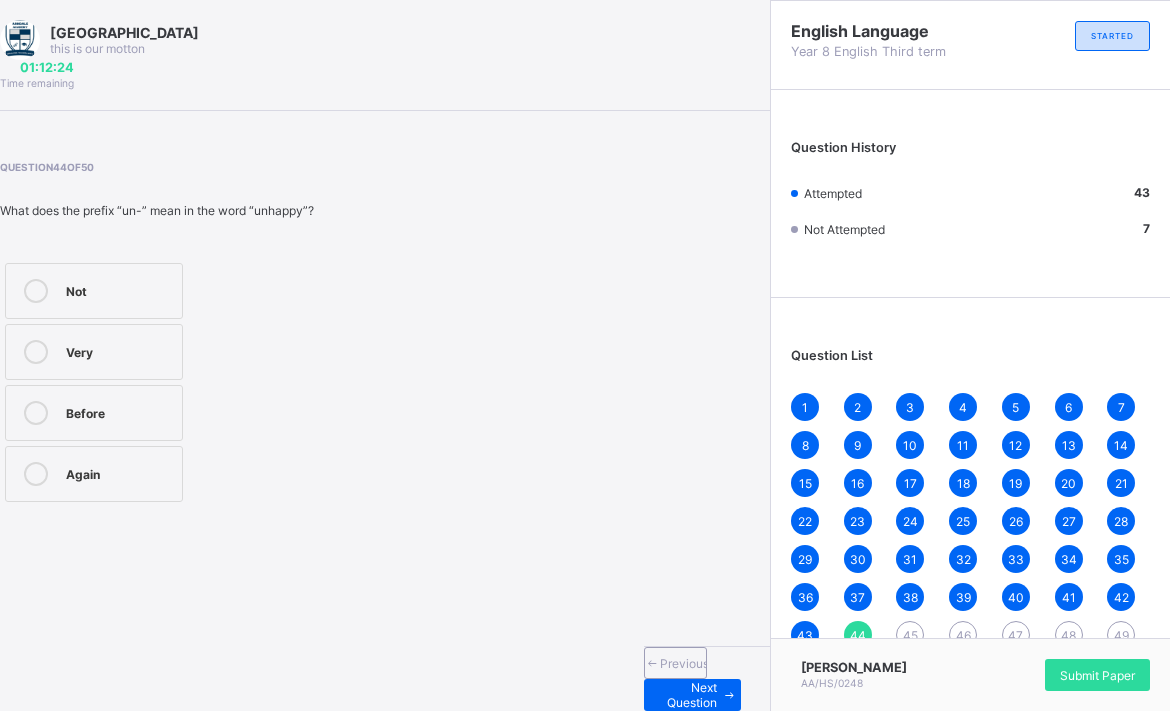 click on "Not" at bounding box center [119, 291] 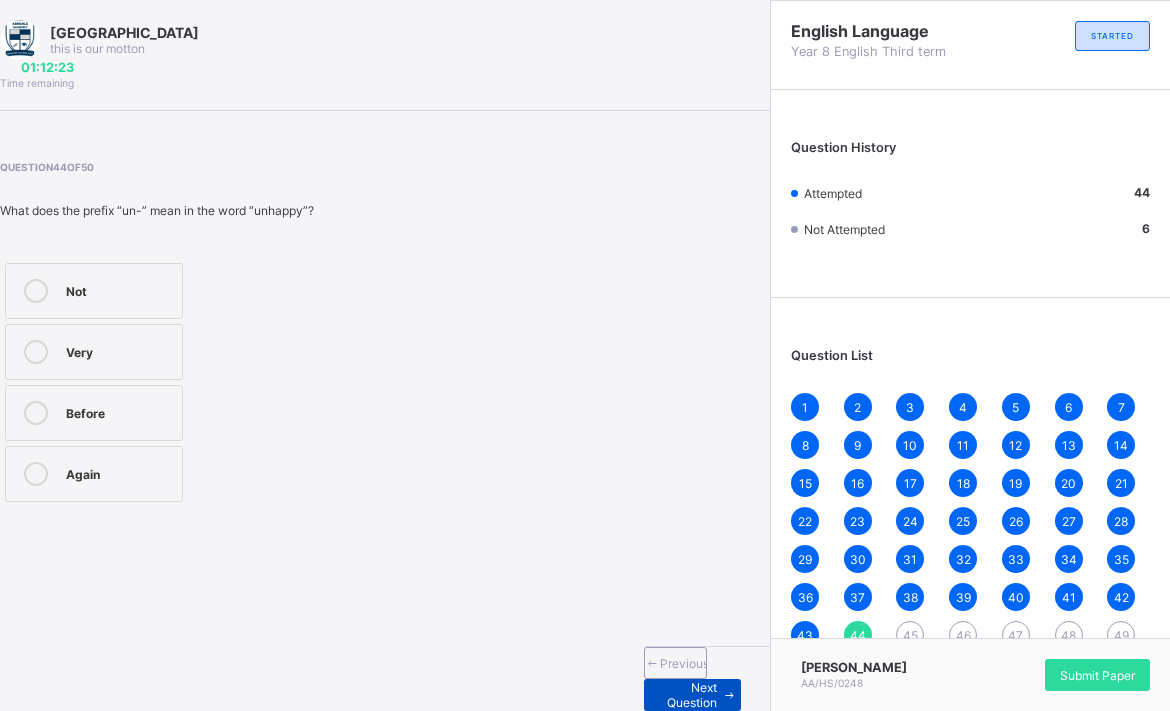 click on "Next Question" at bounding box center (688, 695) 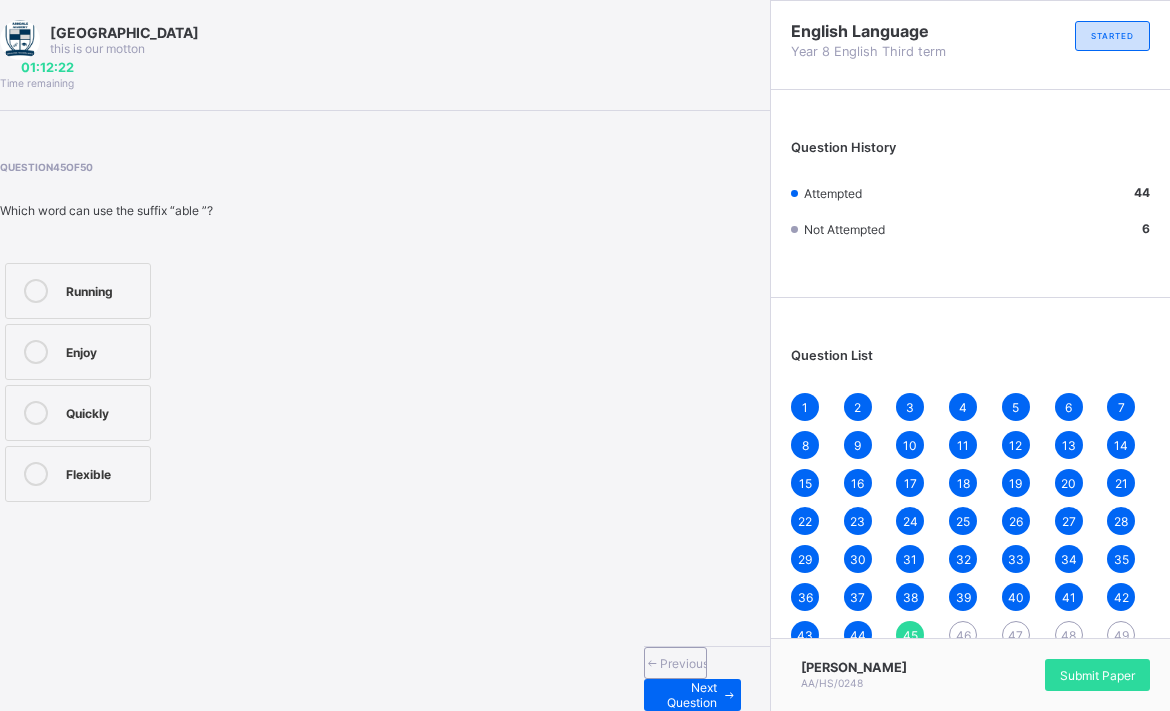 click on "Quickly" at bounding box center [78, 413] 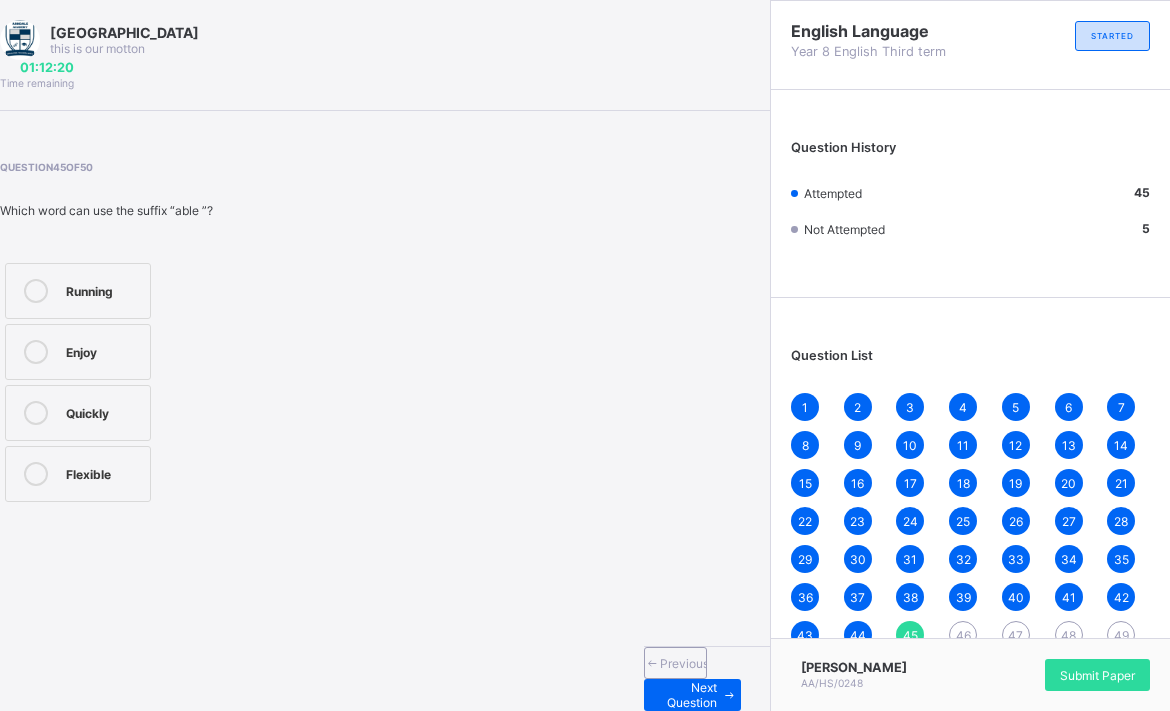 drag, startPoint x: 599, startPoint y: 671, endPoint x: 553, endPoint y: 621, distance: 67.941154 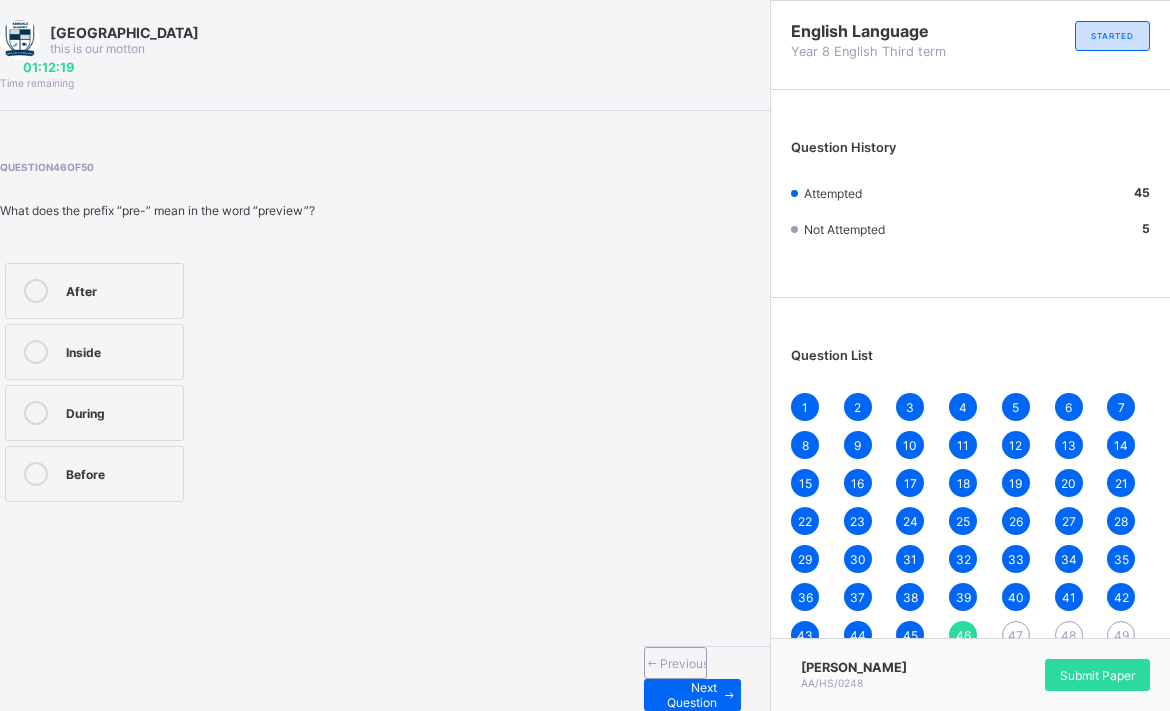 click at bounding box center [36, 474] 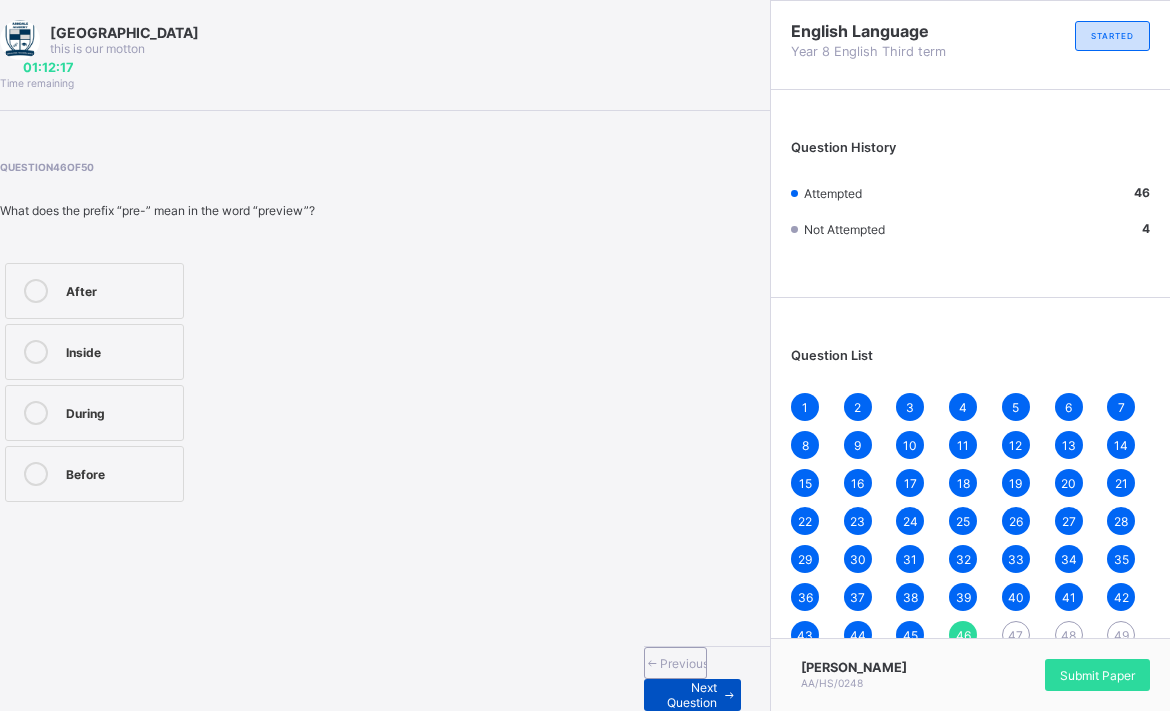 click on "Next Question" at bounding box center (688, 695) 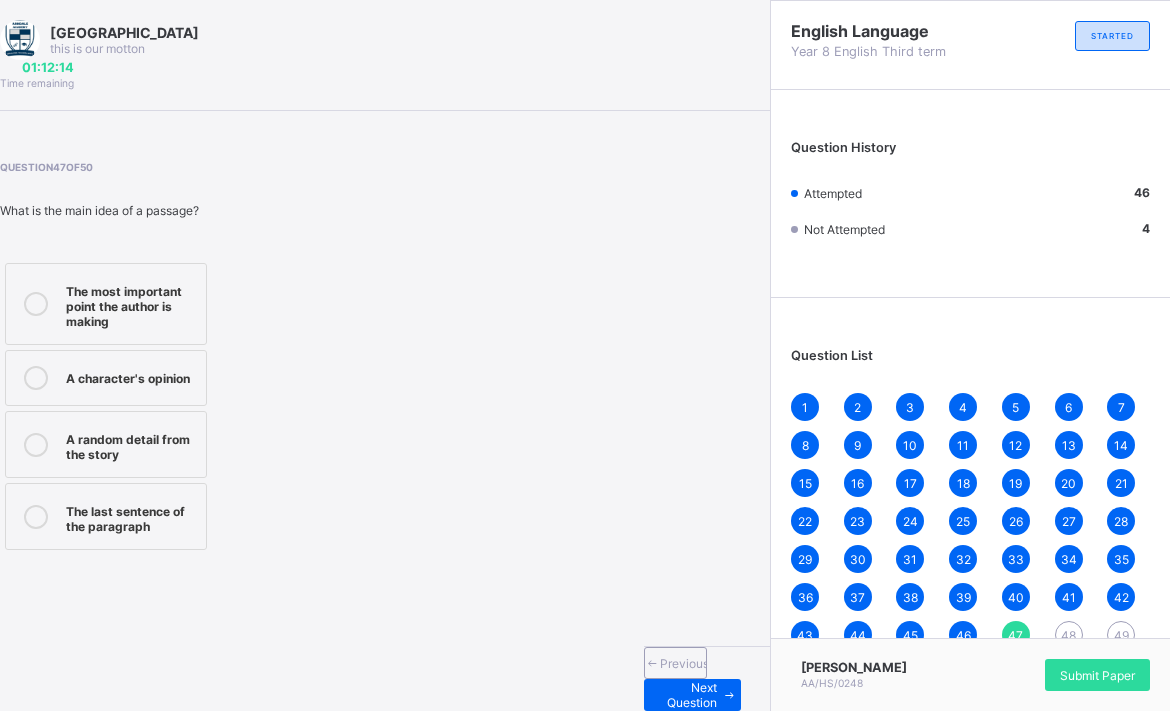 click on "A character's opinion" at bounding box center [131, 376] 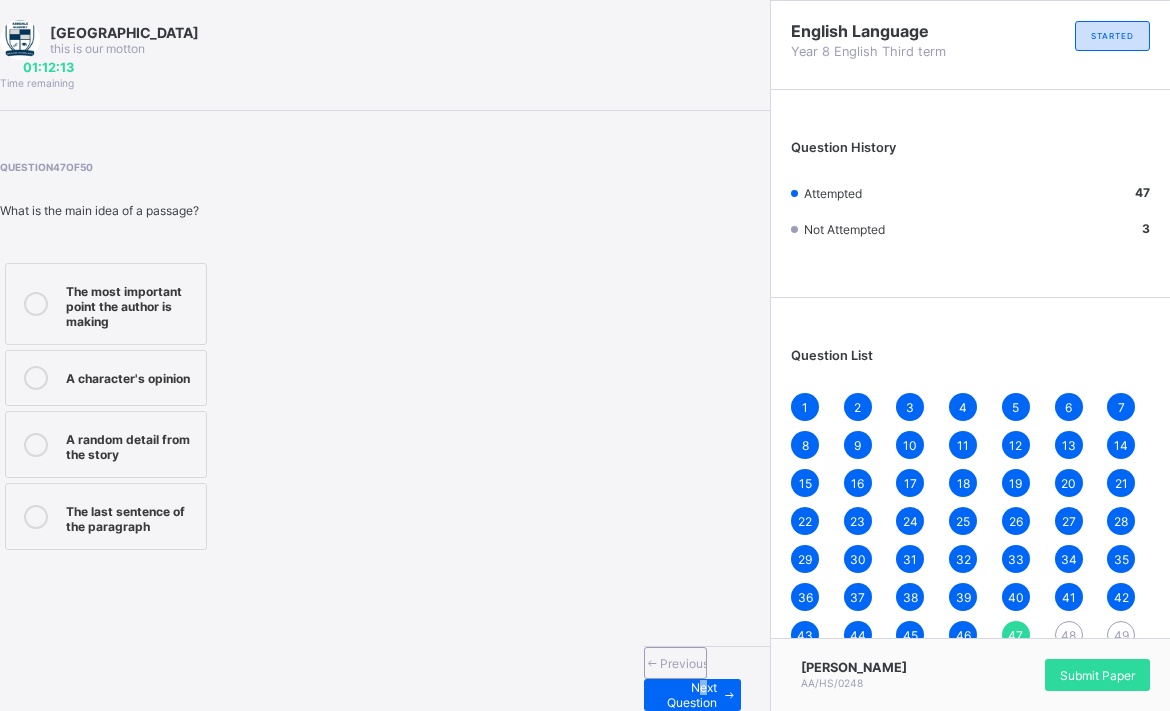 drag, startPoint x: 591, startPoint y: 671, endPoint x: 284, endPoint y: 440, distance: 384.20047 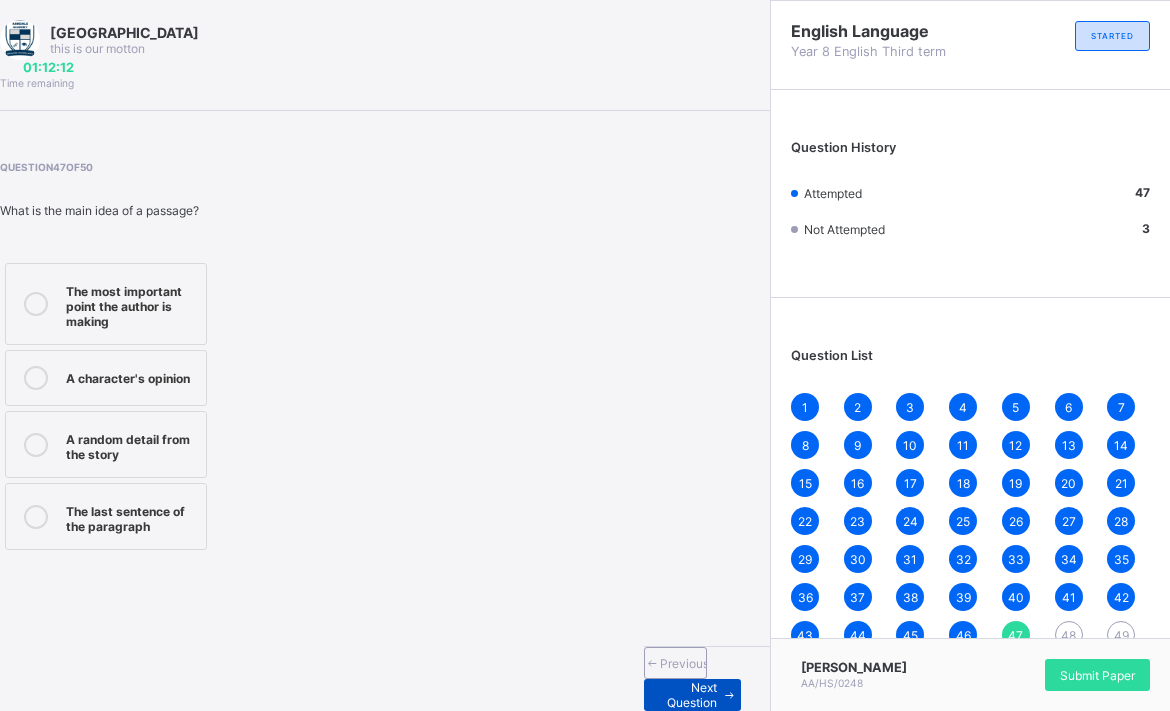 click on "Next Question" at bounding box center [688, 695] 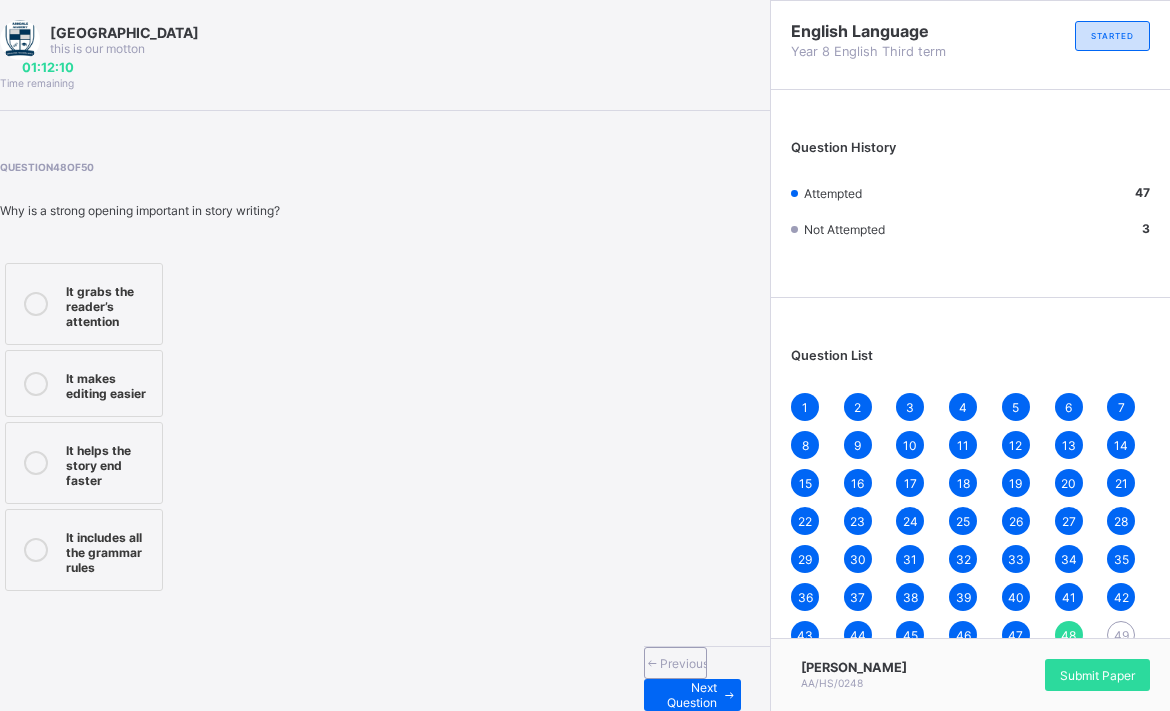 click on "It helps the story end faster" at bounding box center (109, 463) 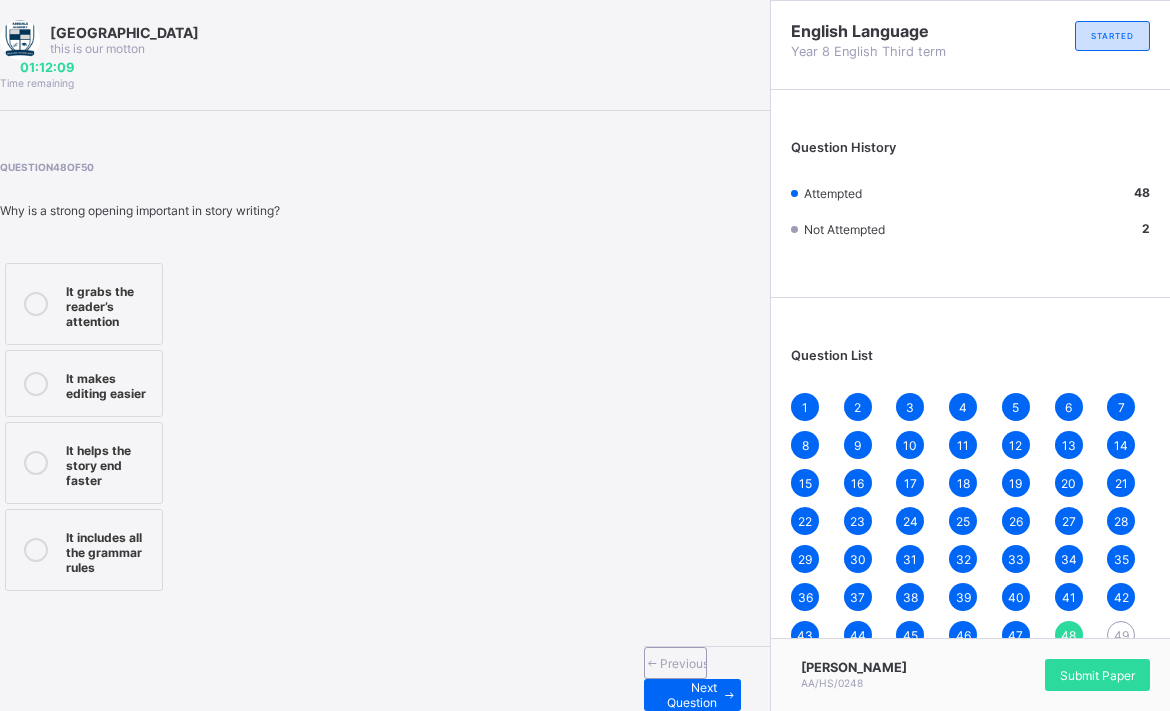 drag, startPoint x: 580, startPoint y: 684, endPoint x: 578, endPoint y: 649, distance: 35.057095 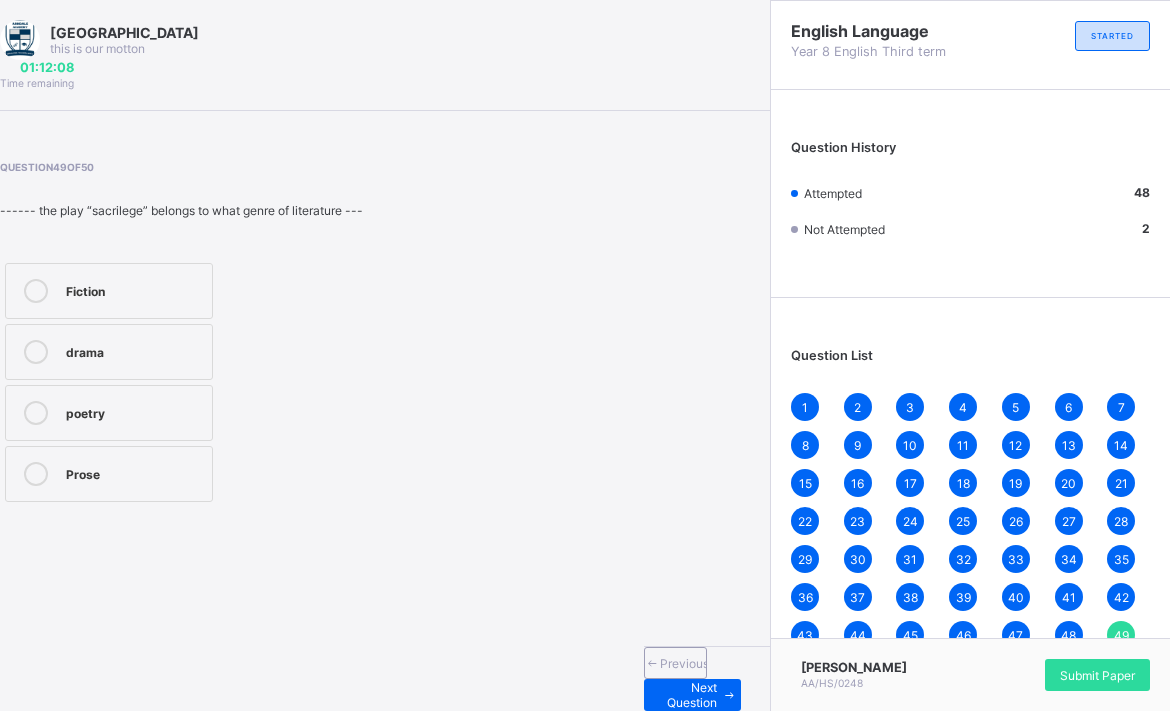 click on "Fiction" at bounding box center [109, 291] 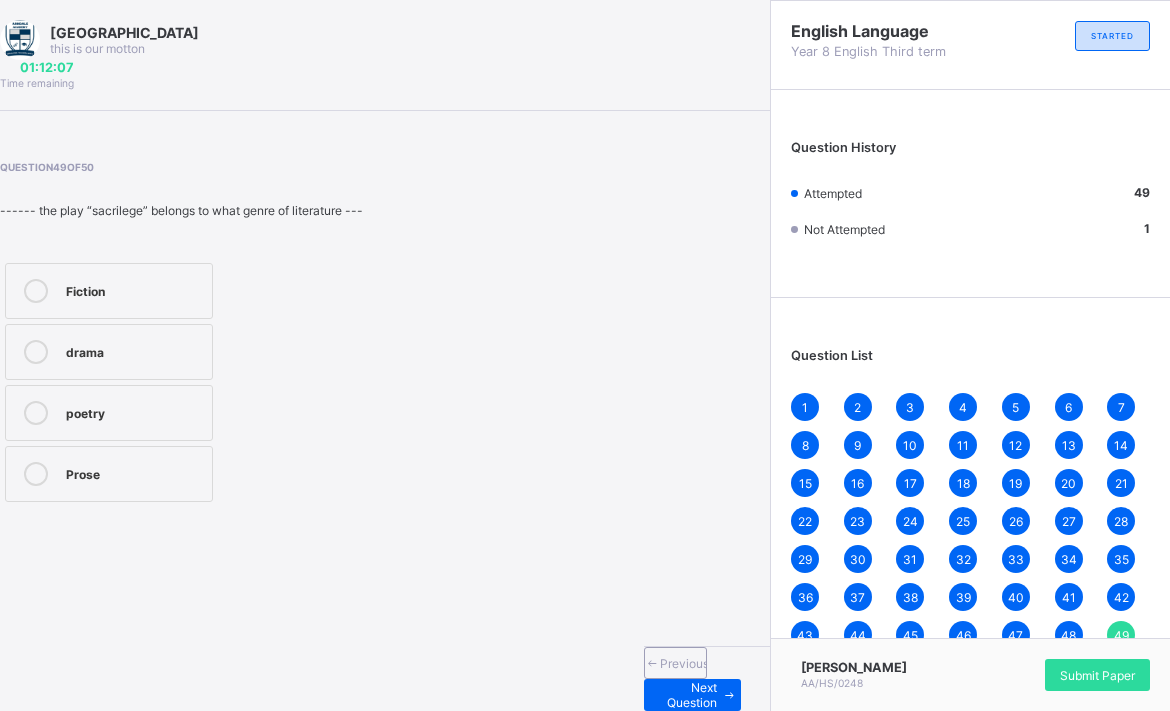 drag, startPoint x: 596, startPoint y: 671, endPoint x: 533, endPoint y: 609, distance: 88.391174 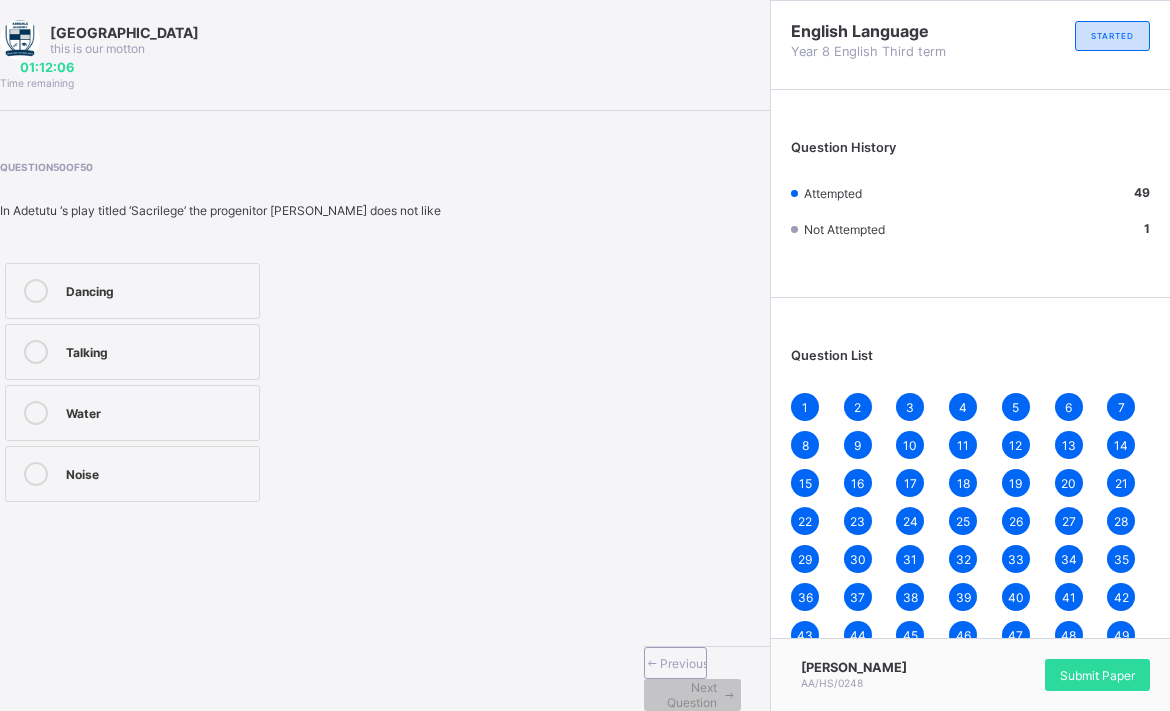 drag, startPoint x: 102, startPoint y: 401, endPoint x: 116, endPoint y: 391, distance: 17.20465 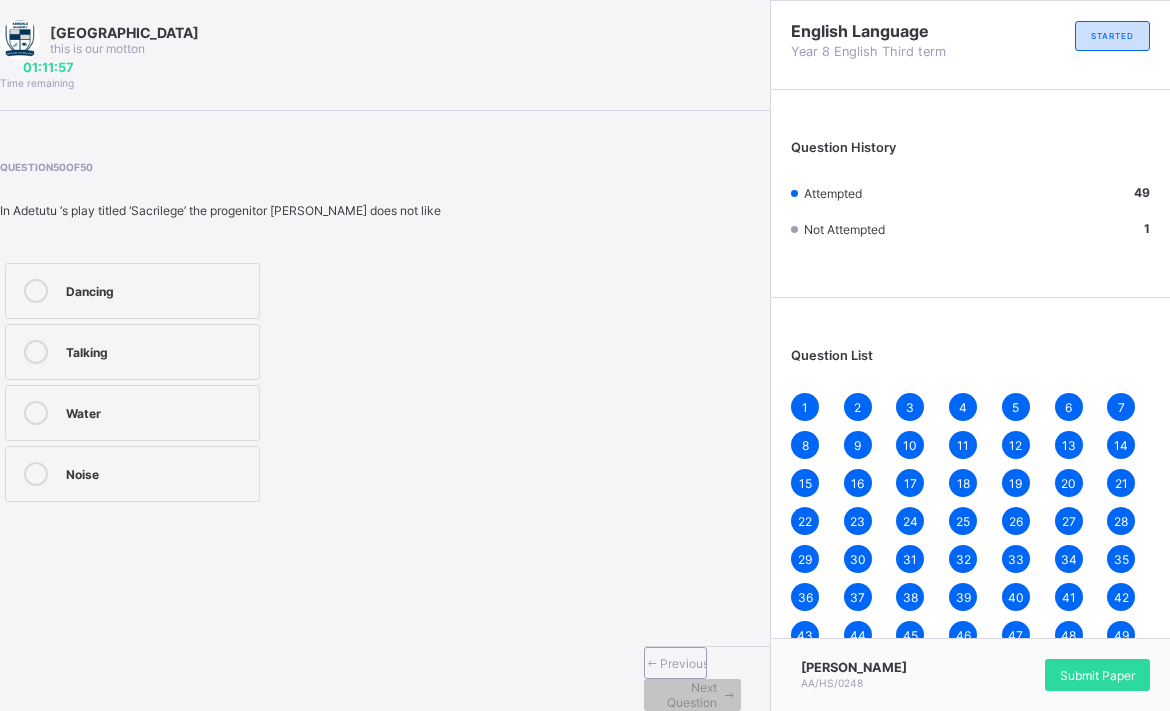 click on "Noise" at bounding box center (132, 474) 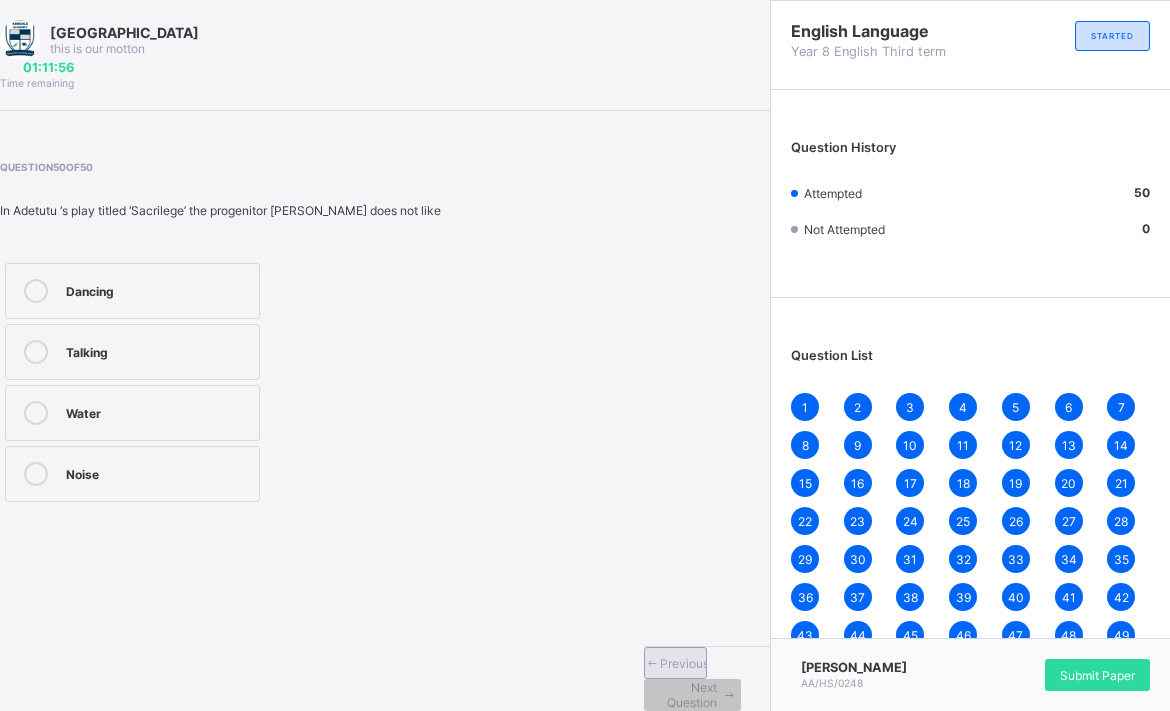 click on "Previous" at bounding box center (684, 663) 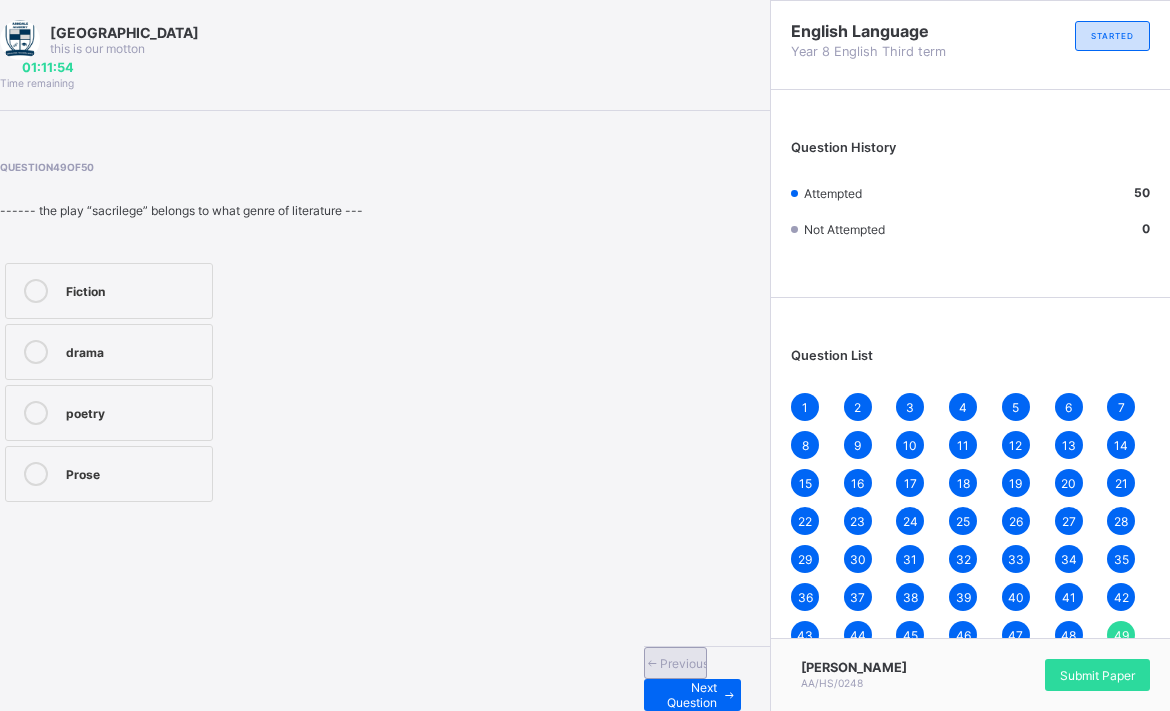 click on "Previous" at bounding box center (684, 663) 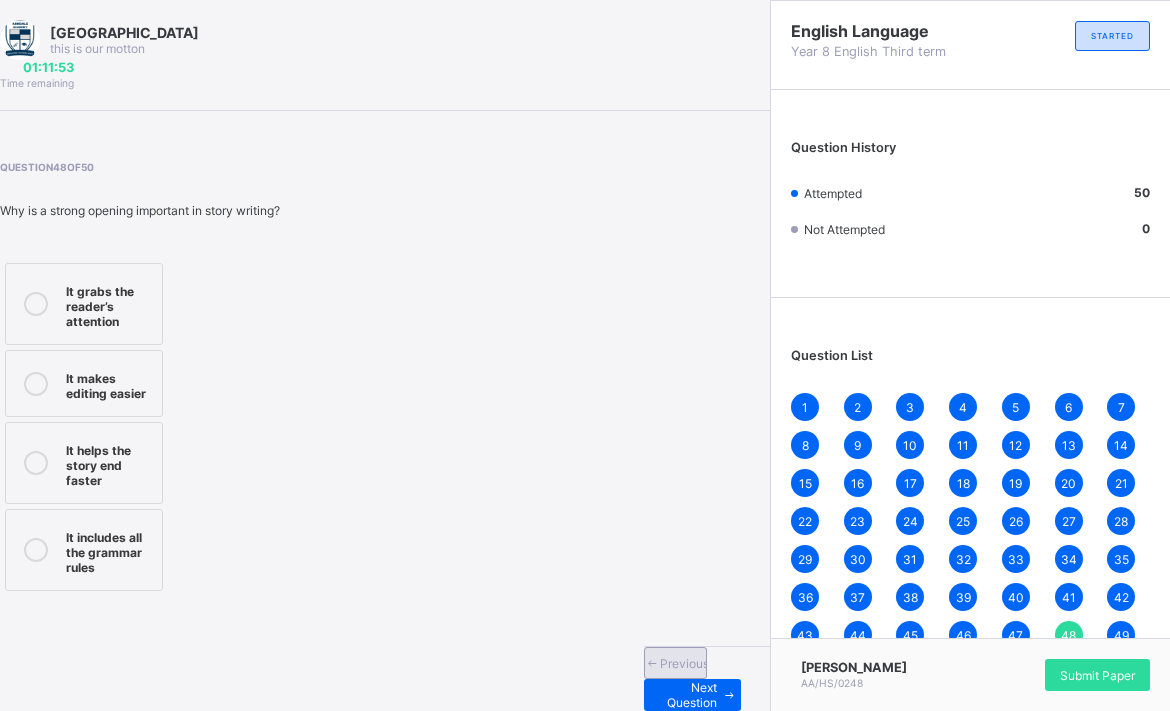 click on "Previous" at bounding box center [684, 663] 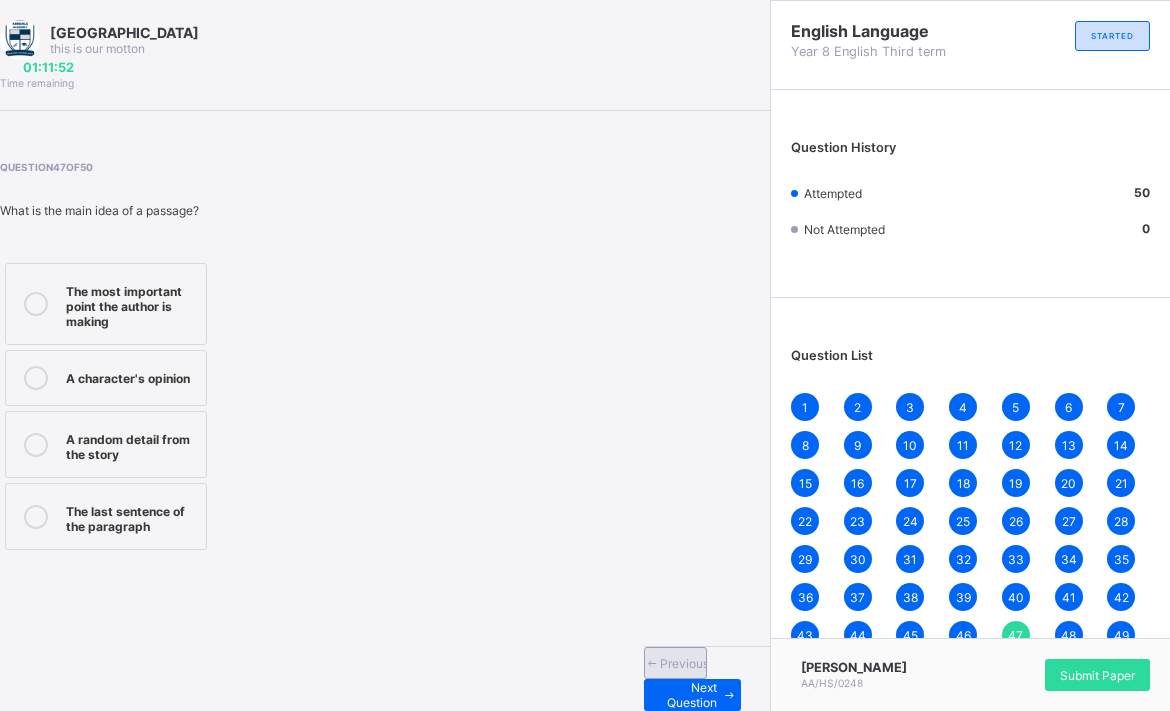 click on "Previous" at bounding box center [684, 663] 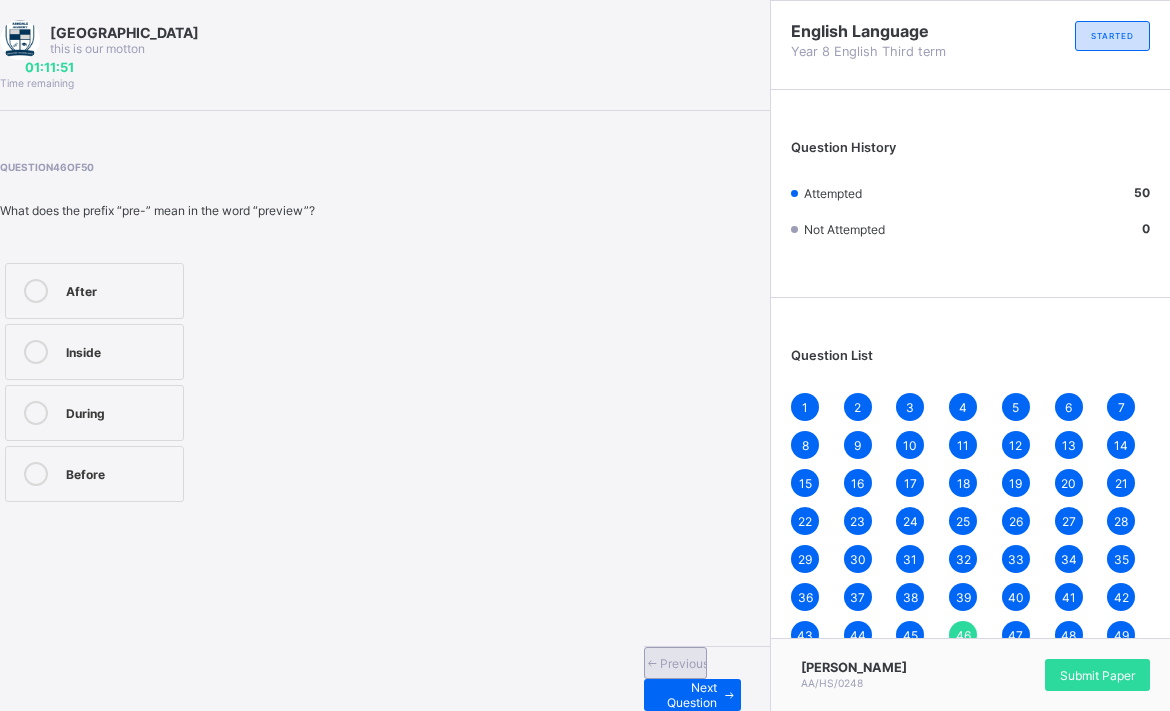 click on "Previous" at bounding box center [684, 663] 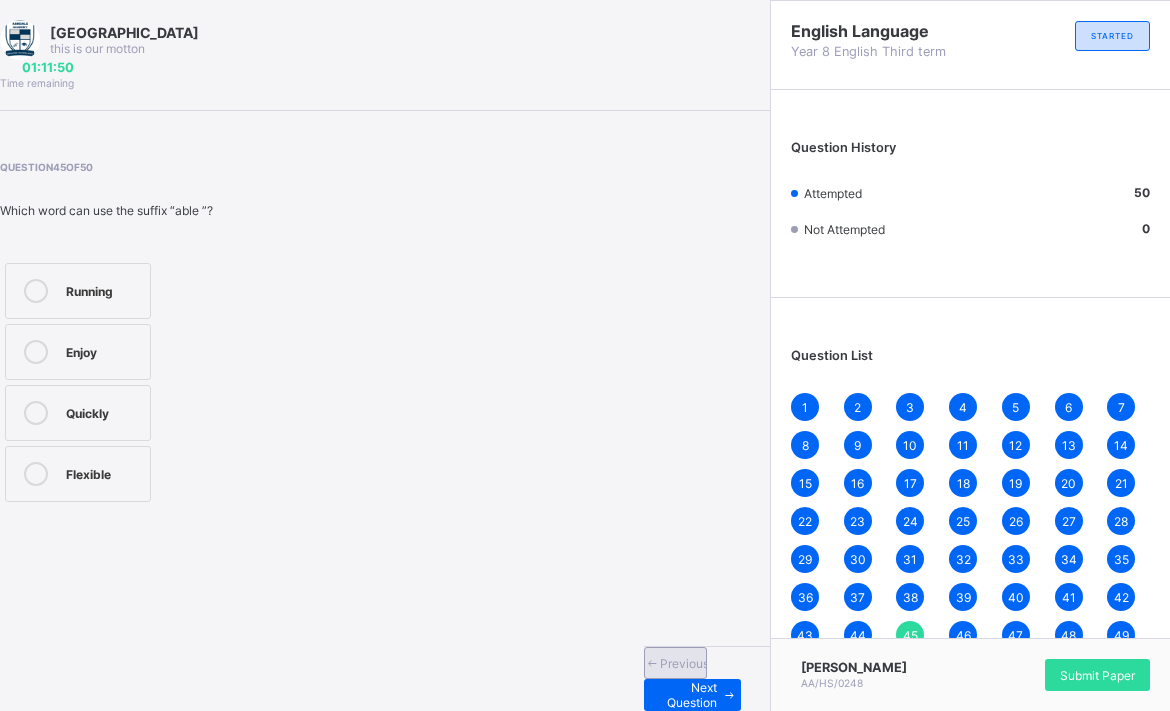 click on "Previous" at bounding box center [684, 663] 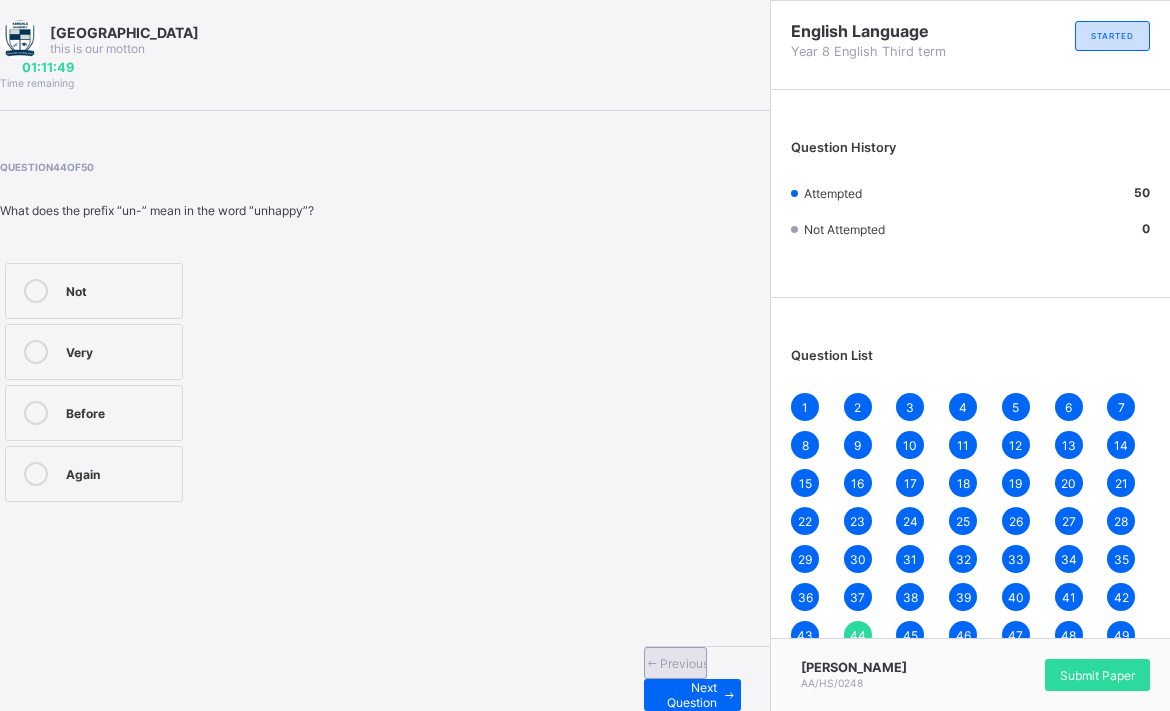 click on "Previous" at bounding box center (684, 663) 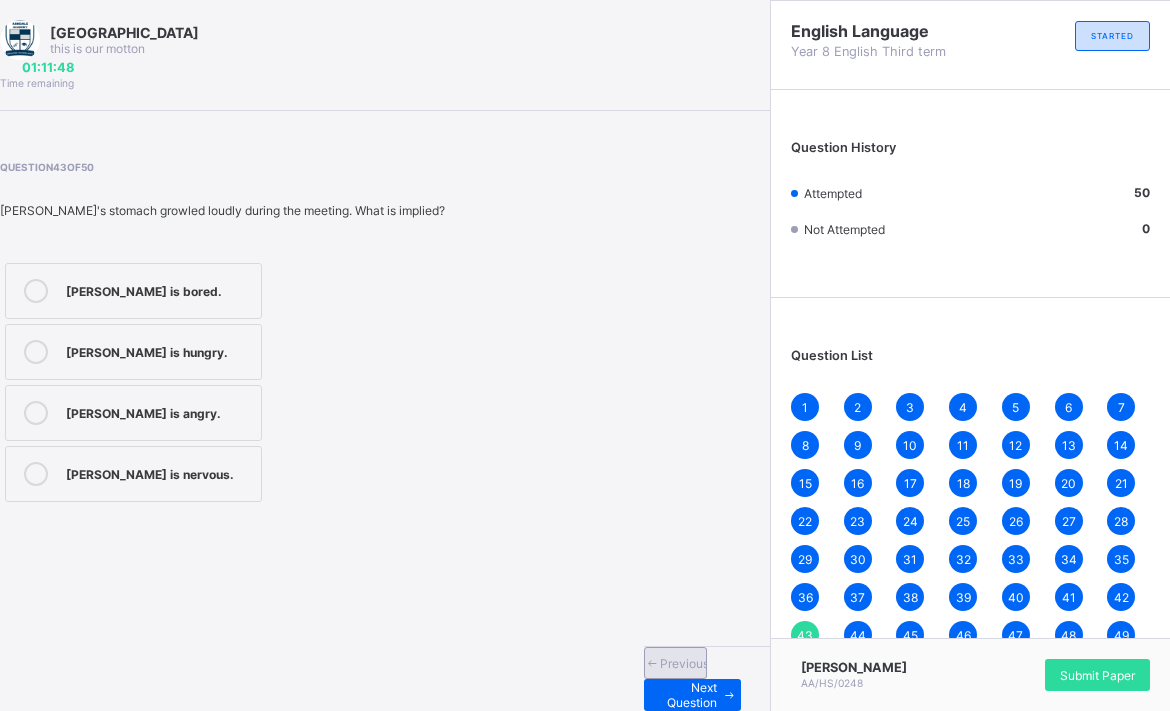 click on "Previous" at bounding box center [684, 663] 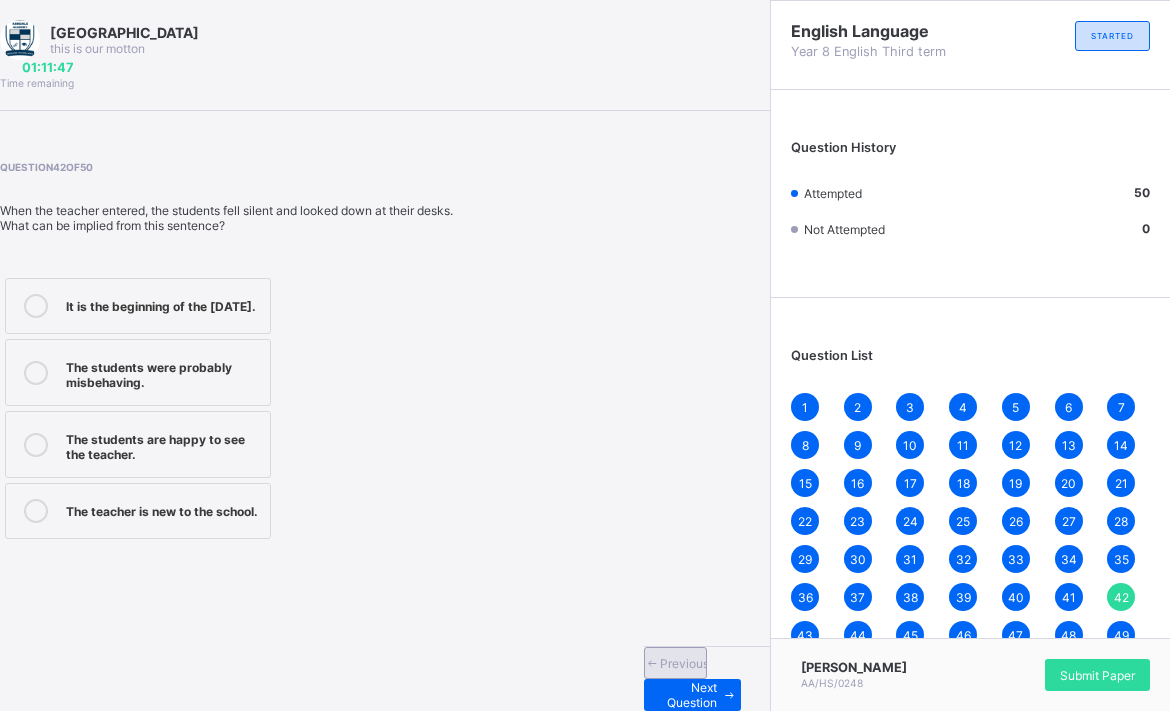 click on "Previous" at bounding box center (684, 663) 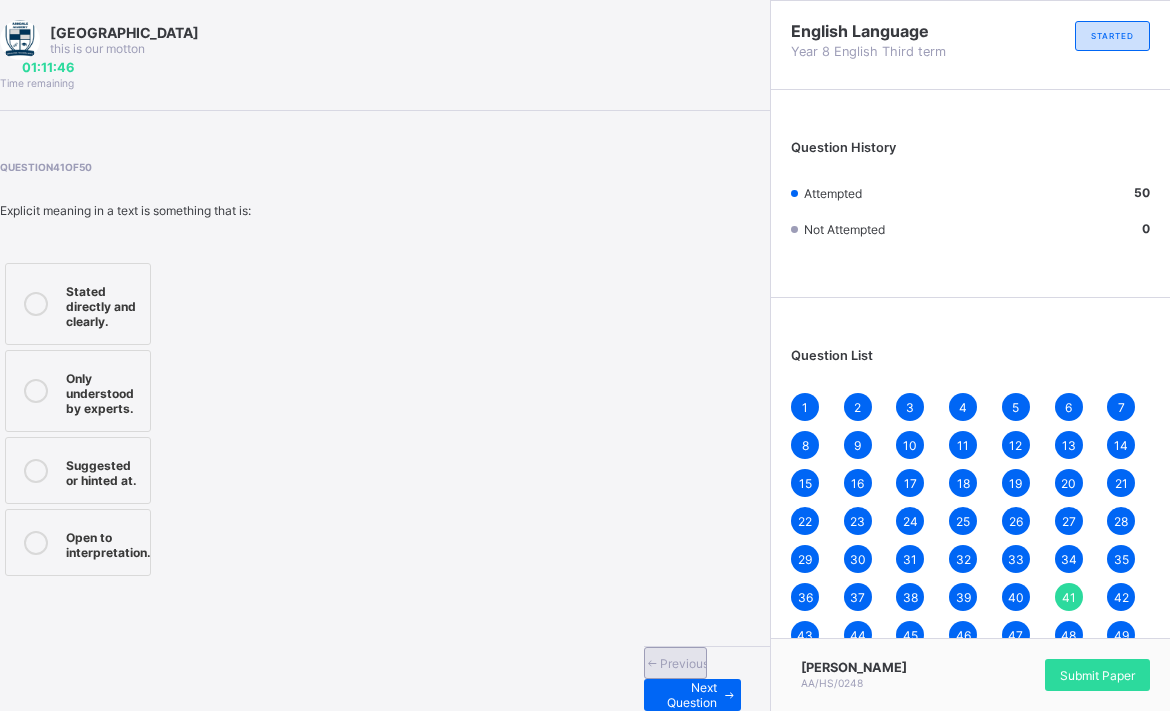 click on "Previous" at bounding box center [684, 663] 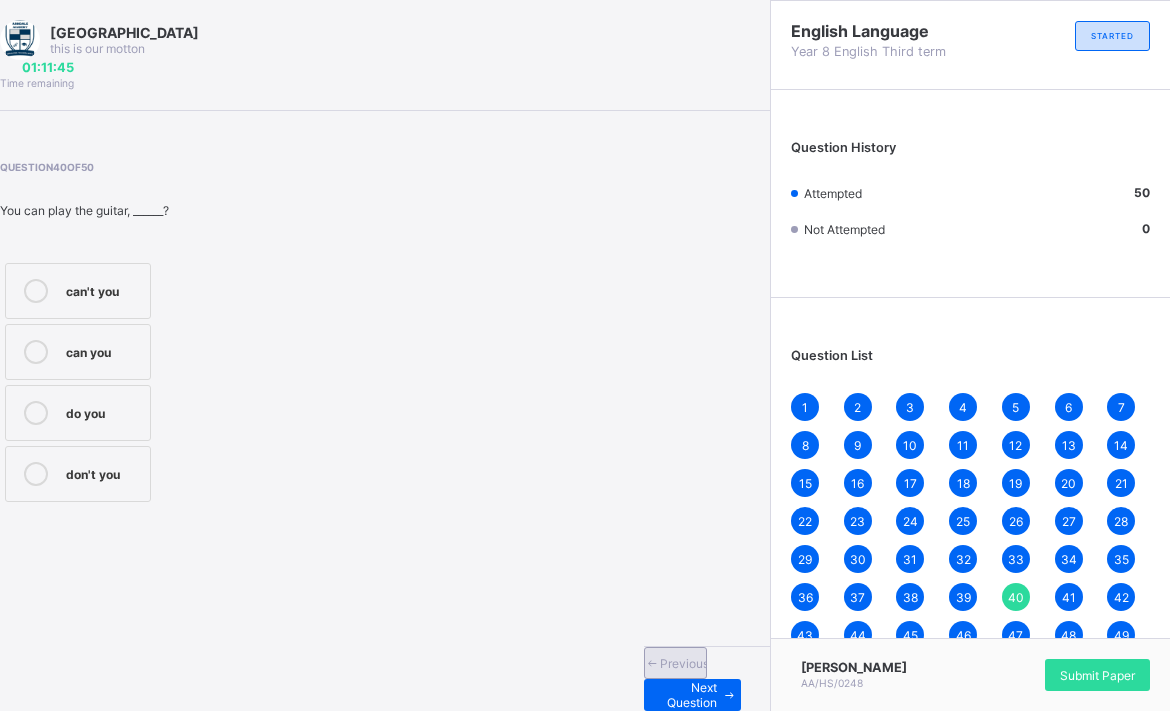 click on "Previous" at bounding box center [684, 663] 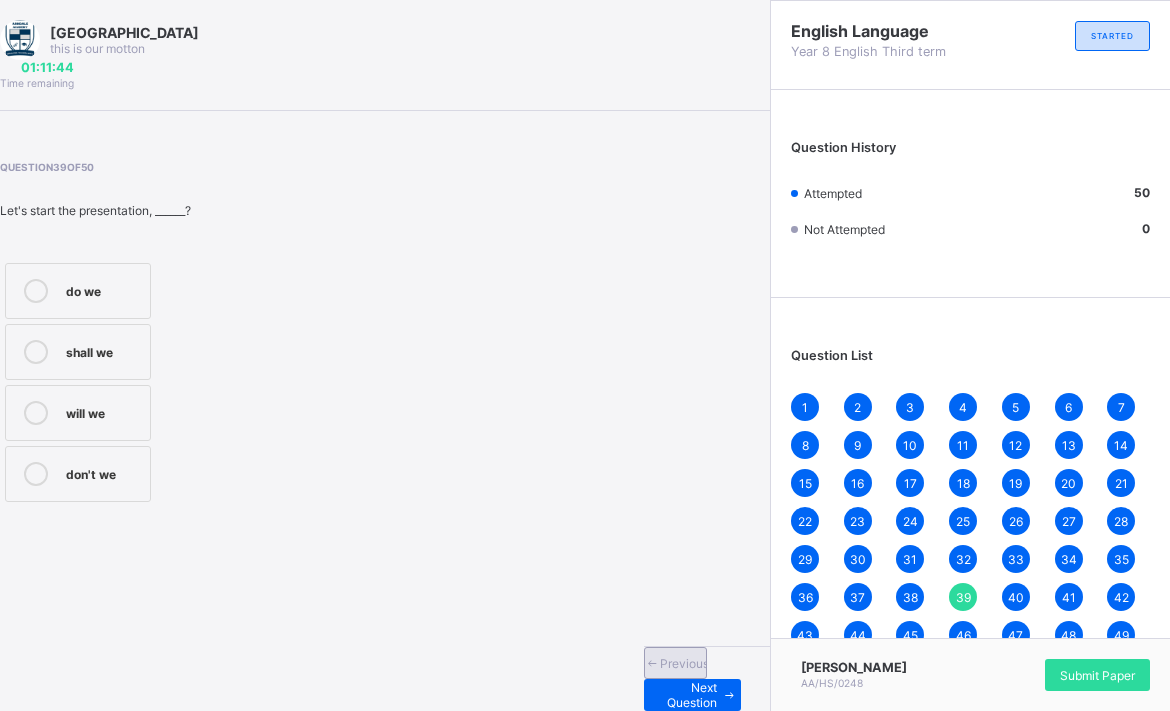 click on "Previous" at bounding box center [684, 663] 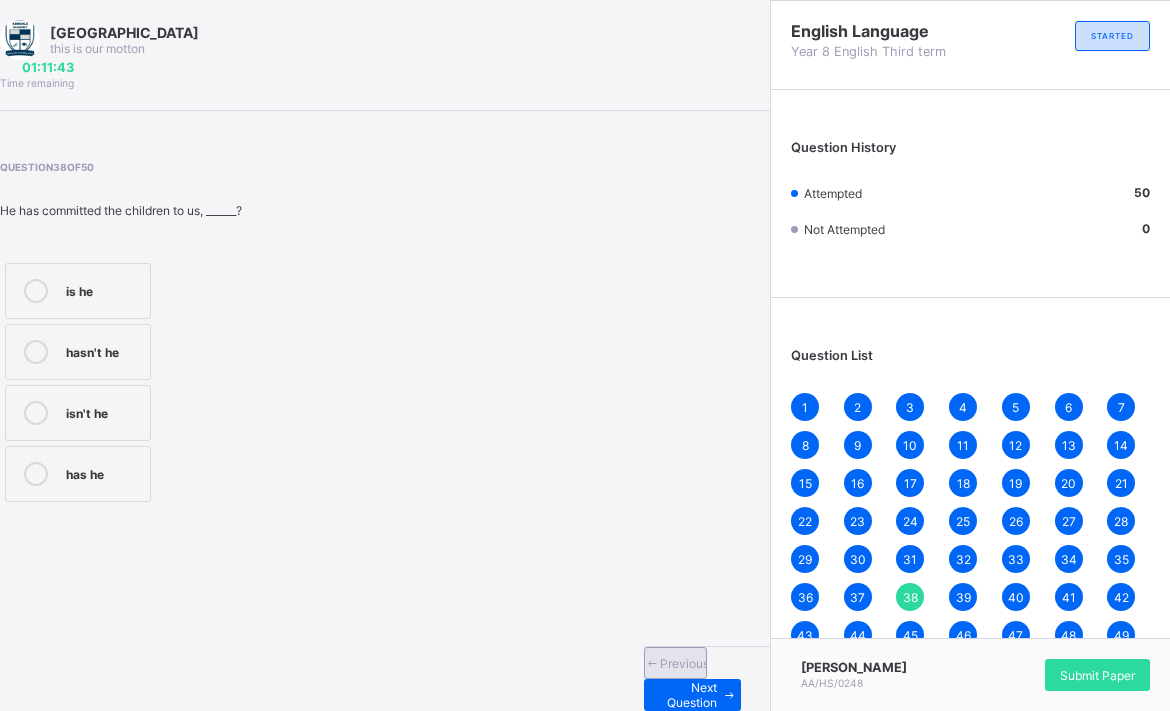 click on "Previous" at bounding box center (684, 663) 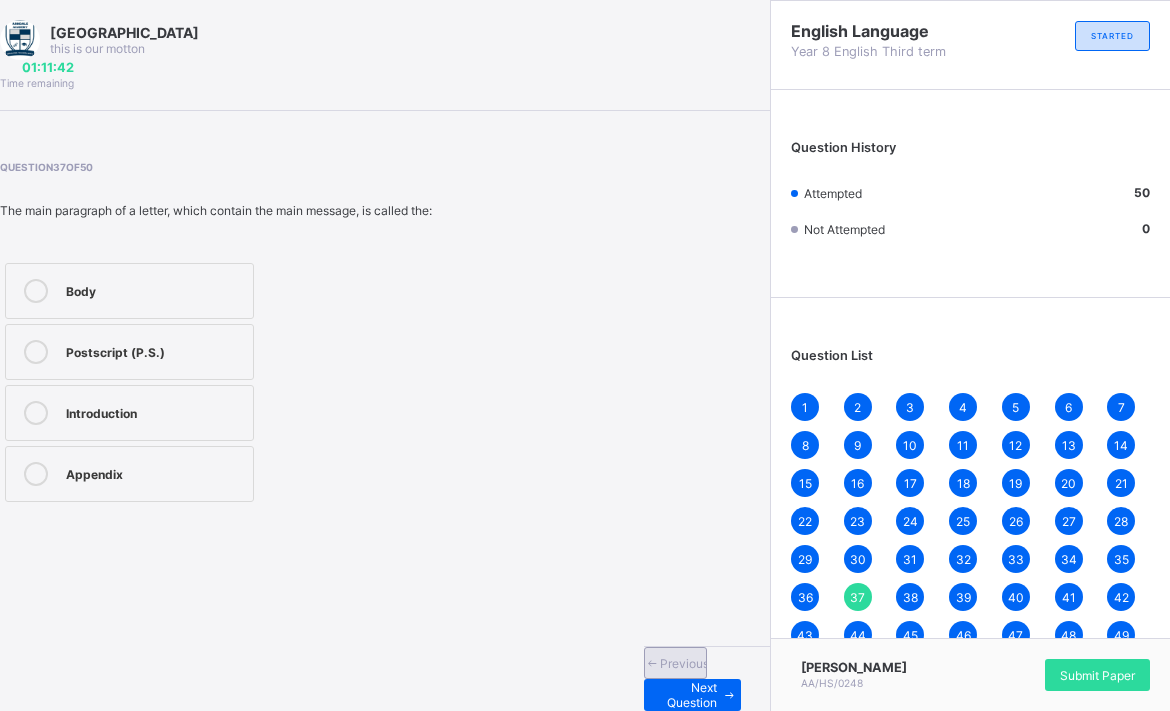 click on "Previous" at bounding box center (684, 663) 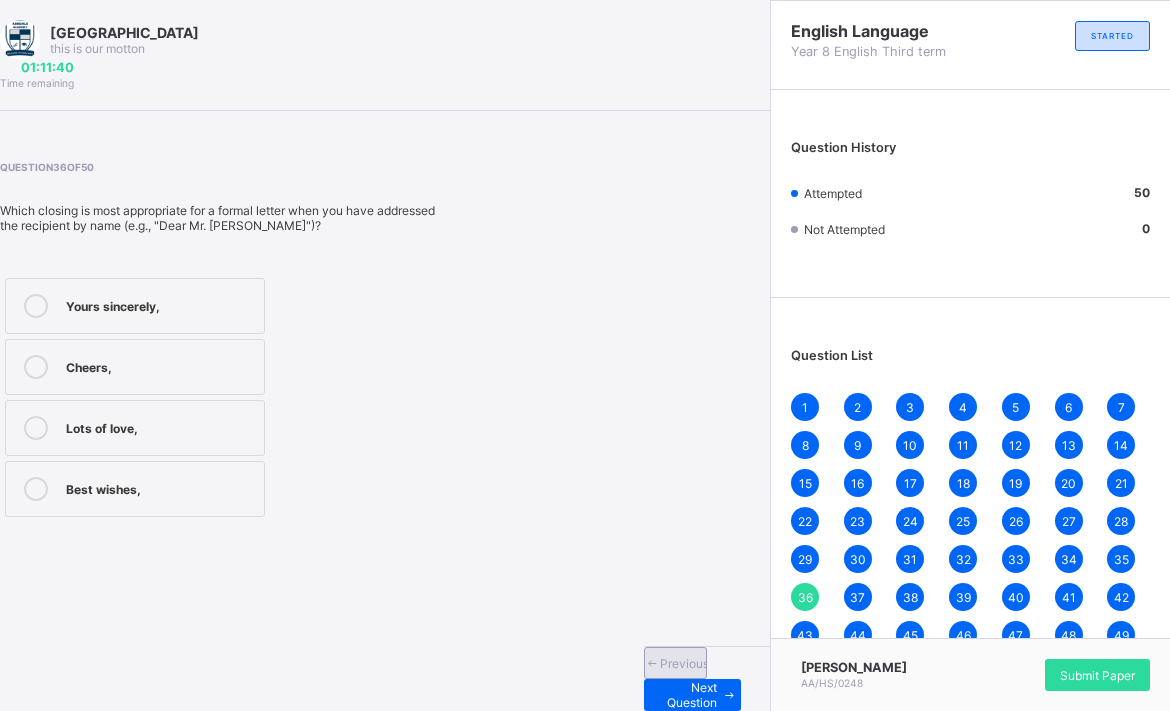 click on "Previous" at bounding box center [684, 663] 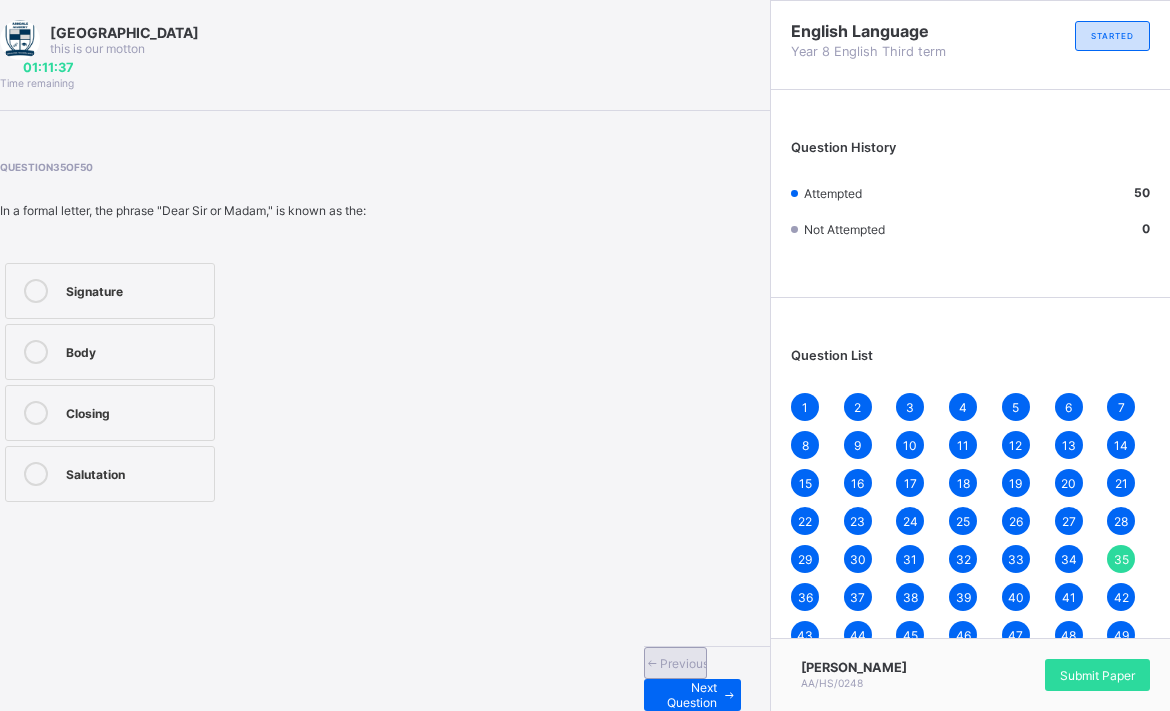 click on "Previous" at bounding box center (684, 663) 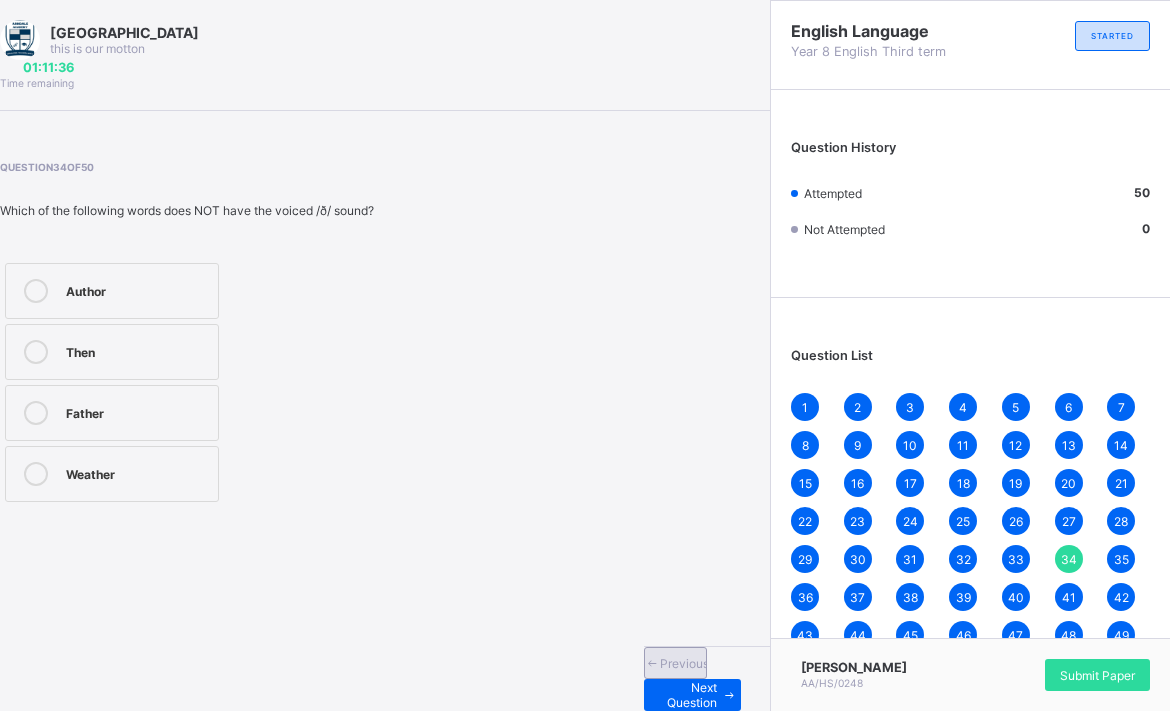 click on "Previous" at bounding box center [684, 663] 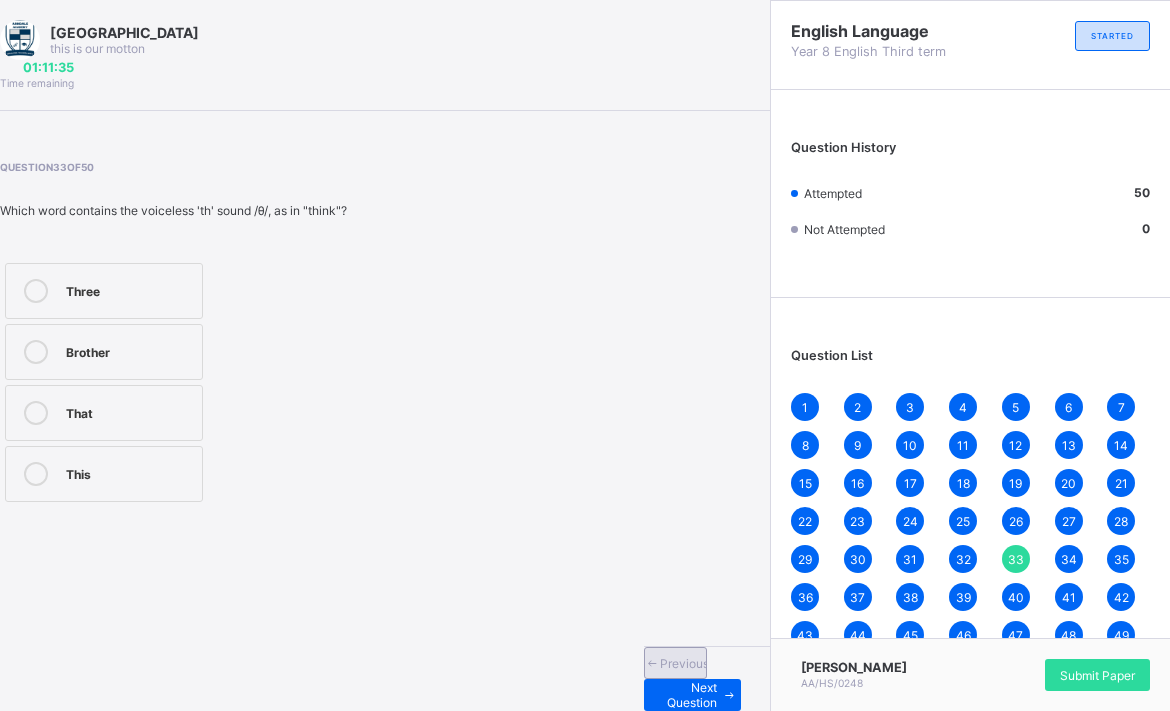 click on "Previous" at bounding box center (684, 663) 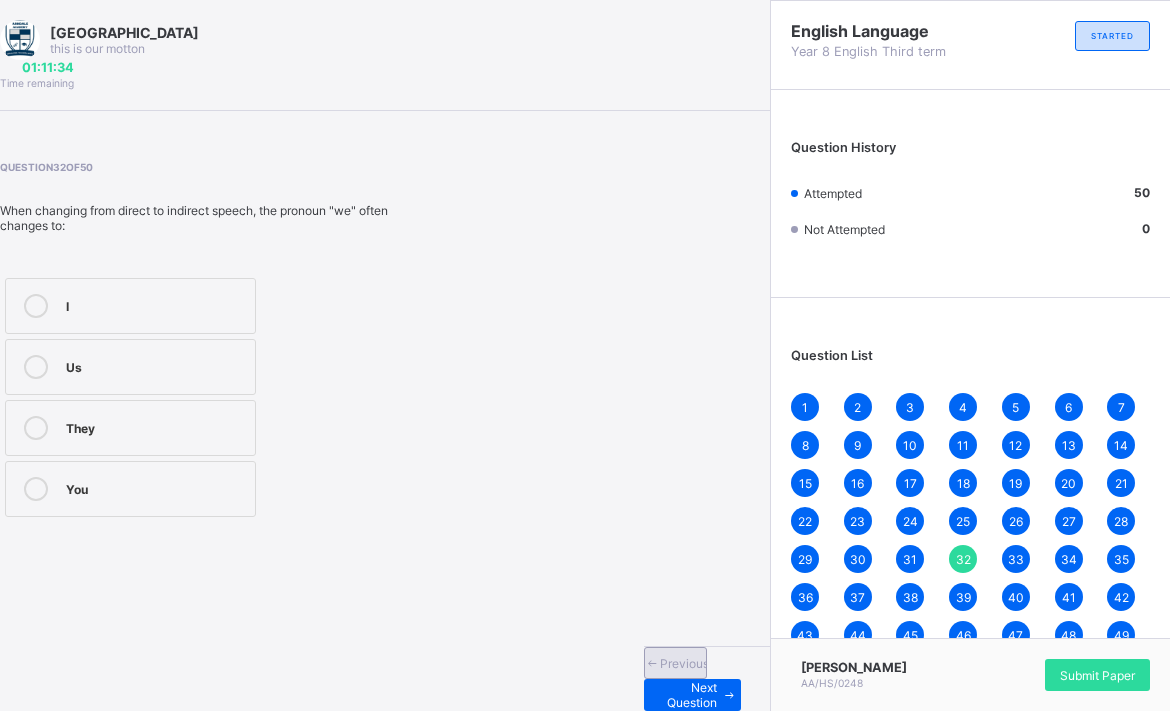 click on "Previous" at bounding box center (684, 663) 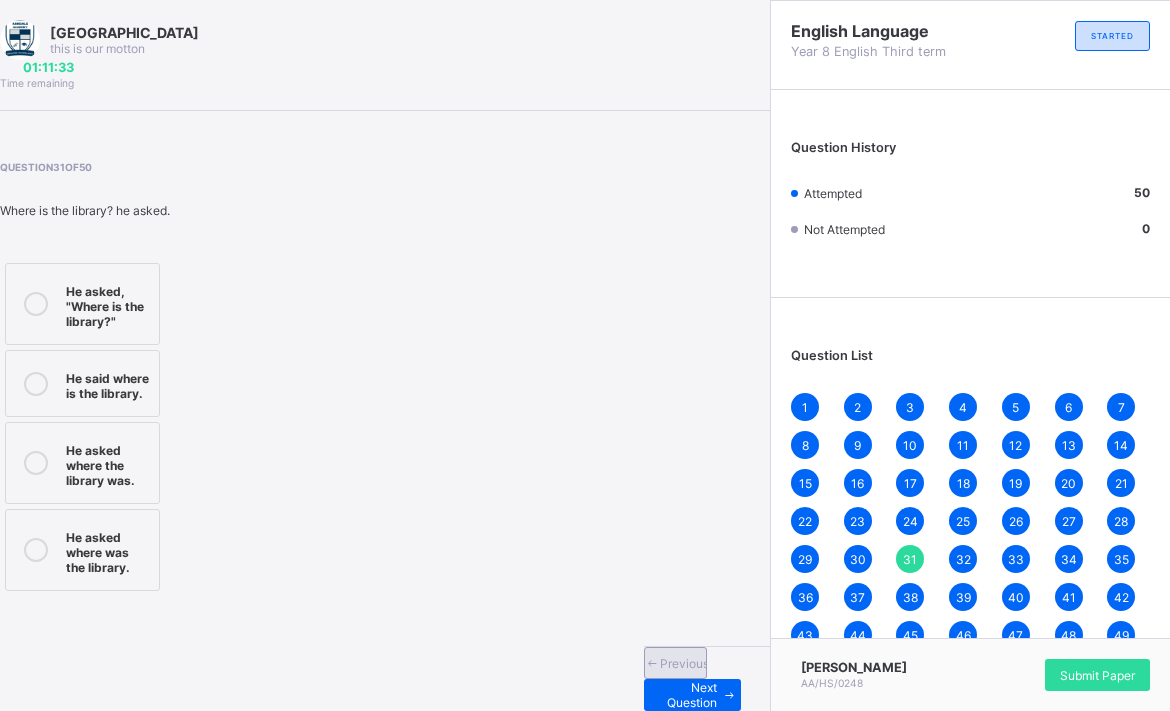 click on "Previous" at bounding box center (684, 663) 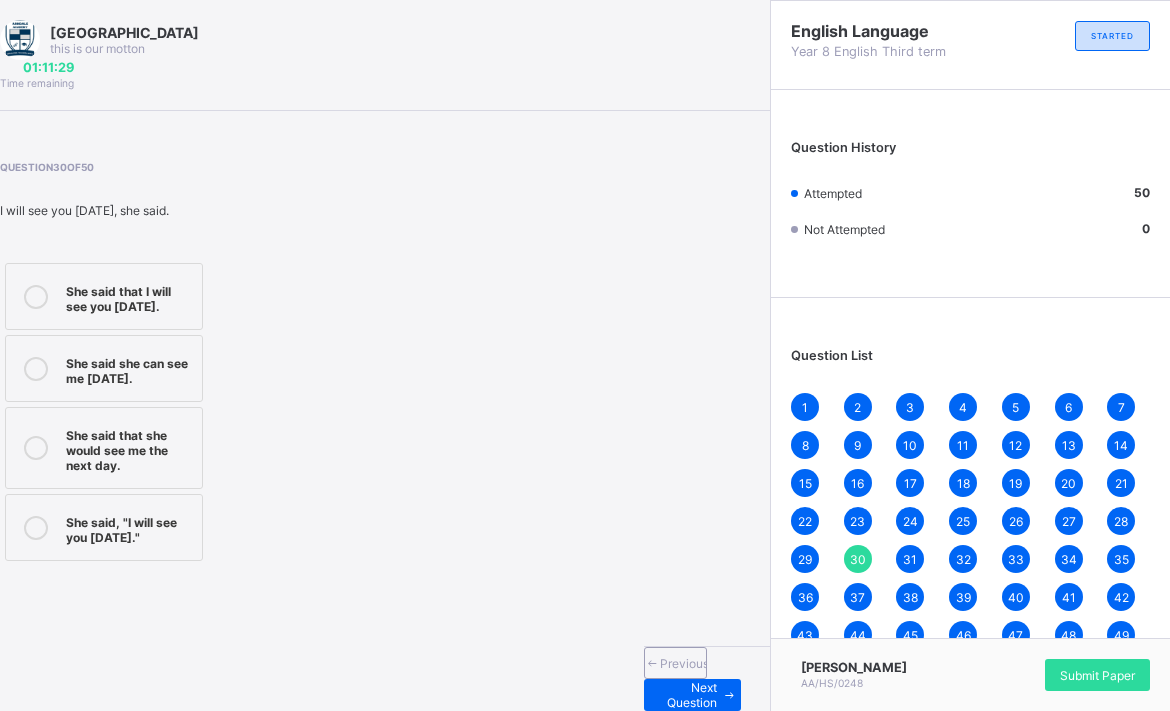 click on "49" at bounding box center [1121, 635] 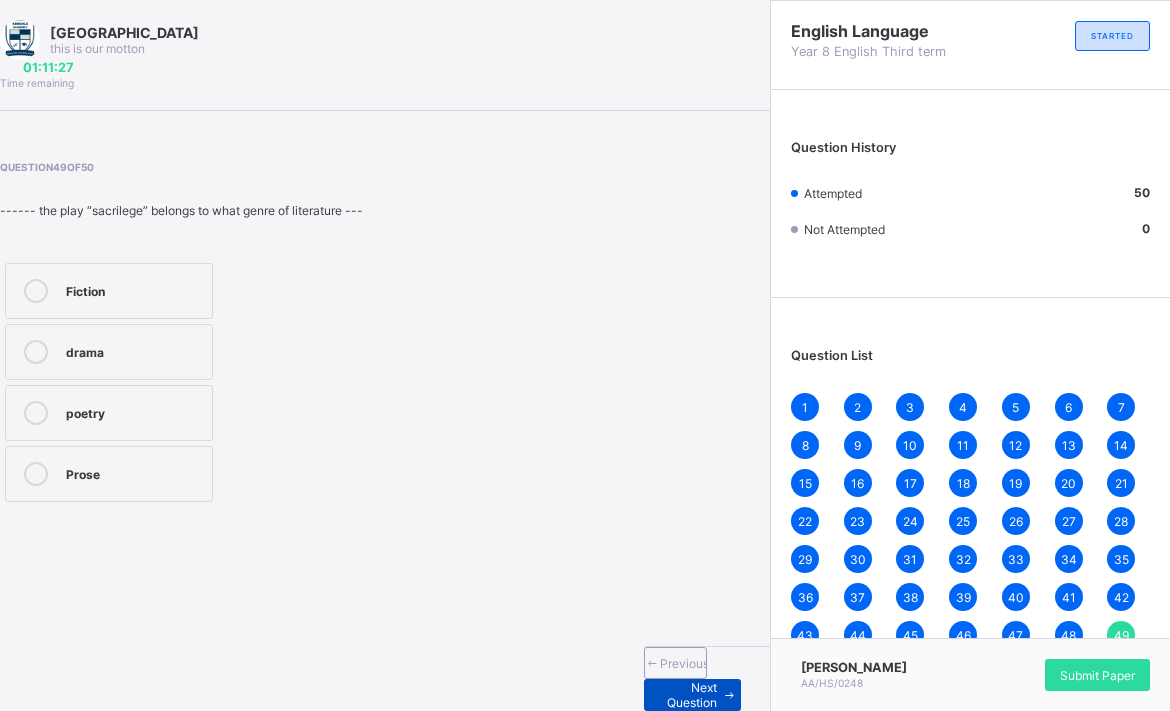 drag, startPoint x: 623, startPoint y: 643, endPoint x: 614, endPoint y: 683, distance: 41 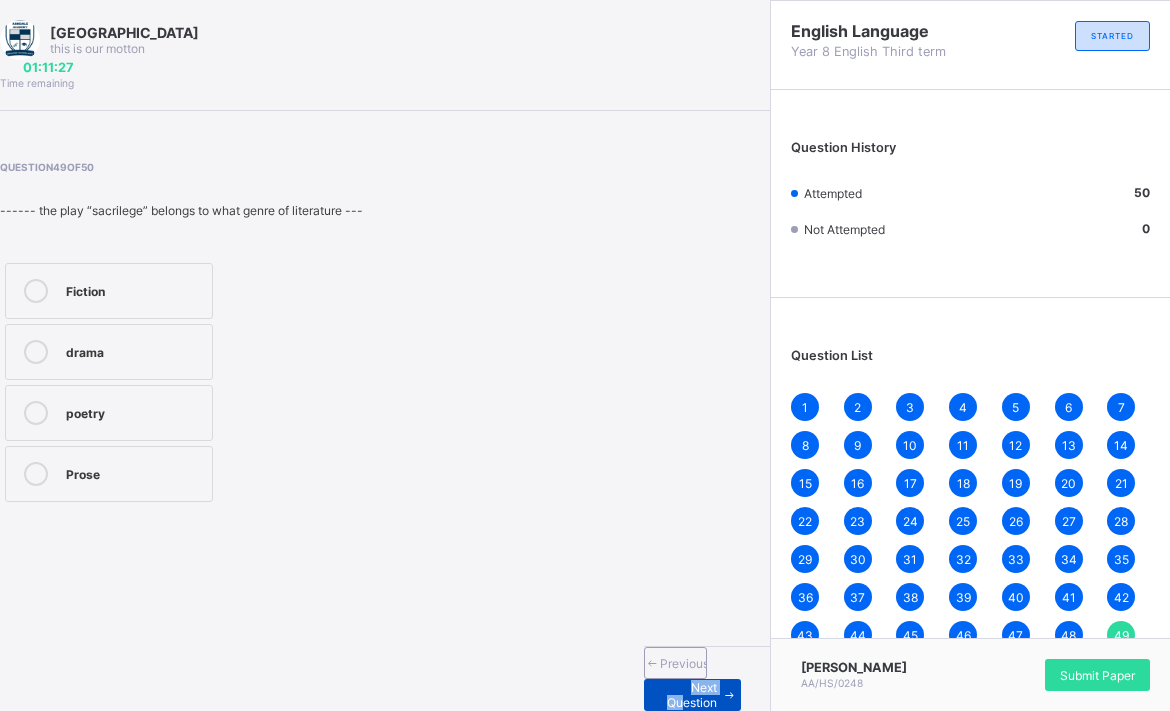 click on "Next Question" at bounding box center [688, 695] 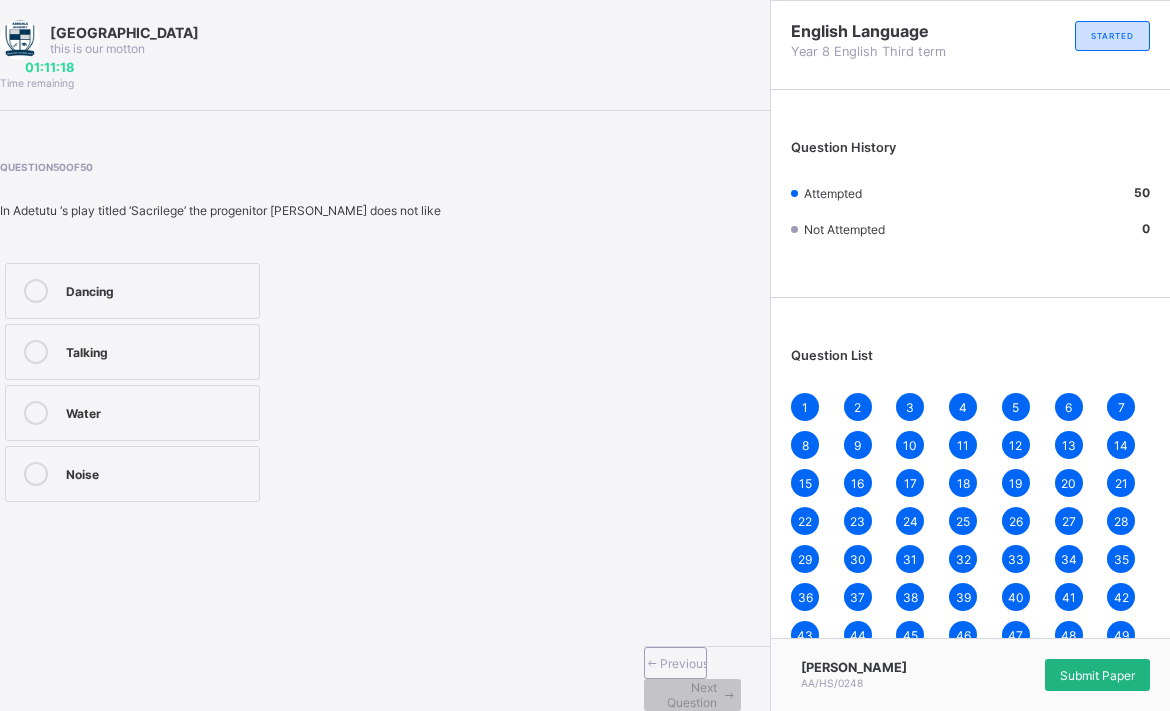 click on "Submit Paper" at bounding box center [1097, 675] 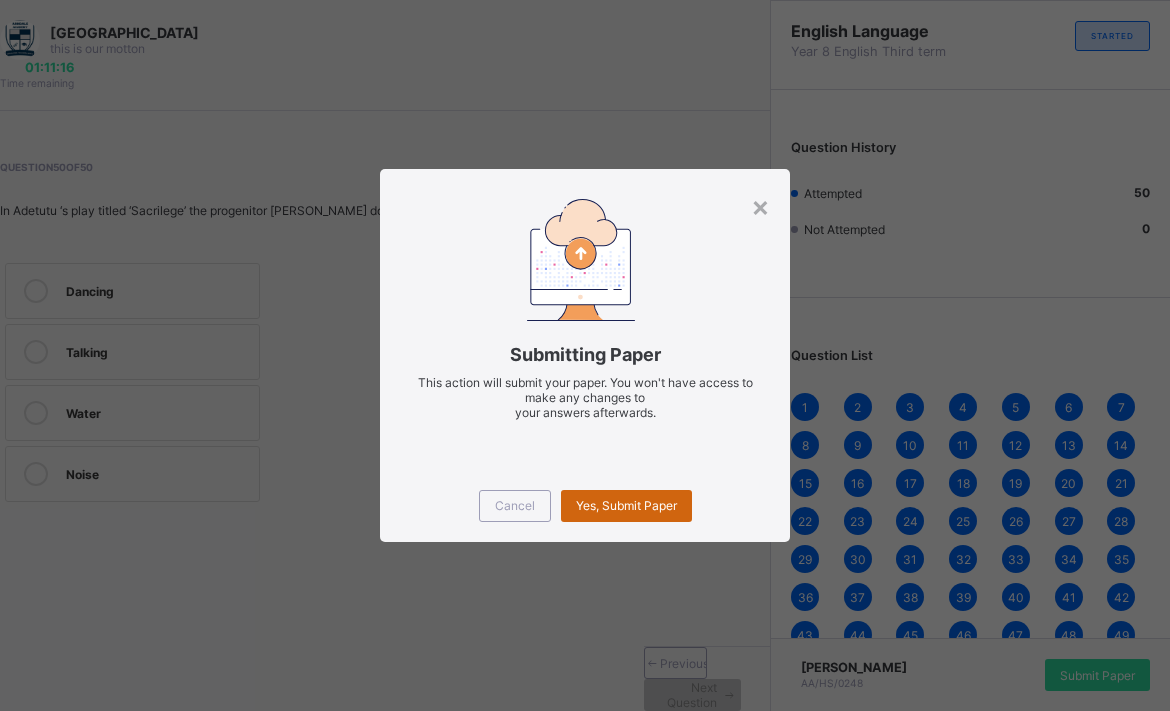 click on "Yes, Submit Paper" at bounding box center [626, 505] 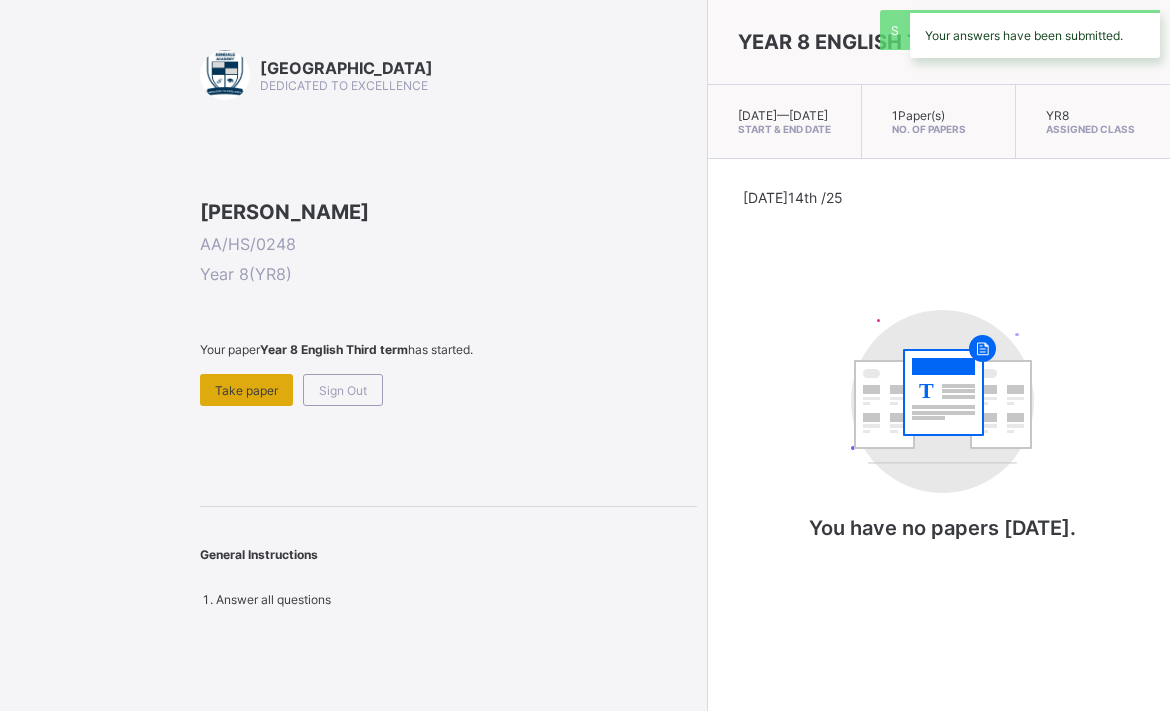 click on "Take paper" at bounding box center [246, 390] 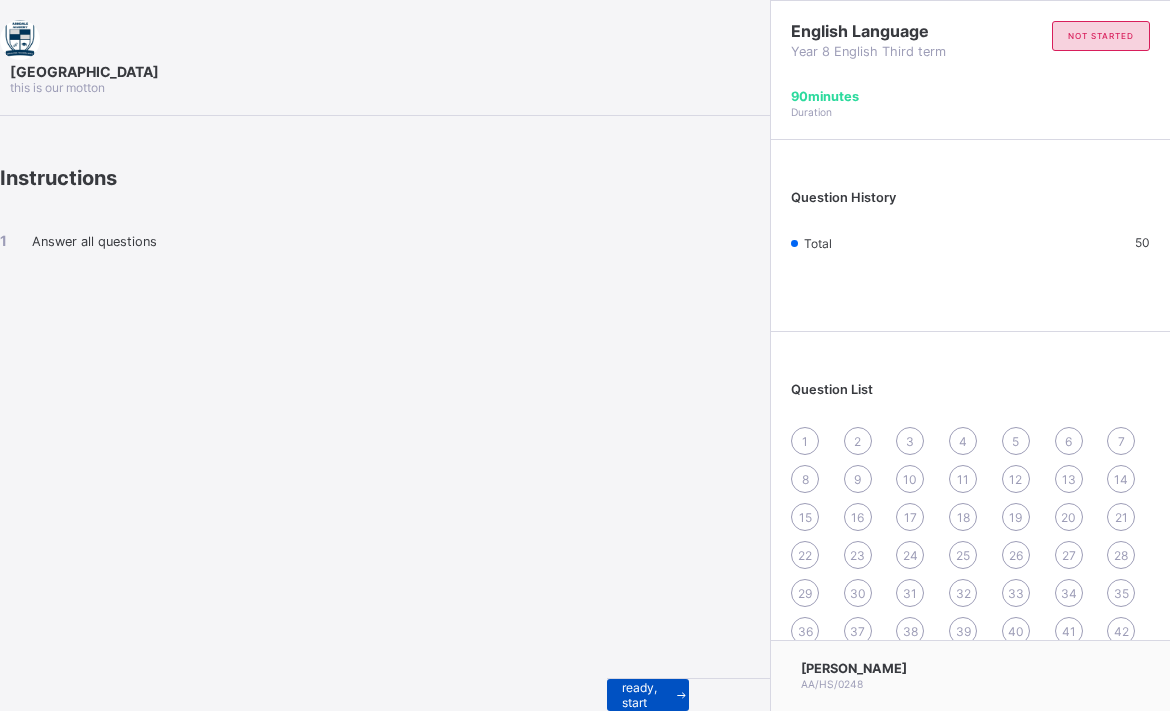 click at bounding box center [681, 695] 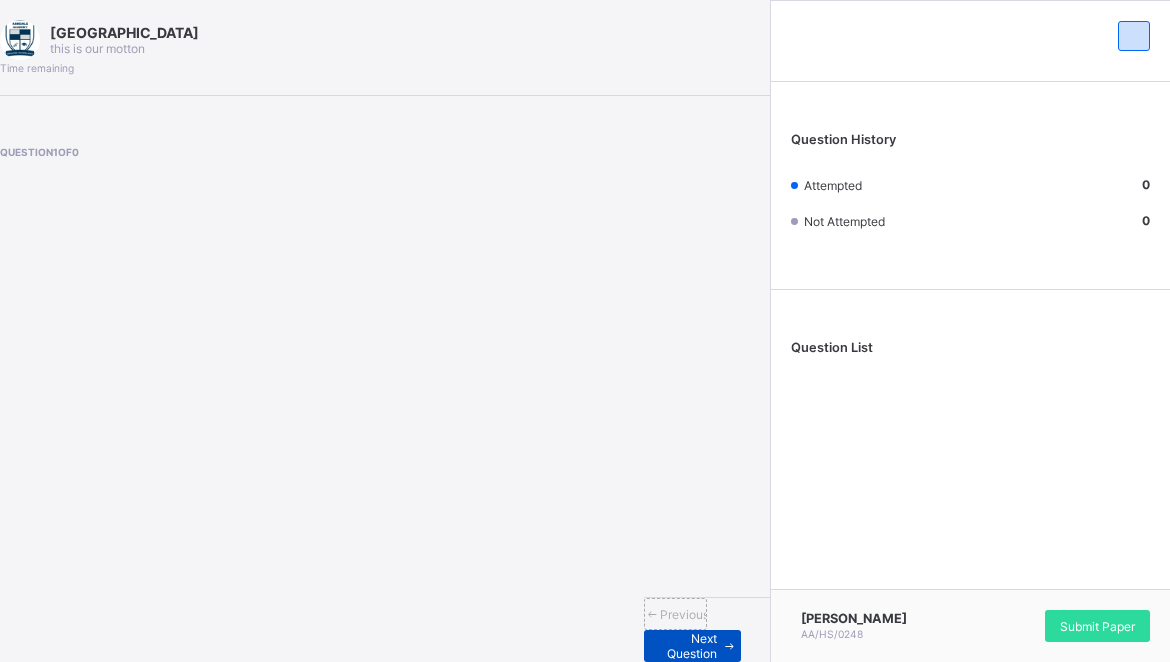 click on "Next Question" at bounding box center (692, 646) 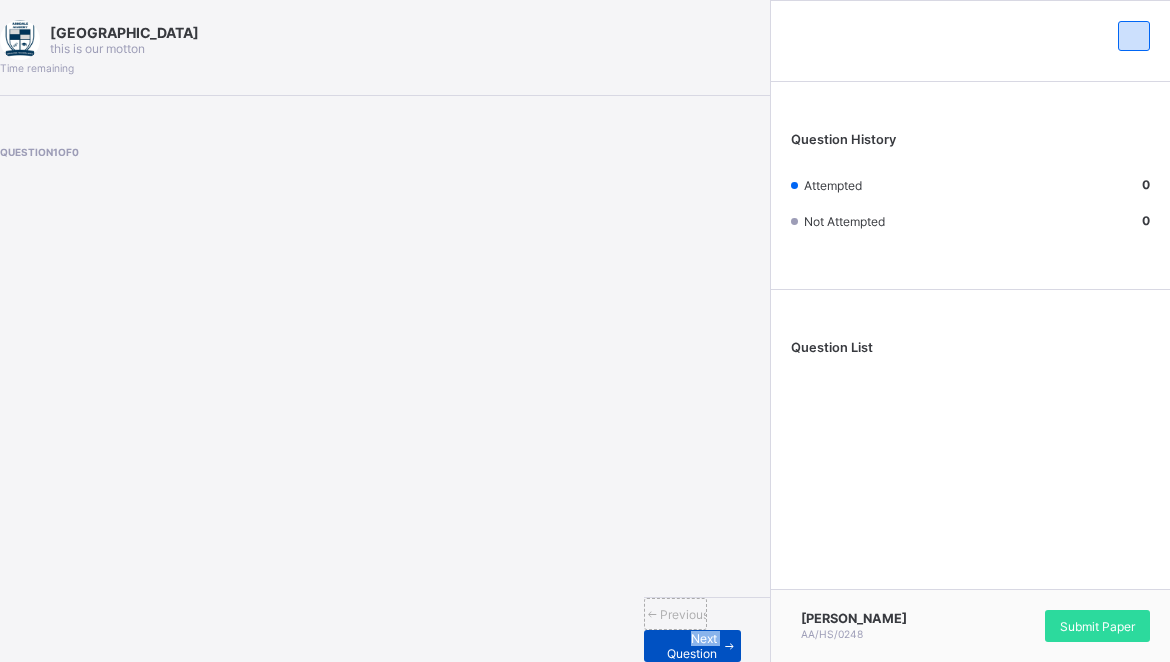 click on "Next Question" at bounding box center [692, 646] 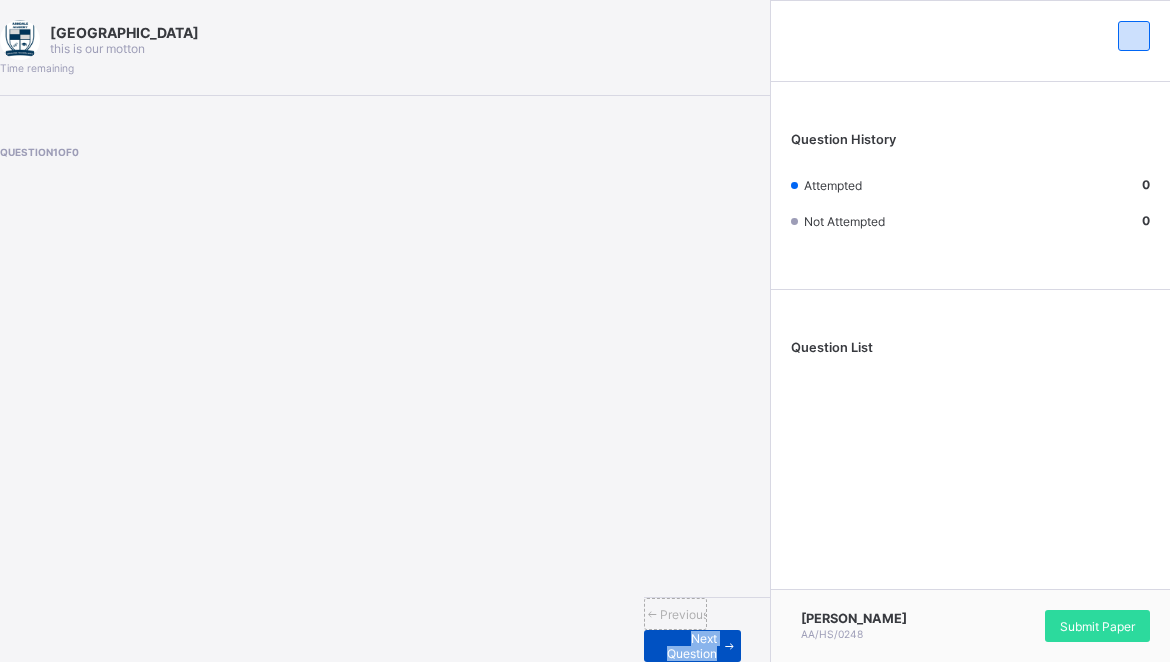 click on "Next Question" at bounding box center (692, 646) 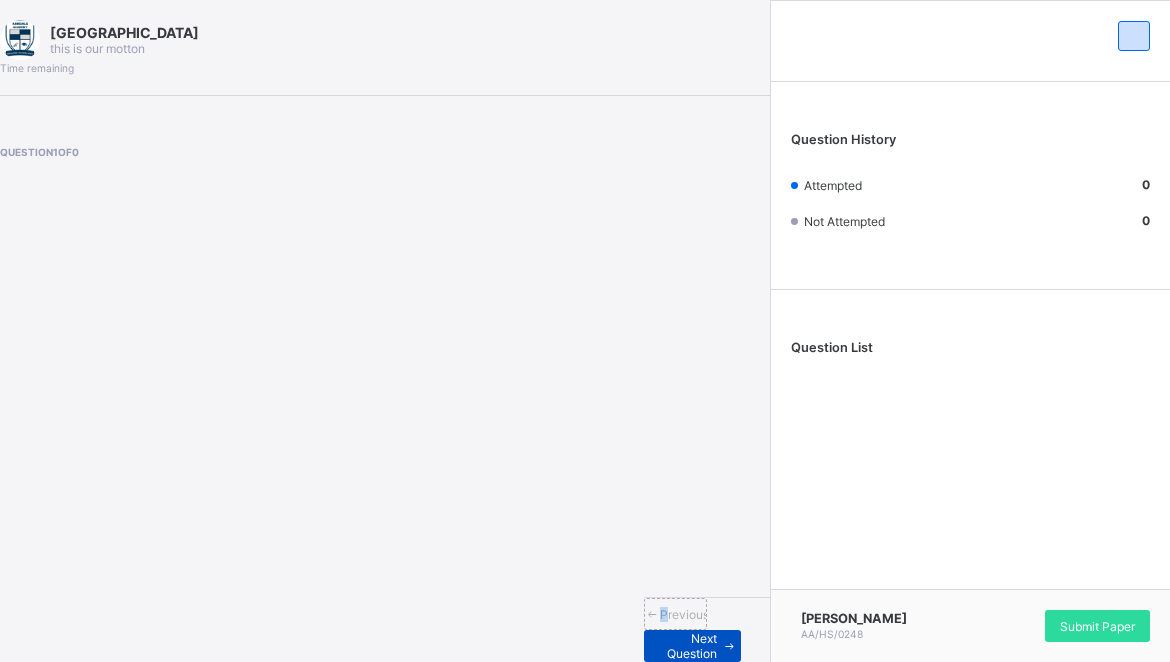 click on "Previous" at bounding box center (675, 614) 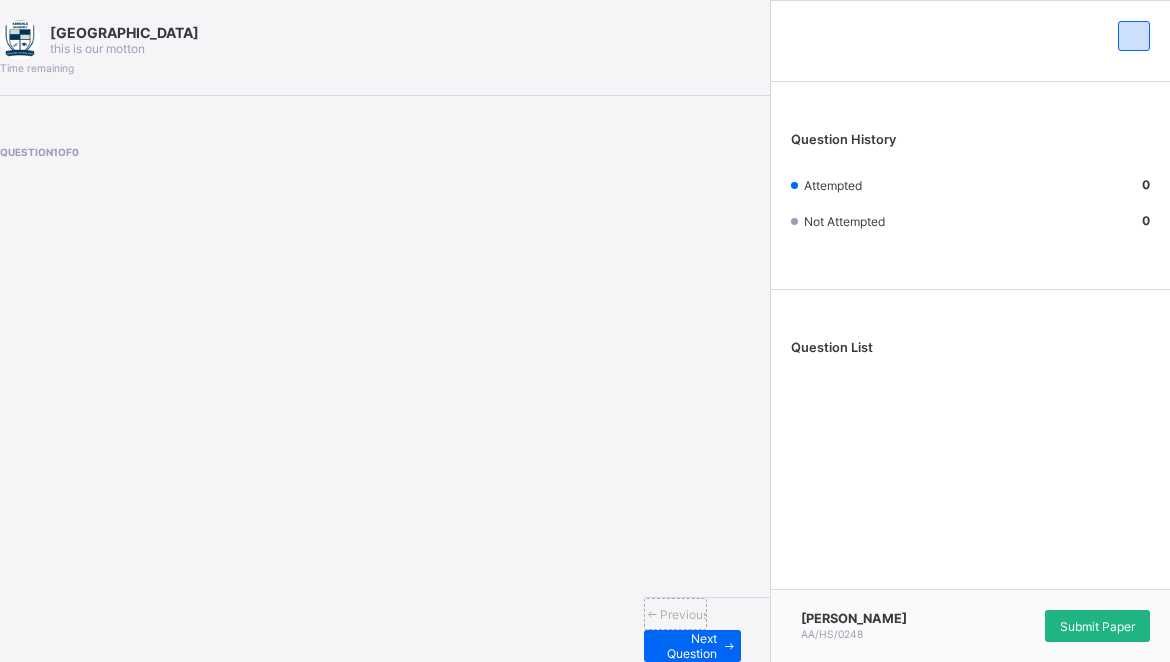 click on "Submit Paper" at bounding box center [1097, 626] 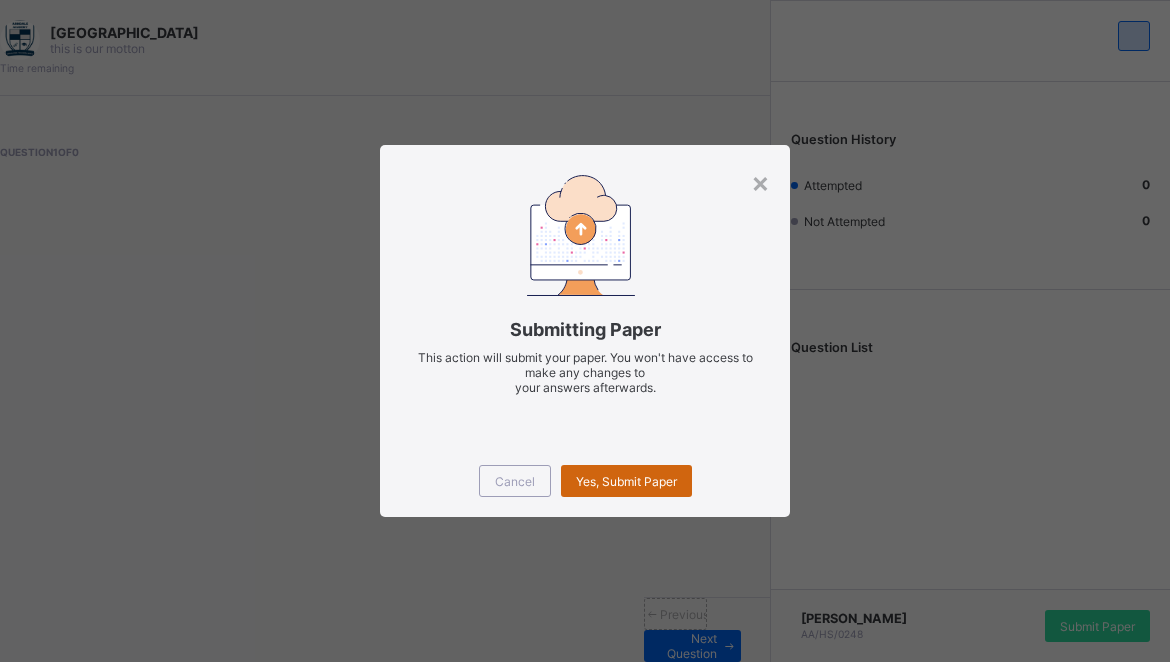 click on "Yes, Submit Paper" at bounding box center [626, 481] 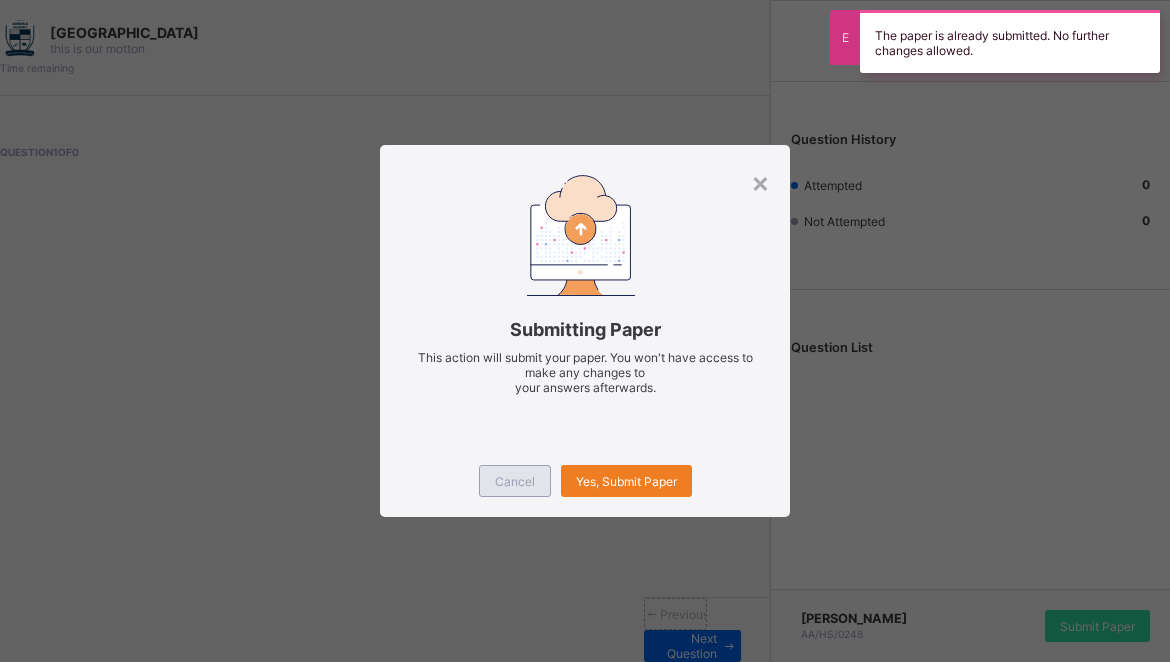 click on "Cancel" at bounding box center (515, 481) 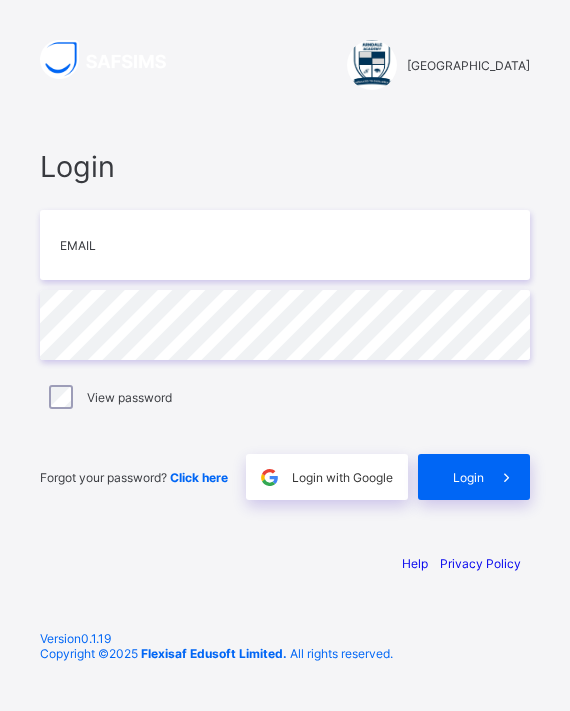 scroll, scrollTop: 0, scrollLeft: 0, axis: both 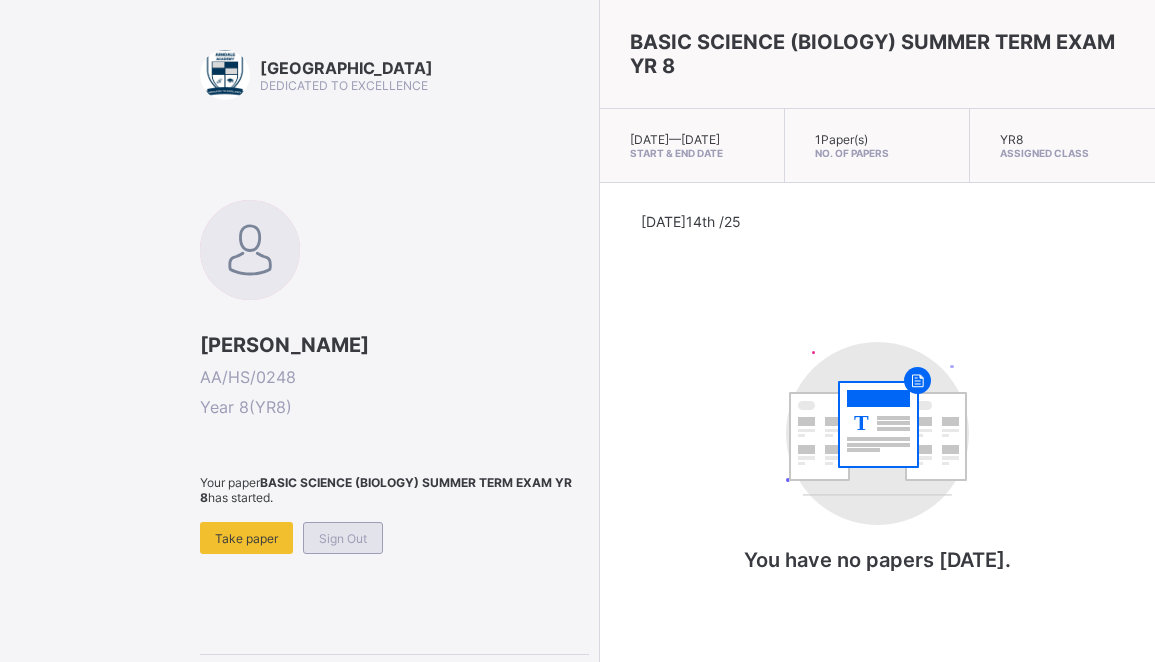 drag, startPoint x: 280, startPoint y: 530, endPoint x: 373, endPoint y: 532, distance: 93.0215 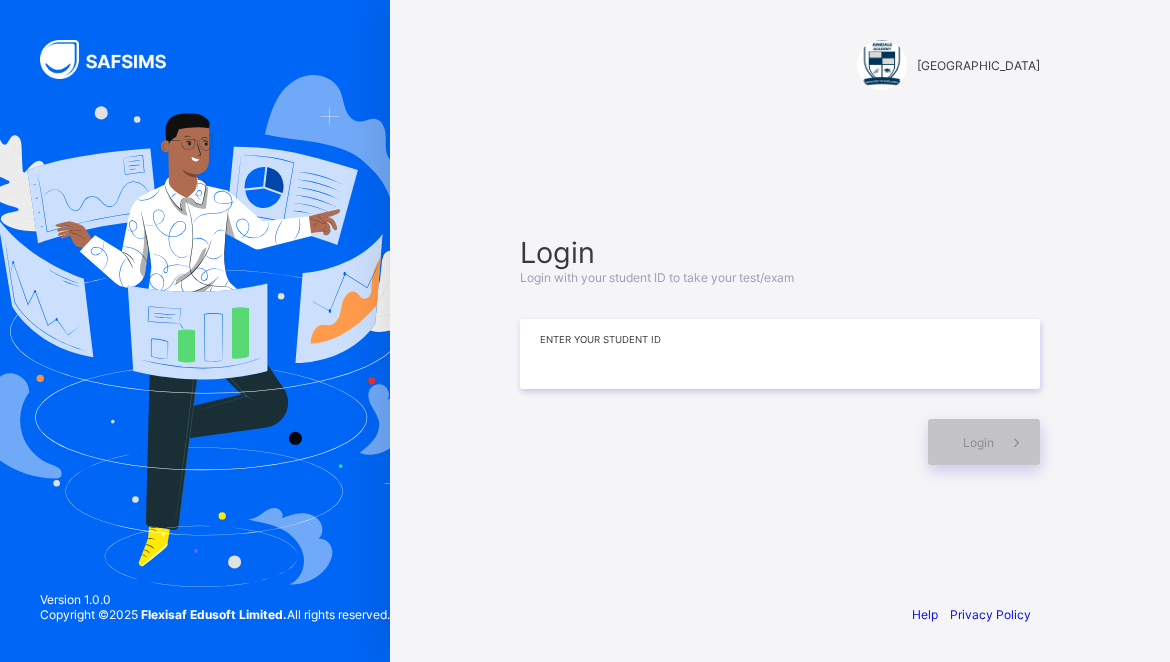 click at bounding box center (780, 354) 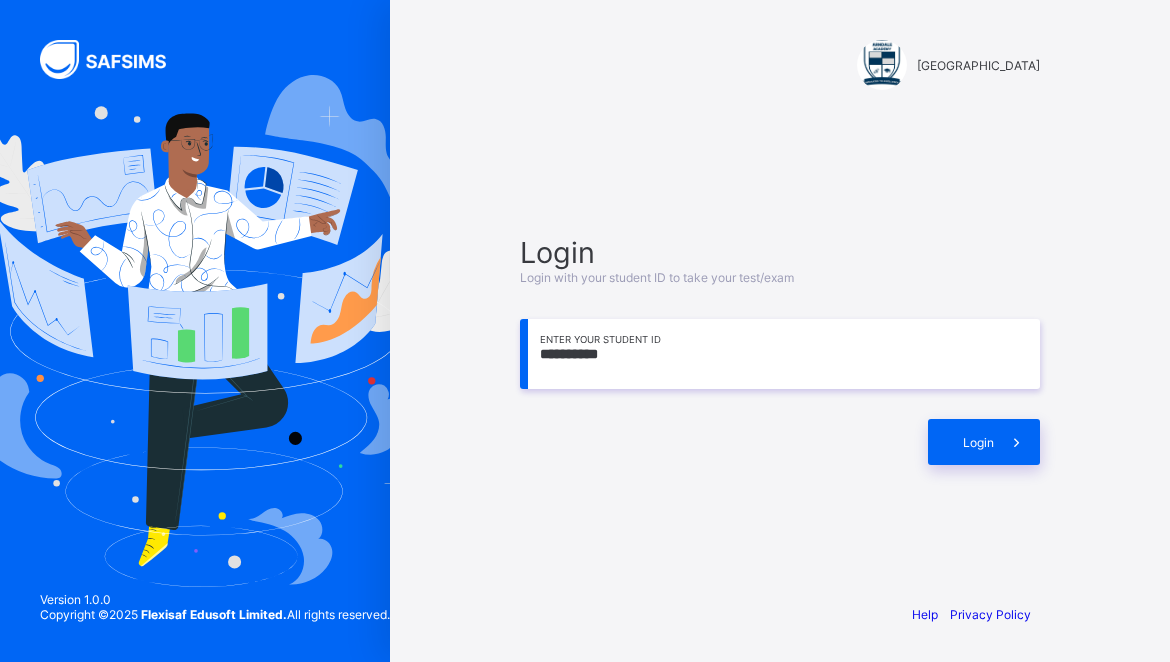 type on "**********" 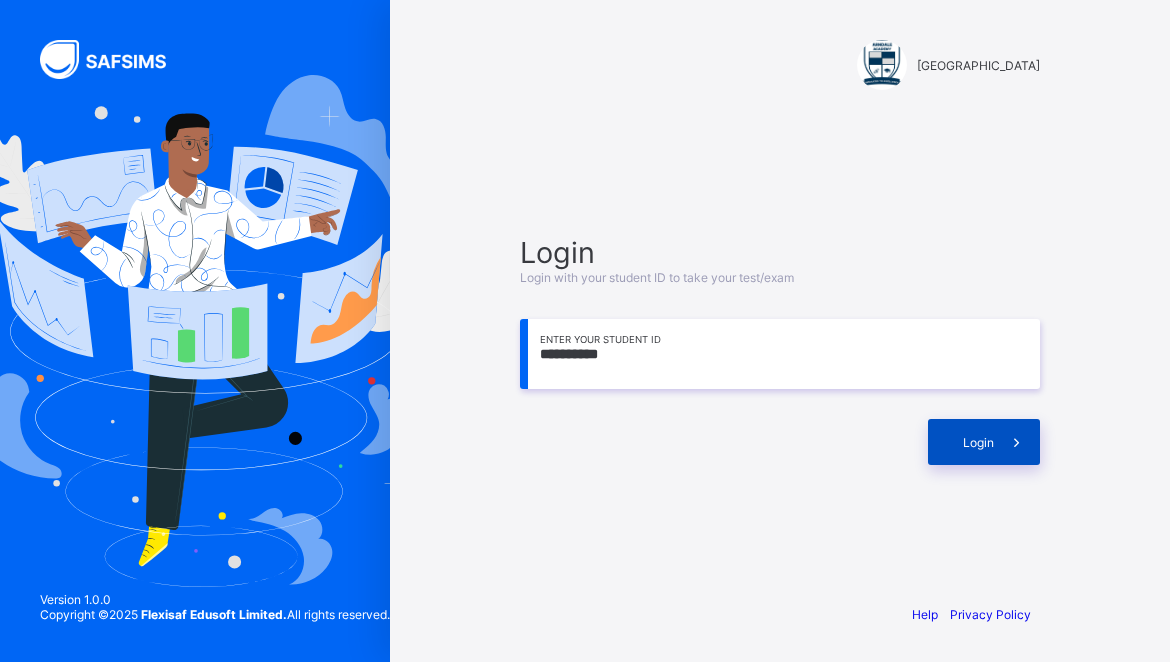 click on "Login" at bounding box center [984, 442] 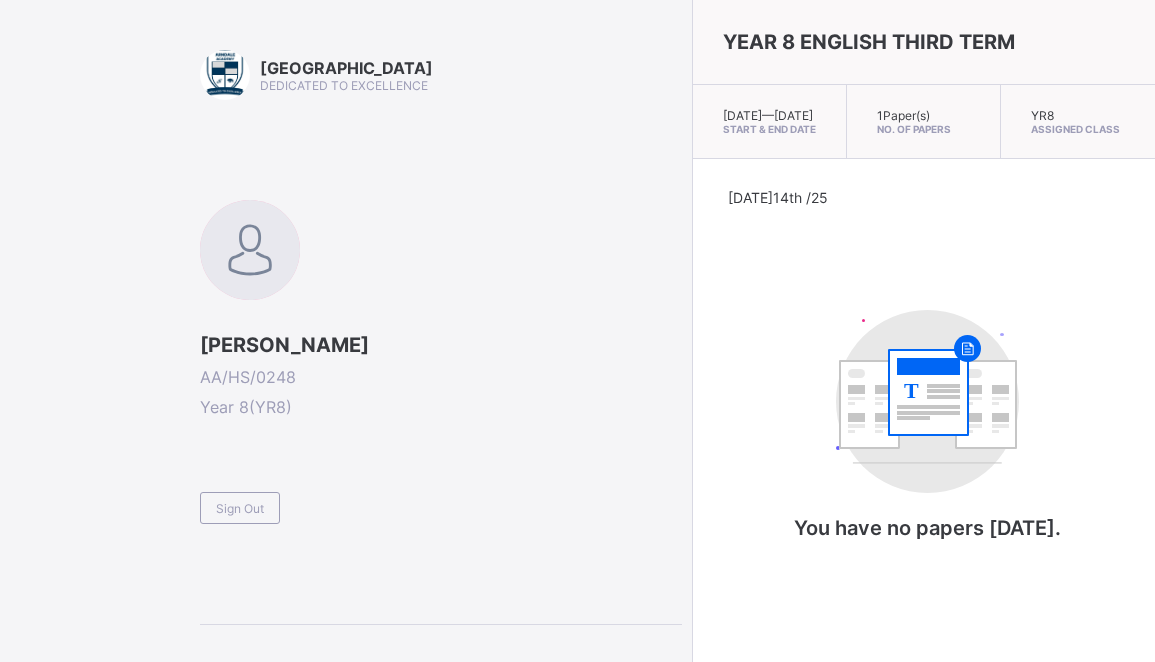 scroll, scrollTop: 0, scrollLeft: 0, axis: both 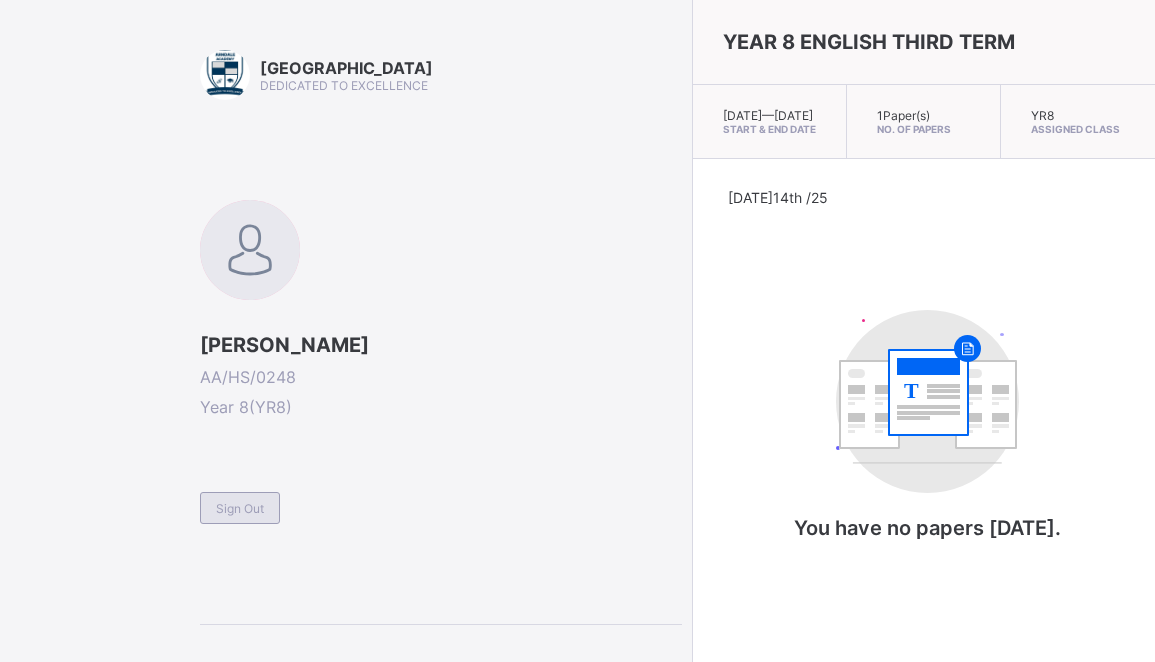 click on "Sign Out" at bounding box center (240, 508) 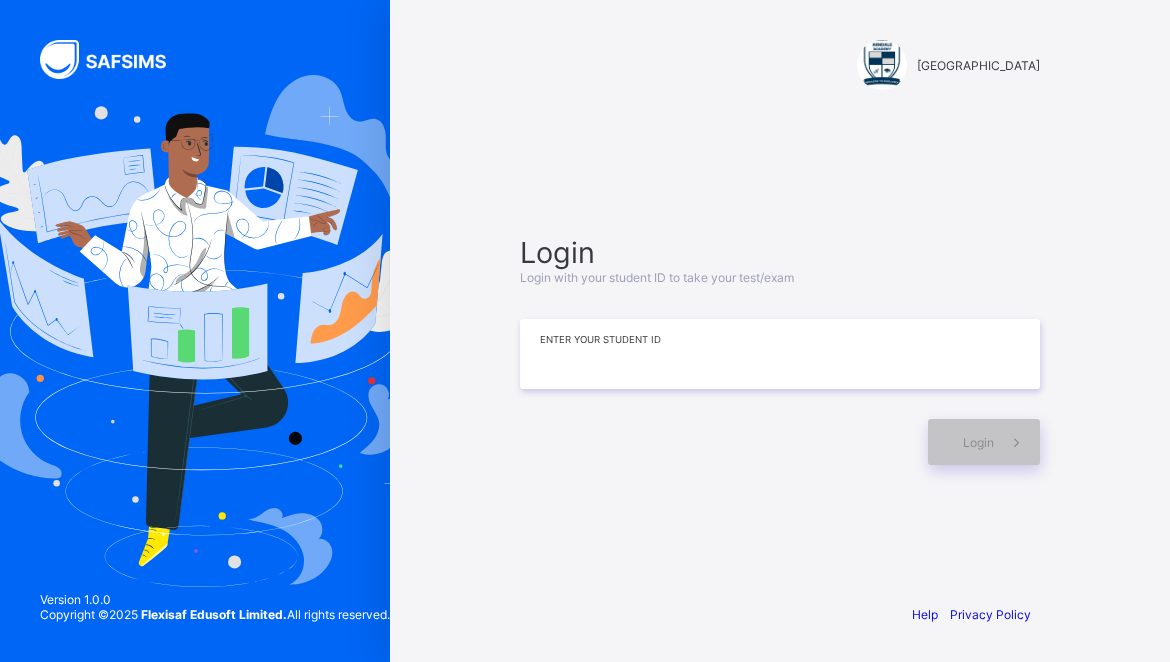 click at bounding box center [780, 354] 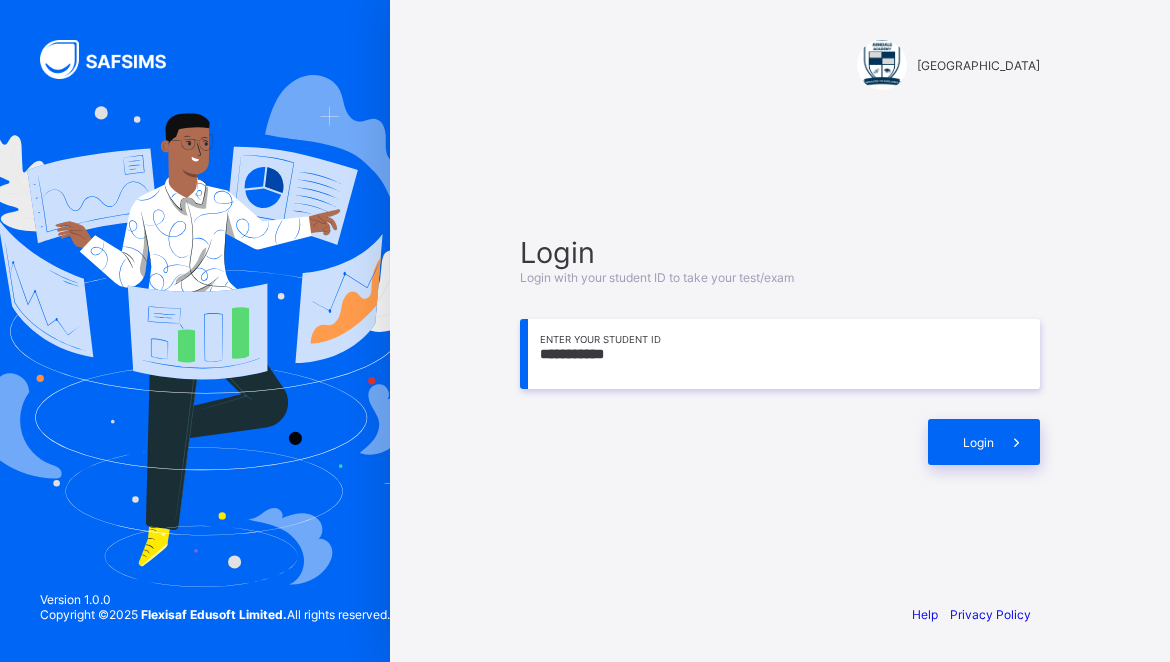 drag, startPoint x: 606, startPoint y: 360, endPoint x: 641, endPoint y: 367, distance: 35.69314 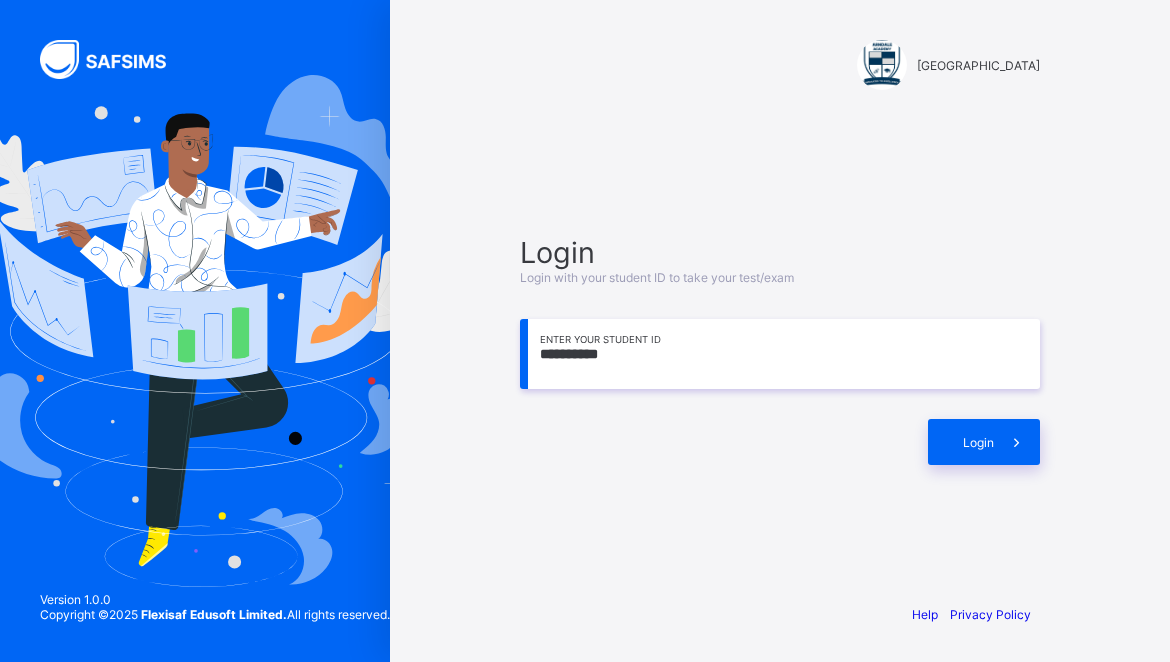 type on "**********" 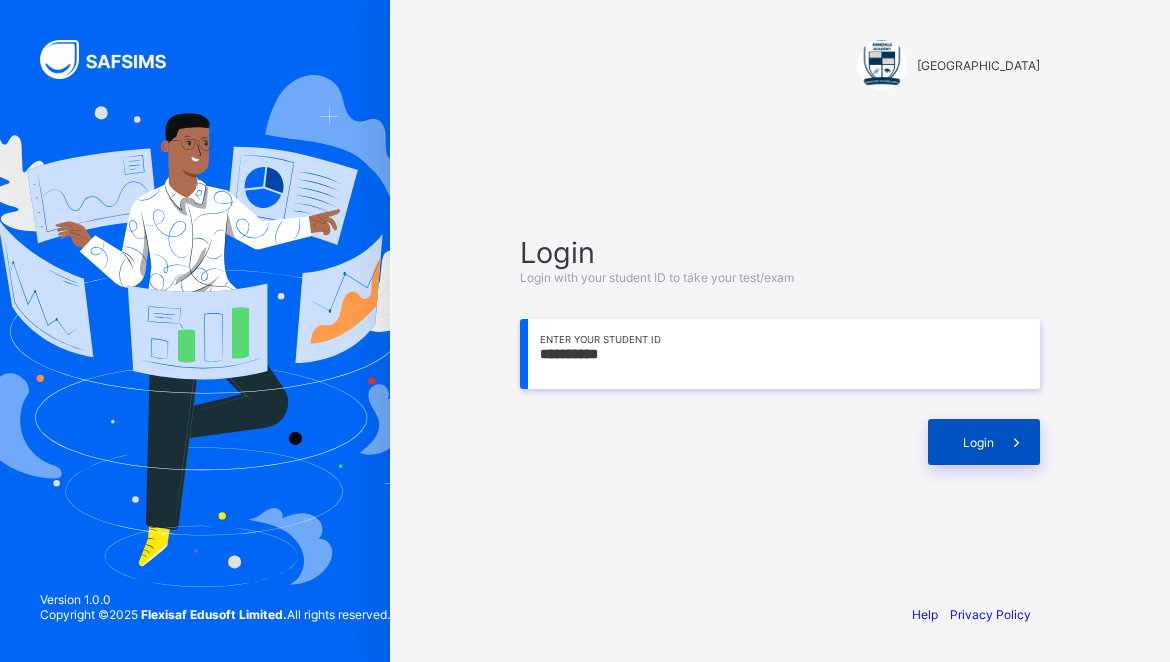 click on "Login" at bounding box center [984, 442] 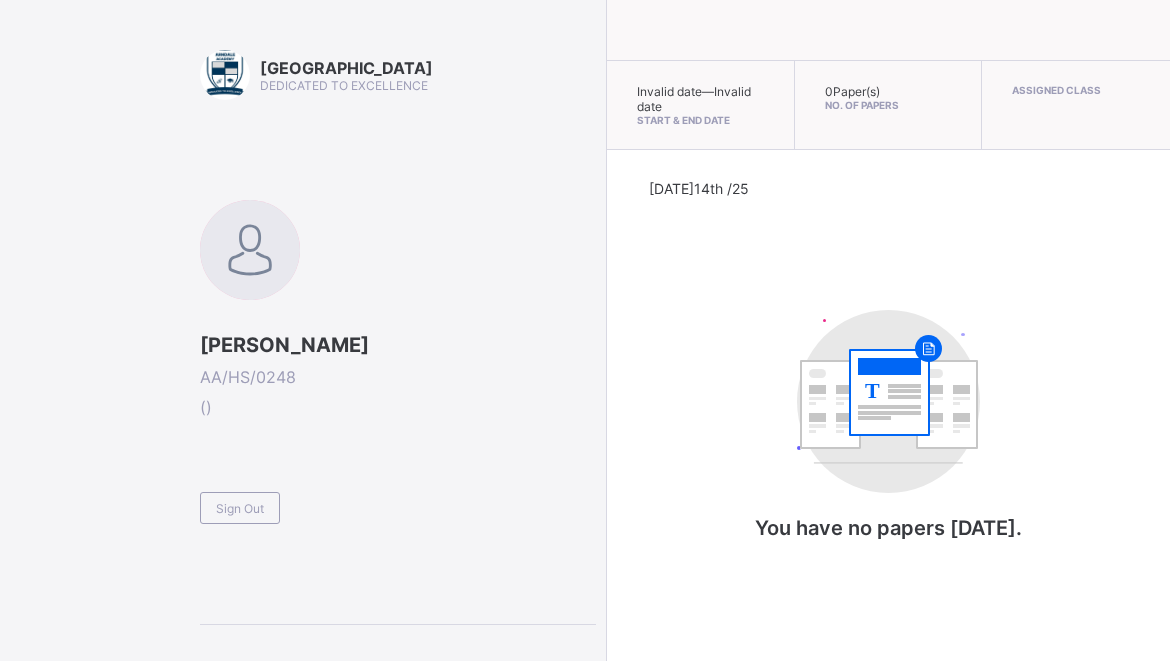 drag, startPoint x: 189, startPoint y: 494, endPoint x: 195, endPoint y: 531, distance: 37.48333 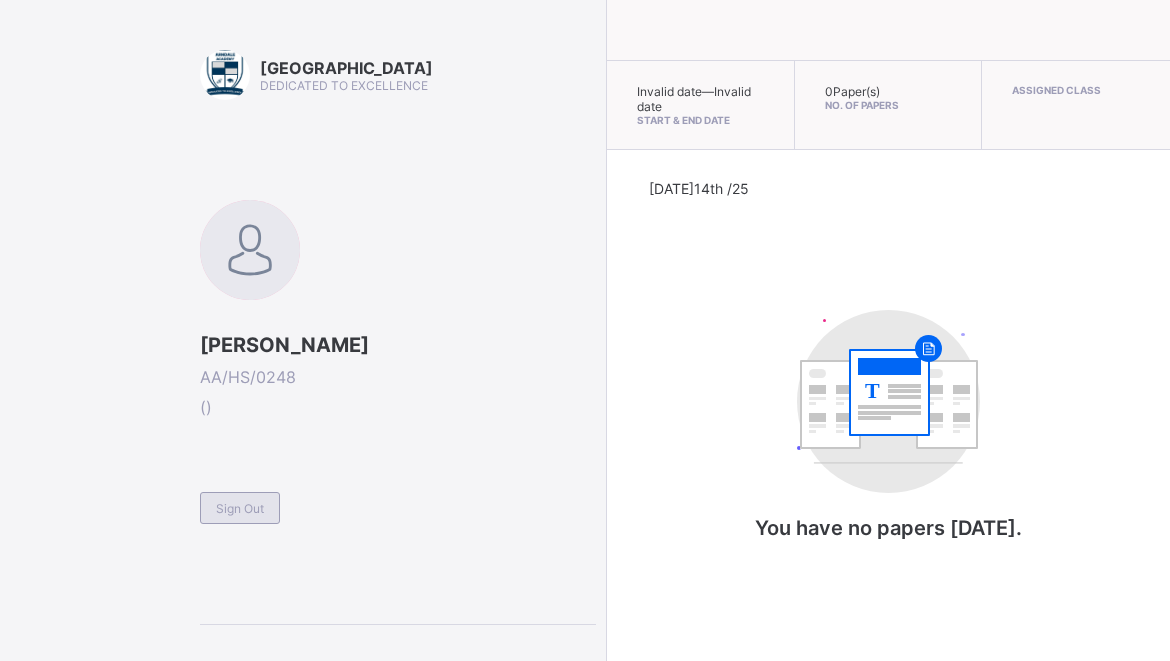 click on "Sign Out" at bounding box center [240, 508] 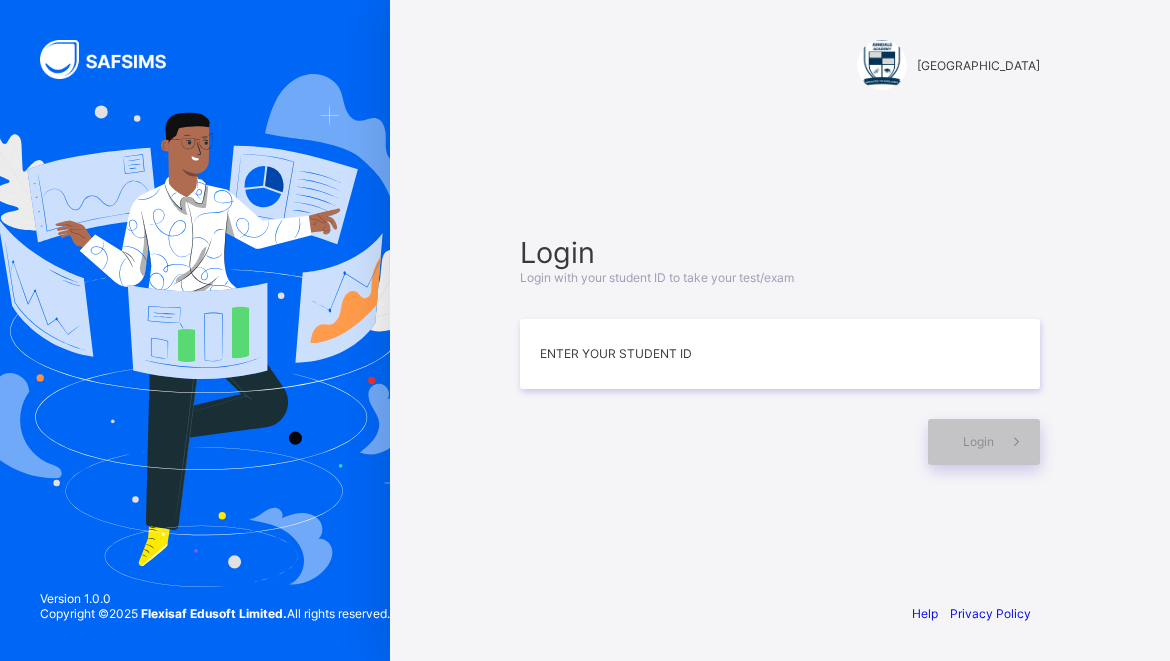 click at bounding box center (780, 297) 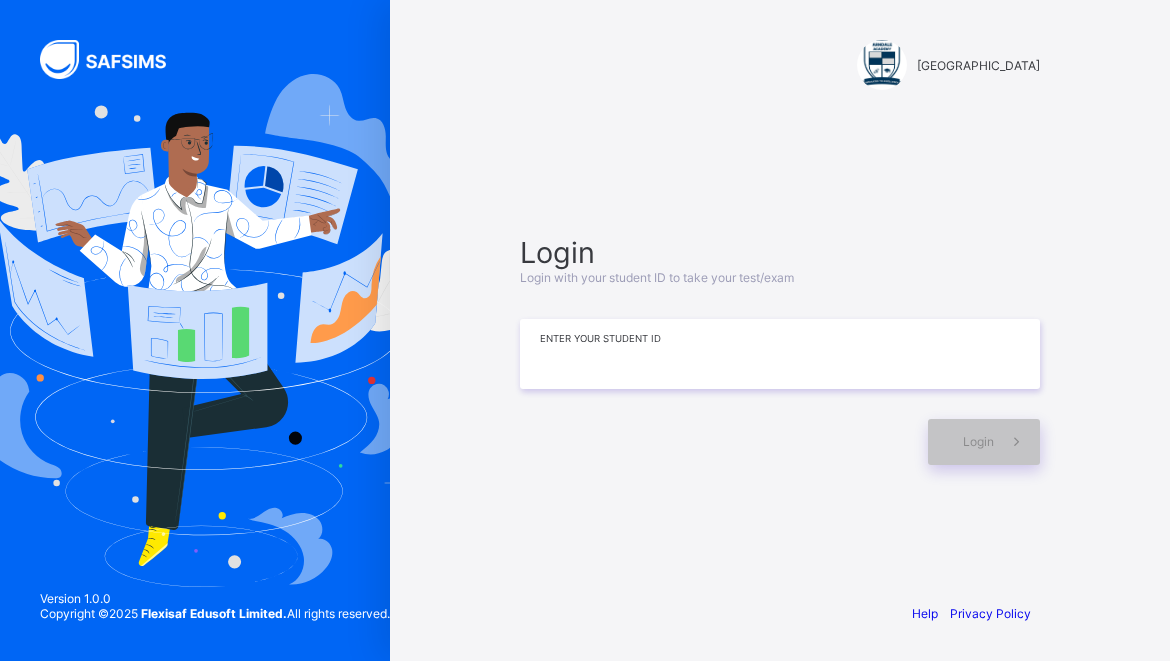 click at bounding box center (780, 354) 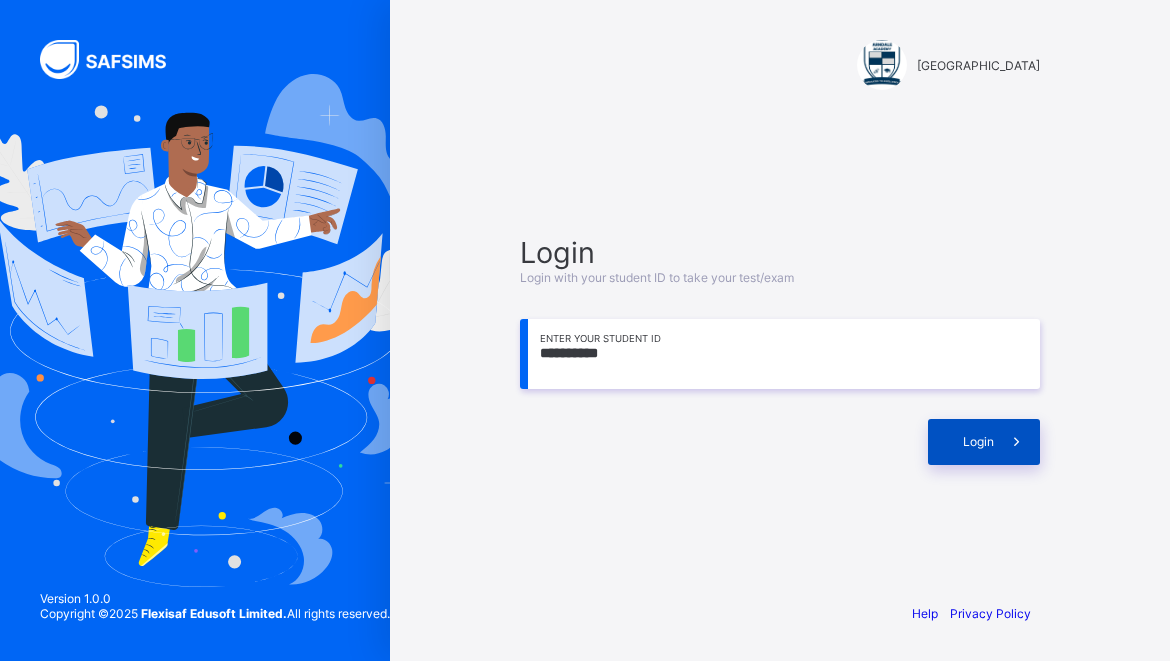 type on "**********" 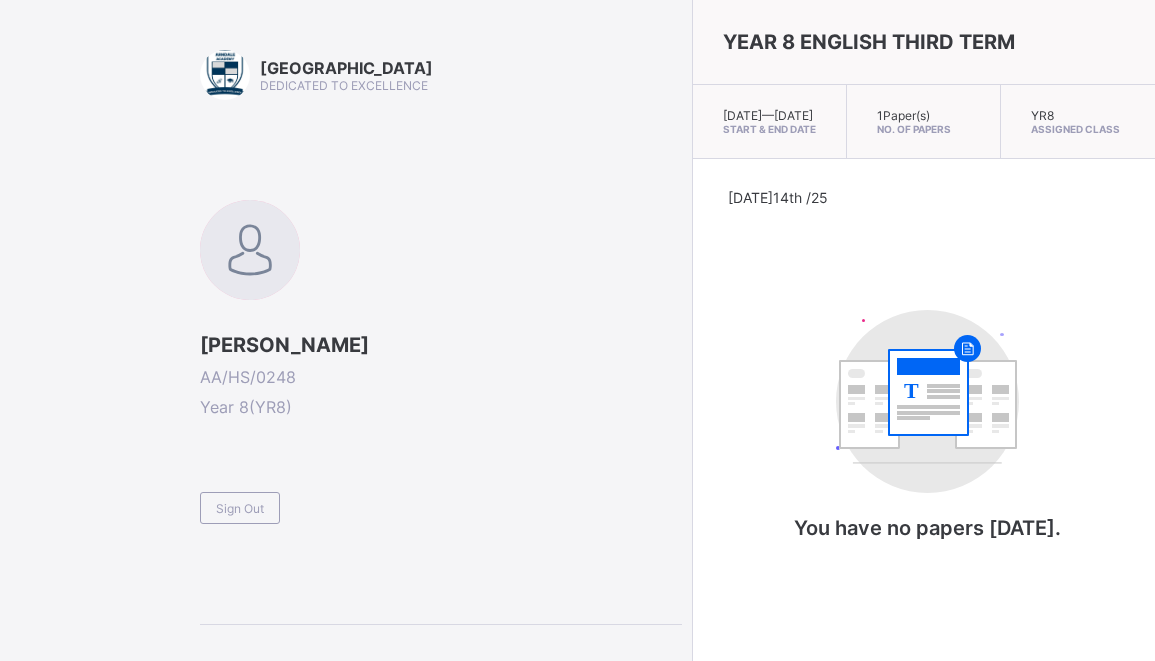 scroll, scrollTop: 74, scrollLeft: 0, axis: vertical 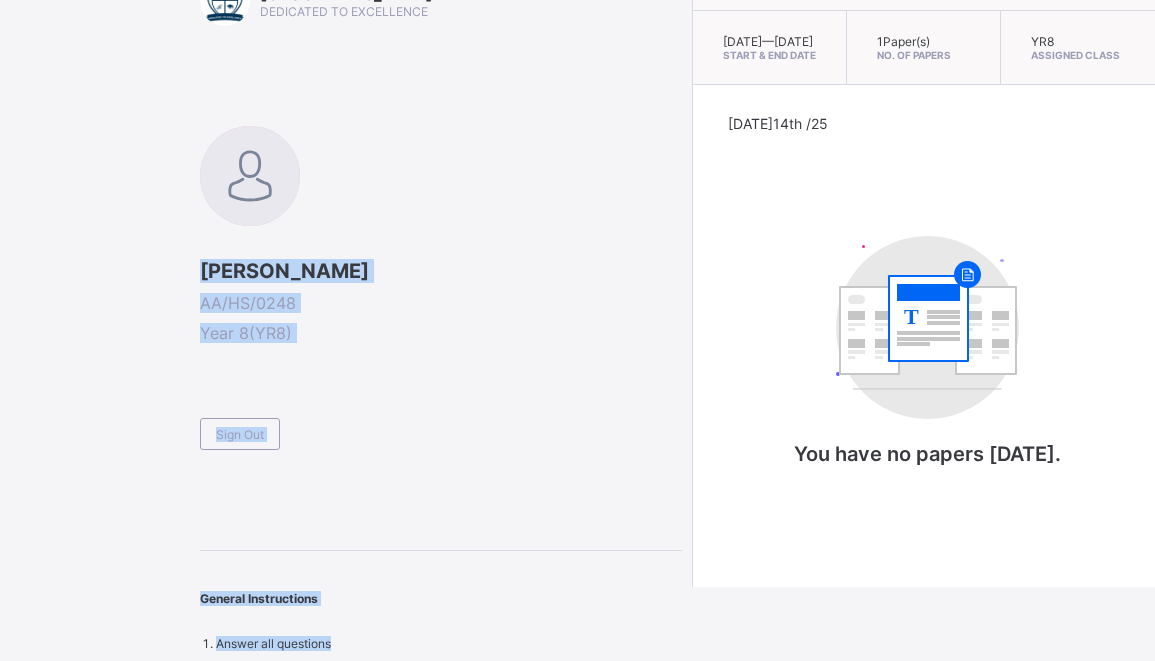 drag, startPoint x: 204, startPoint y: 342, endPoint x: 580, endPoint y: 646, distance: 483.52042 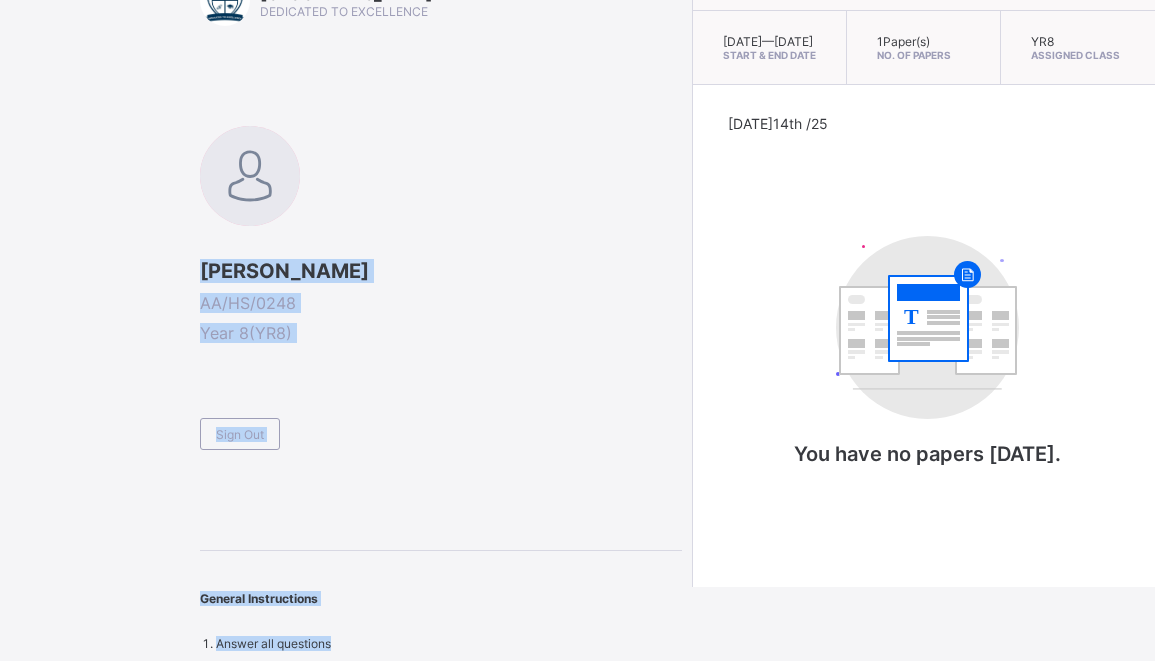 click on "[PERSON_NAME]" at bounding box center (441, 271) 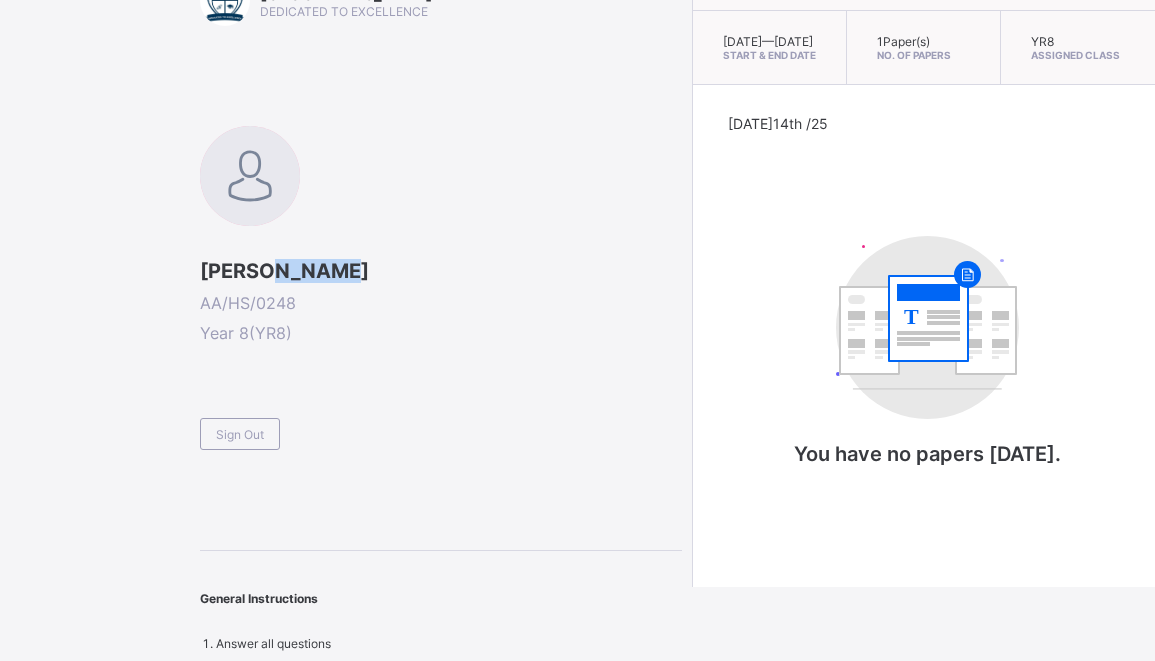 click on "[PERSON_NAME]" at bounding box center (441, 271) 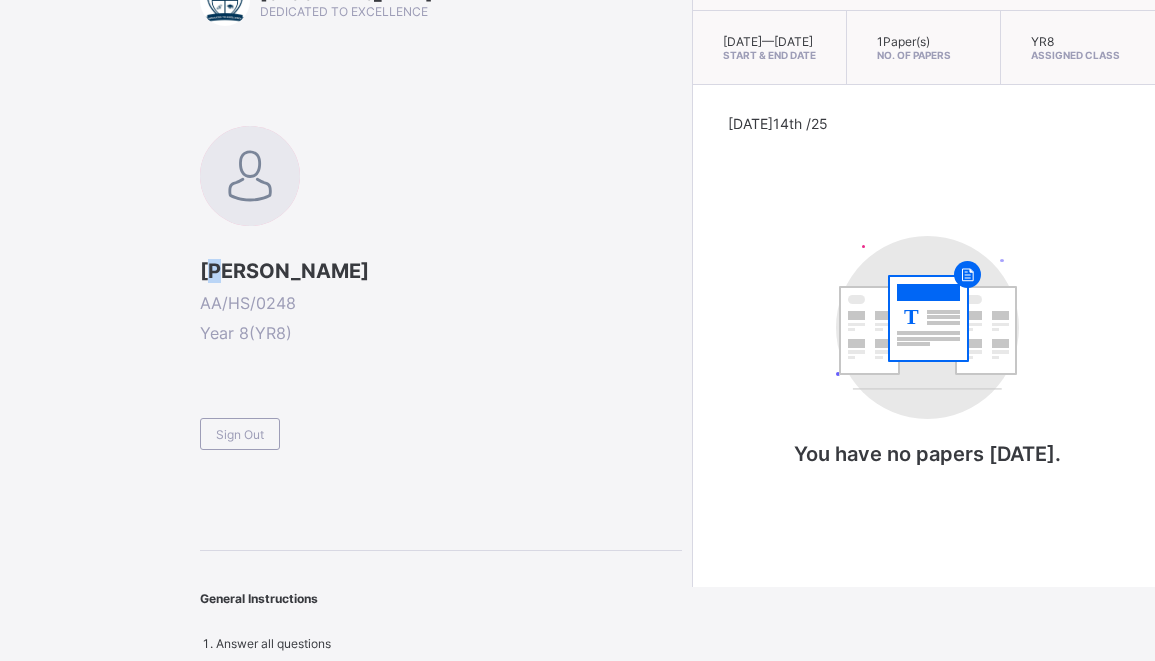 click on "YUSUF SABIR SALEH AA/HS/0248 Year 8  ( YR8 )  Sign Out" at bounding box center [441, 288] 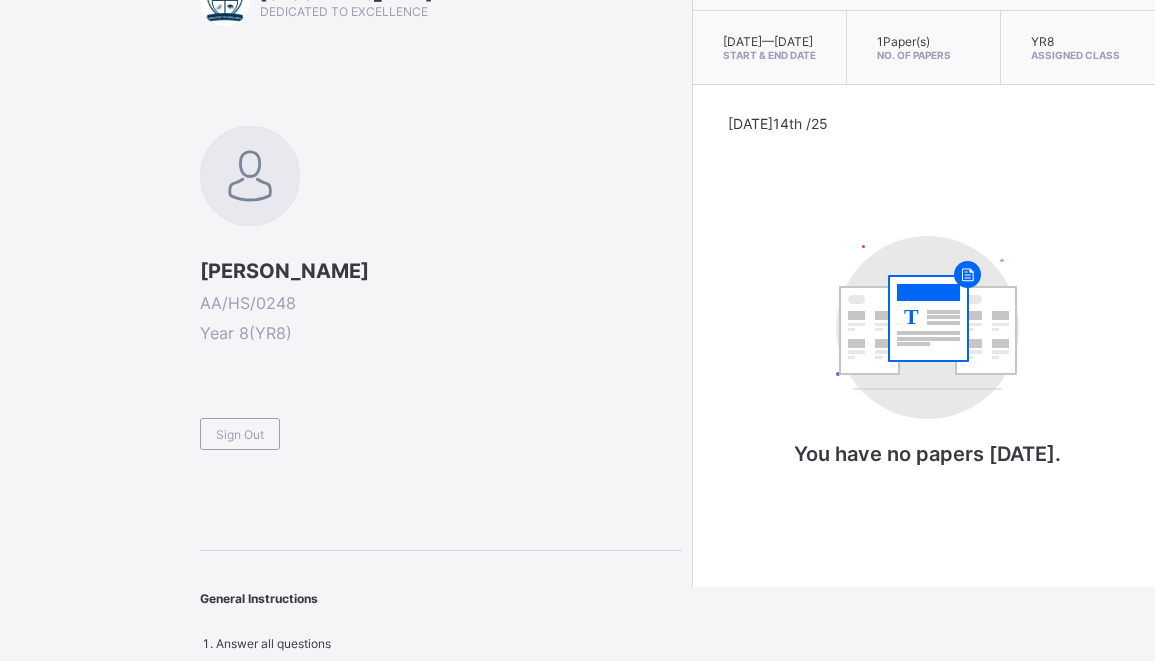 drag, startPoint x: 185, startPoint y: 266, endPoint x: 202, endPoint y: 265, distance: 17.029387 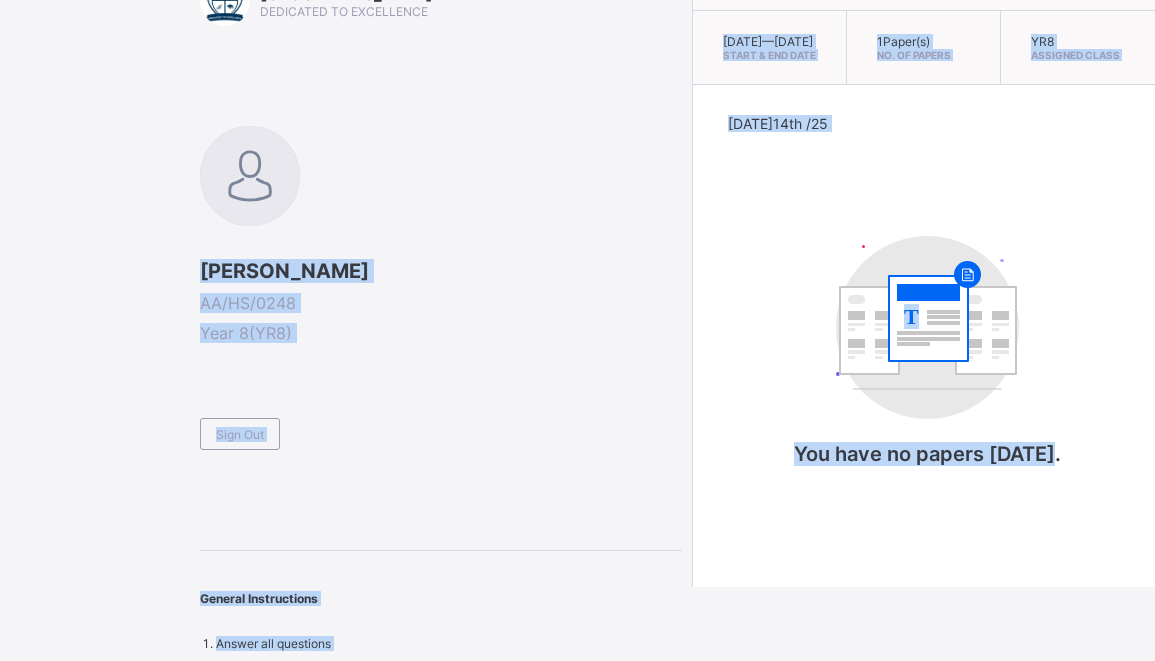 drag, startPoint x: 202, startPoint y: 265, endPoint x: 1075, endPoint y: 534, distance: 913.5042 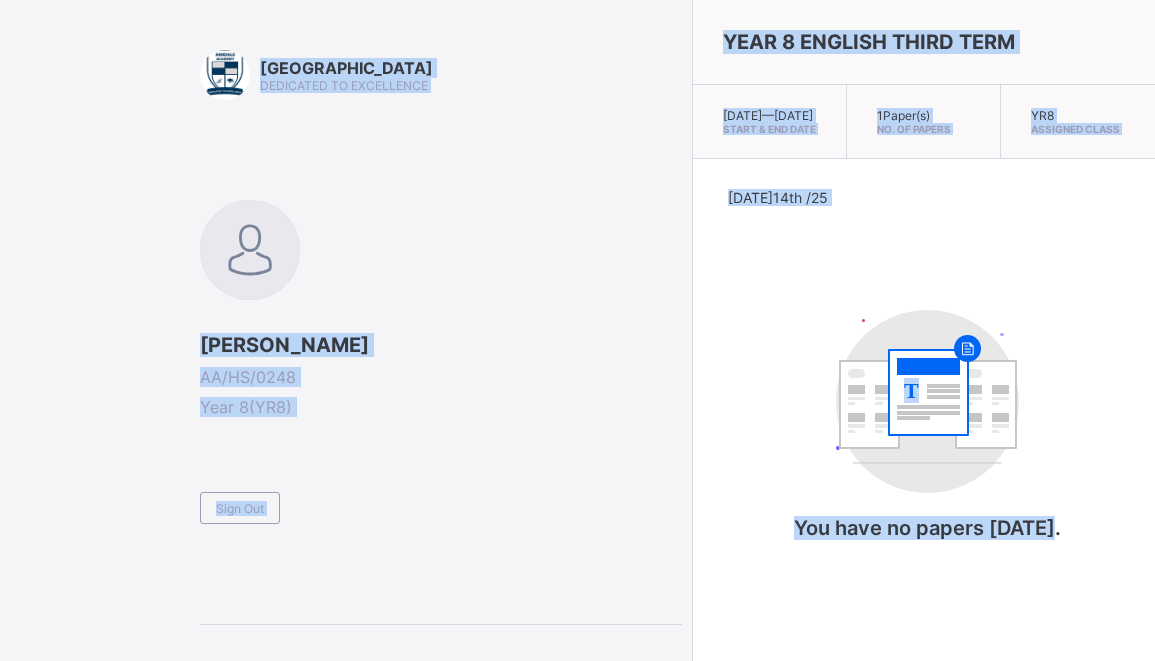 scroll, scrollTop: 74, scrollLeft: 0, axis: vertical 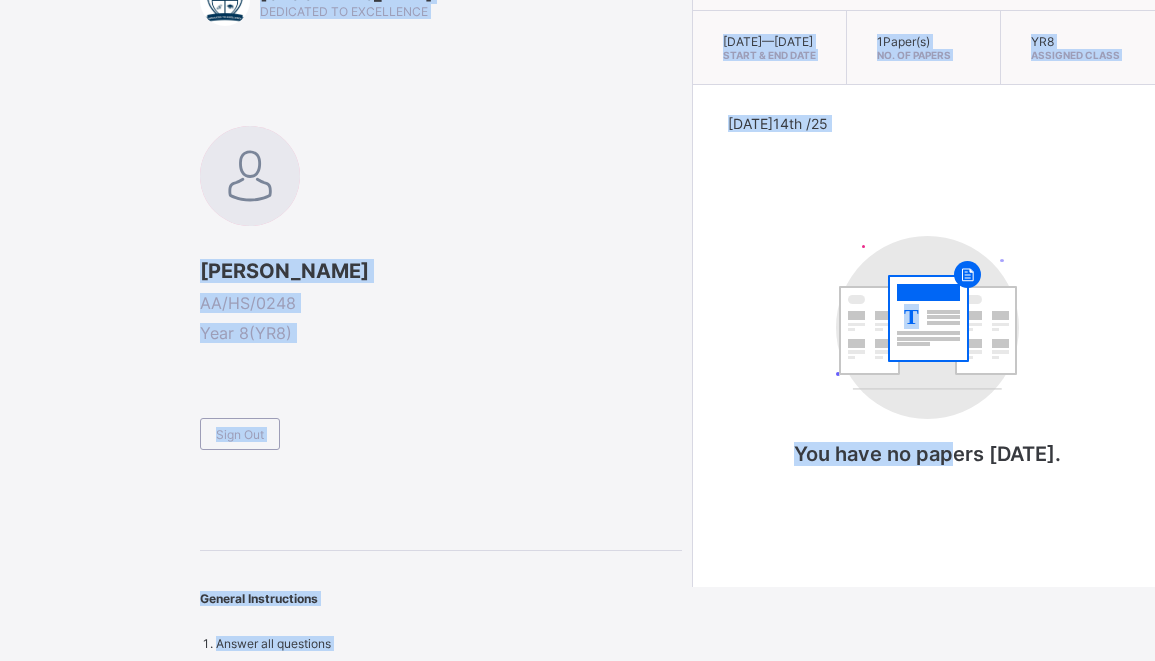 copy on "Arndale Academy   DEDICATED TO EXCELLENCE YUSUF SABIR SALEH AA/HS/0248 Year 8  ( YR8 )  Sign Out   General Instructions  Answer all questions YEAR 8 ENGLISH THIRD TERM  Tue, Jul 15th 2025  —  Tue, Jul 15th 2025 Start & End Date   1  Paper(s)  No. of Papers   YR8   Assigned Class Today  14th /25 T You have no pap" 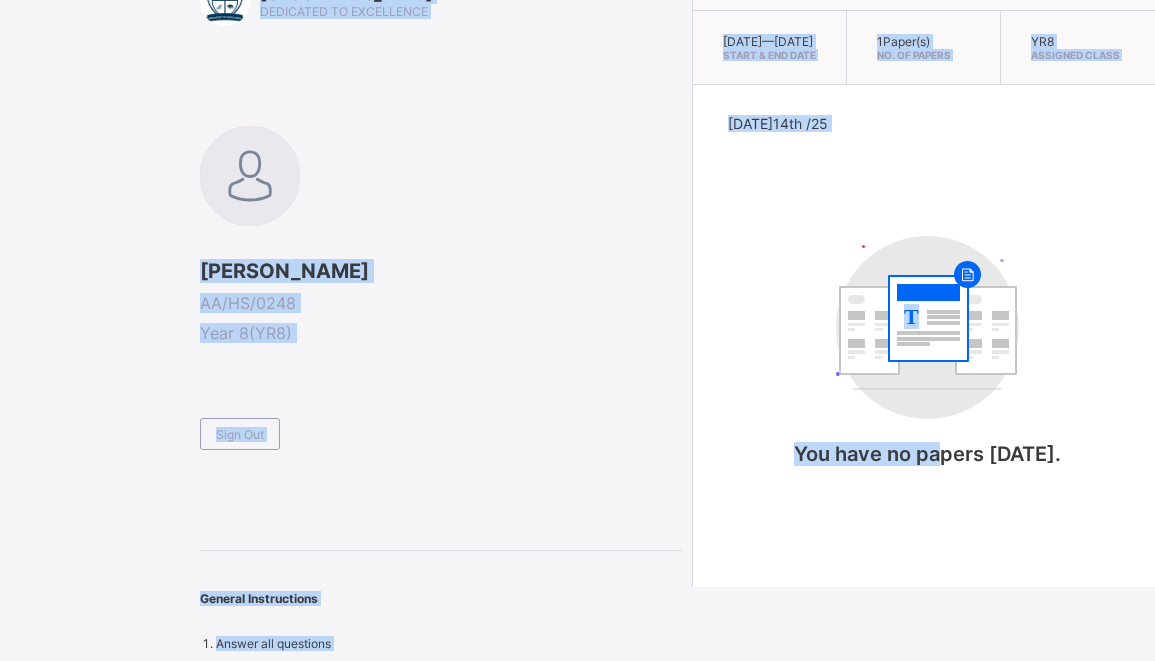scroll, scrollTop: 0, scrollLeft: 0, axis: both 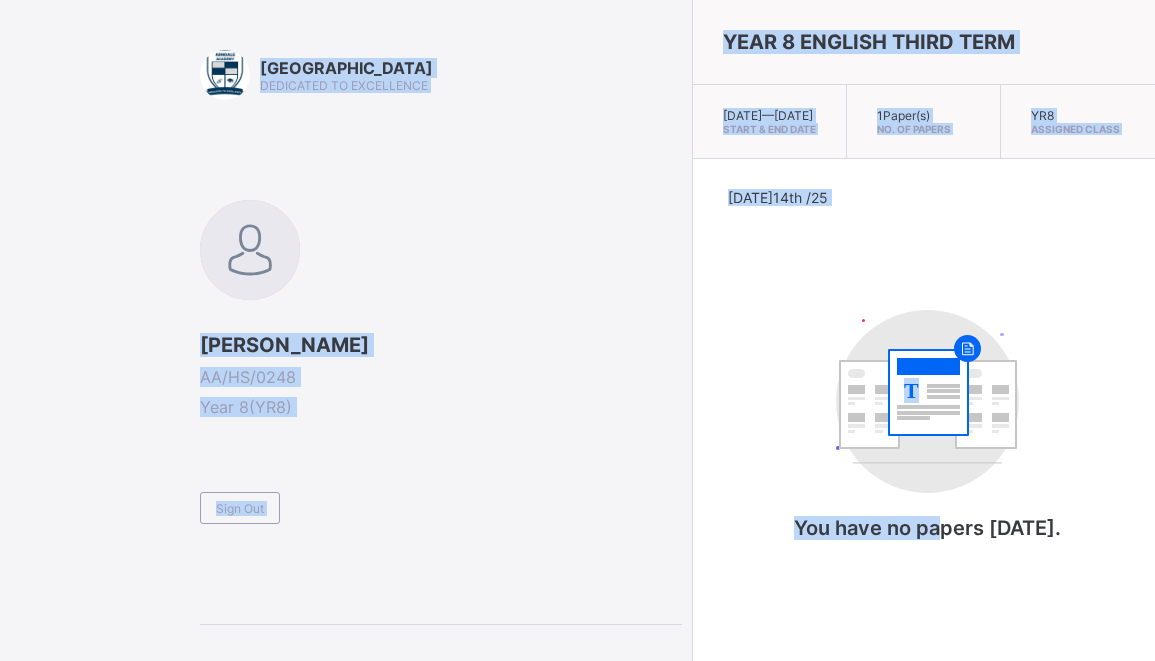 drag, startPoint x: 340, startPoint y: 134, endPoint x: 249, endPoint y: 96, distance: 98.61542 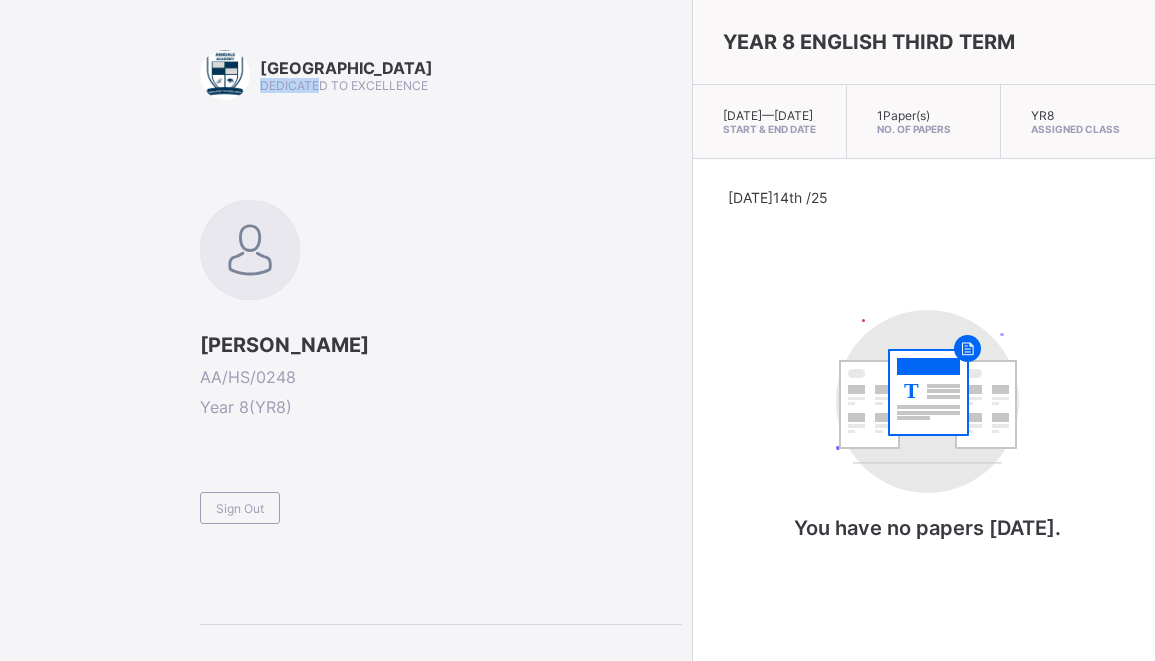 drag, startPoint x: 260, startPoint y: 77, endPoint x: 264, endPoint y: 47, distance: 30.265491 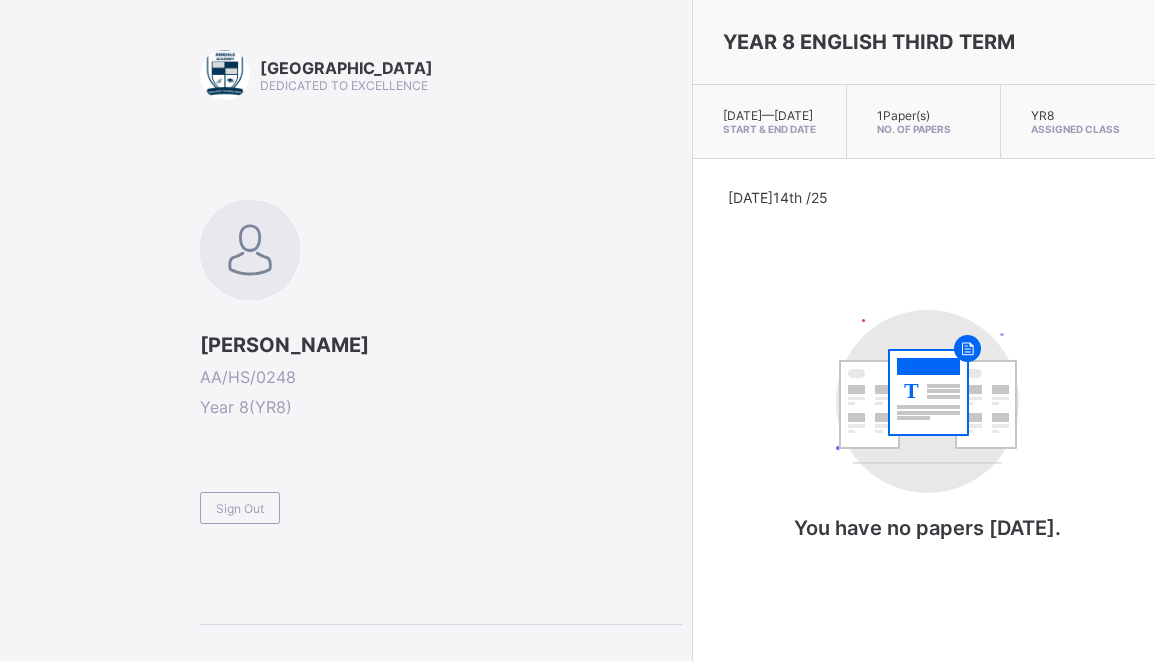 click on "Arndale Academy   DEDICATED TO EXCELLENCE" at bounding box center [441, 75] 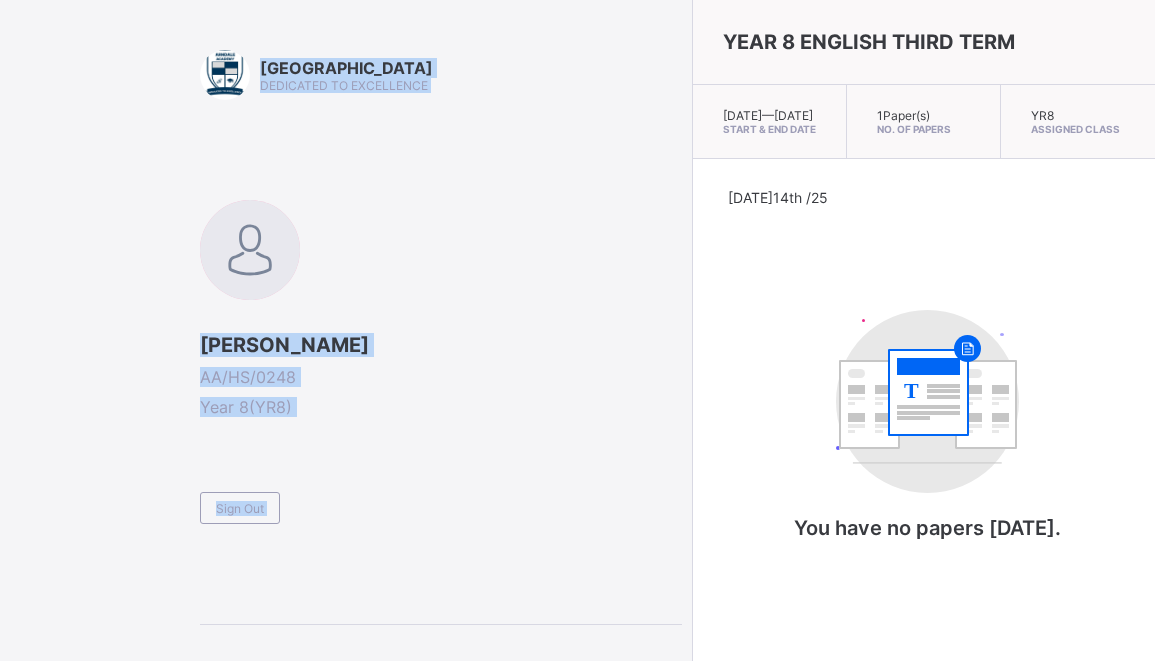 scroll, scrollTop: 74, scrollLeft: 0, axis: vertical 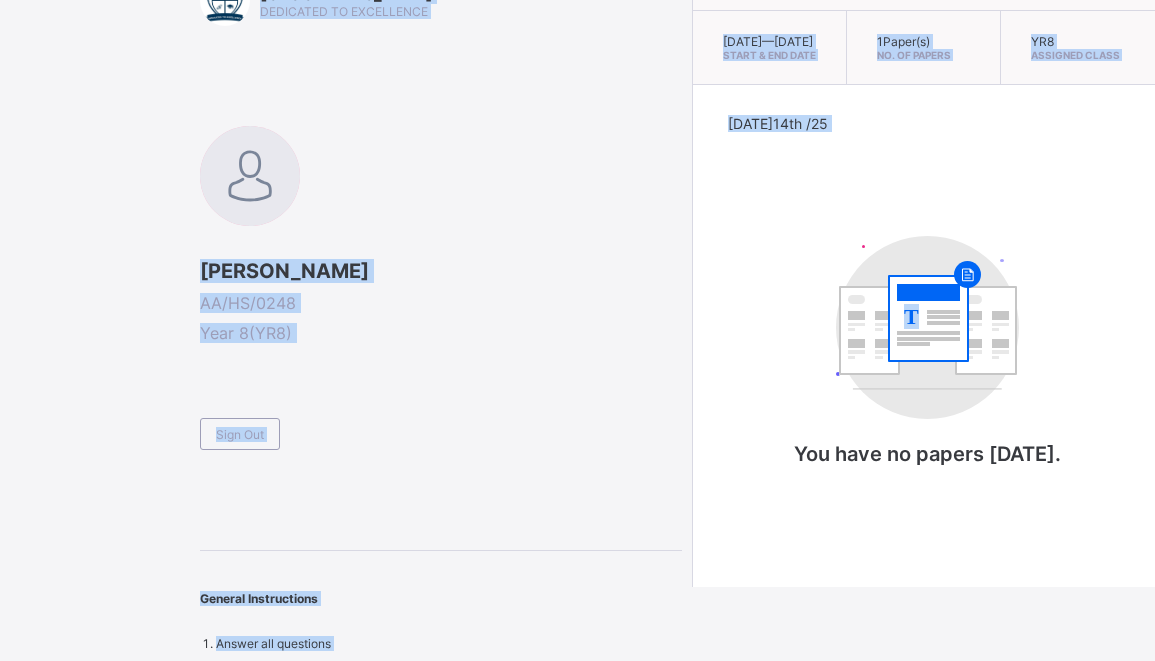 drag, startPoint x: 265, startPoint y: 68, endPoint x: 544, endPoint y: 254, distance: 335.31625 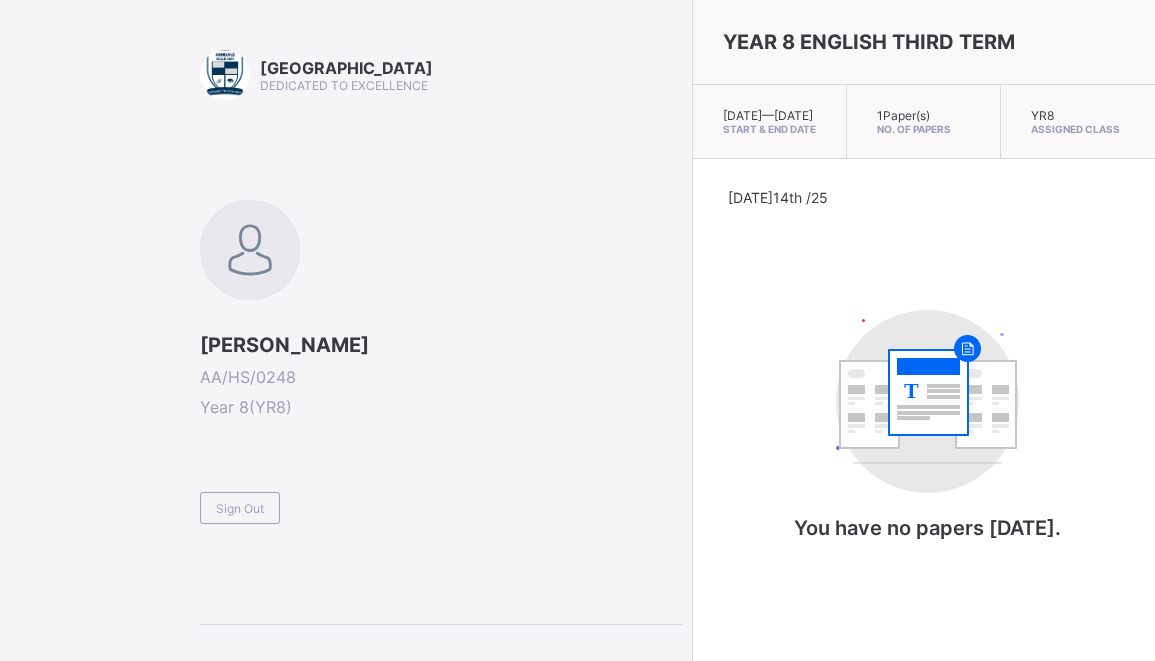 scroll, scrollTop: 0, scrollLeft: 0, axis: both 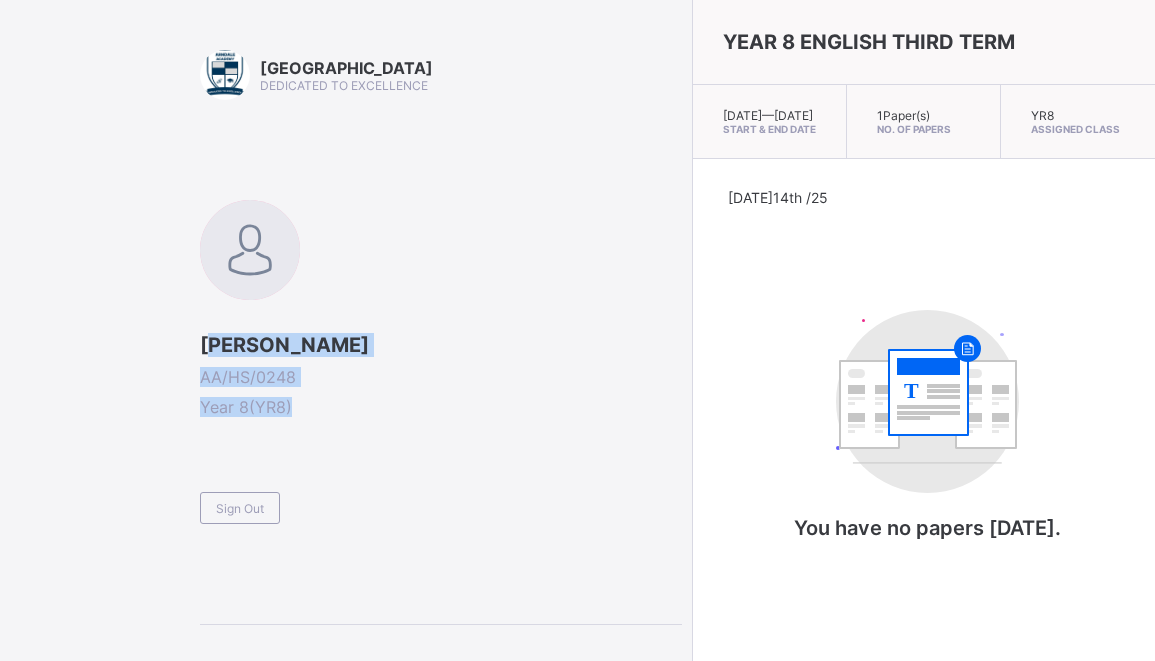 click on "[PERSON_NAME] AA/HS/0248 Year 8  ( YR8 )  Sign Out" at bounding box center (441, 362) 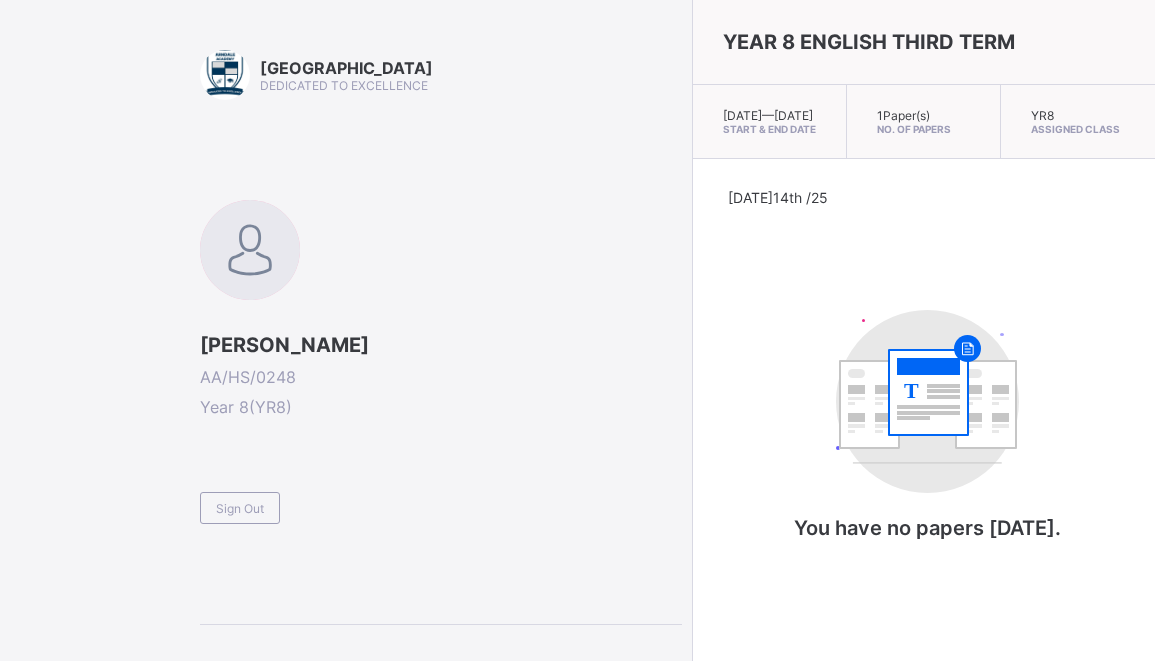 drag, startPoint x: 307, startPoint y: 405, endPoint x: 475, endPoint y: 262, distance: 220.61958 